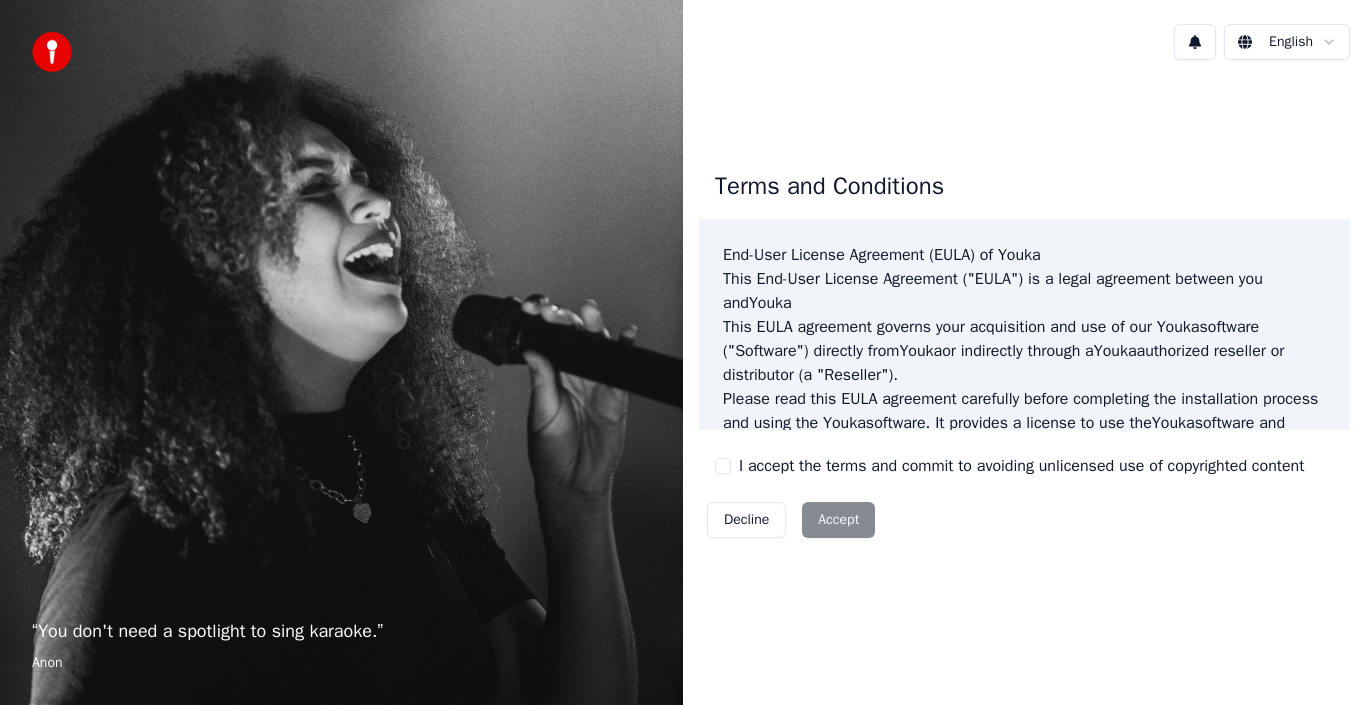 scroll, scrollTop: 0, scrollLeft: 0, axis: both 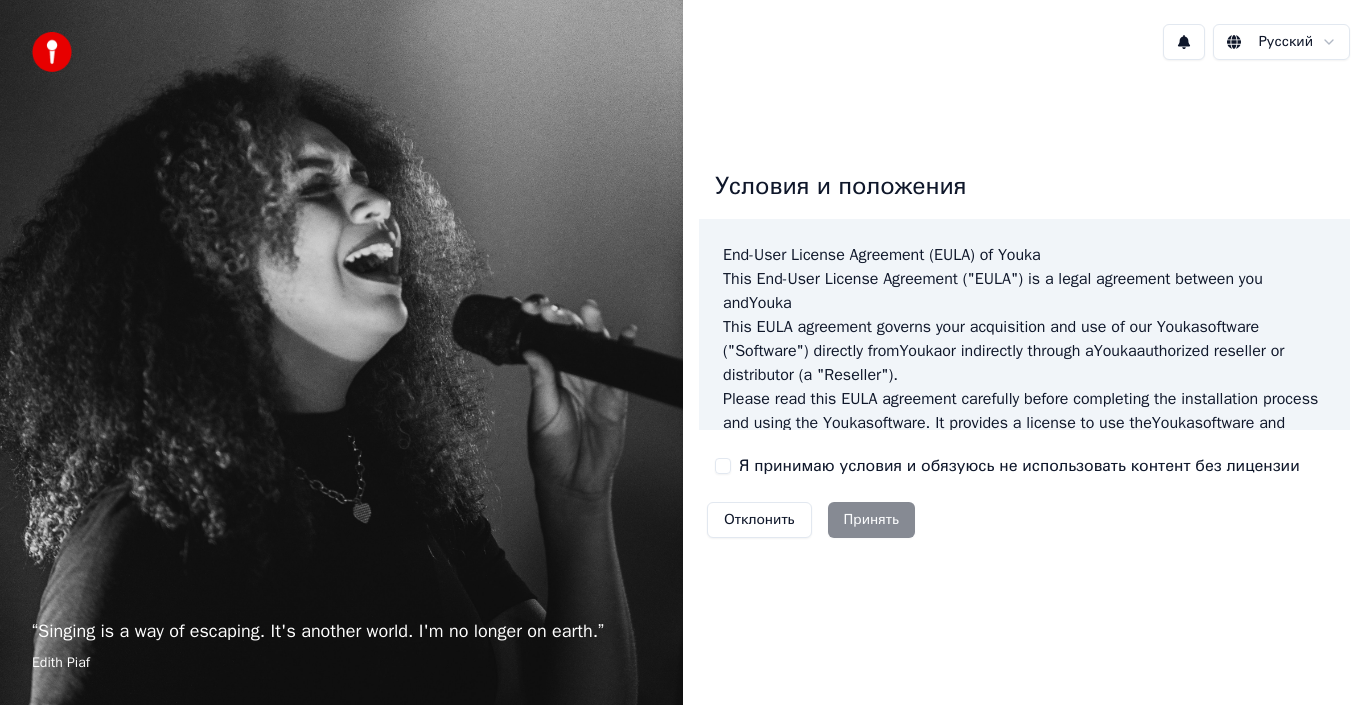 click on "Отклонить Принять" at bounding box center [811, 520] 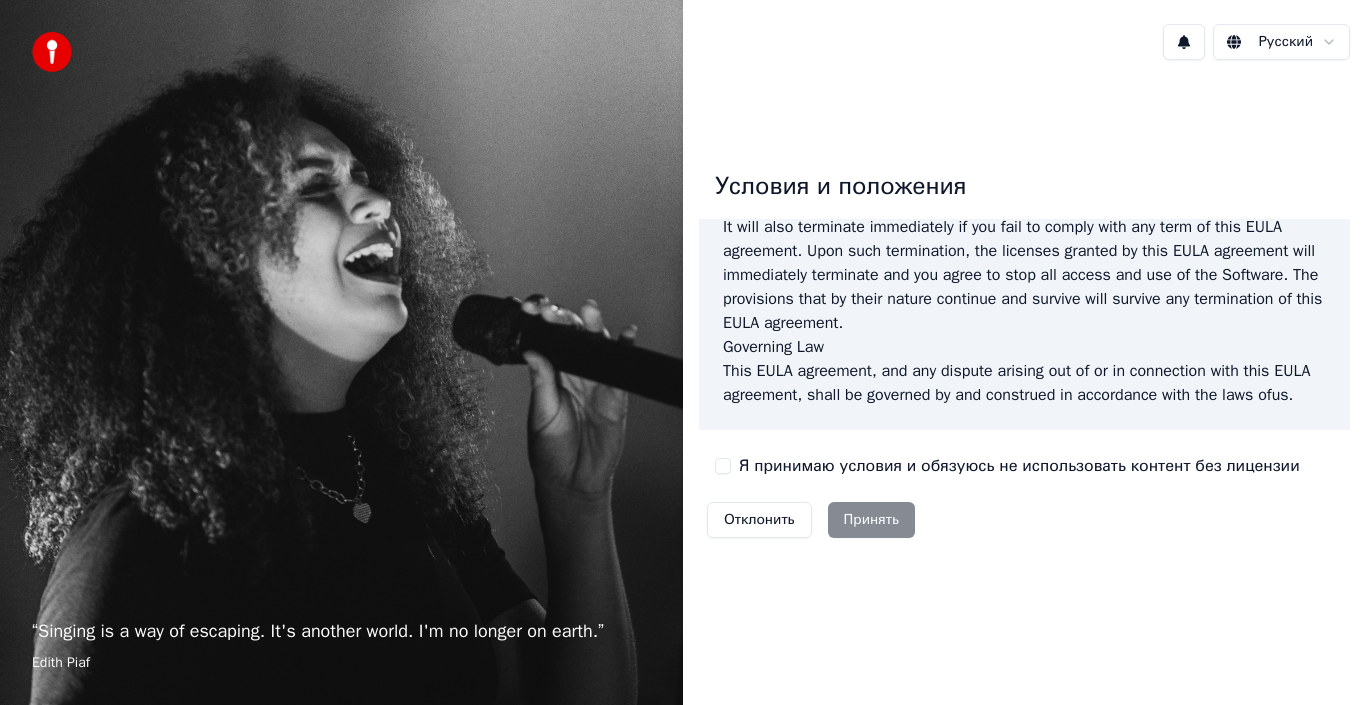 scroll, scrollTop: 1337, scrollLeft: 0, axis: vertical 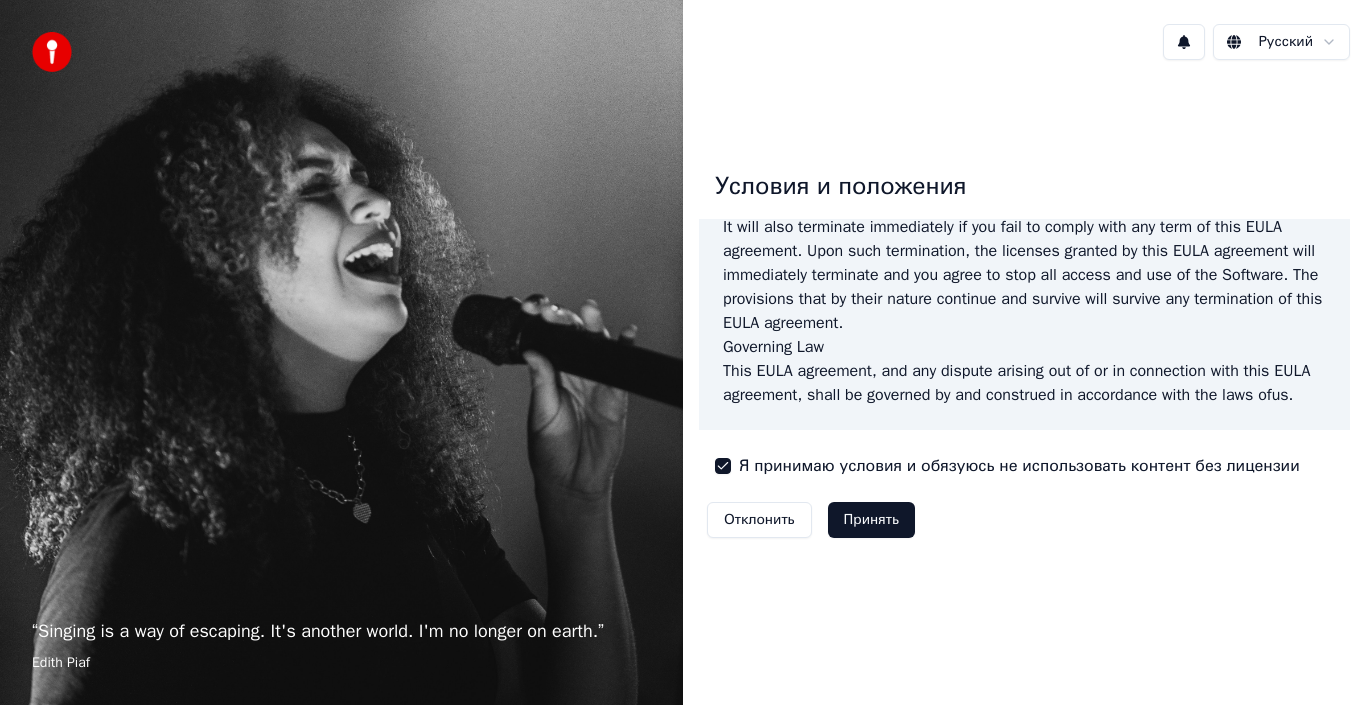 click on "Принять" at bounding box center [871, 520] 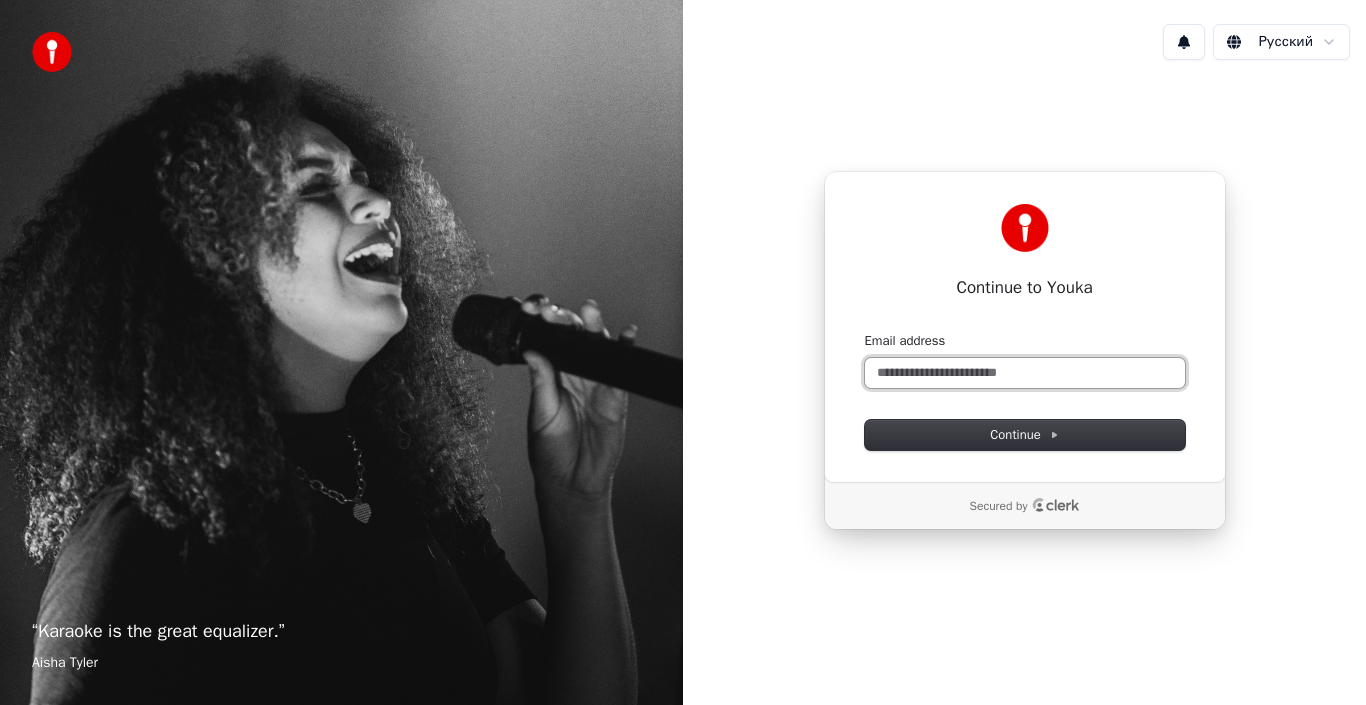 click on "Email address" at bounding box center (1025, 373) 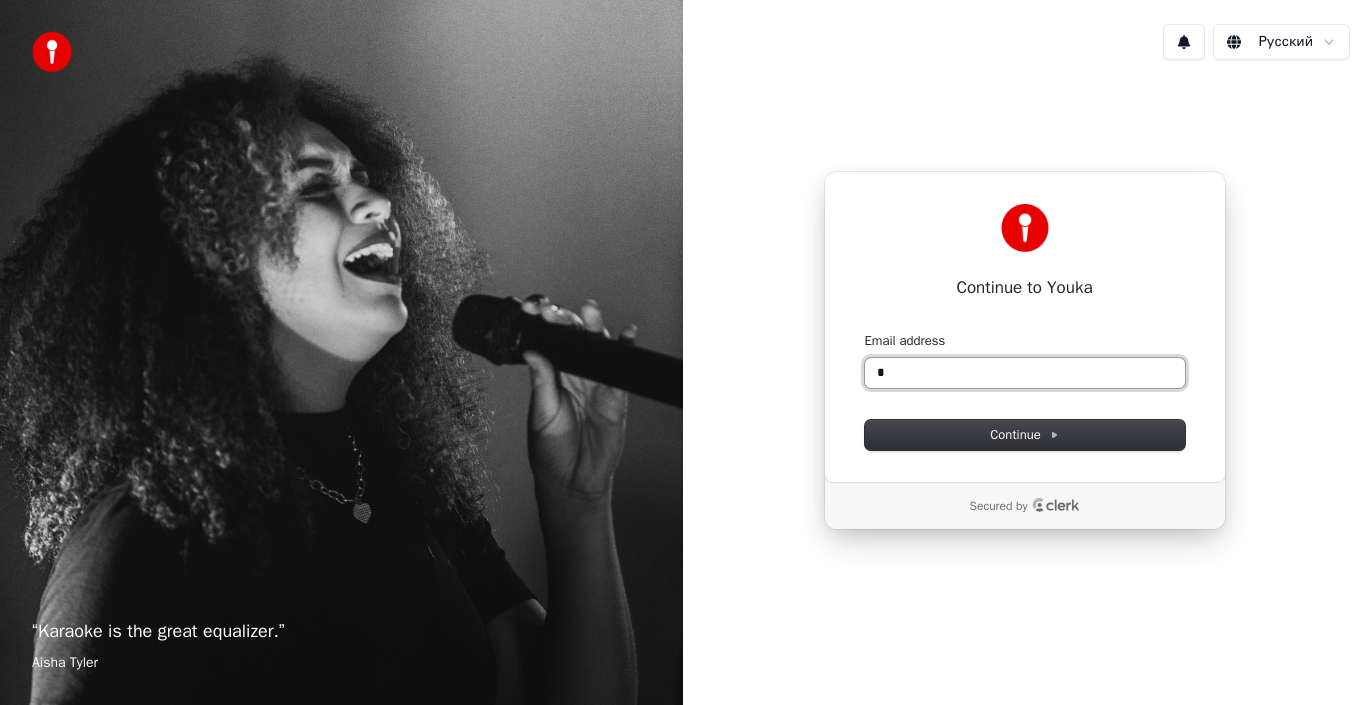 type on "*" 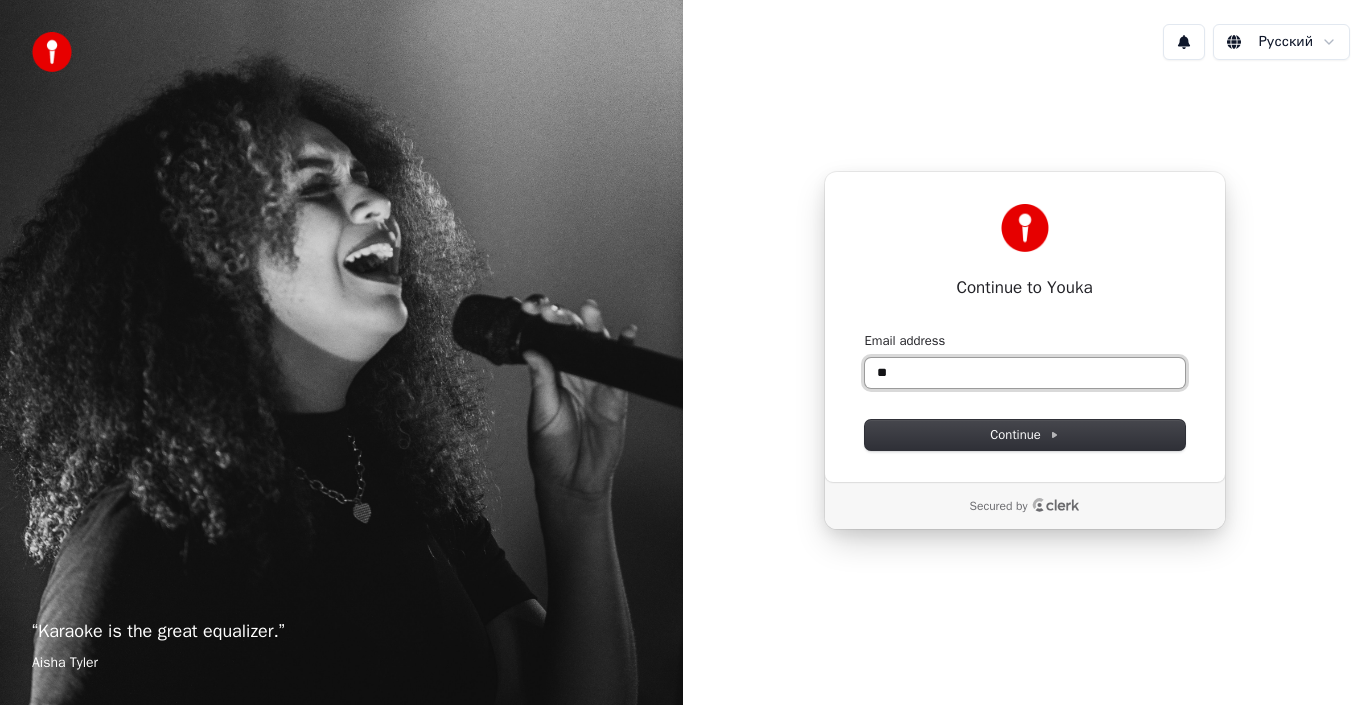 type on "*" 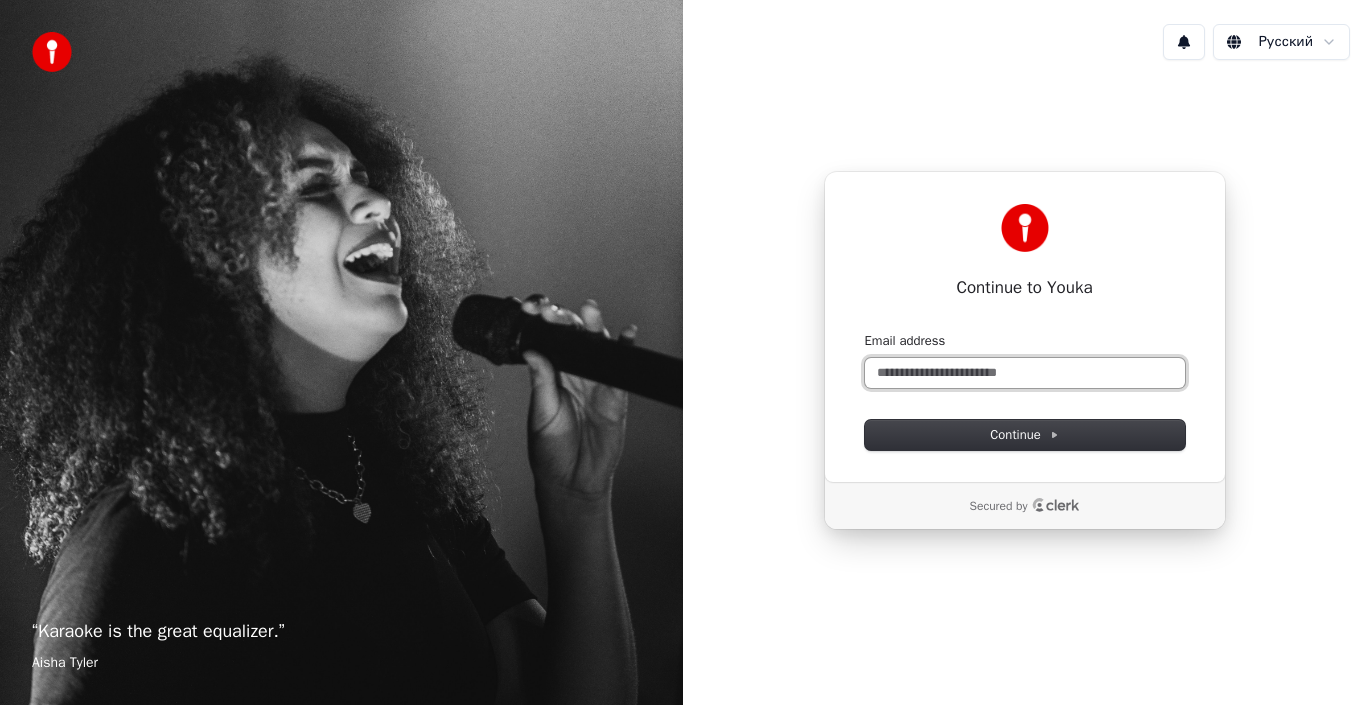 paste on "**********" 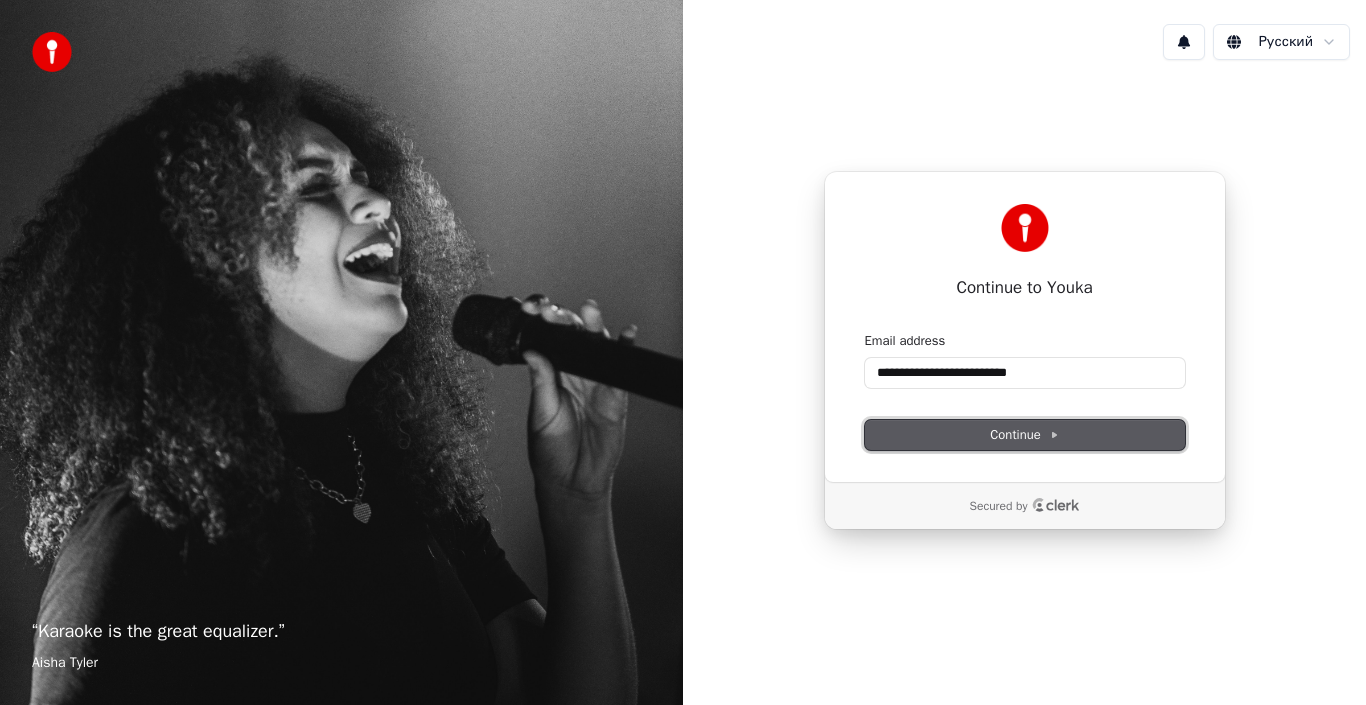 click on "Continue" at bounding box center (1025, 435) 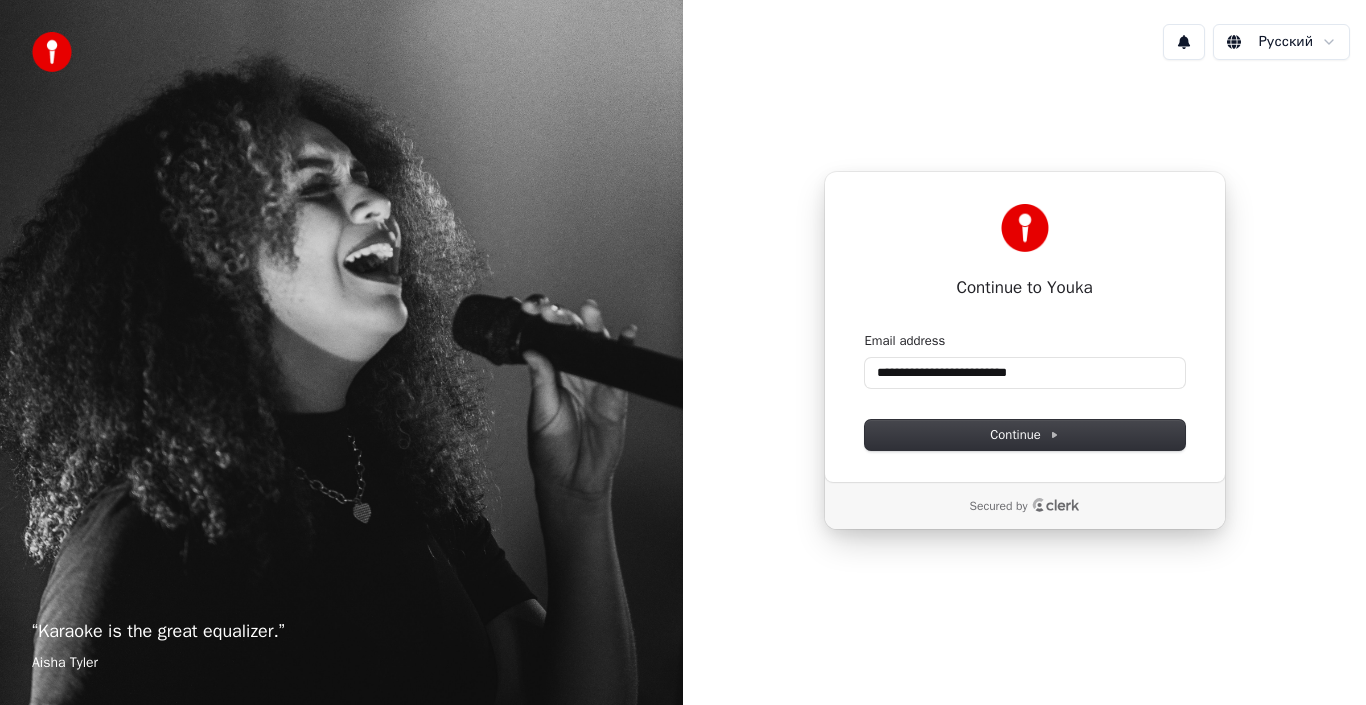 type on "**********" 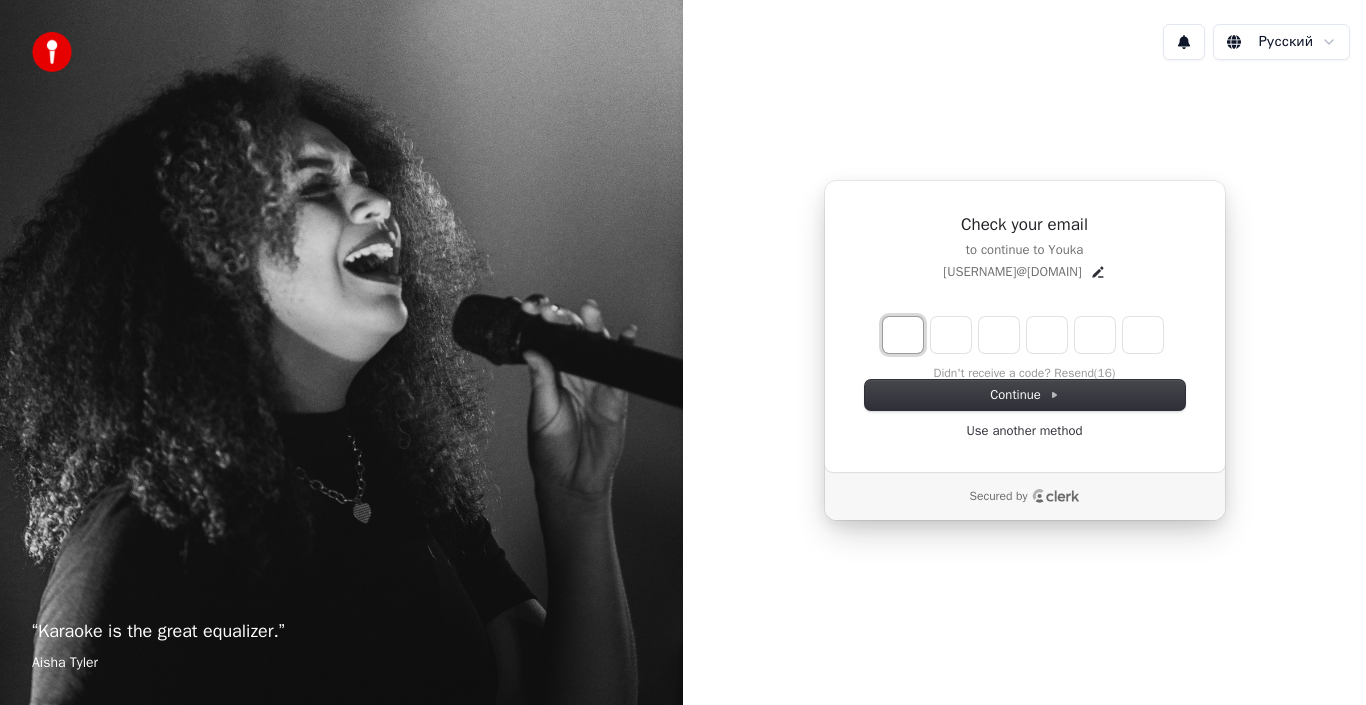 type on "*" 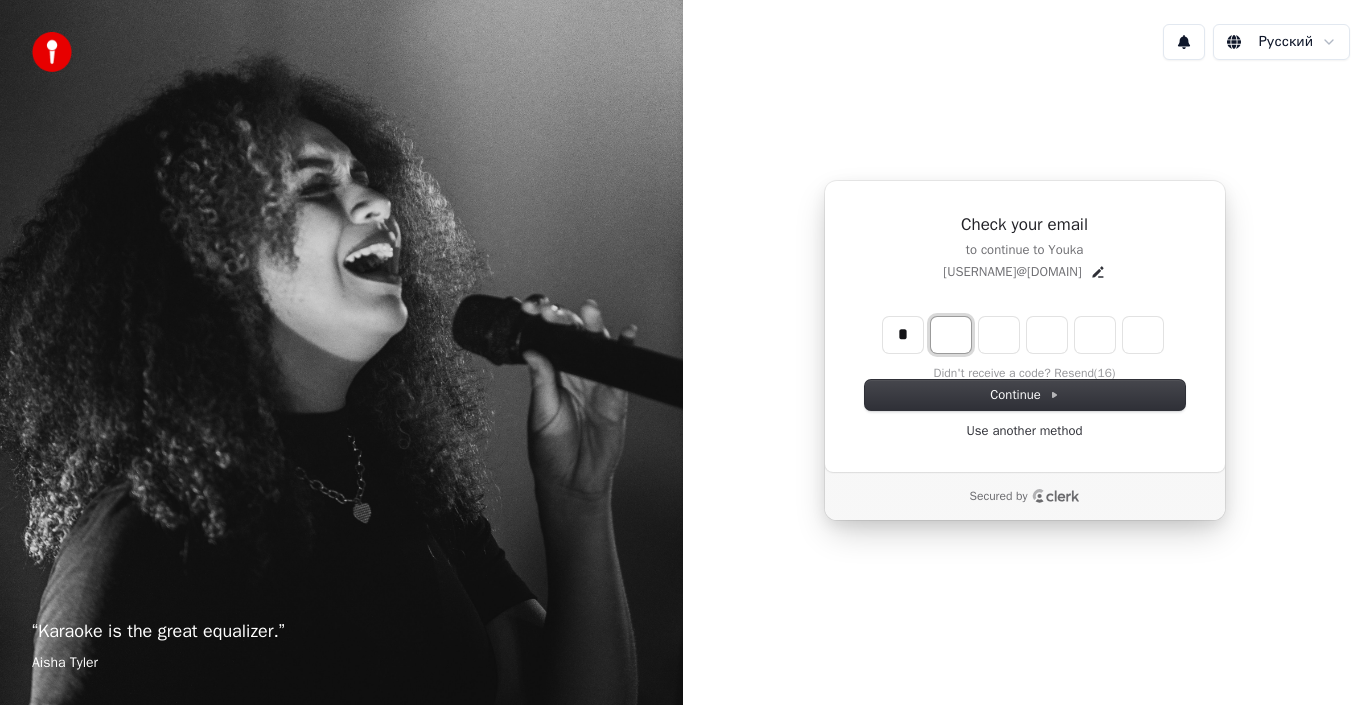 type on "*" 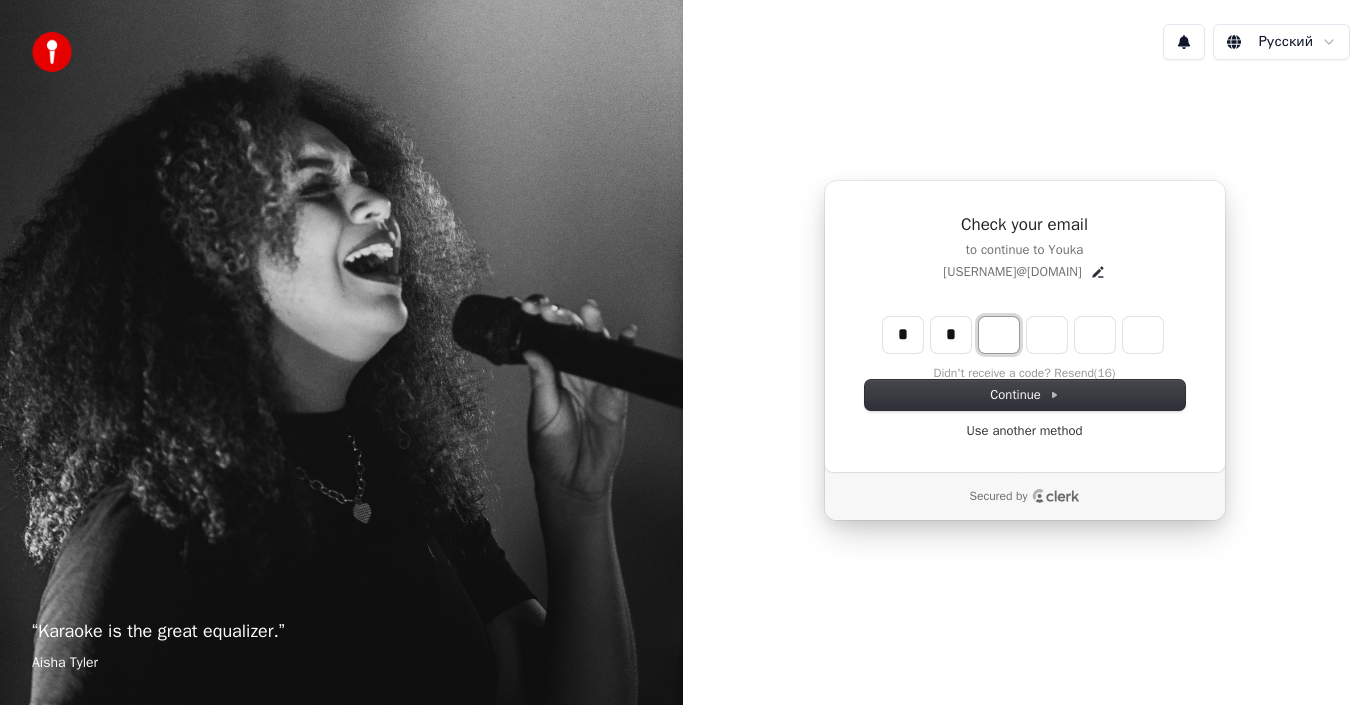 type on "**" 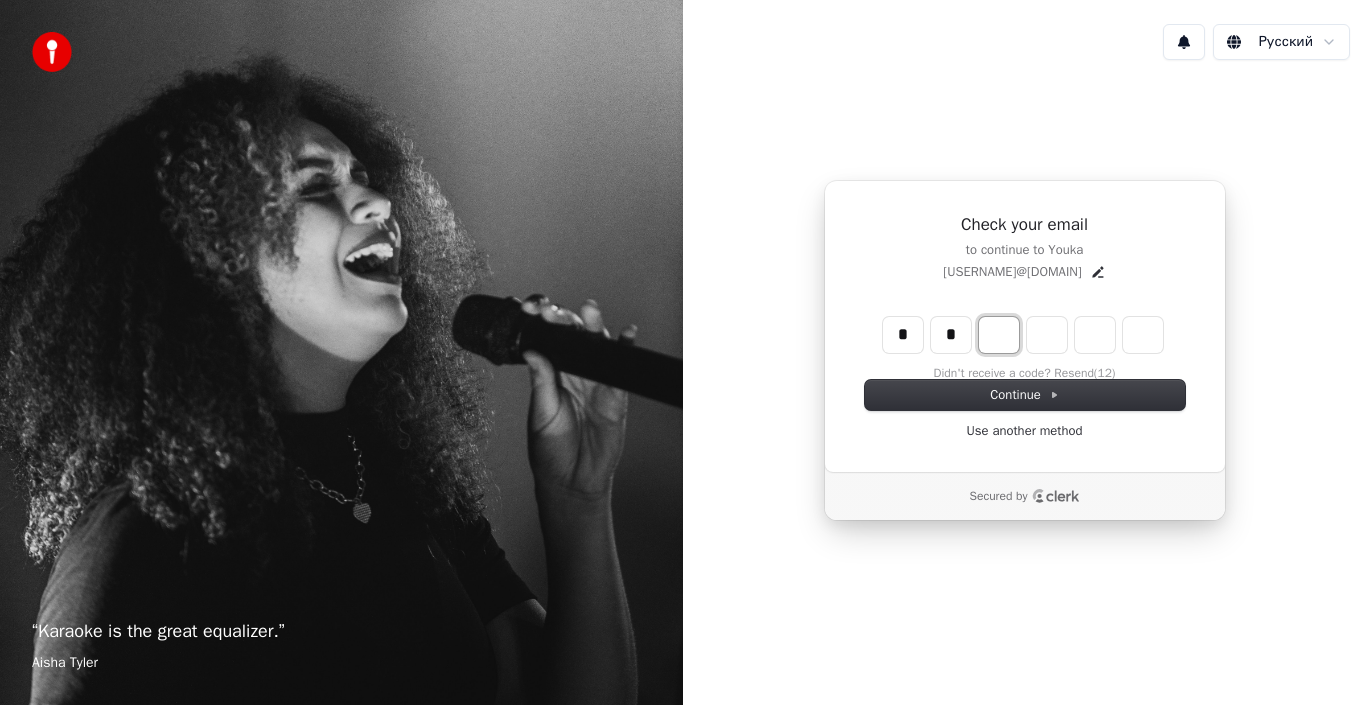 type on "*" 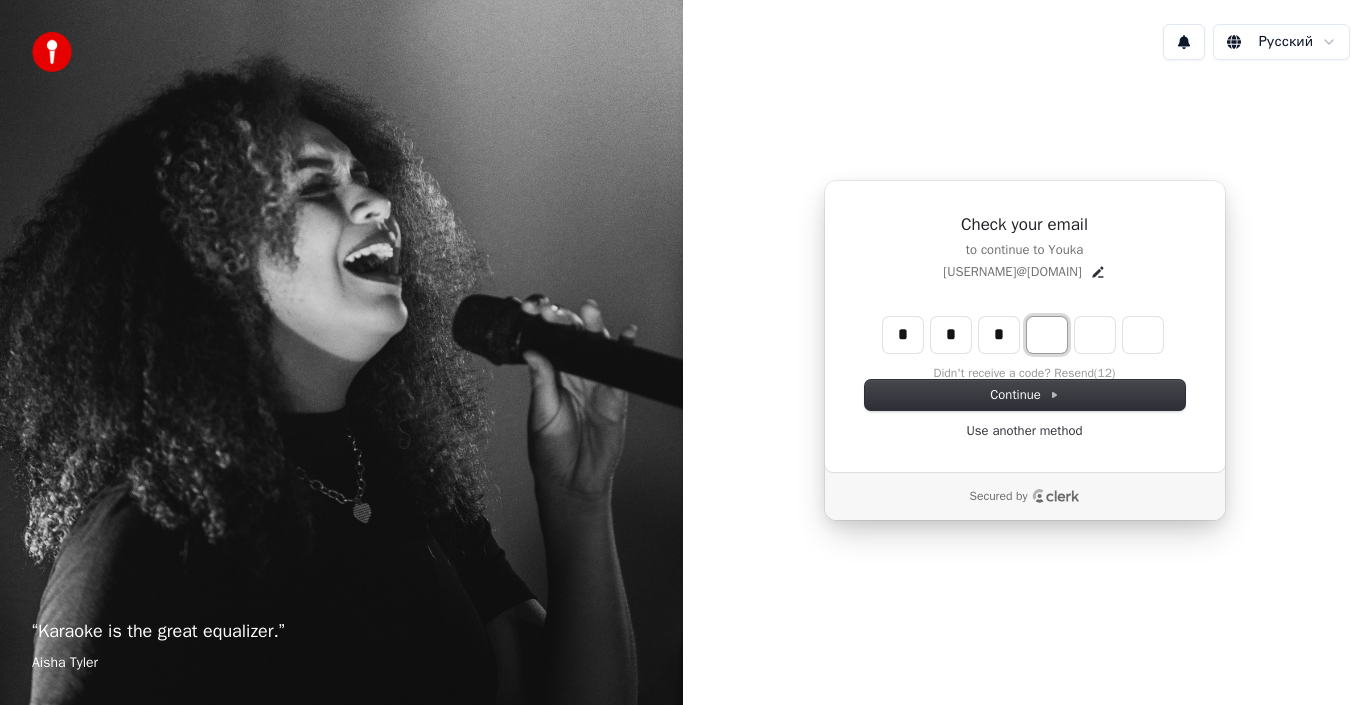 type on "***" 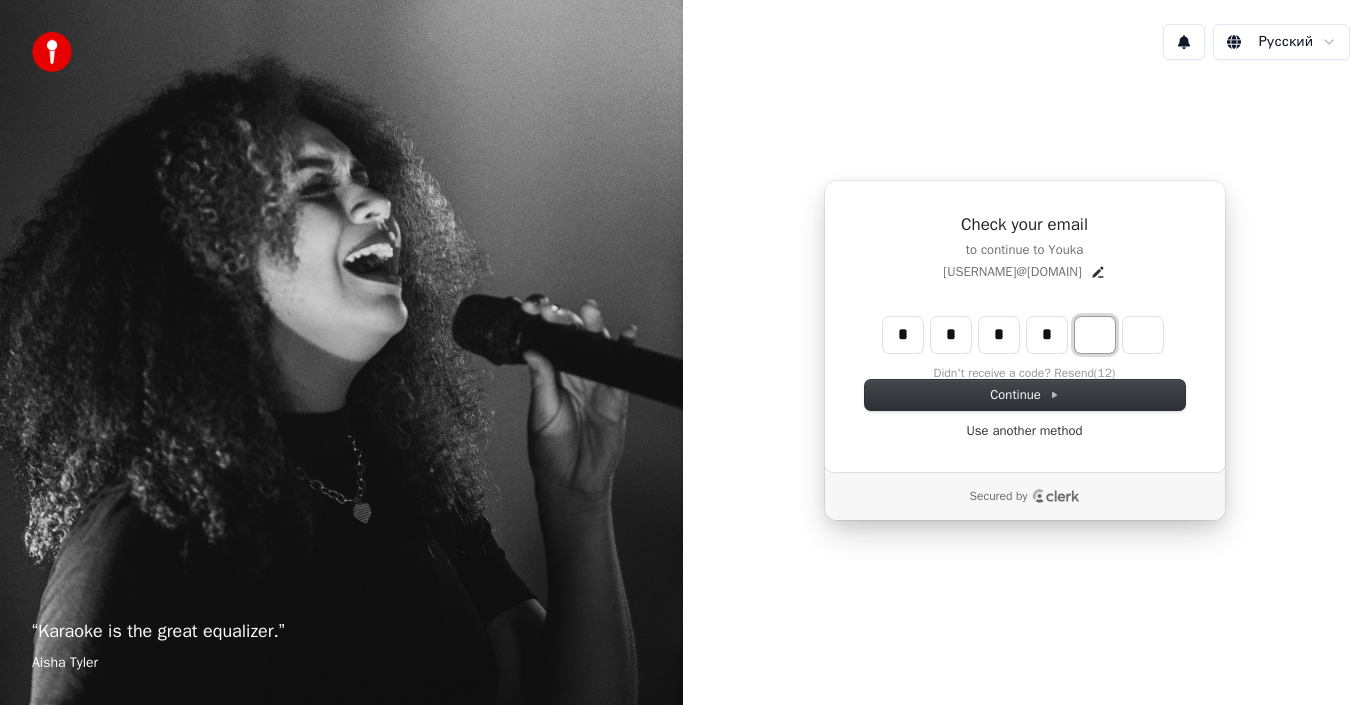 type on "****" 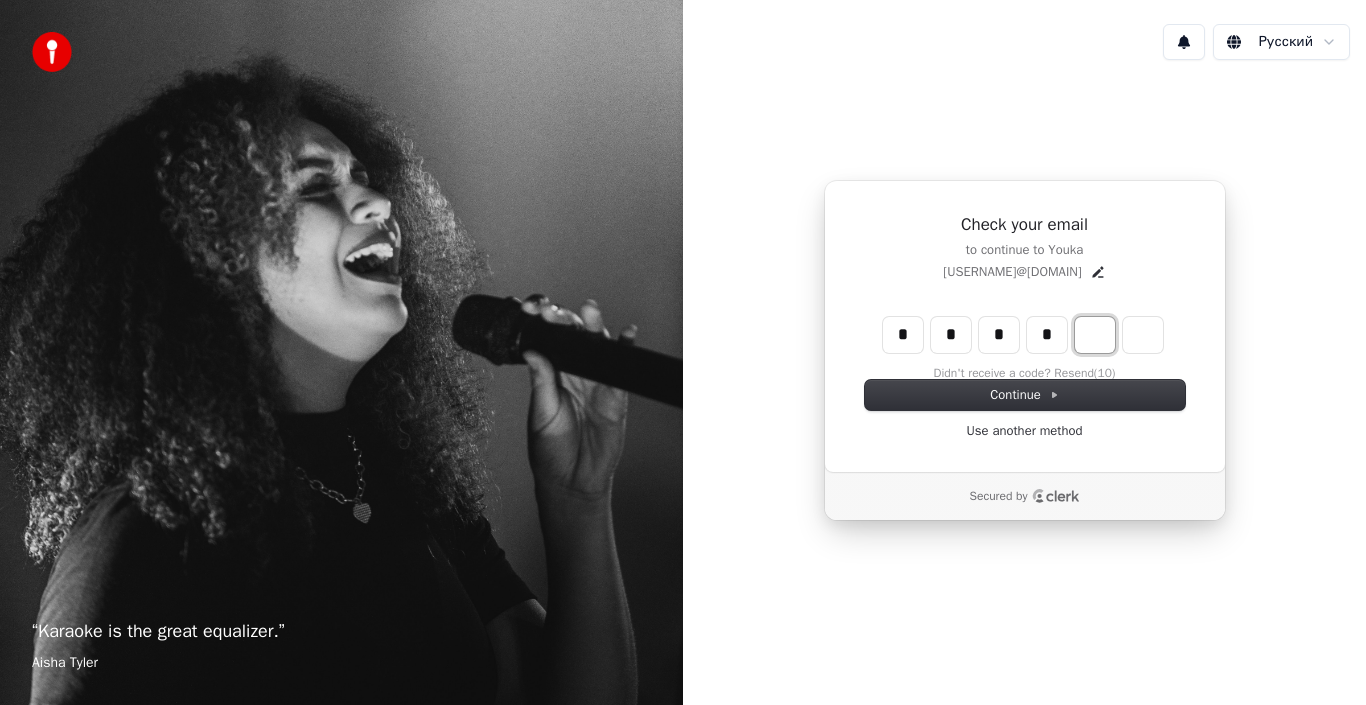 type on "*" 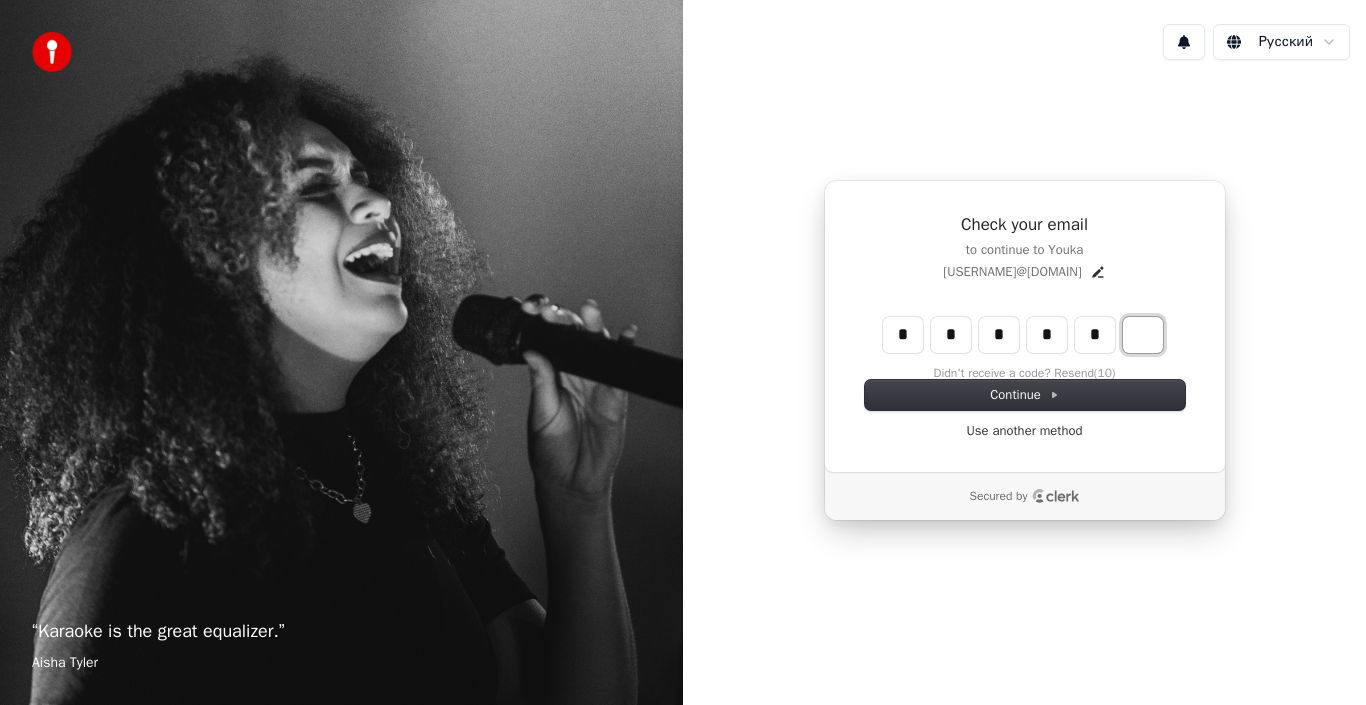 type on "******" 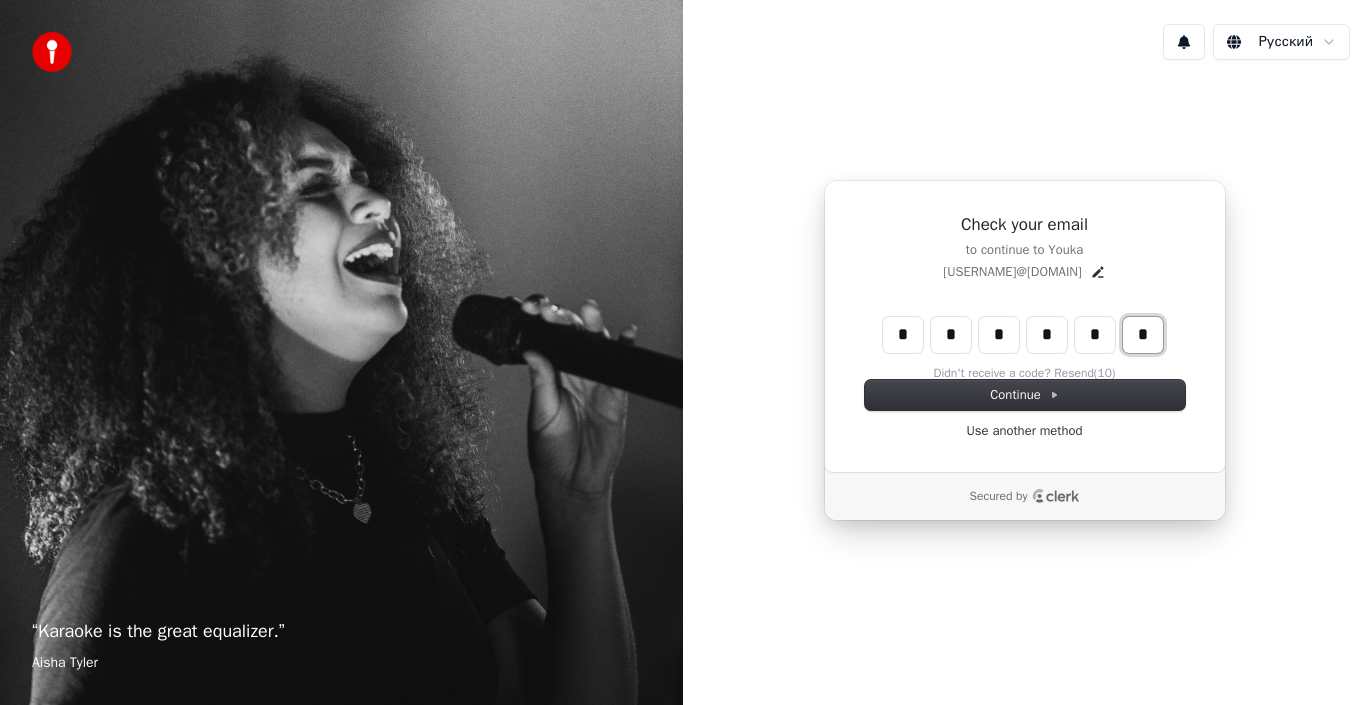 type on "*" 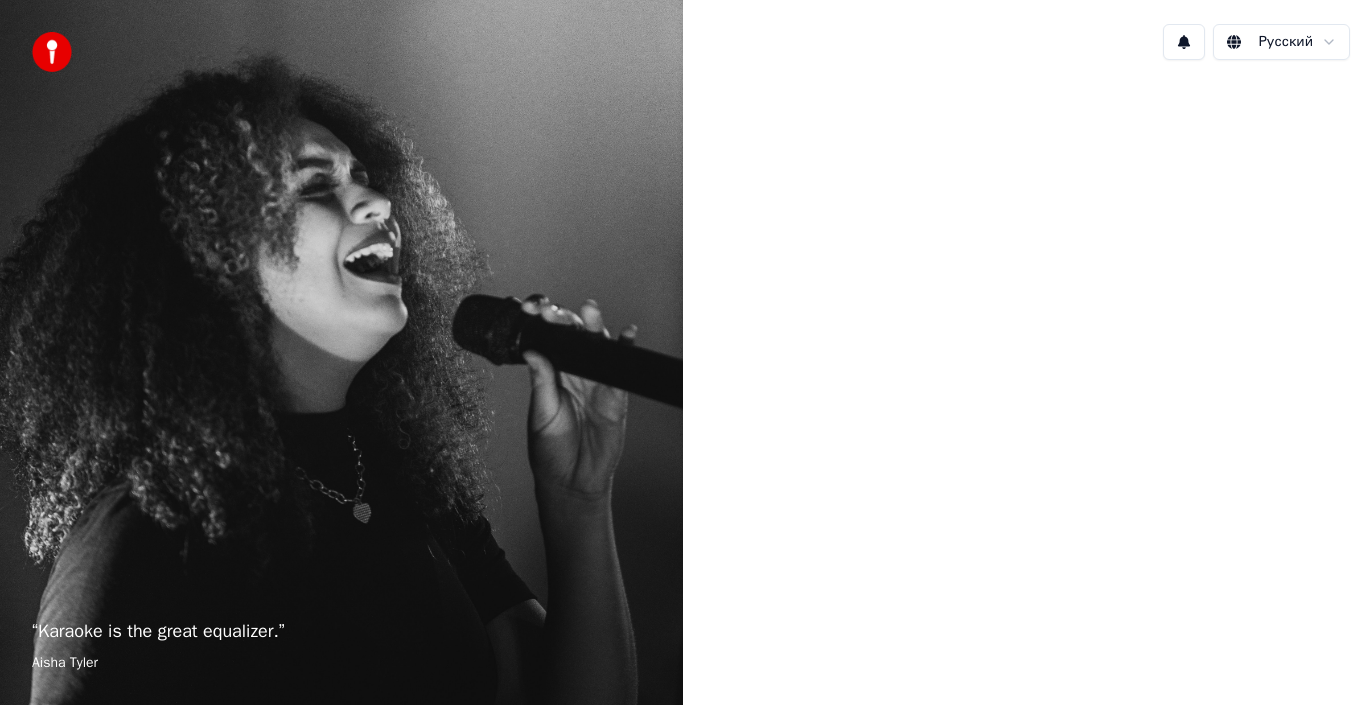 scroll, scrollTop: 0, scrollLeft: 0, axis: both 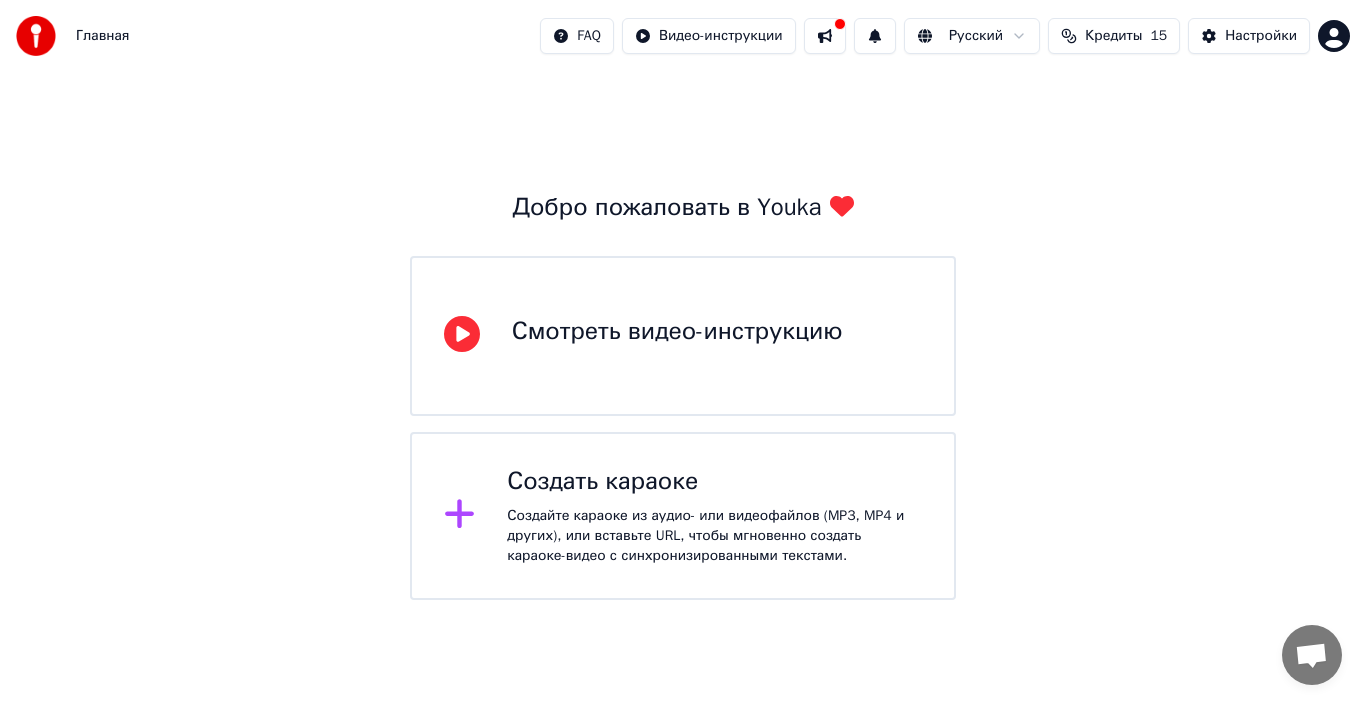 click on "Создать караоке" at bounding box center [714, 482] 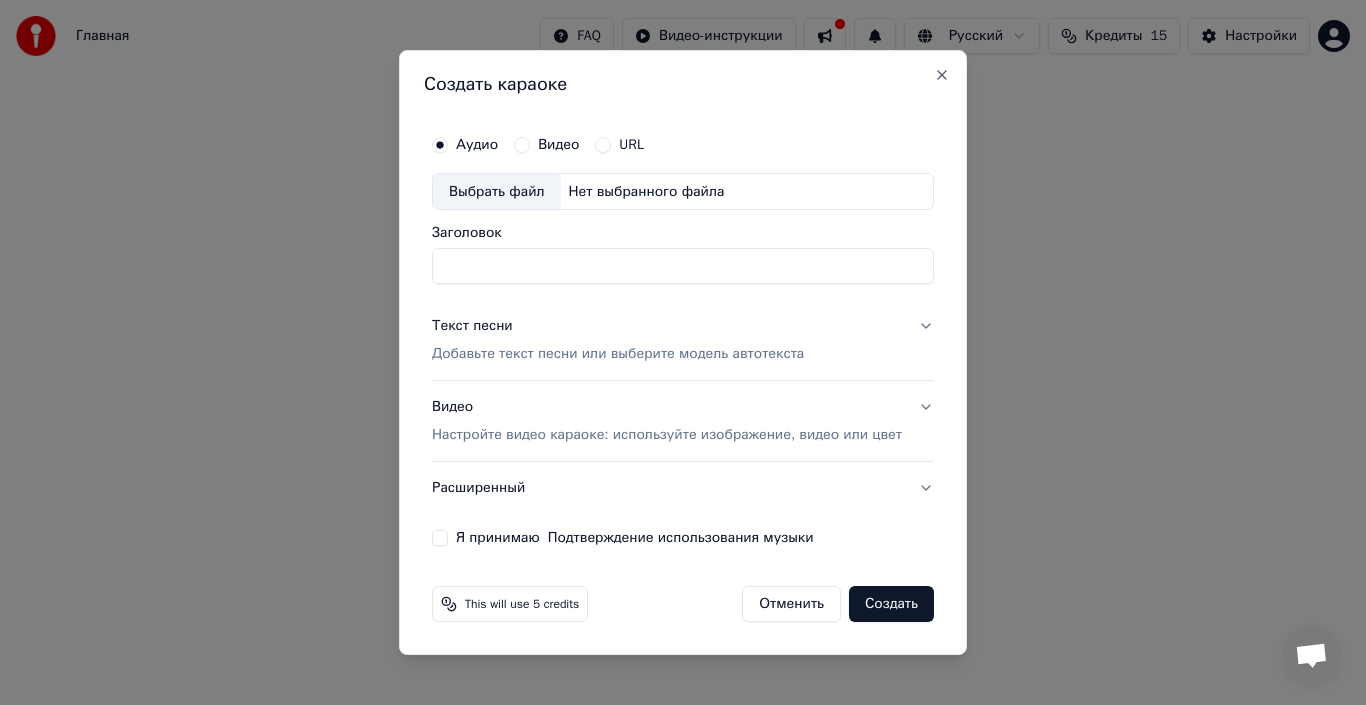 click on "Выбрать файл" at bounding box center [497, 192] 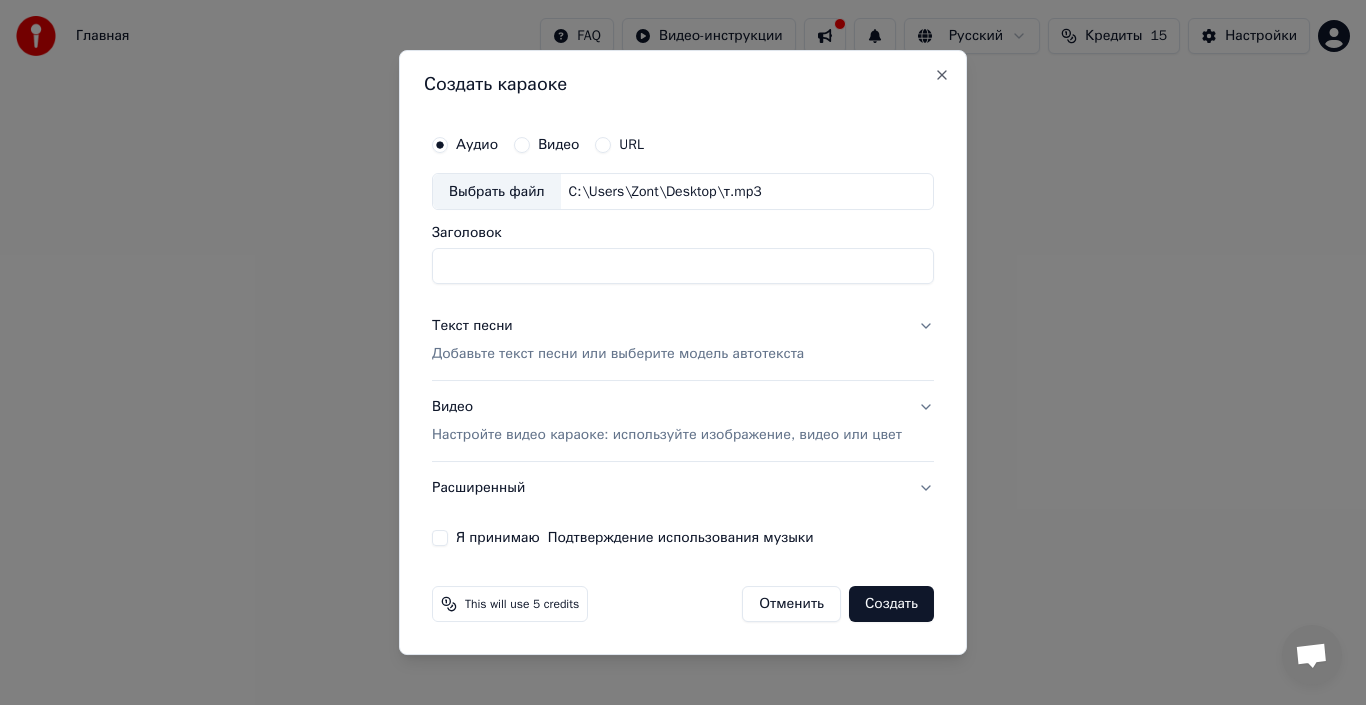 type on "*" 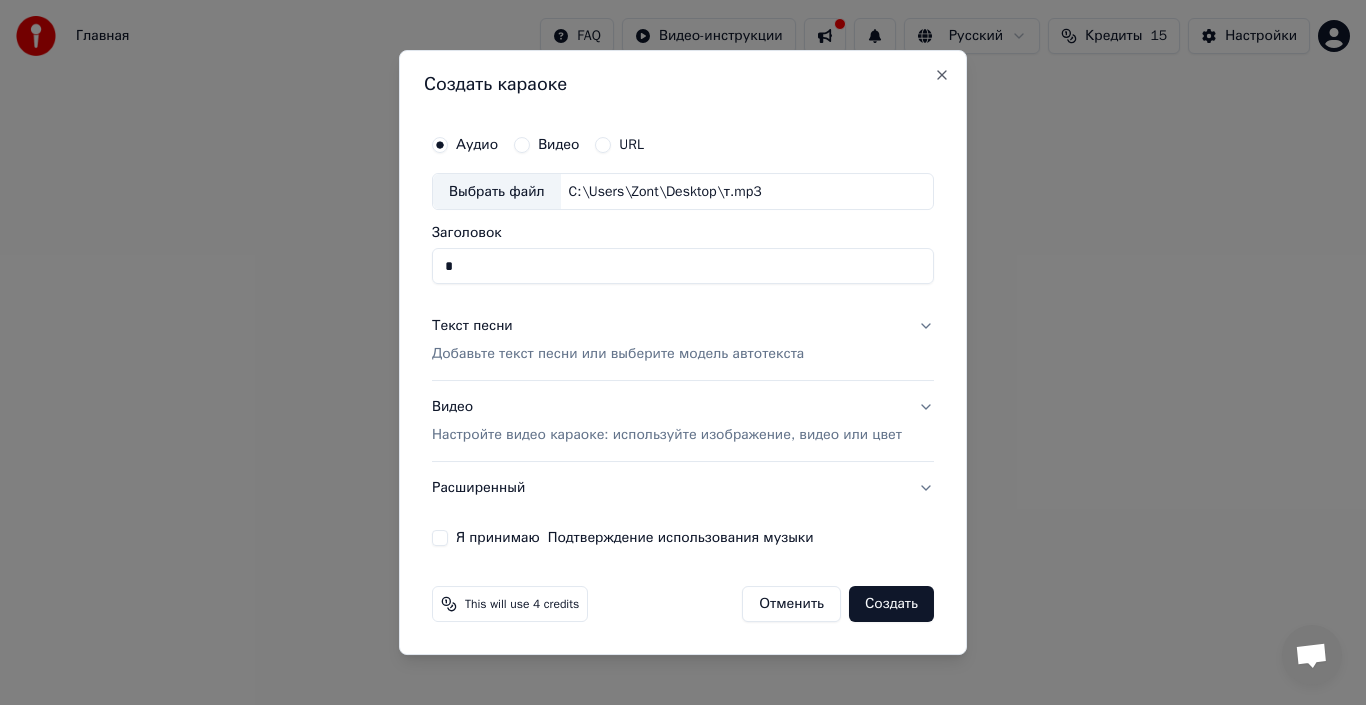 click on "*" at bounding box center [683, 267] 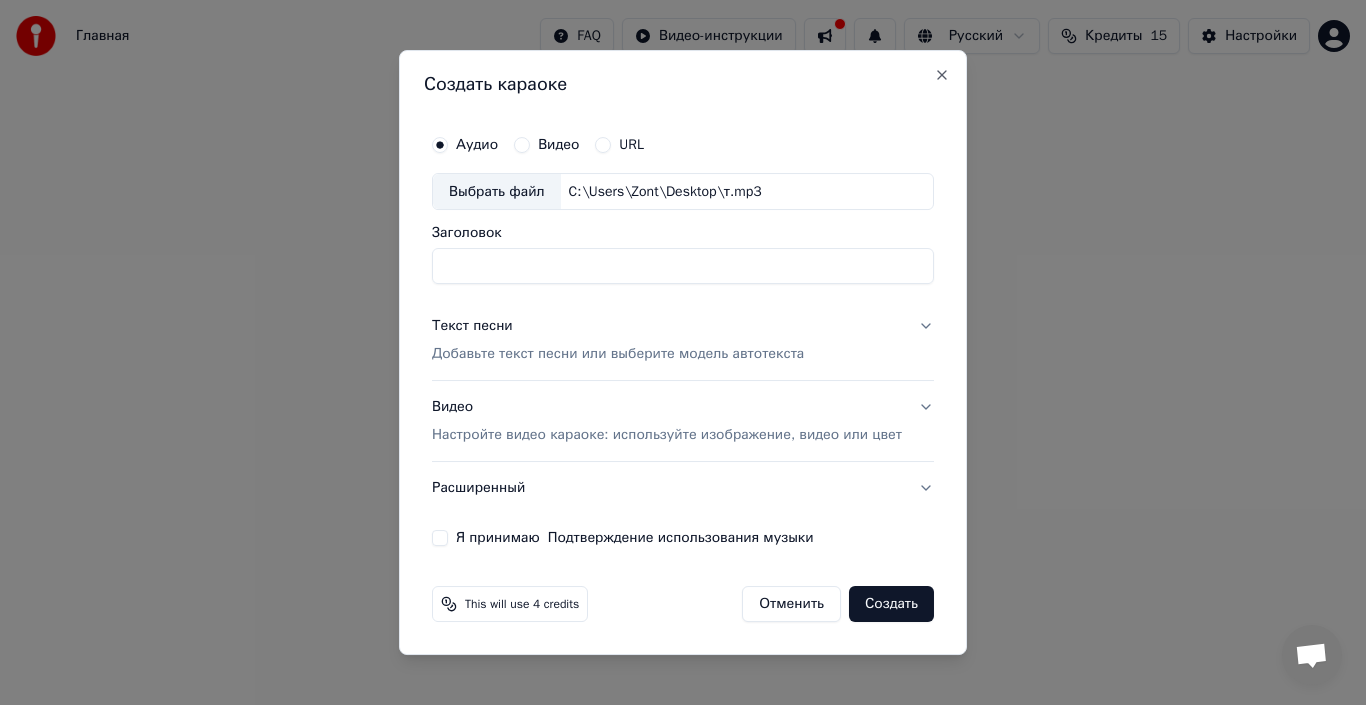 type on "*" 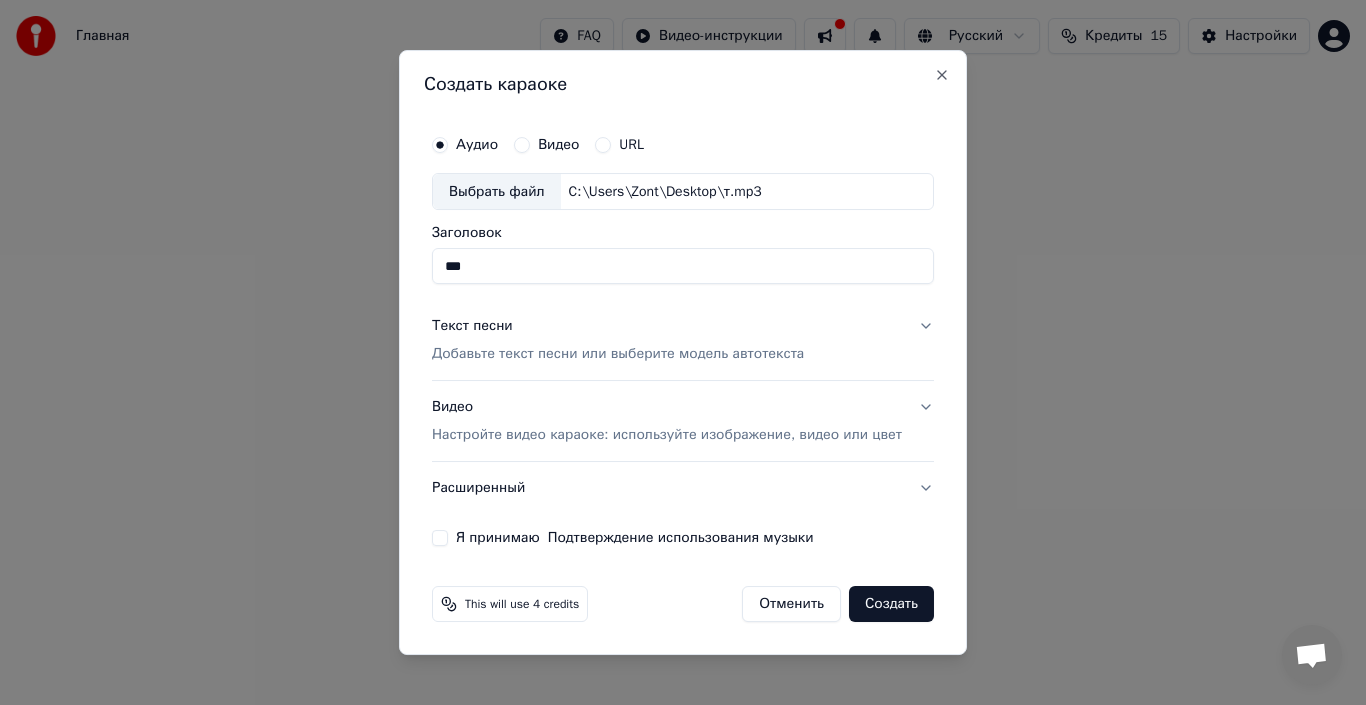 type on "***" 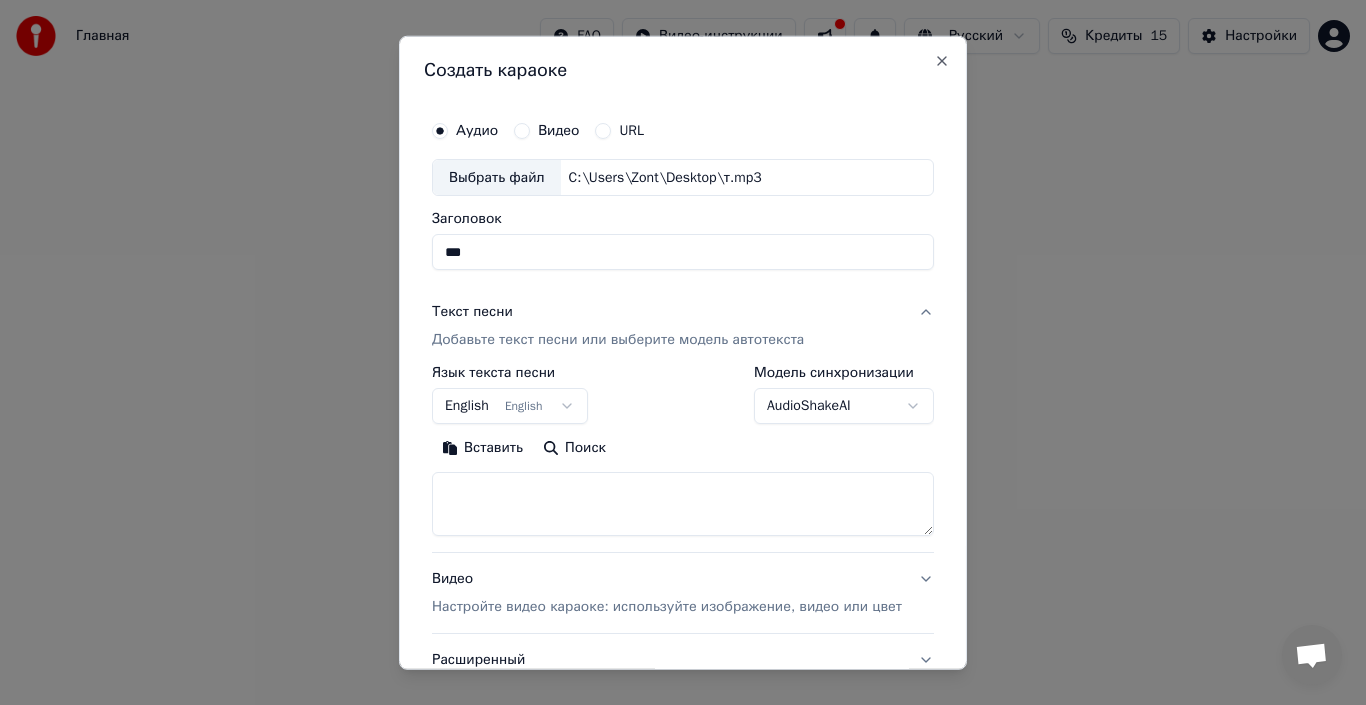 click on "Добавьте текст песни или выберите модель автотекста" at bounding box center [618, 340] 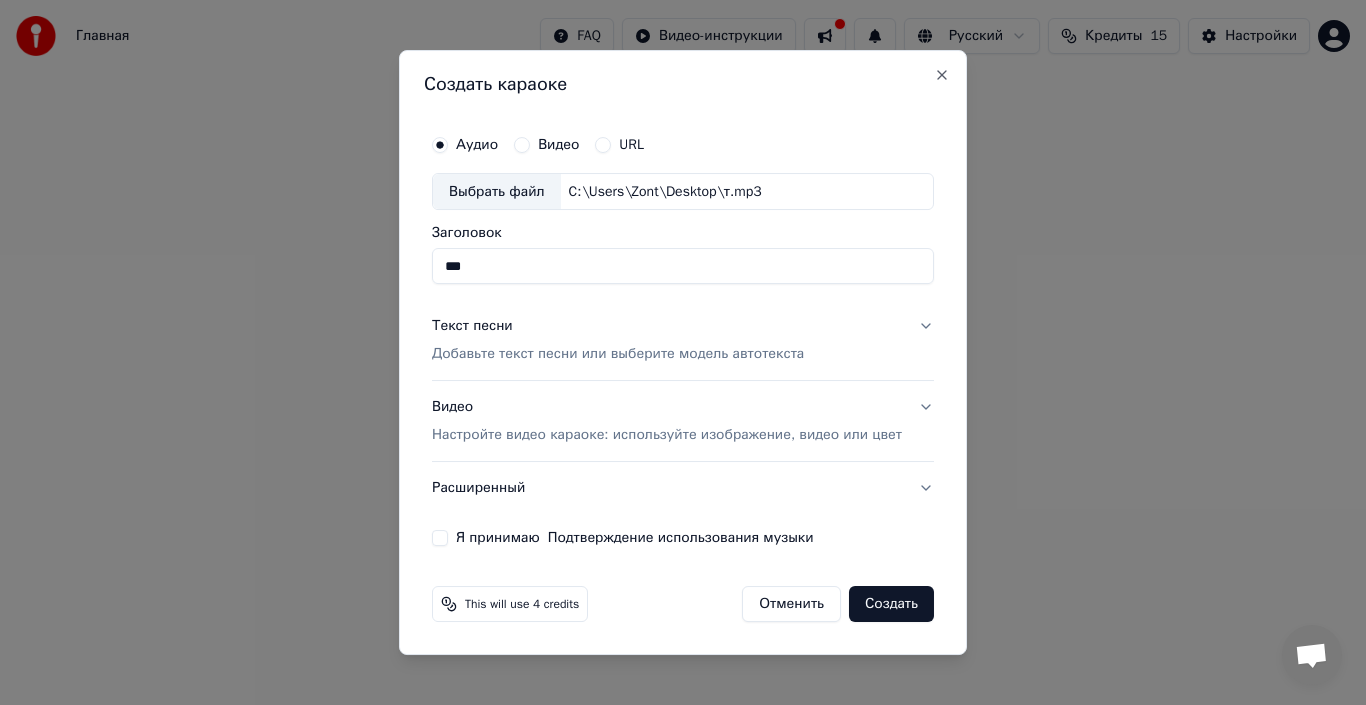 click on "Текст песни Добавьте текст песни или выберите модель автотекста" at bounding box center [618, 341] 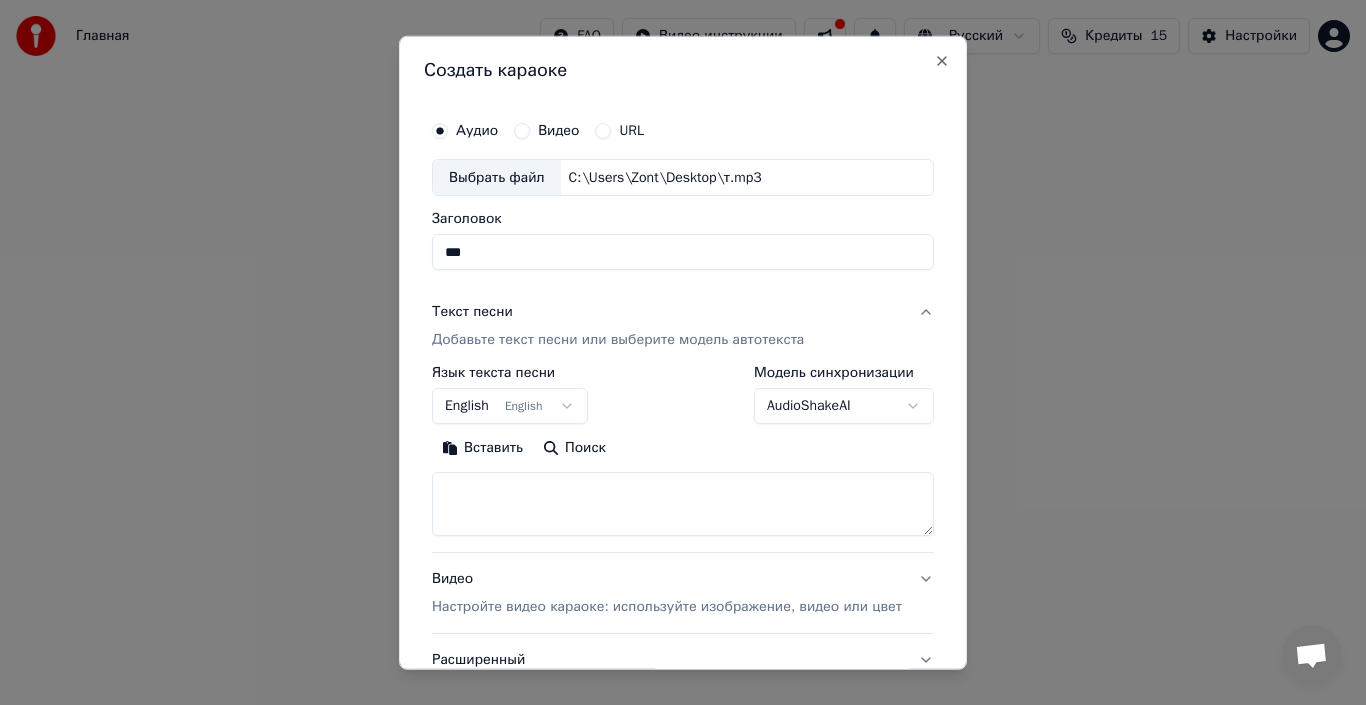 click at bounding box center (683, 504) 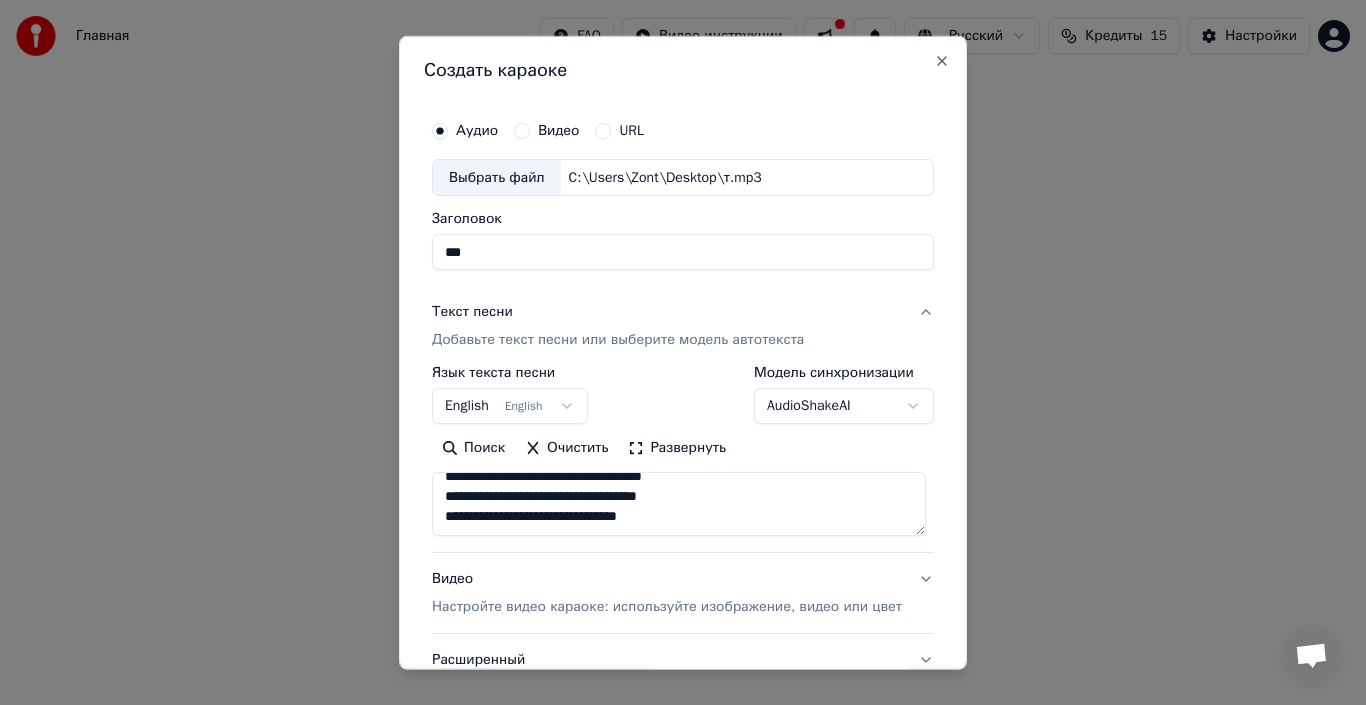 scroll, scrollTop: 1353, scrollLeft: 0, axis: vertical 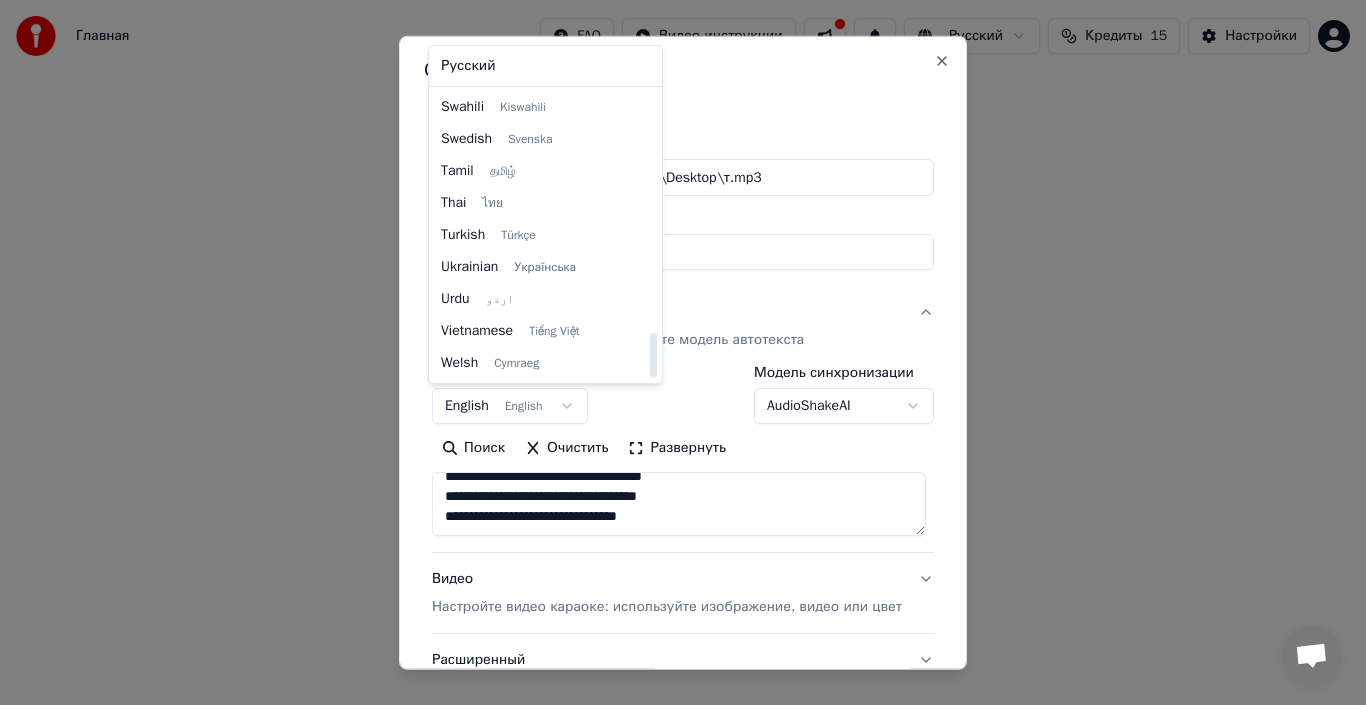 select on "**" 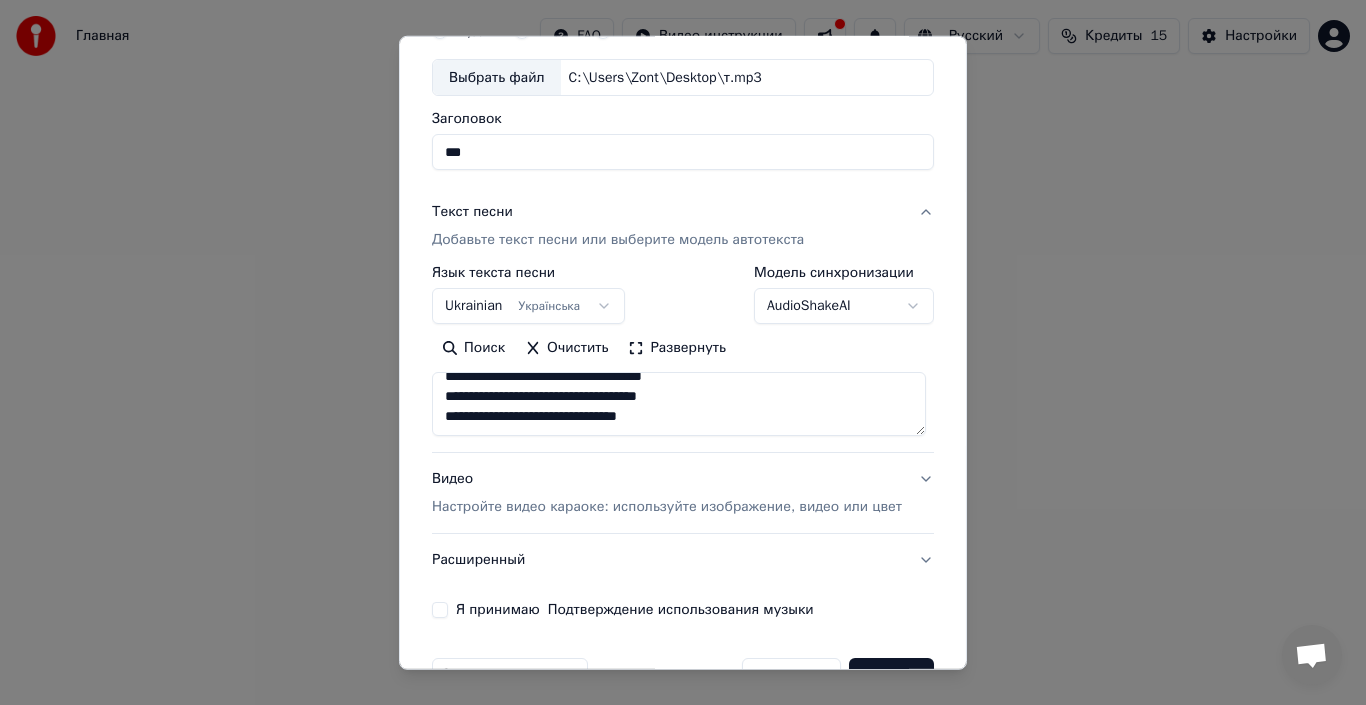scroll, scrollTop: 157, scrollLeft: 0, axis: vertical 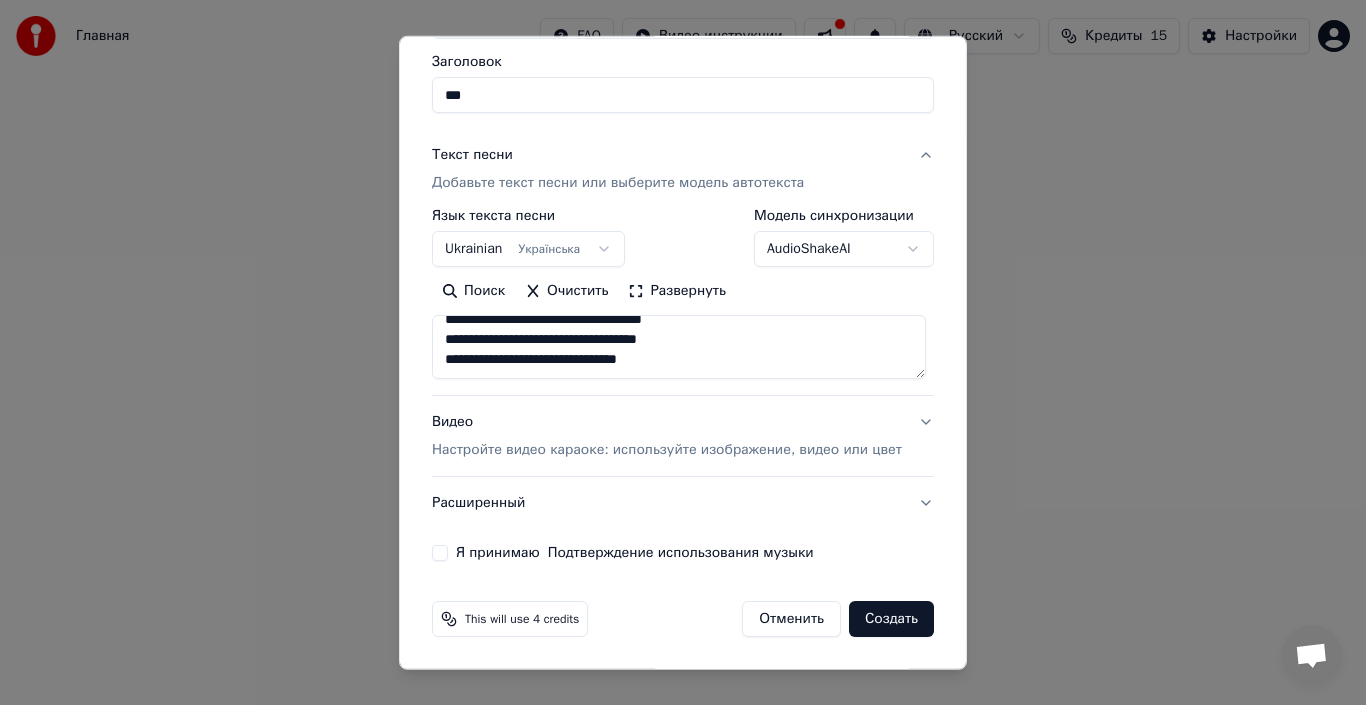 click on "Настройте видео караоке: используйте изображение, видео или цвет" at bounding box center (667, 450) 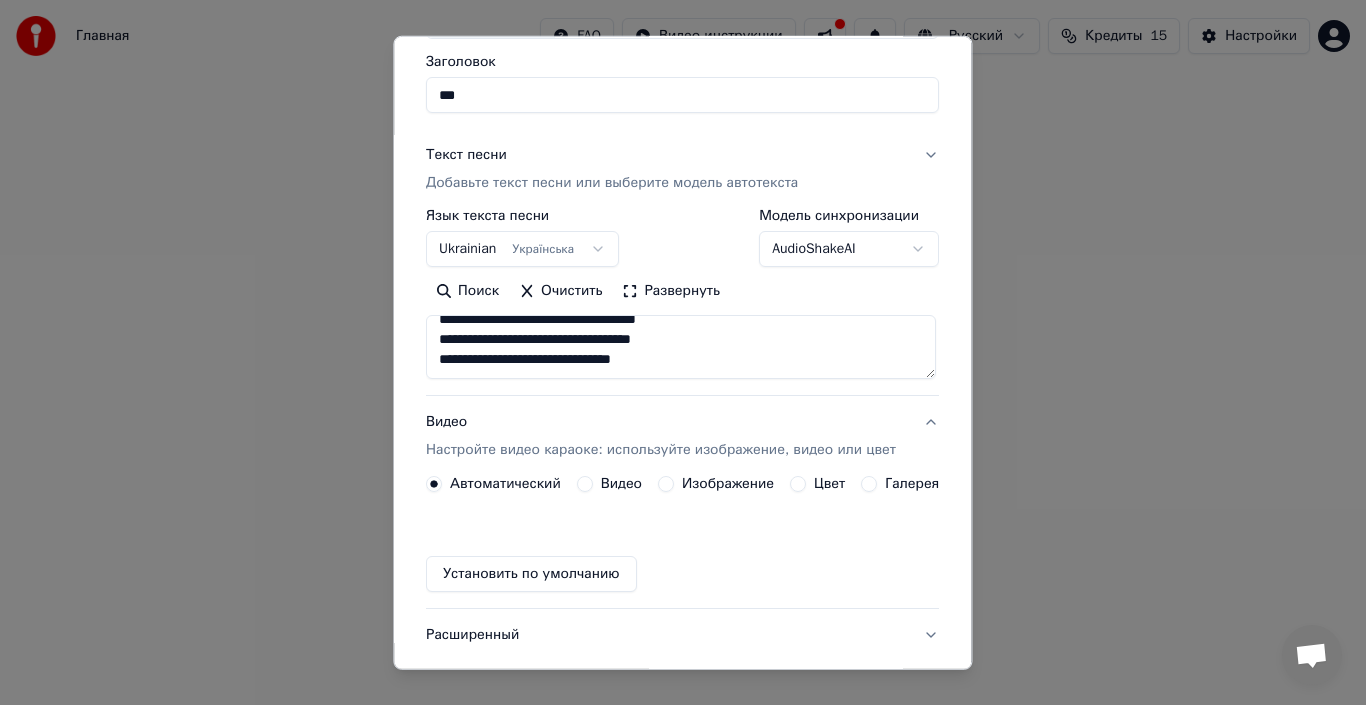 scroll, scrollTop: 103, scrollLeft: 0, axis: vertical 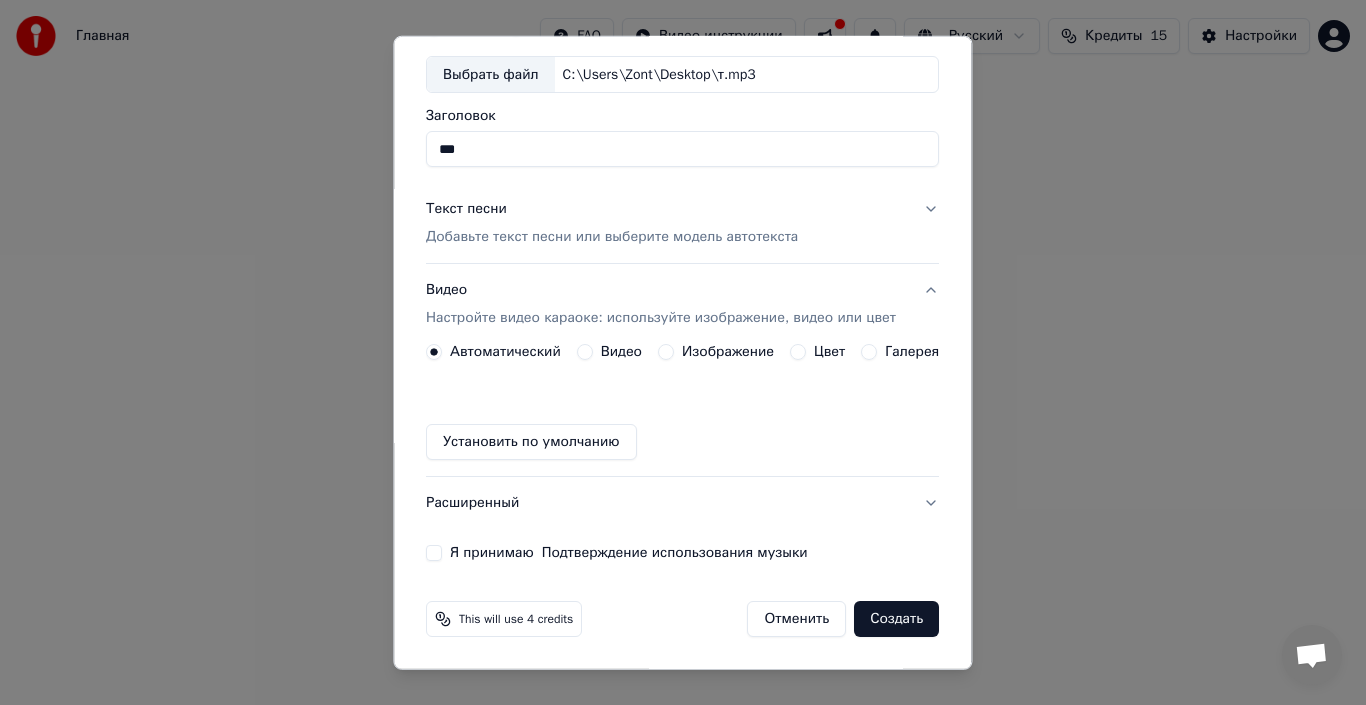 click on "Автоматический" at bounding box center (505, 352) 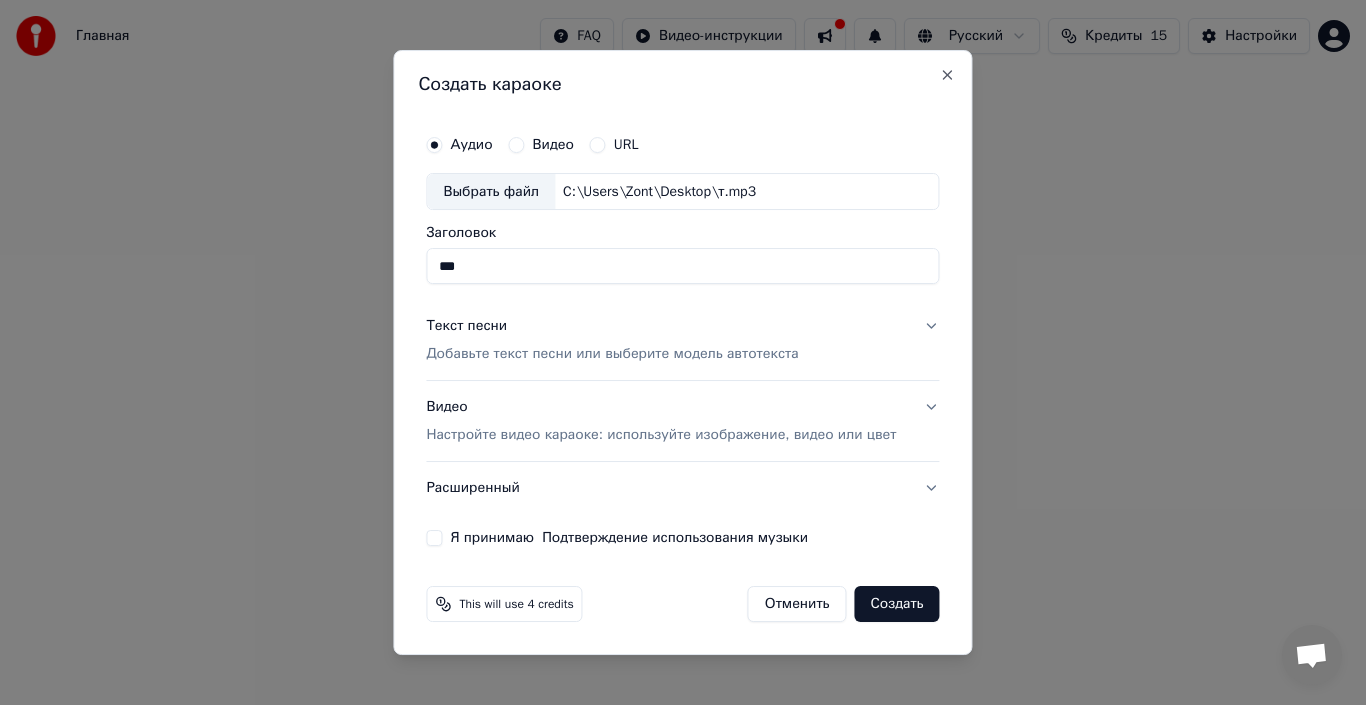 scroll, scrollTop: 0, scrollLeft: 0, axis: both 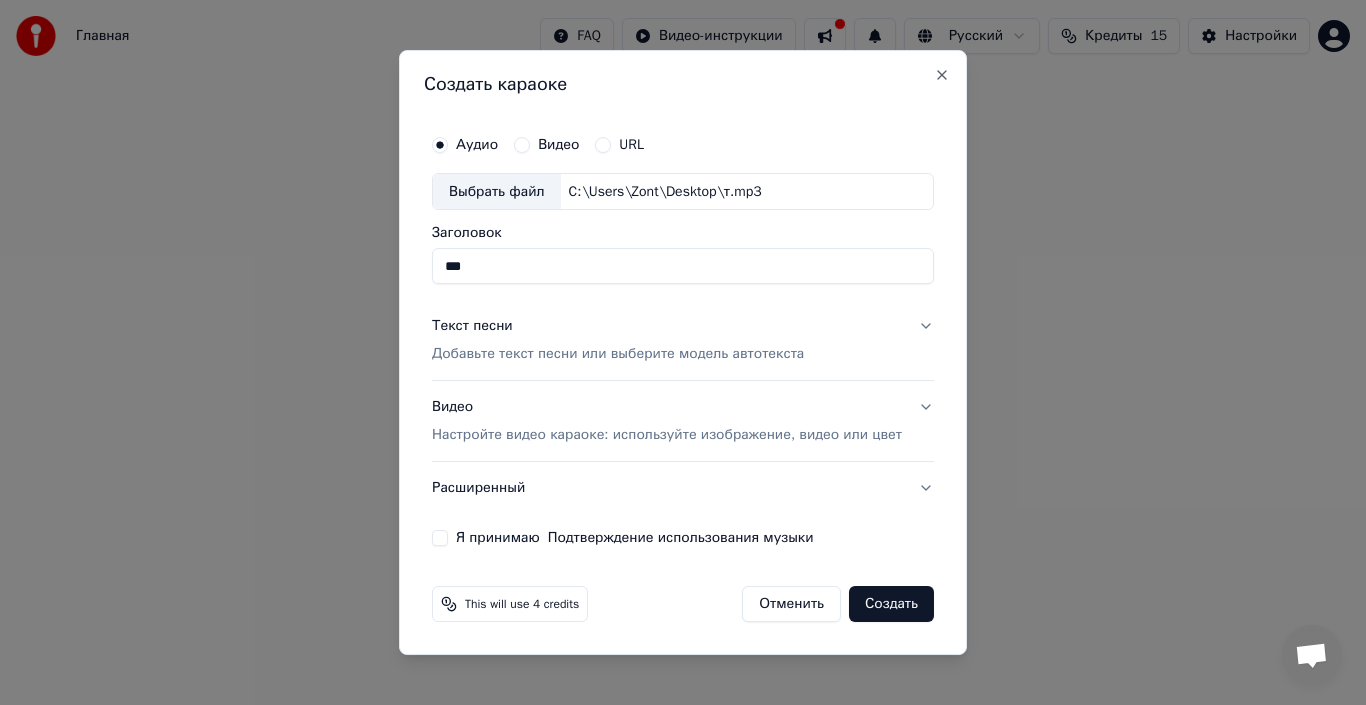 click on "Добавьте текст песни или выберите модель автотекста" at bounding box center [618, 355] 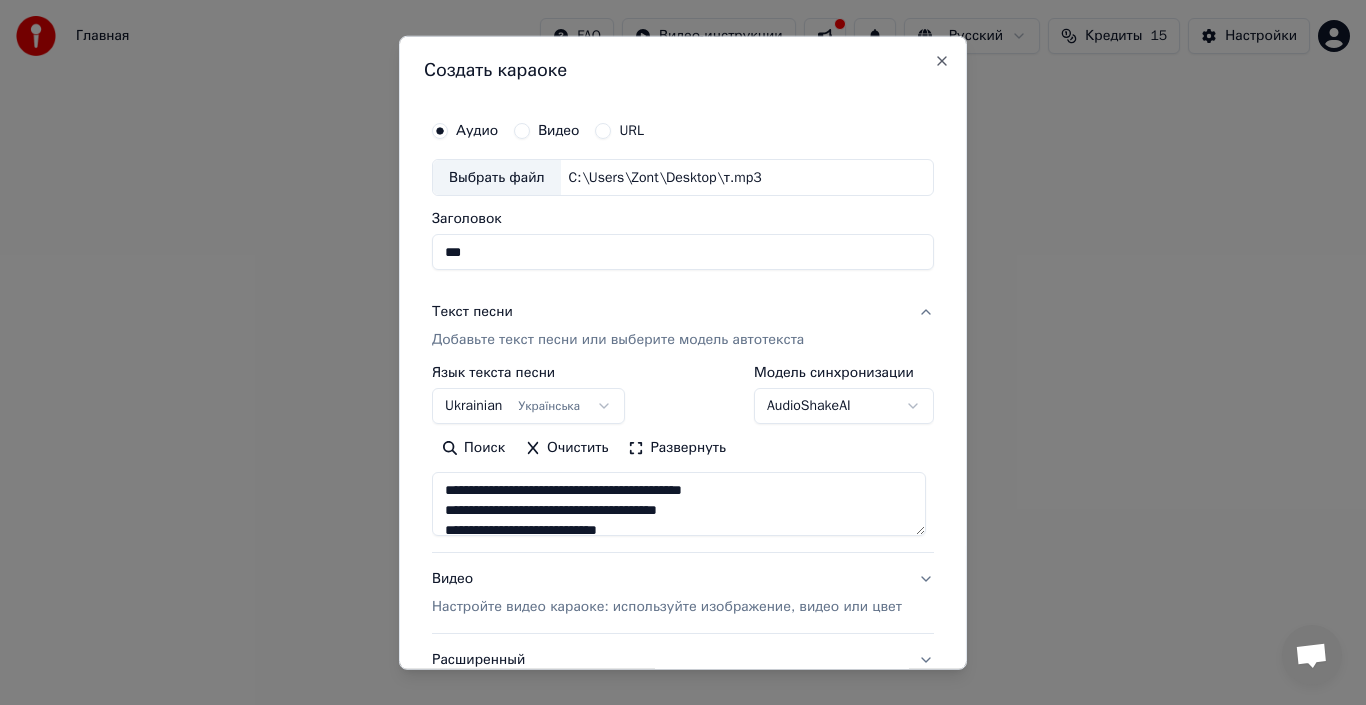 click on "Добавьте текст песни или выберите модель автотекста" at bounding box center (618, 340) 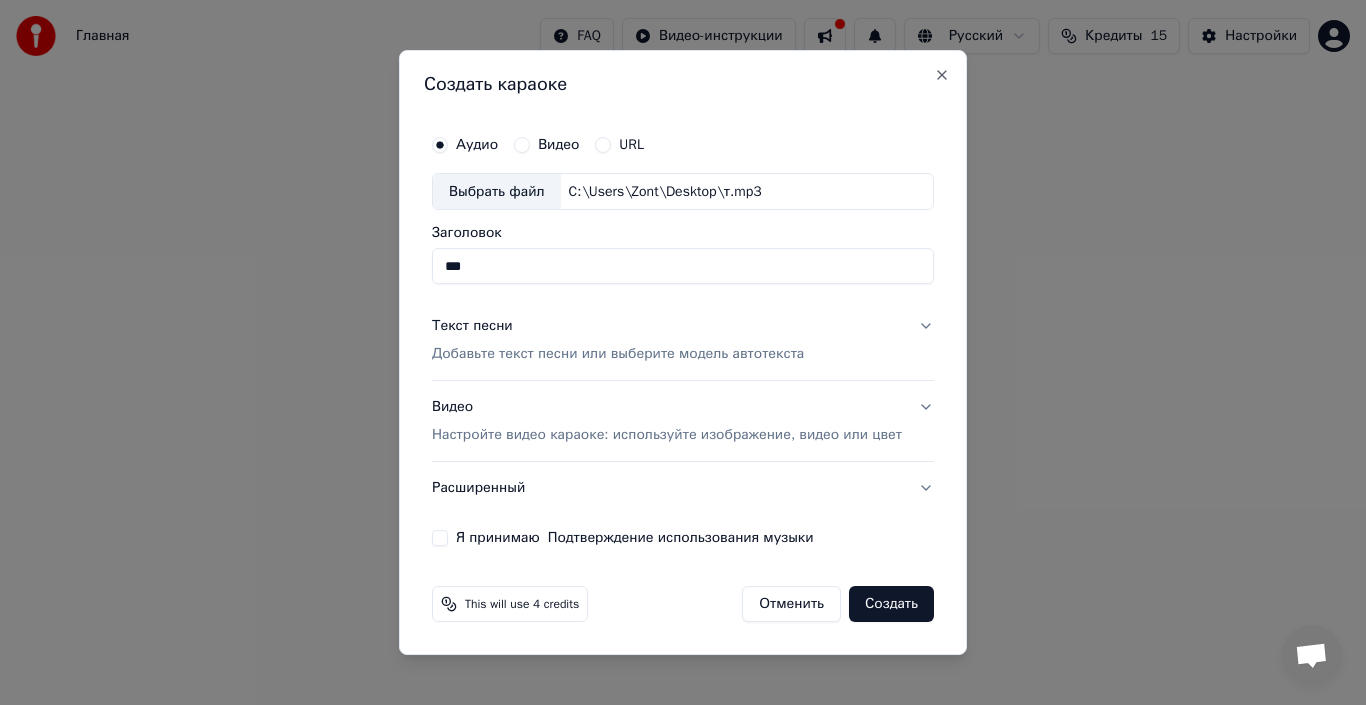 click on "Текст песни Добавьте текст песни или выберите модель автотекста" at bounding box center (618, 341) 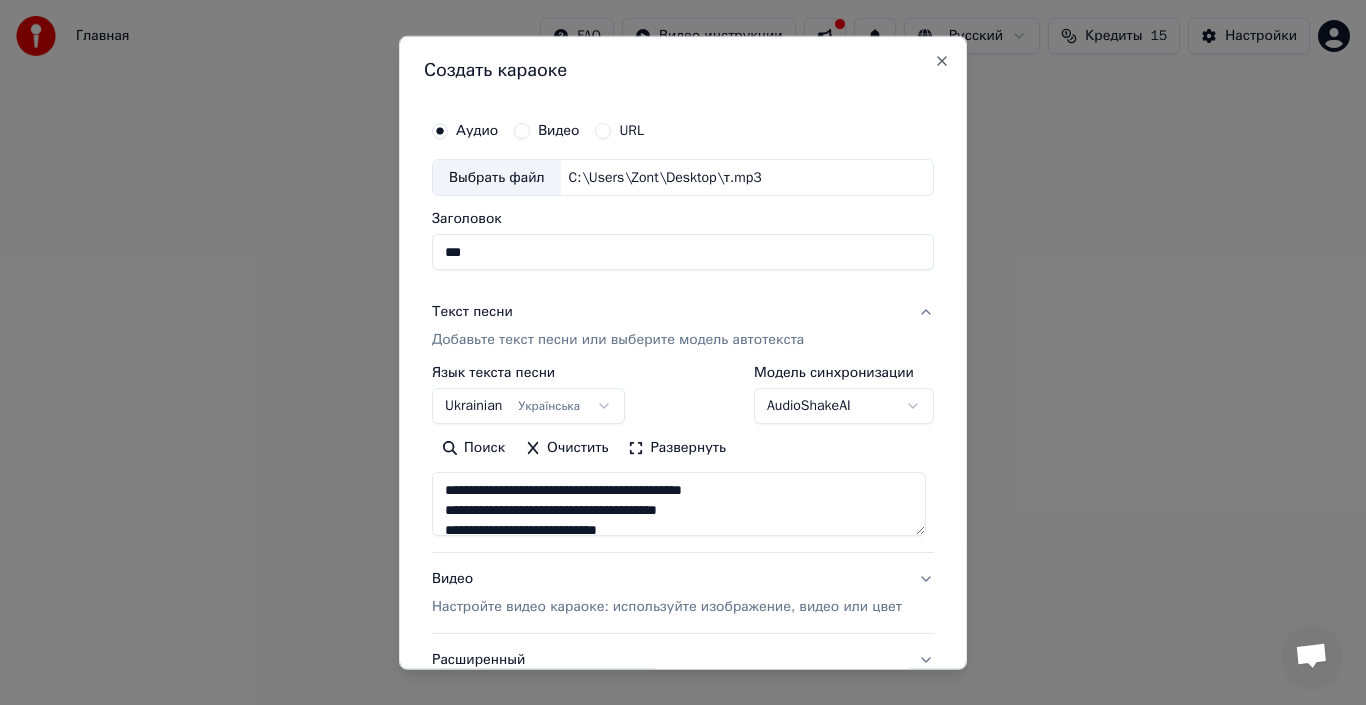 click on "Добавьте текст песни или выберите модель автотекста" at bounding box center (618, 340) 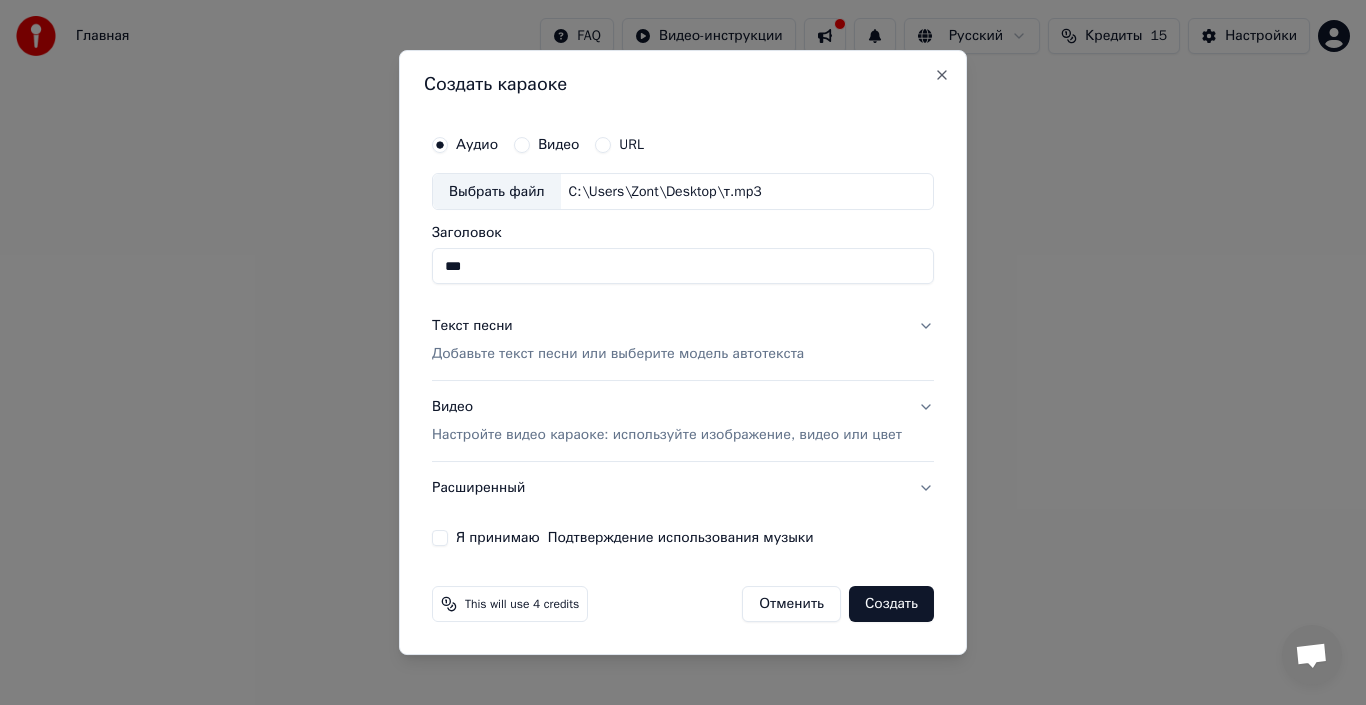 click on "Видео Настройте видео караоке: используйте изображение, видео или цвет" at bounding box center (683, 422) 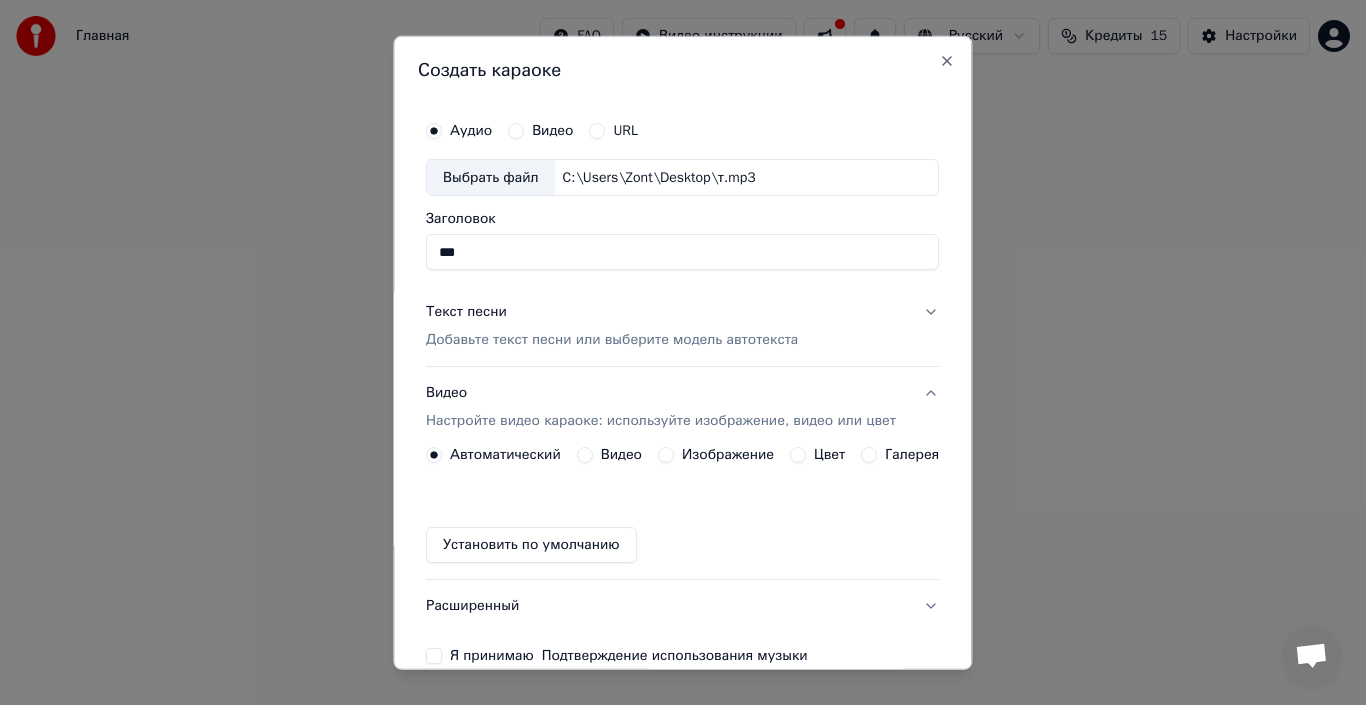 click on "Изображение" at bounding box center [728, 455] 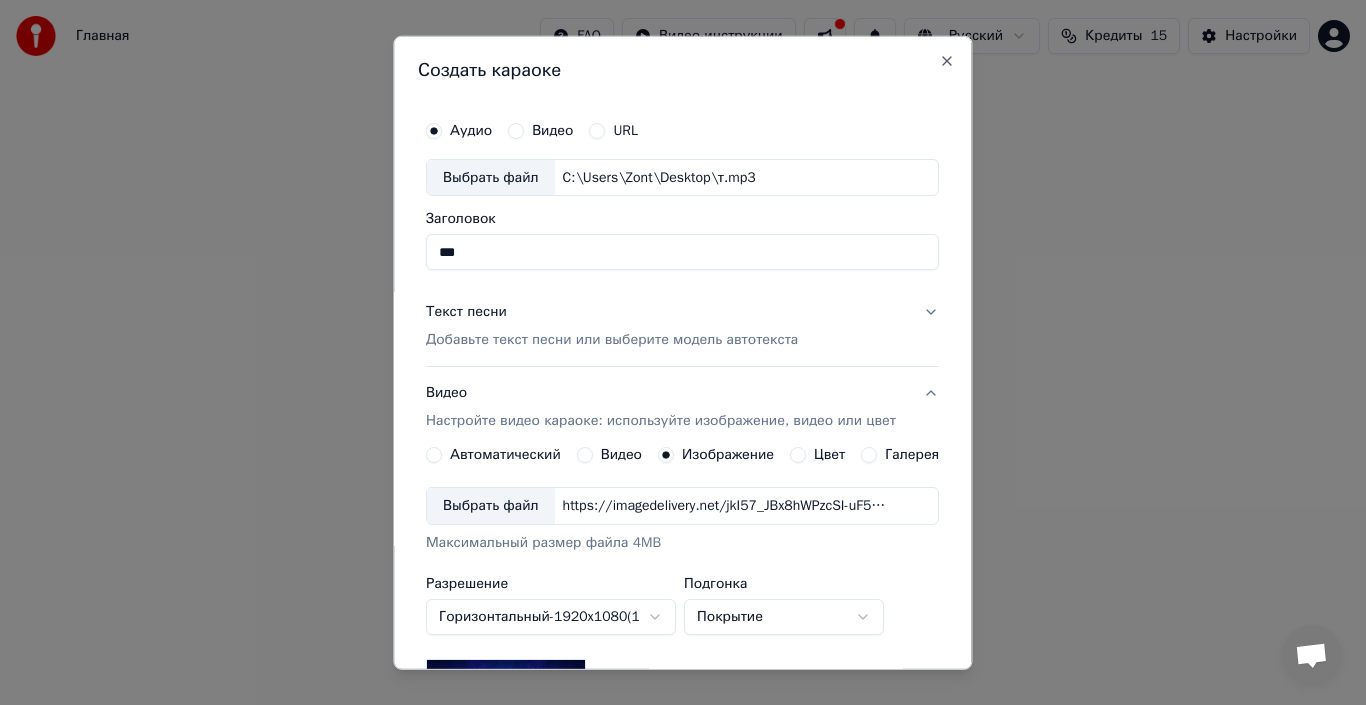 click on "Выбрать файл" at bounding box center [491, 506] 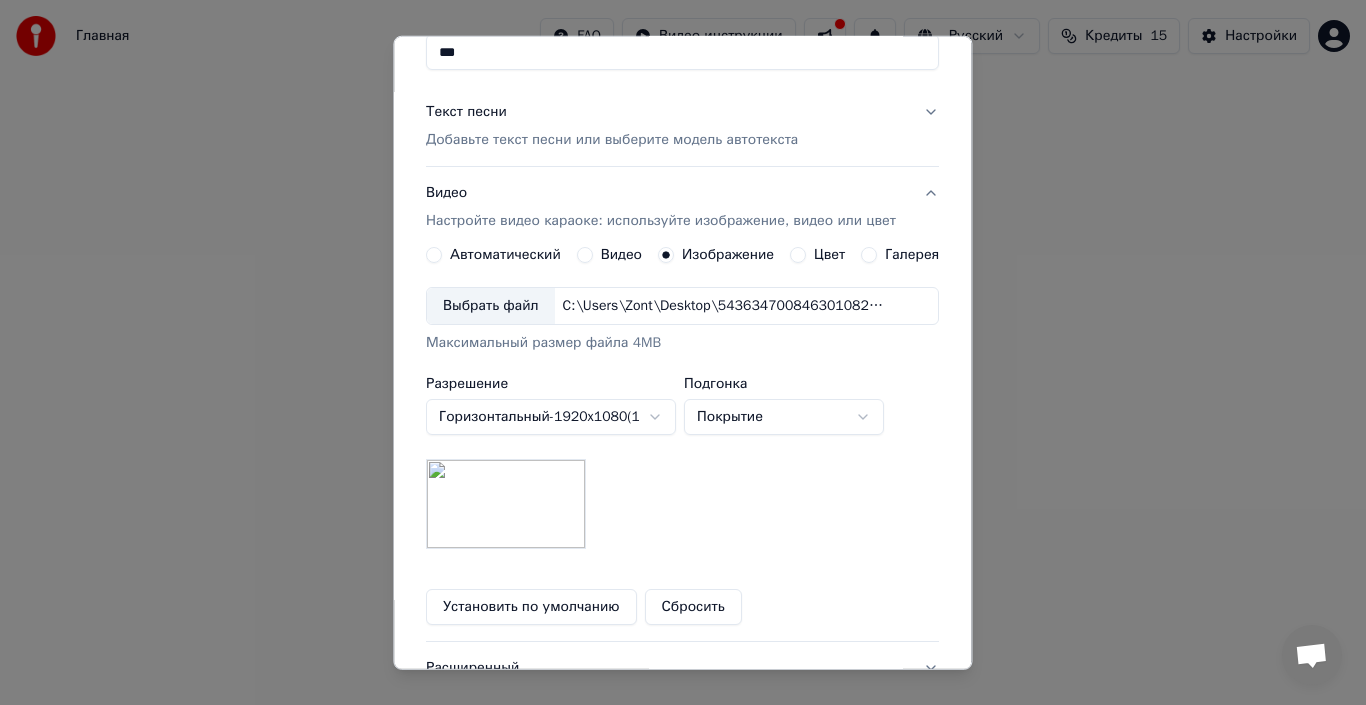 scroll, scrollTop: 365, scrollLeft: 0, axis: vertical 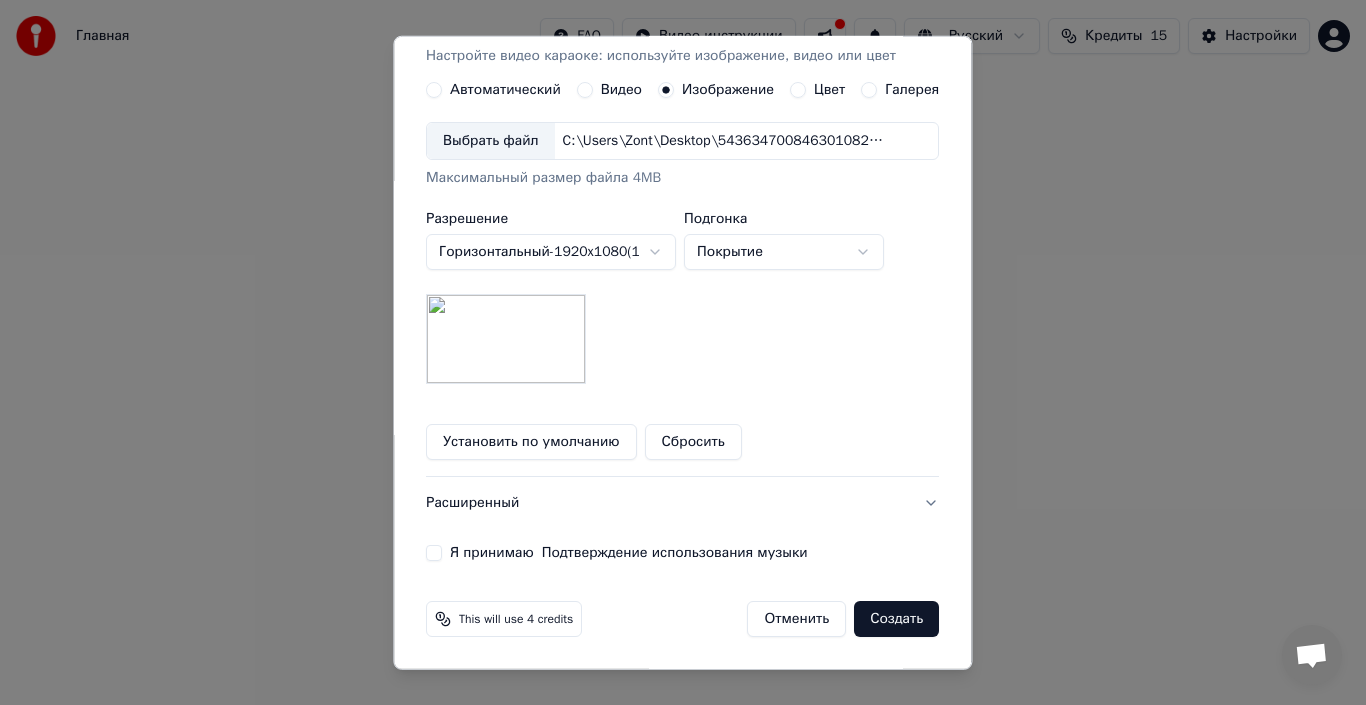 click on "Создать" at bounding box center [897, 619] 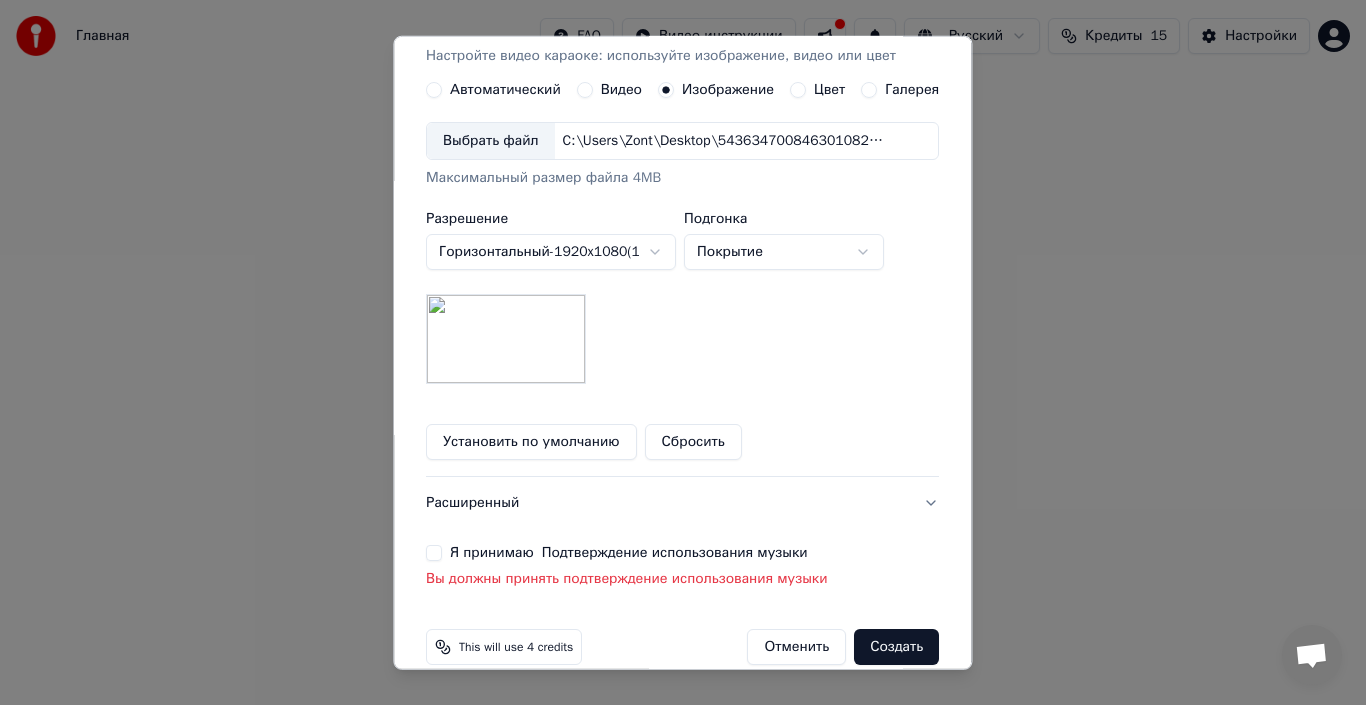 click on "Я принимаю   Подтверждение использования музыки" at bounding box center [434, 553] 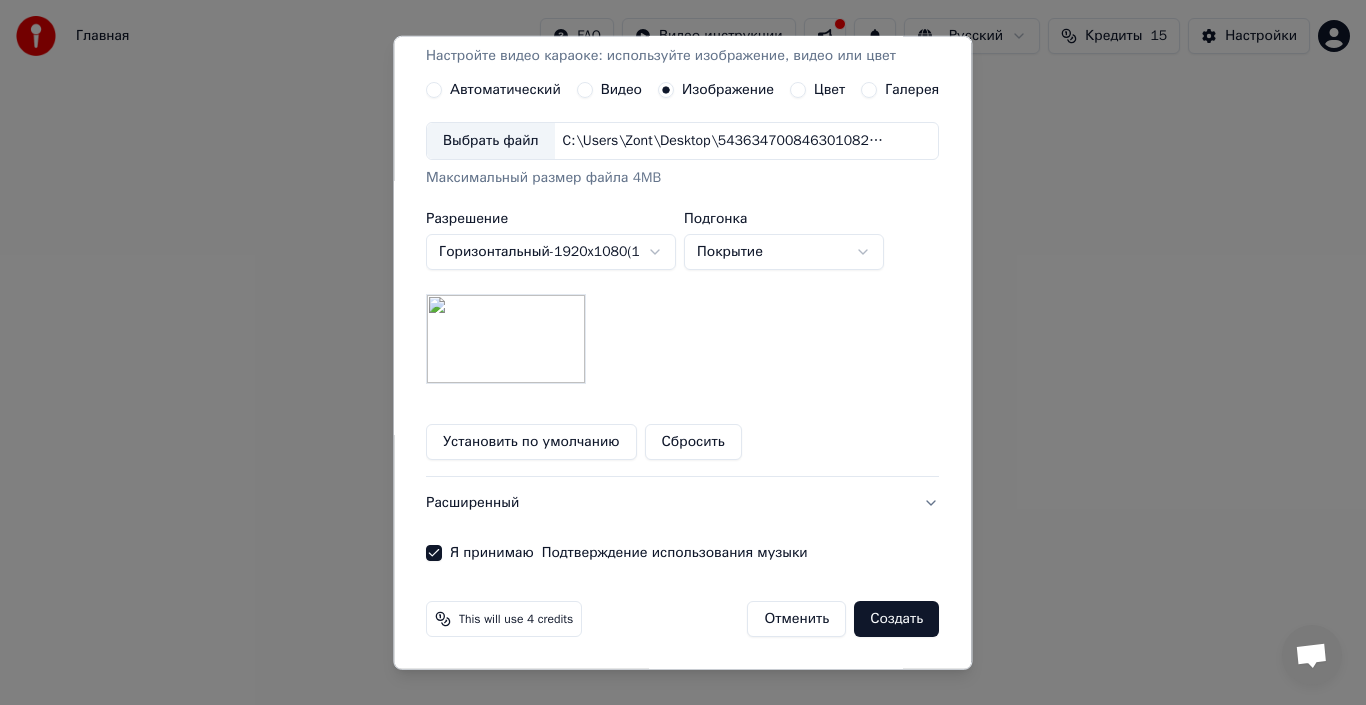 click on "Создать" at bounding box center [897, 619] 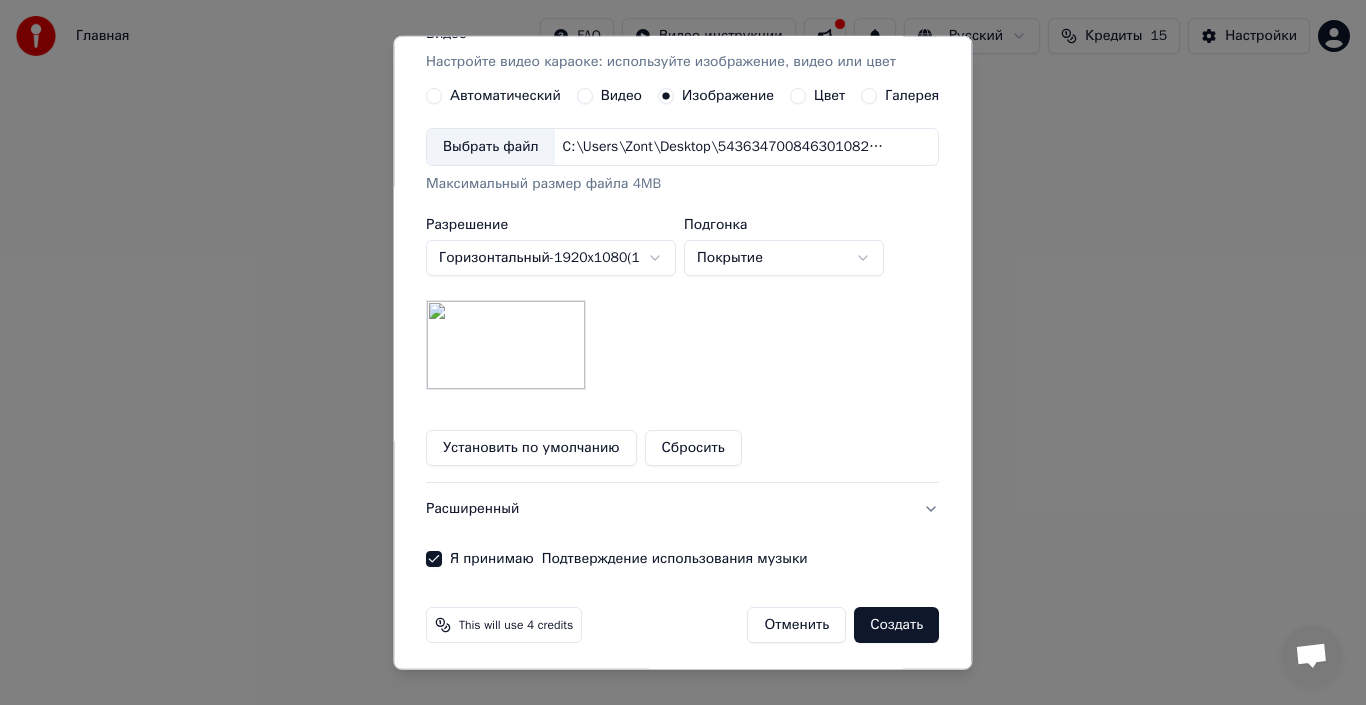 scroll, scrollTop: 365, scrollLeft: 0, axis: vertical 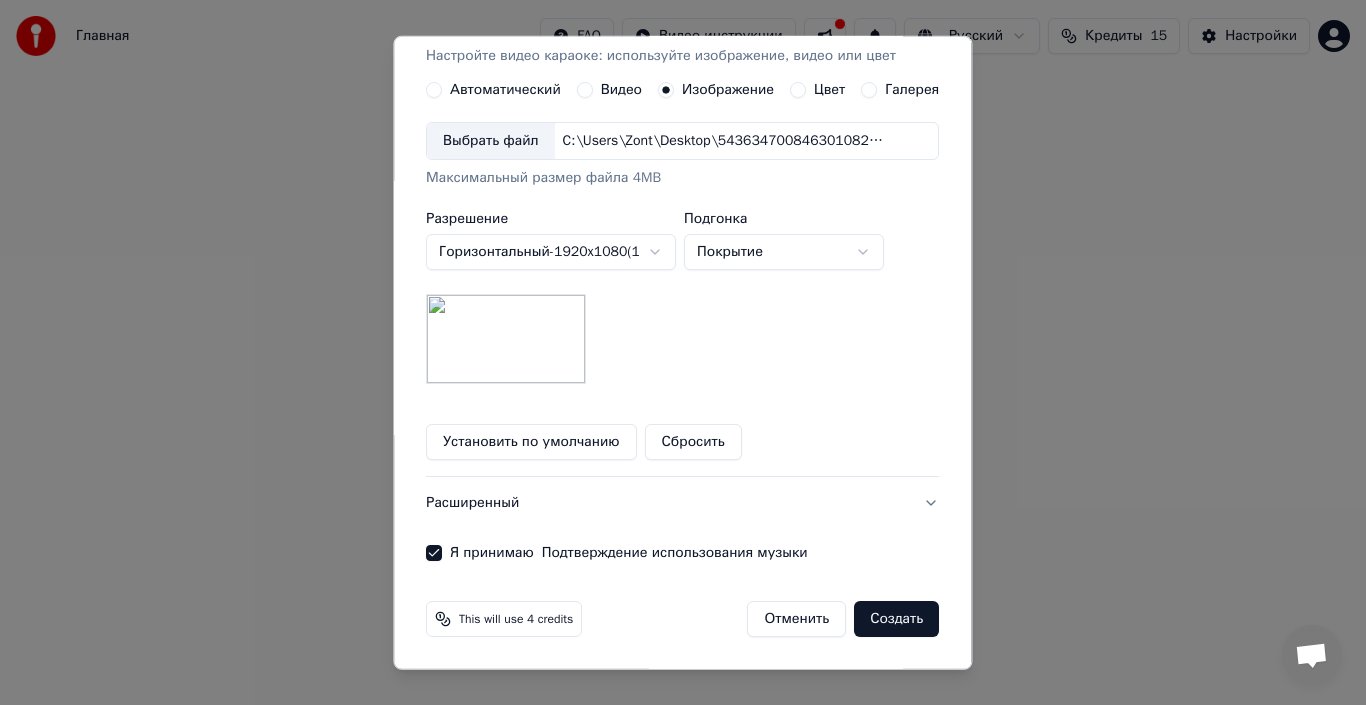 click on "Создать" at bounding box center (897, 619) 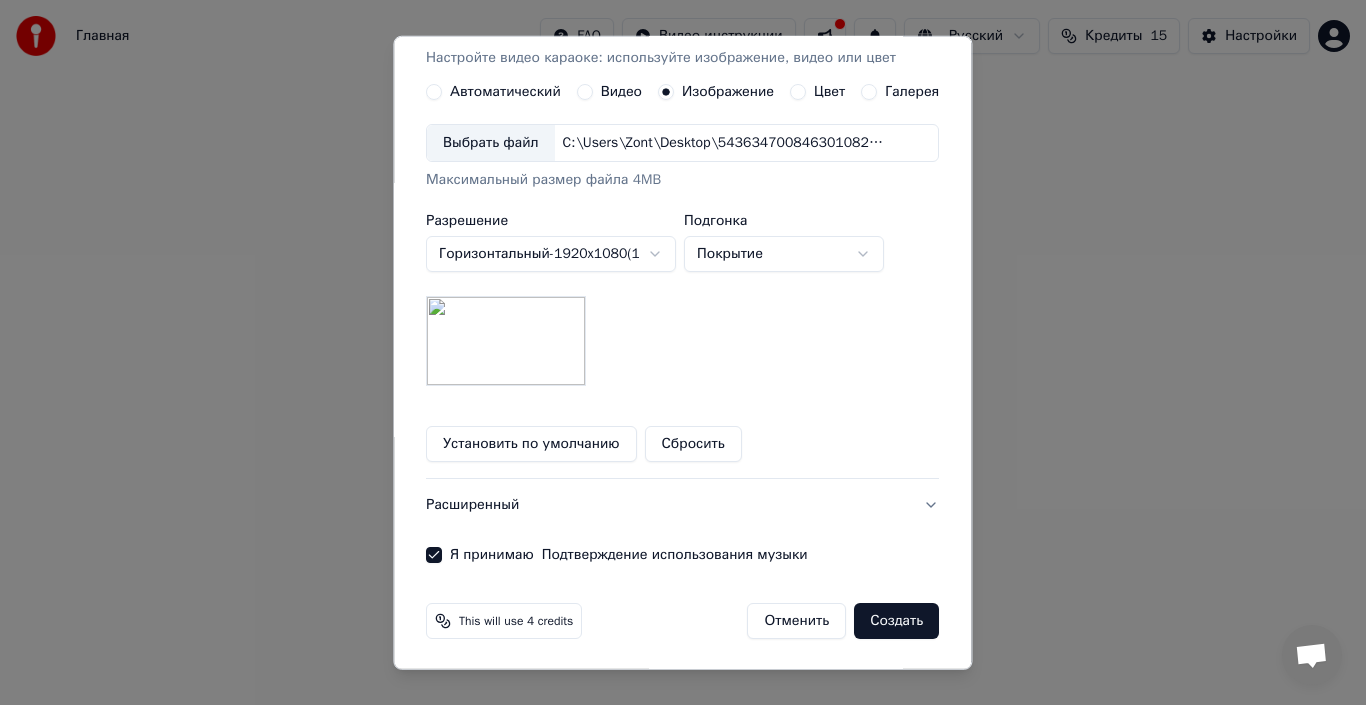 scroll, scrollTop: 365, scrollLeft: 0, axis: vertical 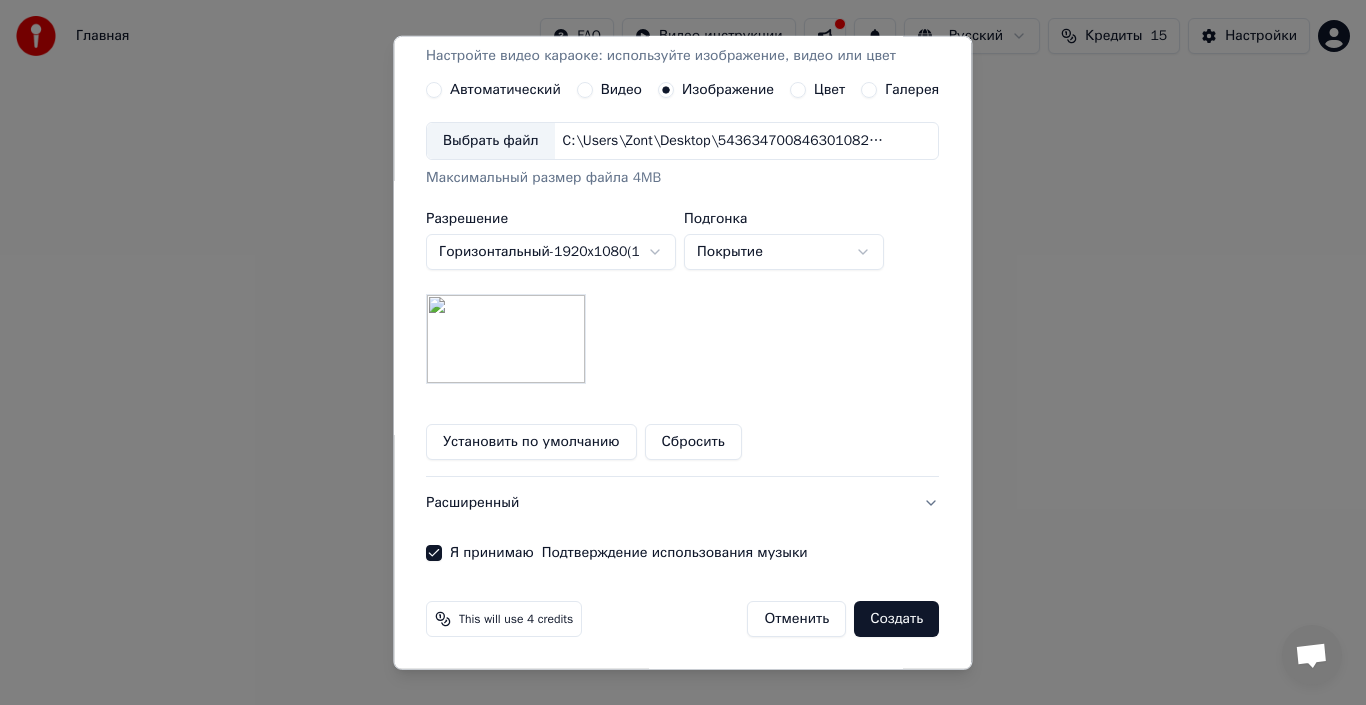 click on "Установить по умолчанию" at bounding box center [531, 442] 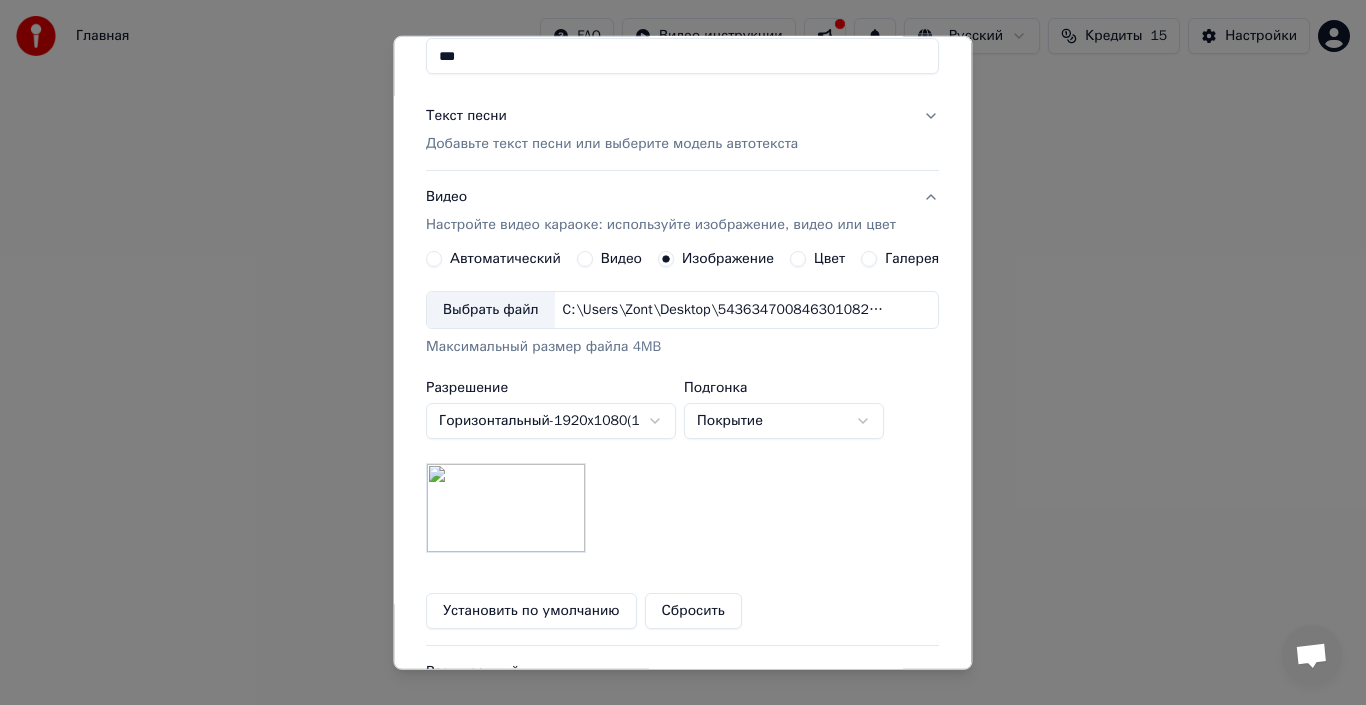 scroll, scrollTop: 200, scrollLeft: 0, axis: vertical 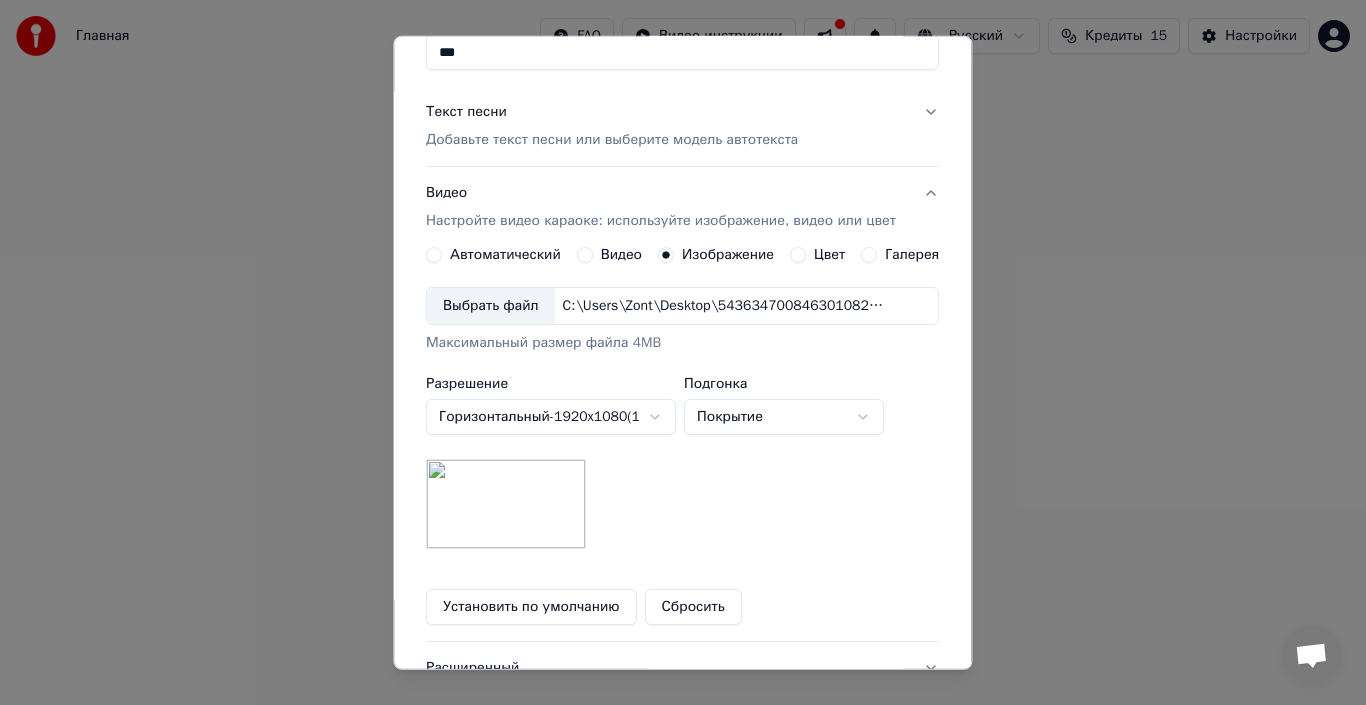 click on "Добавьте текст песни или выберите модель автотекста" at bounding box center [612, 140] 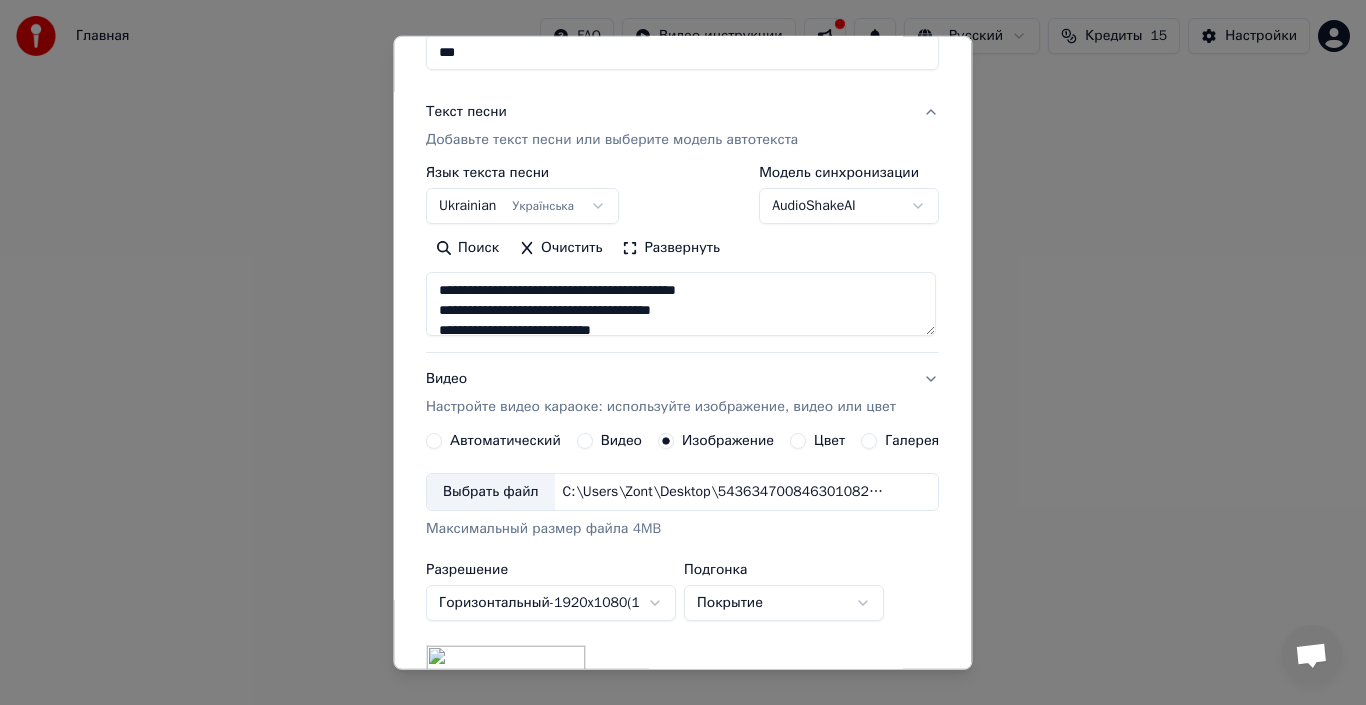 scroll, scrollTop: 157, scrollLeft: 0, axis: vertical 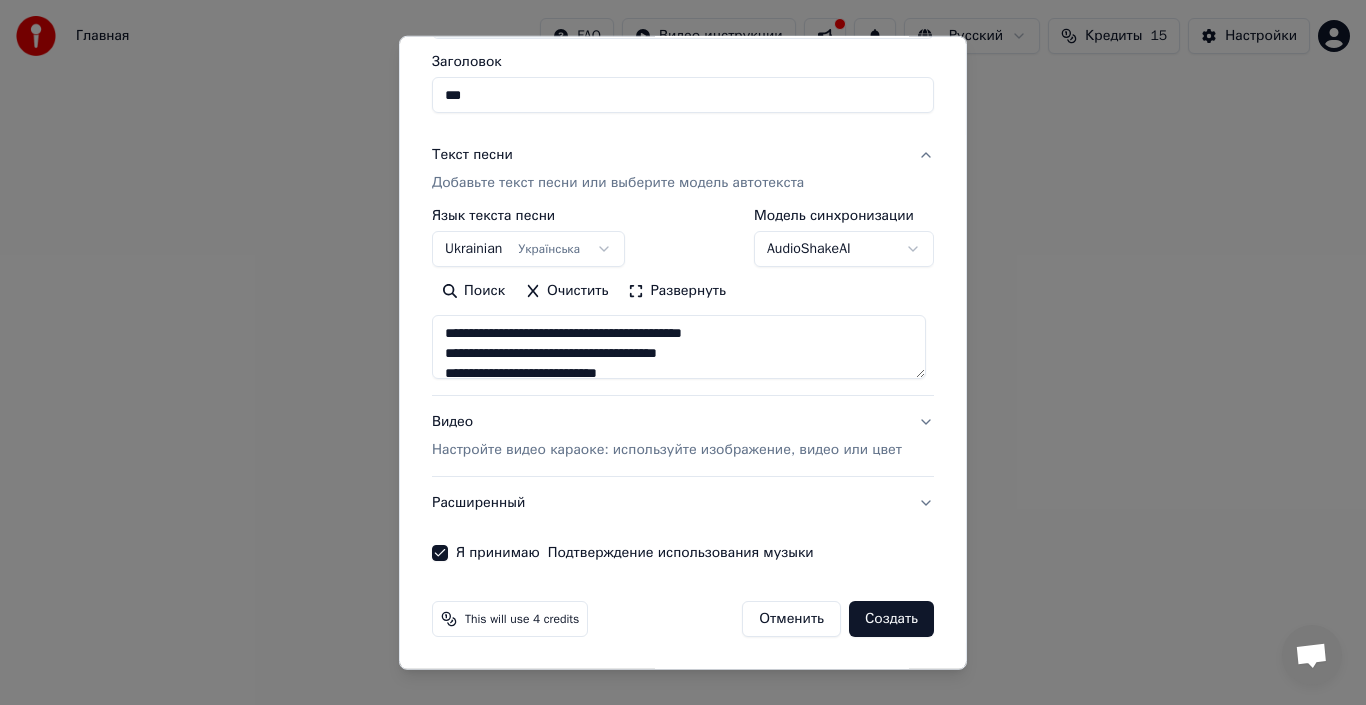 click on "**********" at bounding box center [683, 300] 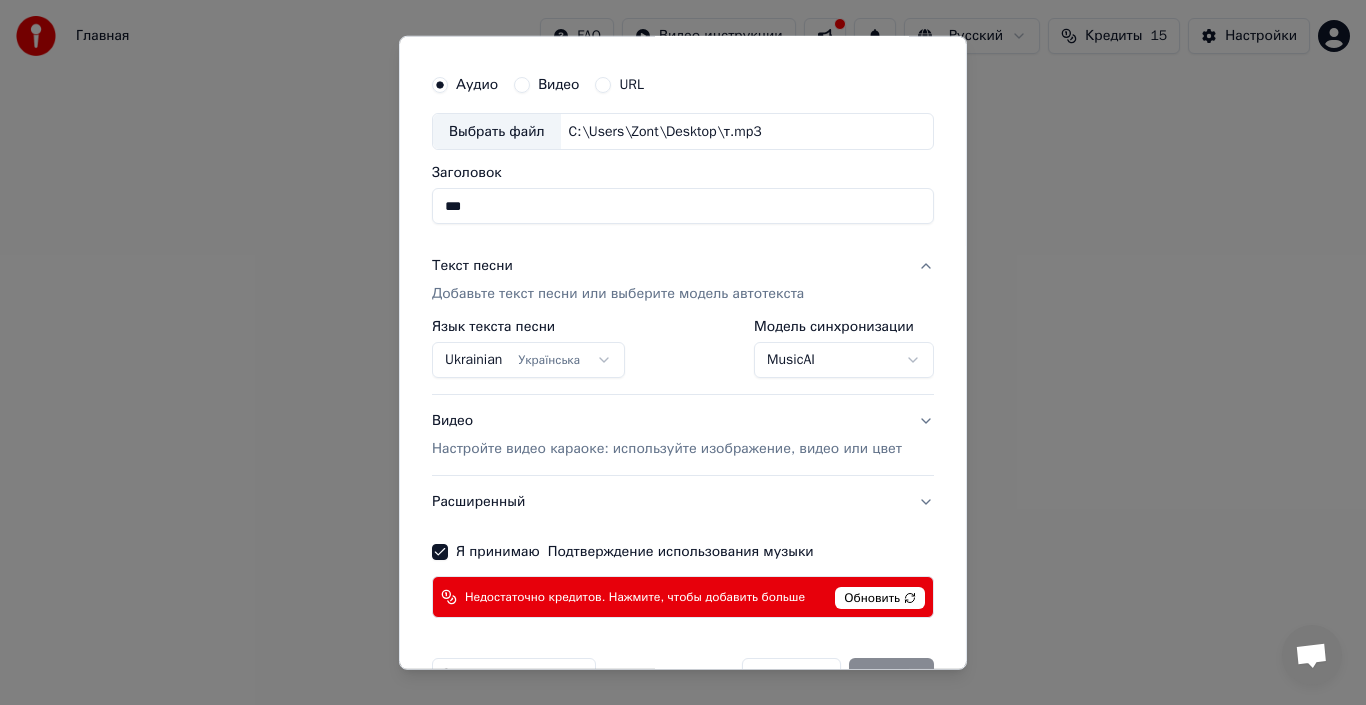 scroll, scrollTop: 0, scrollLeft: 0, axis: both 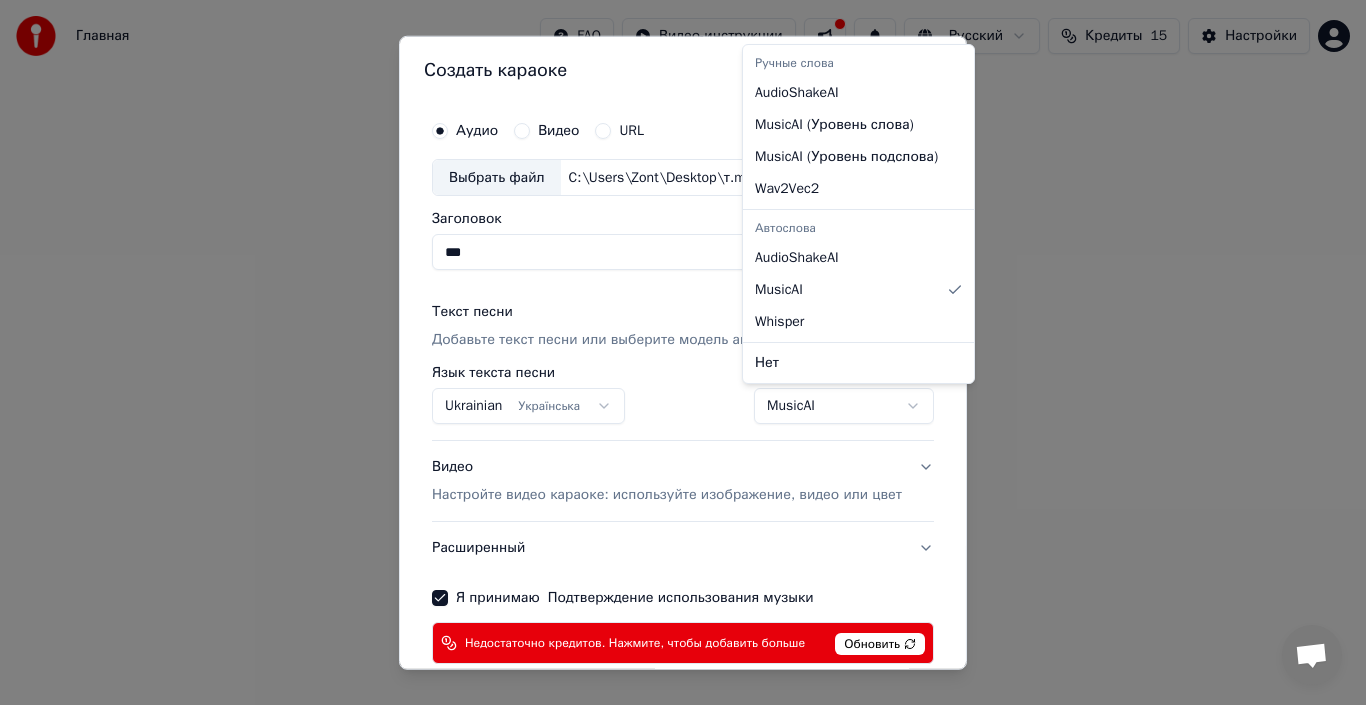click on "**********" at bounding box center (683, 300) 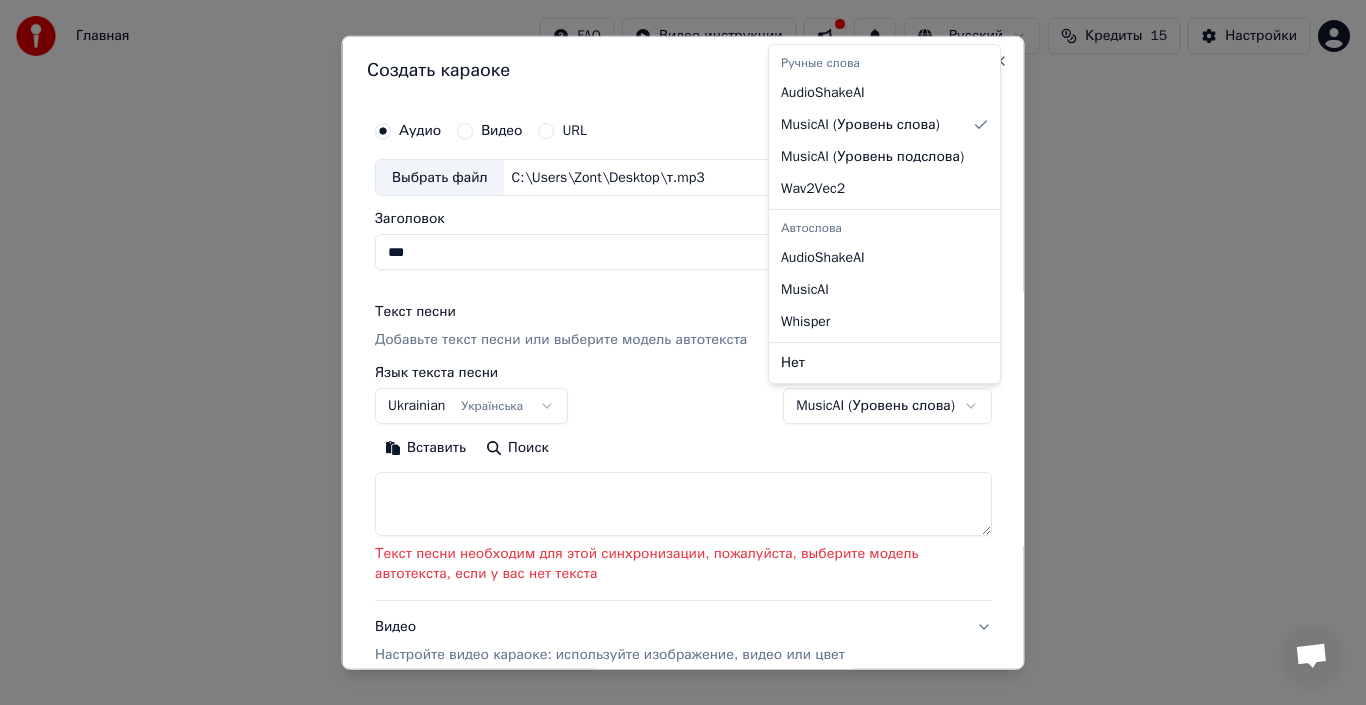click on "**********" at bounding box center [683, 300] 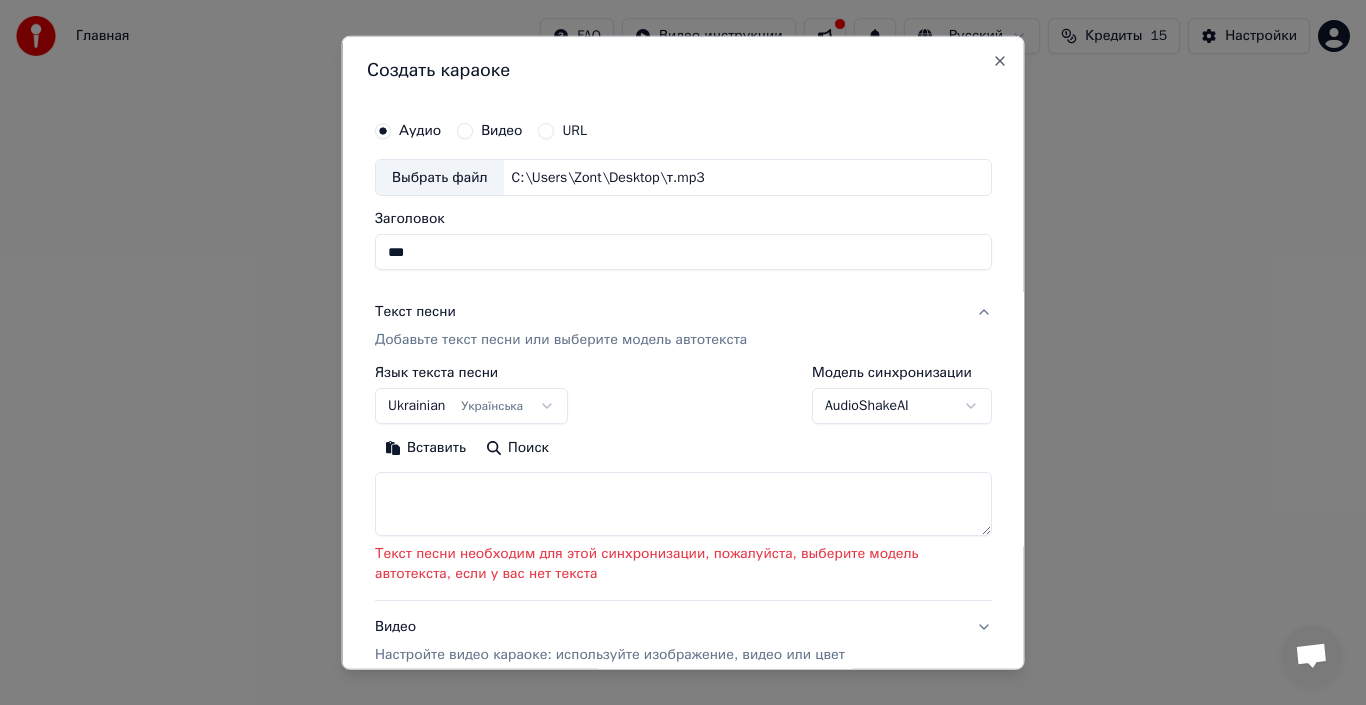 click on "**********" at bounding box center [683, 300] 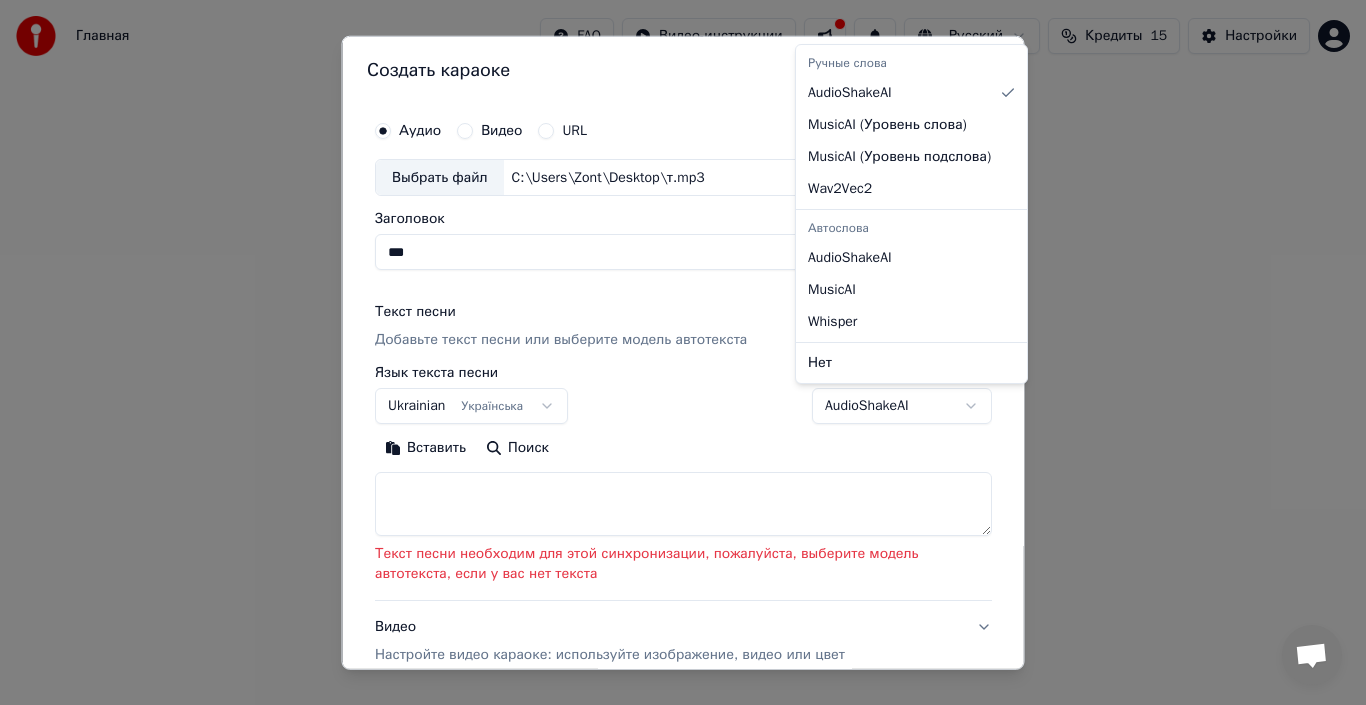 select on "**********" 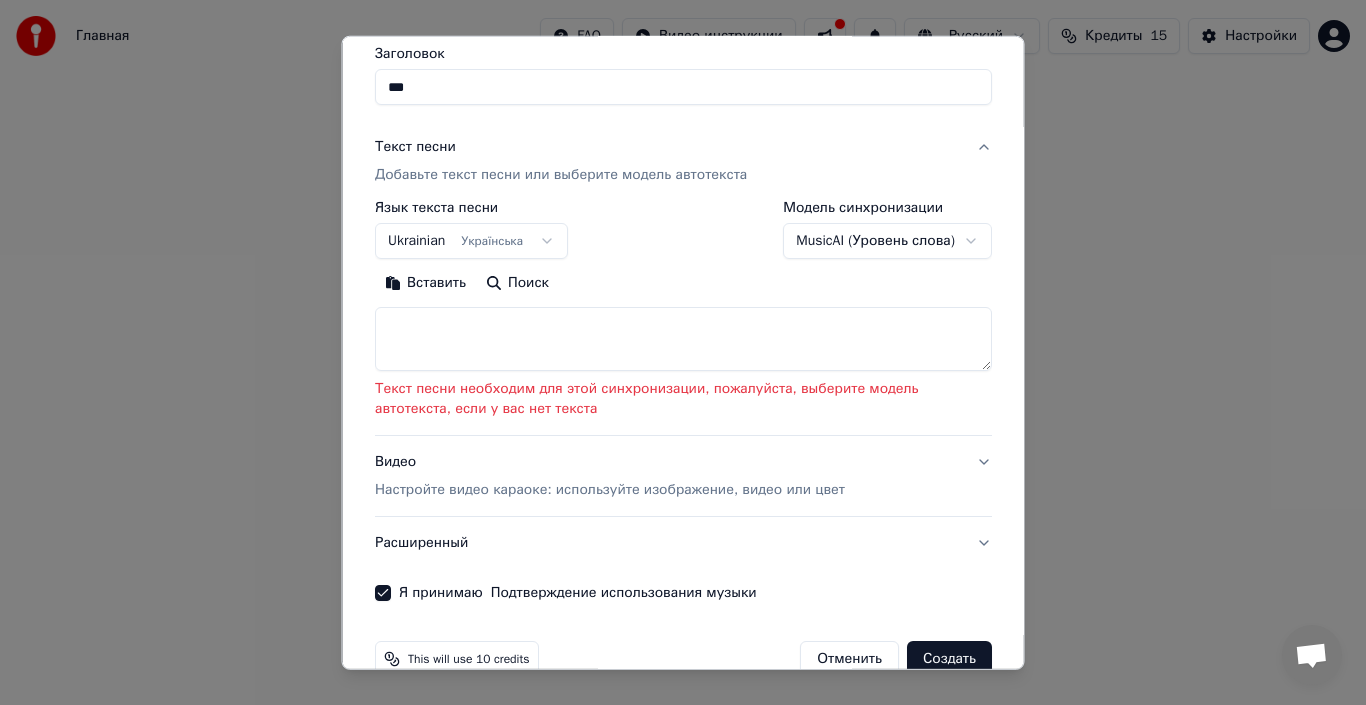 scroll, scrollTop: 205, scrollLeft: 0, axis: vertical 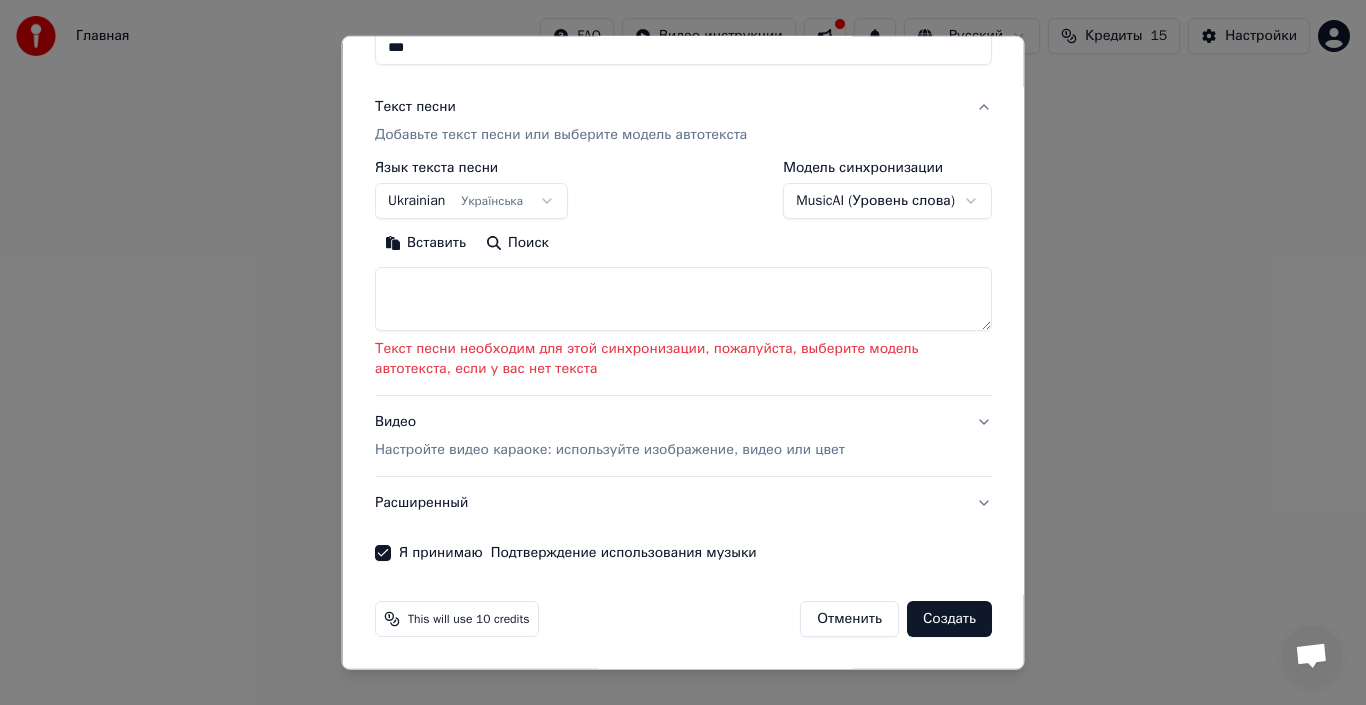 click at bounding box center (683, 299) 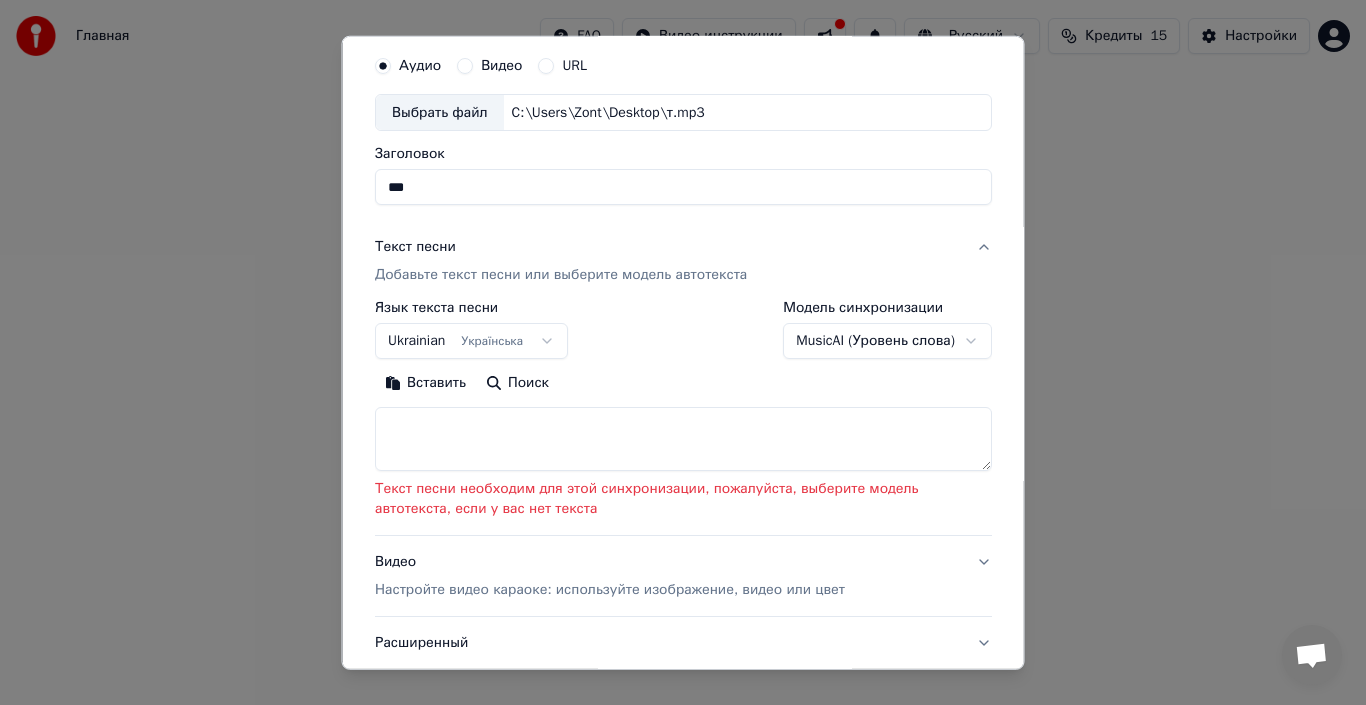 scroll, scrollTop: 100, scrollLeft: 0, axis: vertical 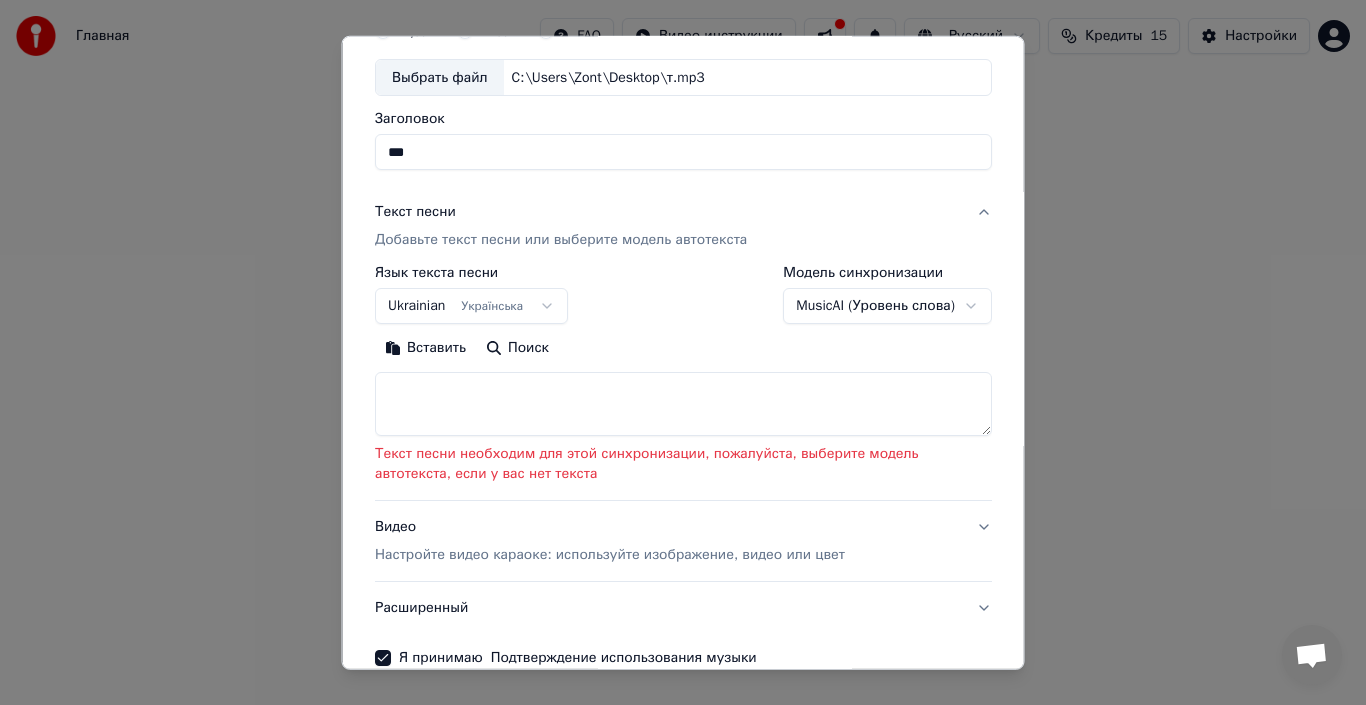 paste on "**********" 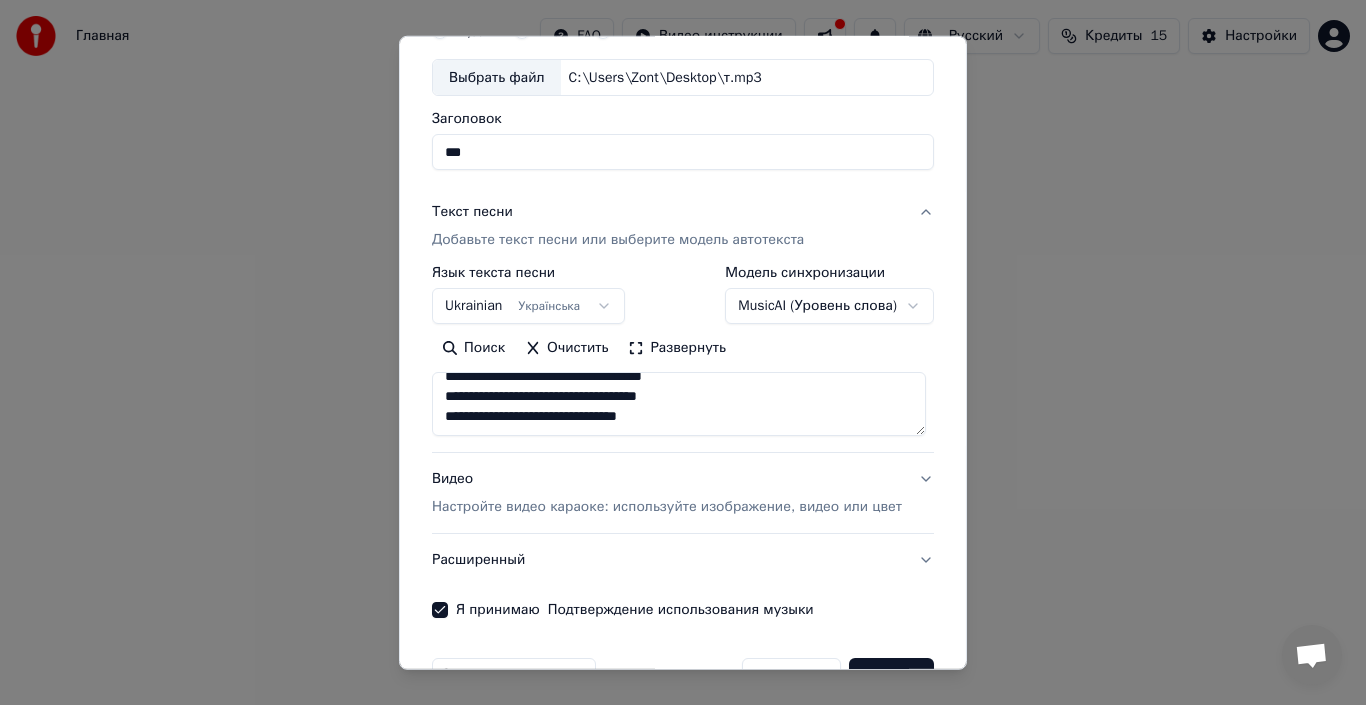 scroll, scrollTop: 1353, scrollLeft: 0, axis: vertical 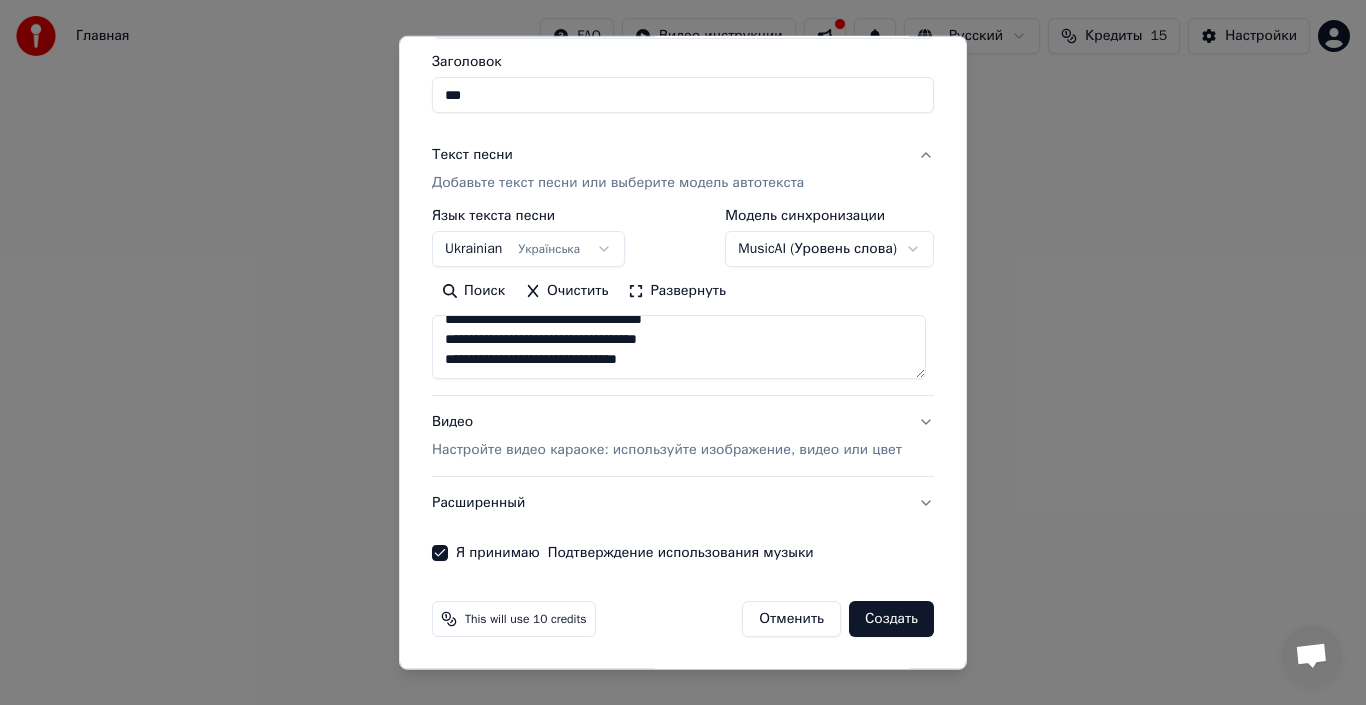 type on "**********" 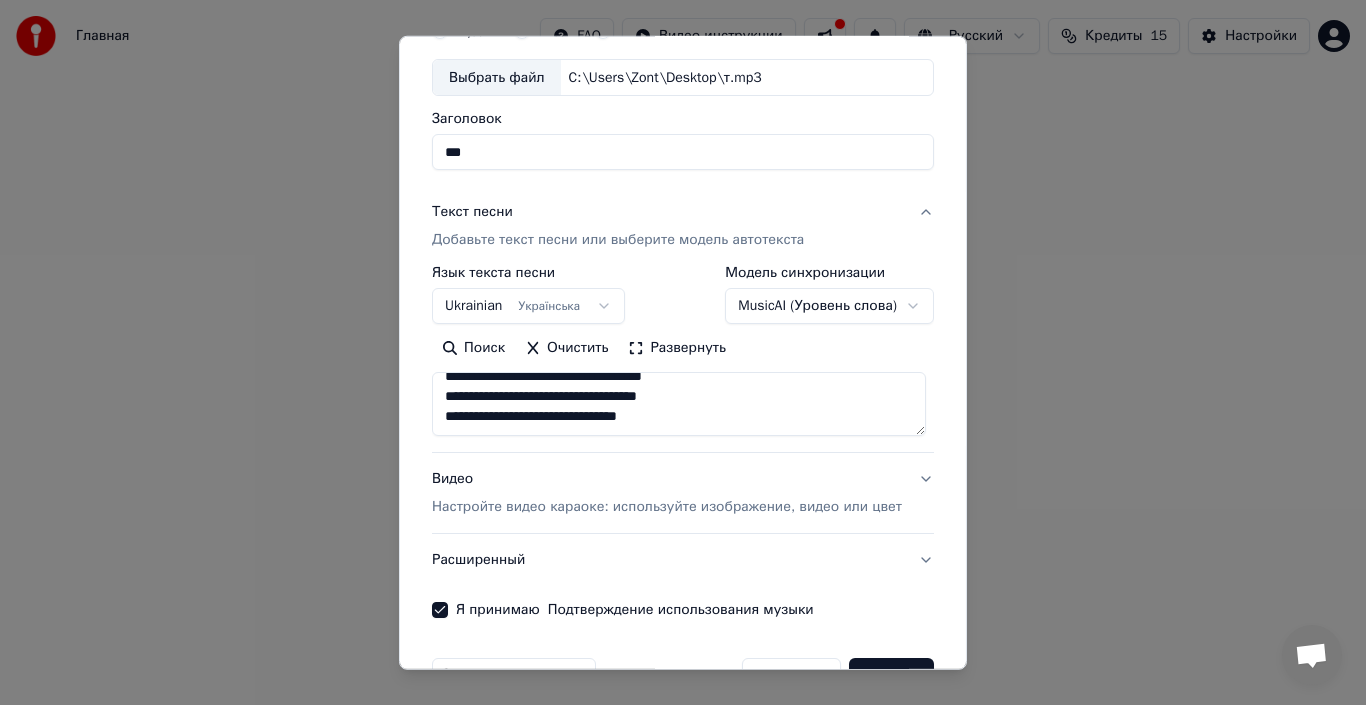 scroll, scrollTop: 157, scrollLeft: 0, axis: vertical 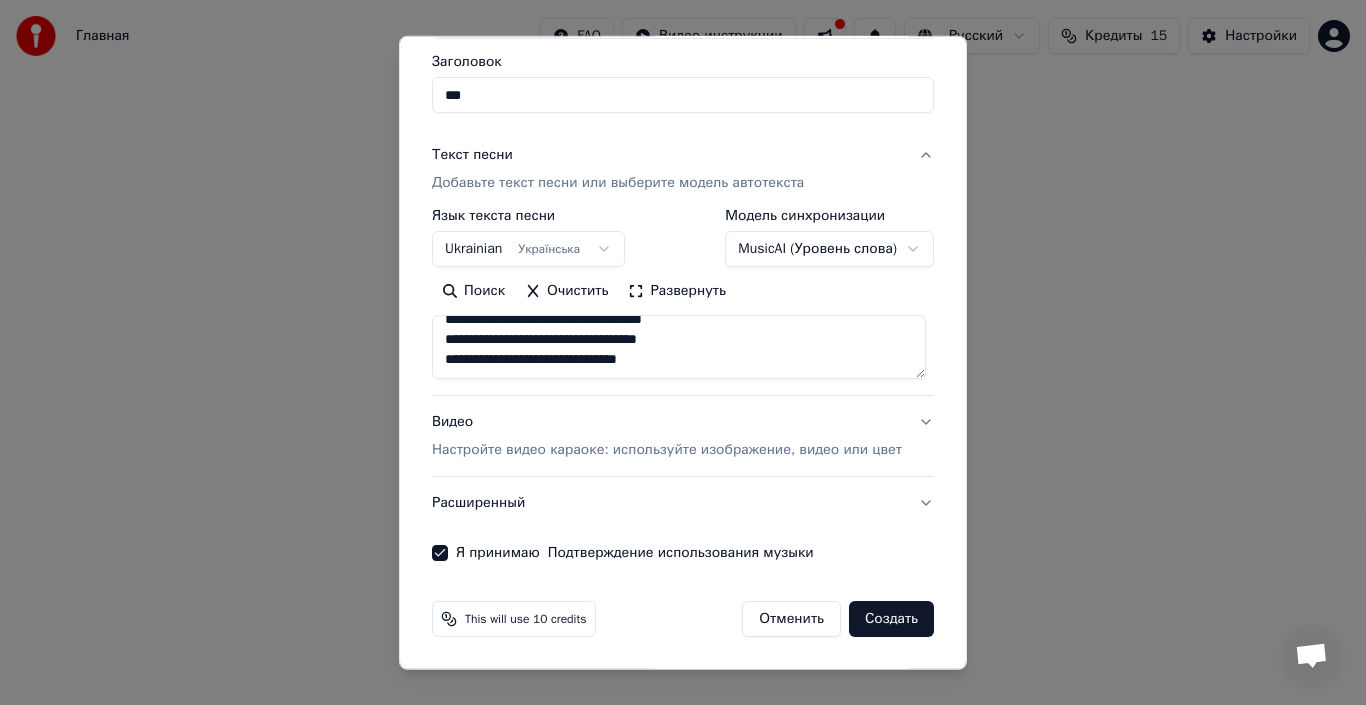 click on "Настройте видео караоке: используйте изображение, видео или цвет" at bounding box center (667, 450) 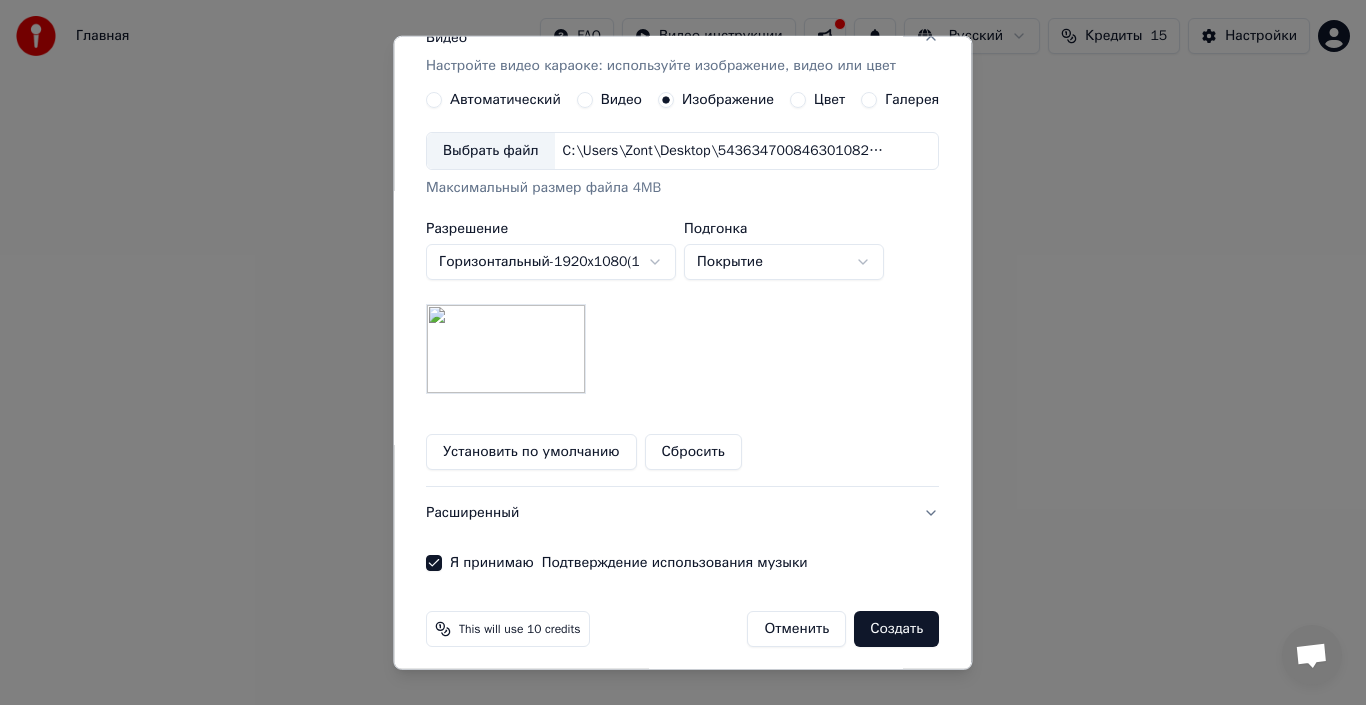 scroll, scrollTop: 357, scrollLeft: 0, axis: vertical 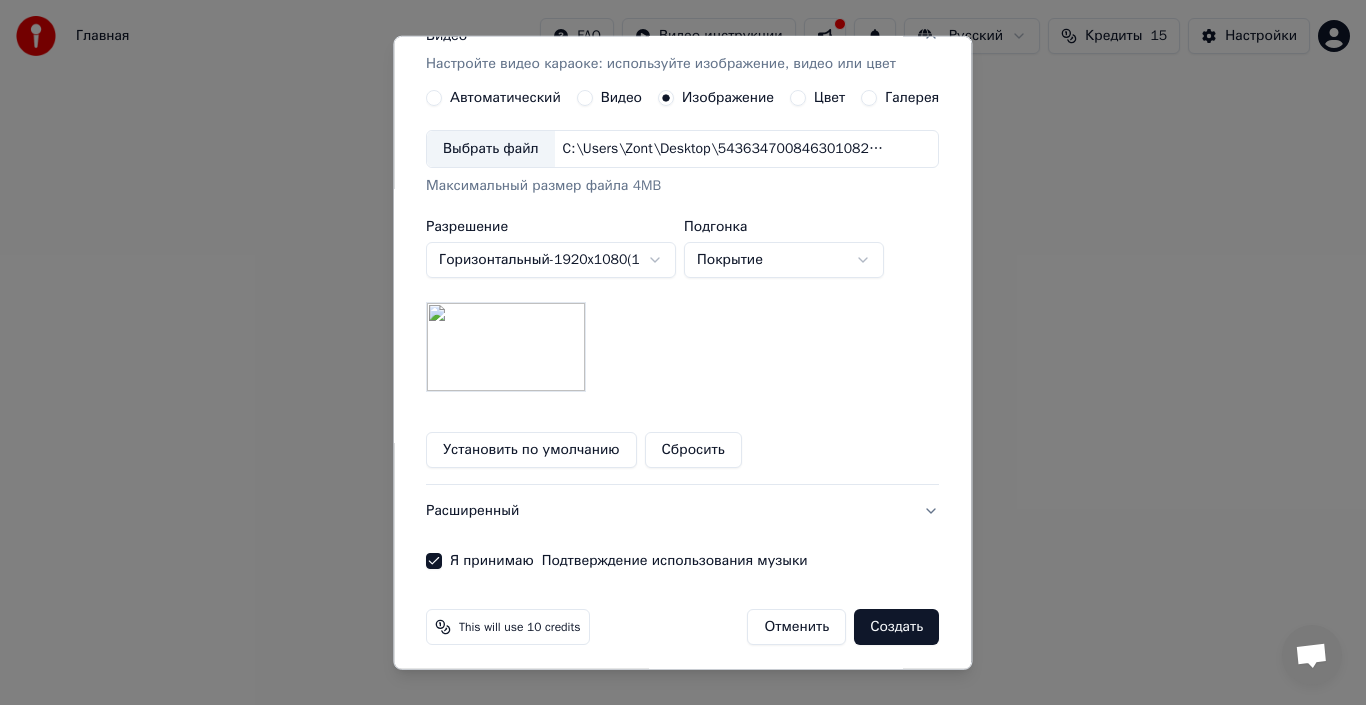 click on "Главная FAQ Видео-инструкции Русский Кредиты 15 Настройки Добро пожаловать в Youka Смотреть видео-инструкцию Создать караоке Создайте караоке из аудио- или видеофайлов (MP3, MP4 и других), или вставьте URL, чтобы мгновенно создать караоке-видео с синхронизированными текстами. Создать караоке Аудио Видео URL Выбрать файл C:\Users\Zont\Desktop\т.mp3 Заголовок *** Текст песни Добавьте текст песни или выберите модель автотекста Видео Настройте видео караоке: используйте изображение, видео или цвет Автоматический Видео Изображение Цвет Галерея Выбрать файл Разрешение  -  1920 x 1080  ( :" at bounding box center [683, 300] 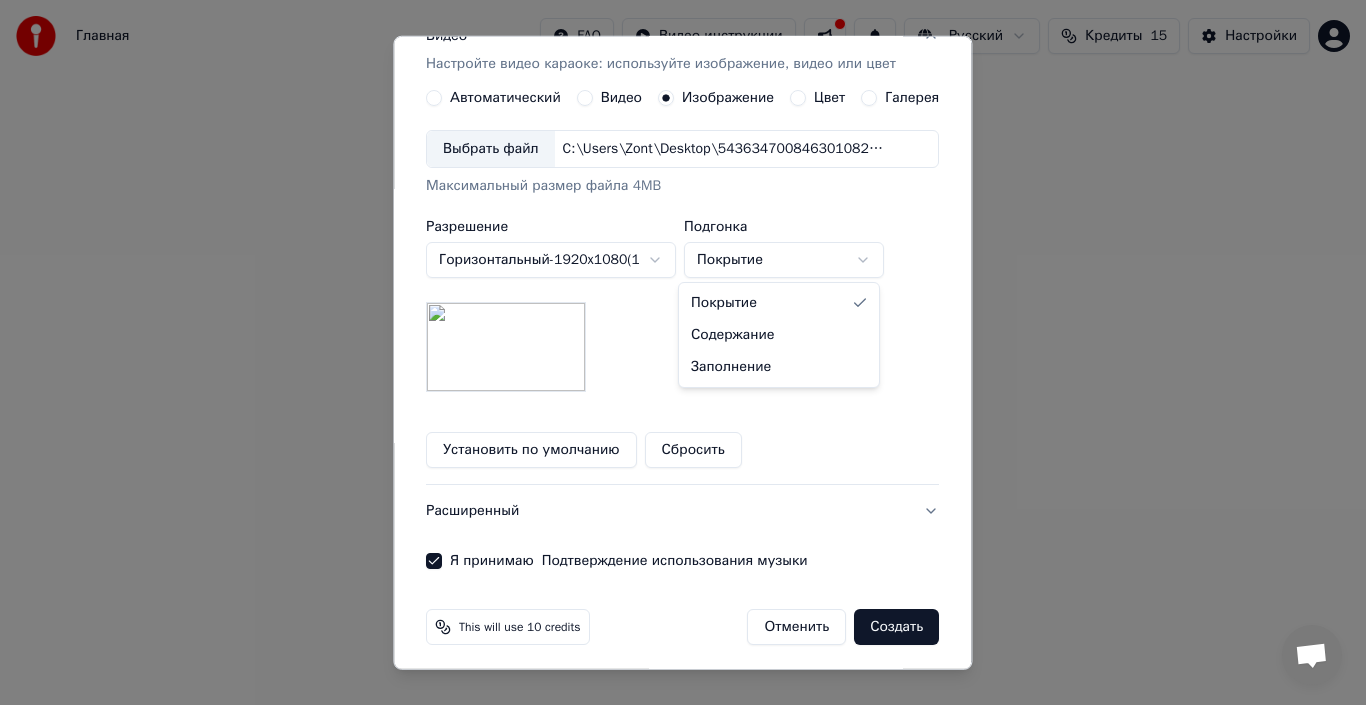 click on "Главная FAQ Видео-инструкции Русский Кредиты 15 Настройки Добро пожаловать в Youka Смотреть видео-инструкцию Создать караоке Создайте караоке из аудио- или видеофайлов (MP3, MP4 и других), или вставьте URL, чтобы мгновенно создать караоке-видео с синхронизированными текстами. Создать караоке Аудио Видео URL Выбрать файл C:\Users\Zont\Desktop\т.mp3 Заголовок *** Текст песни Добавьте текст песни или выберите модель автотекста Видео Настройте видео караоке: используйте изображение, видео или цвет Автоматический Видео Изображение Цвет Галерея Выбрать файл Разрешение  -  1920 x 1080  ( :" at bounding box center [683, 300] 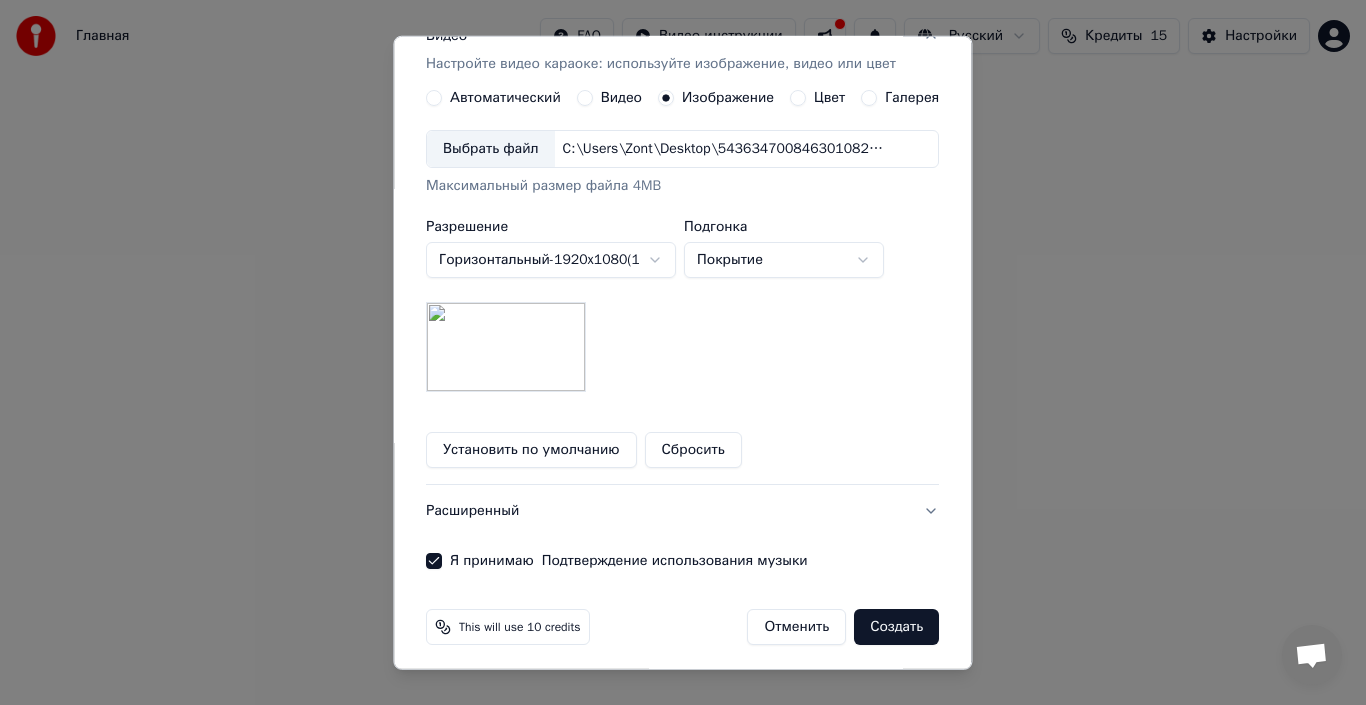 click on "Расширенный" at bounding box center [682, 511] 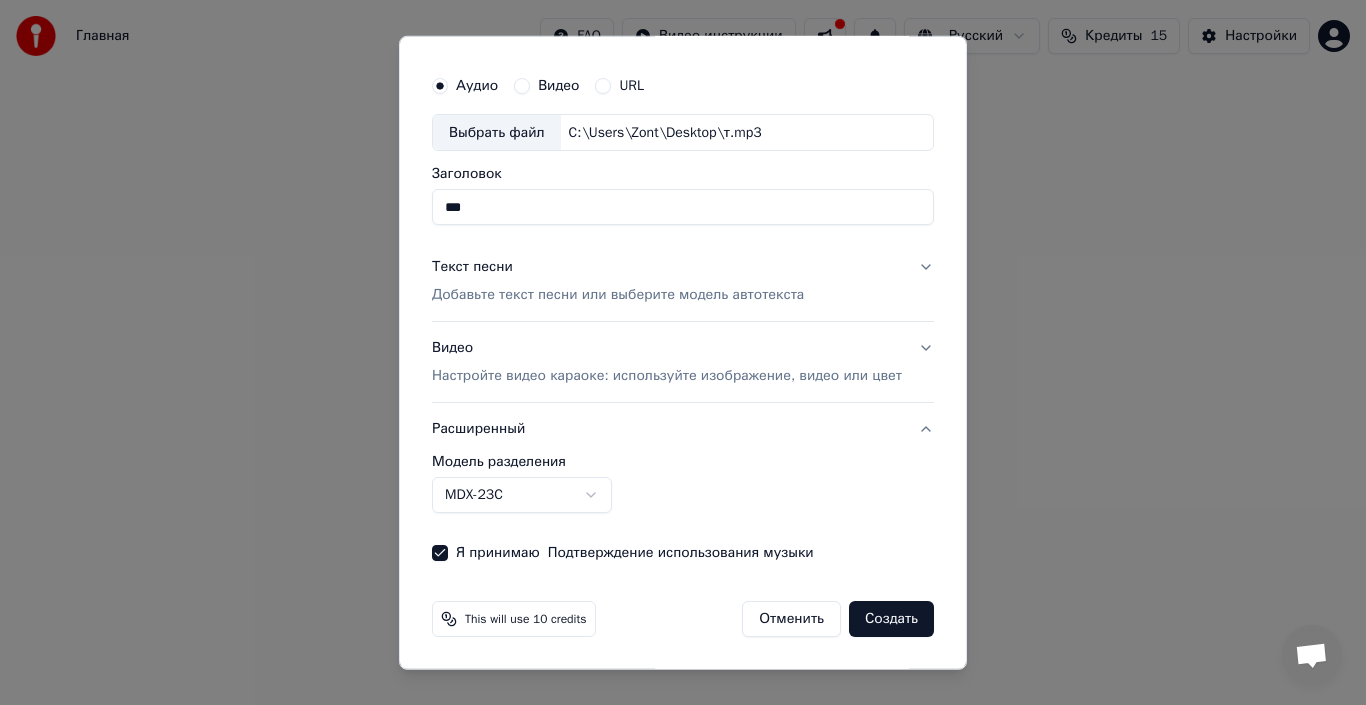 scroll, scrollTop: 45, scrollLeft: 0, axis: vertical 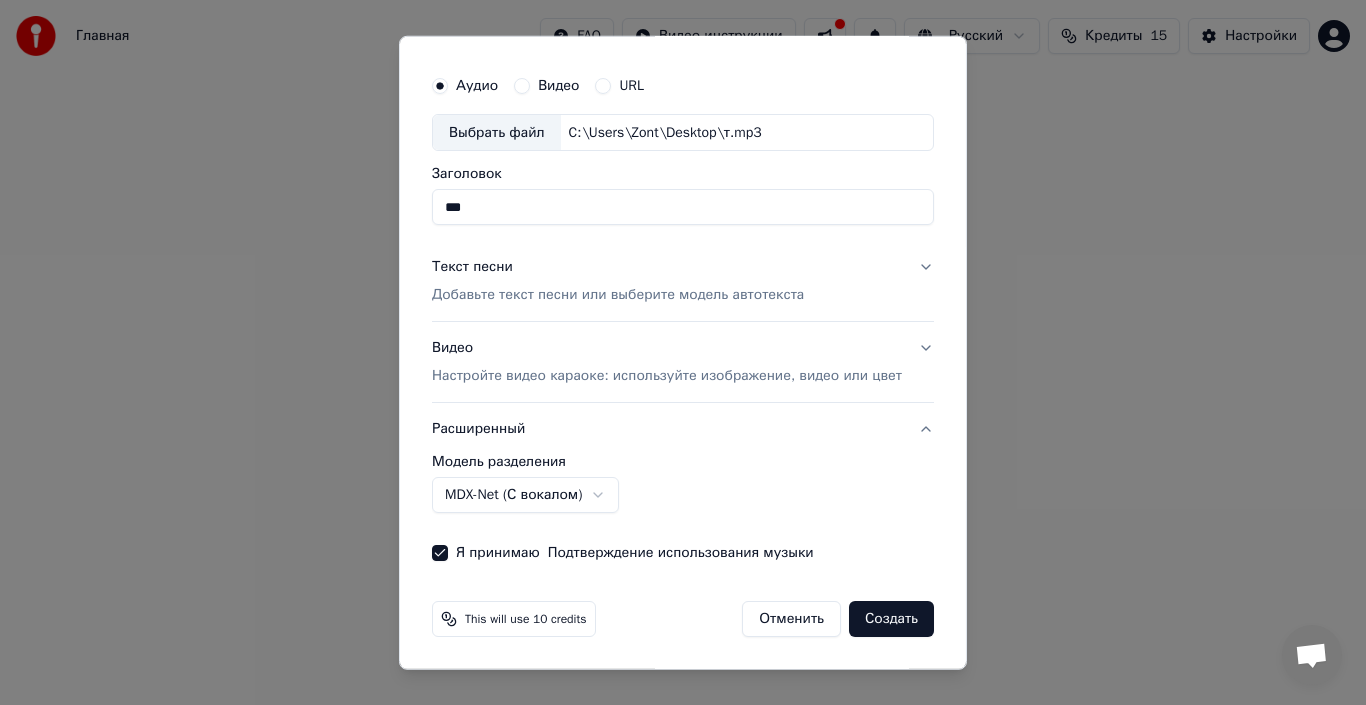 click on "Создать" at bounding box center [891, 619] 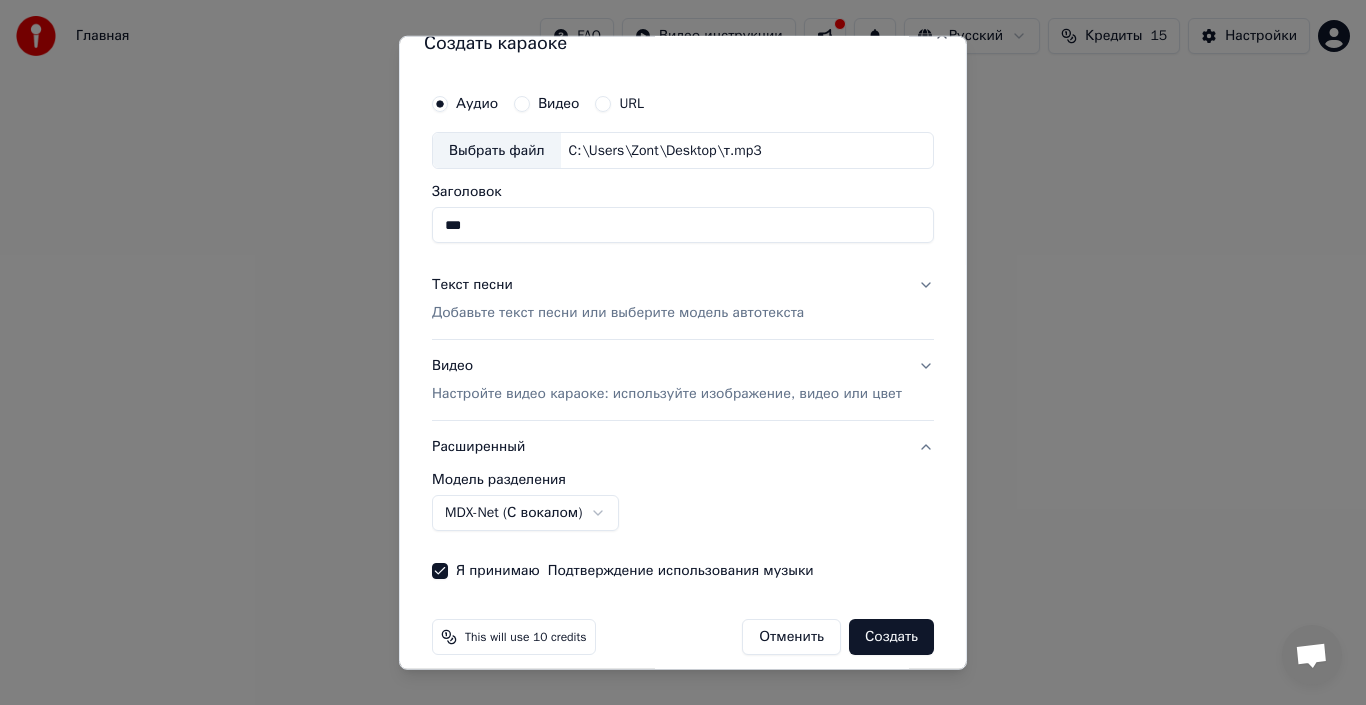 scroll, scrollTop: 45, scrollLeft: 0, axis: vertical 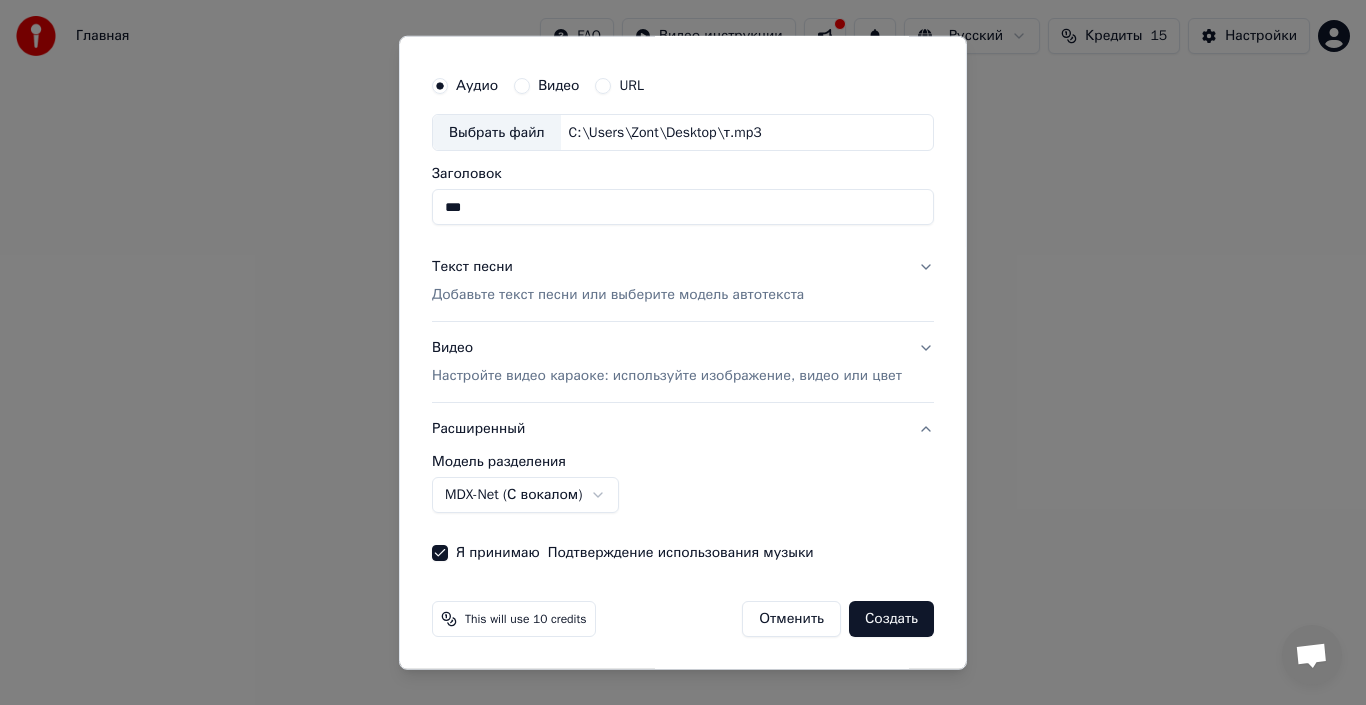 click on "Создать" at bounding box center [891, 619] 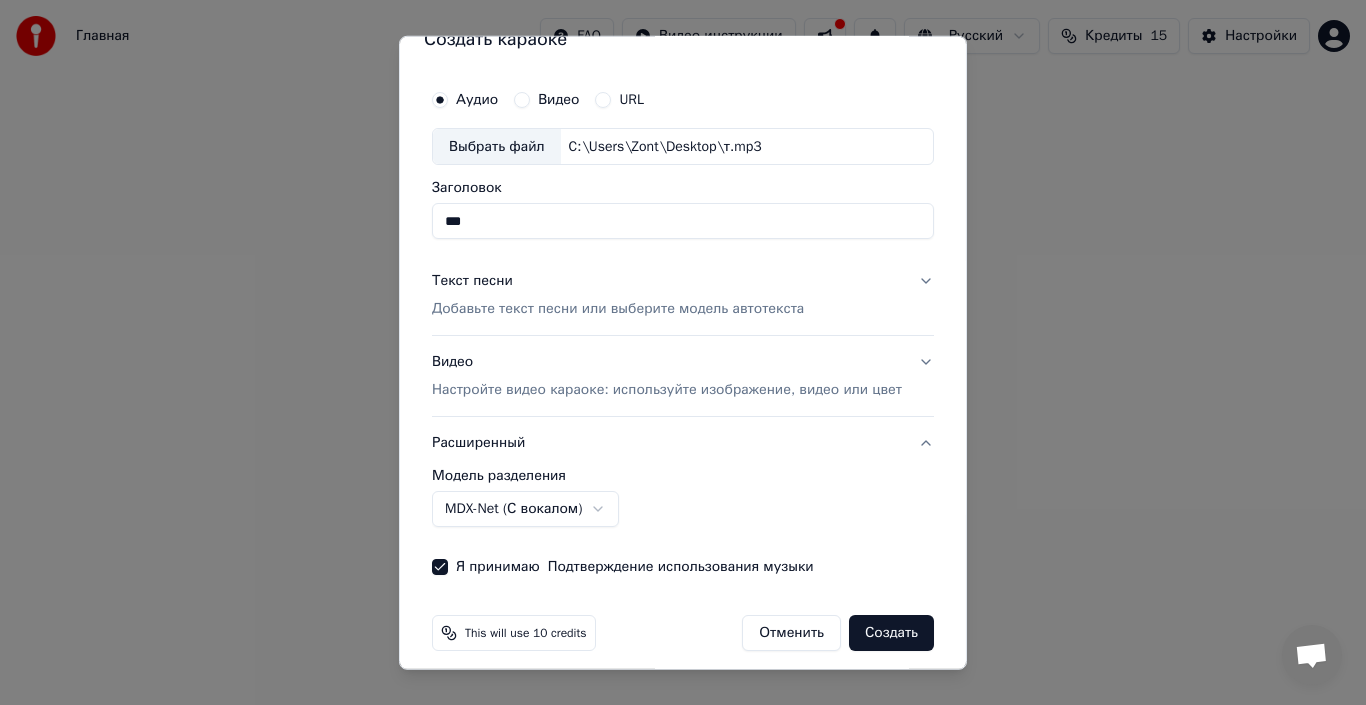 scroll, scrollTop: 45, scrollLeft: 0, axis: vertical 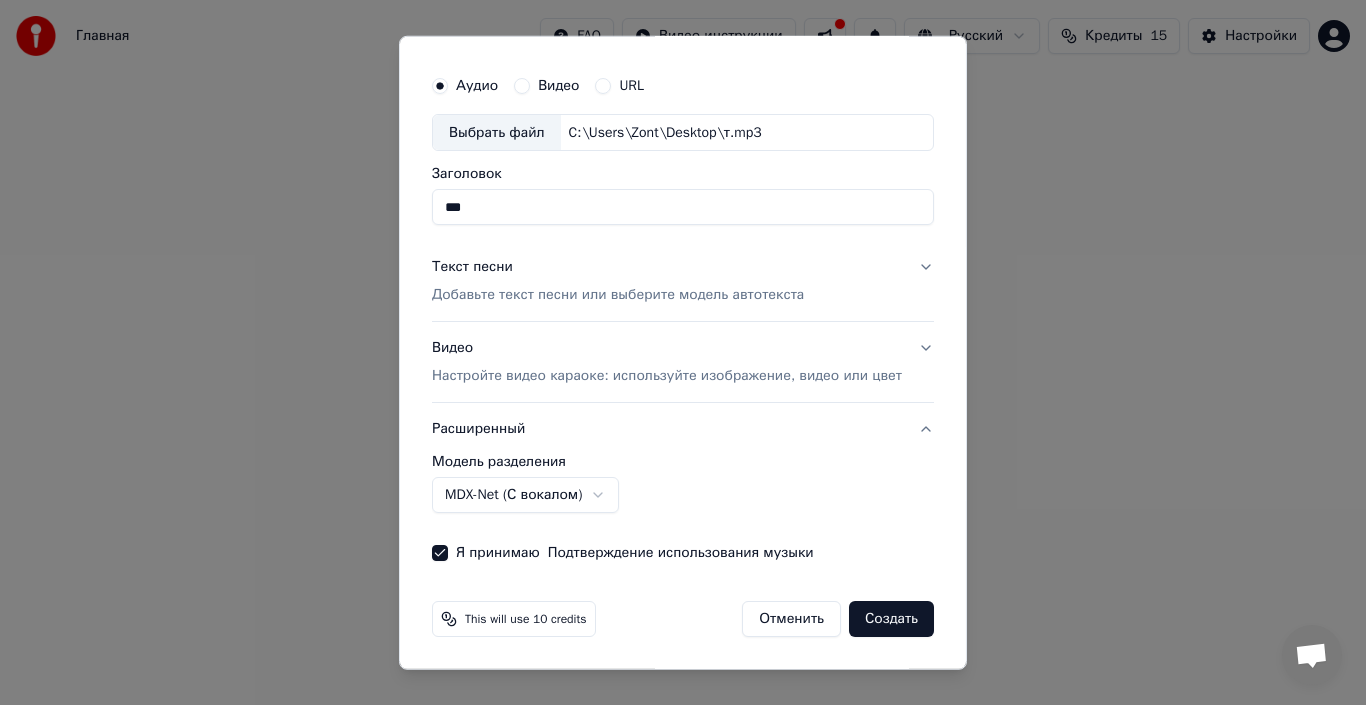 click on "Создать" at bounding box center (891, 619) 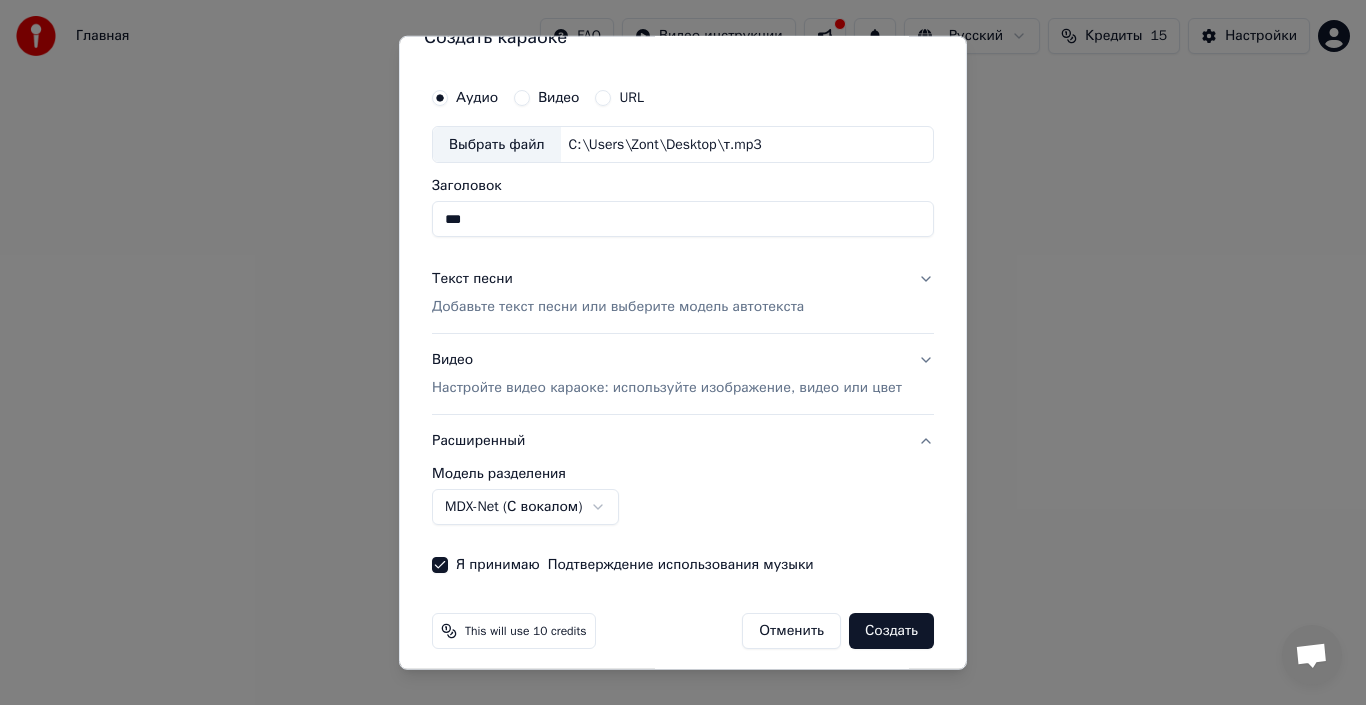 scroll, scrollTop: 45, scrollLeft: 0, axis: vertical 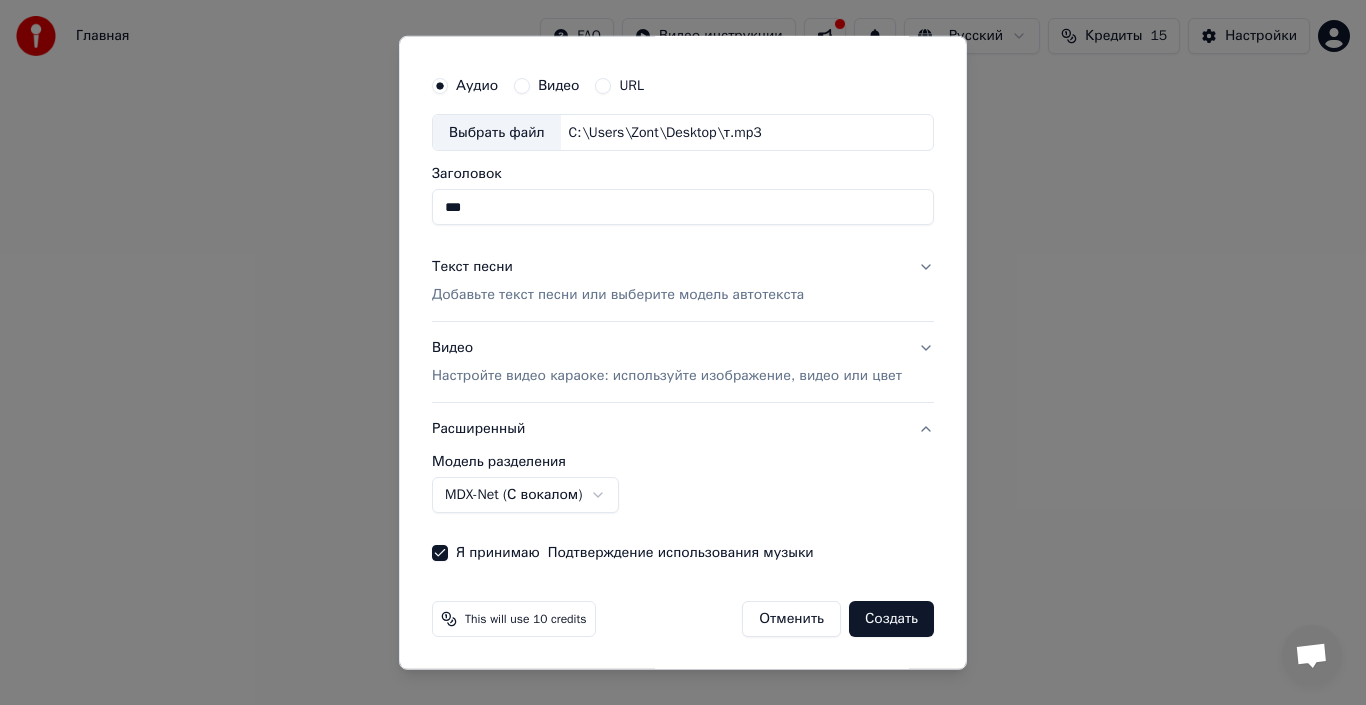 click on "Я принимаю   Подтверждение использования музыки" at bounding box center (683, 553) 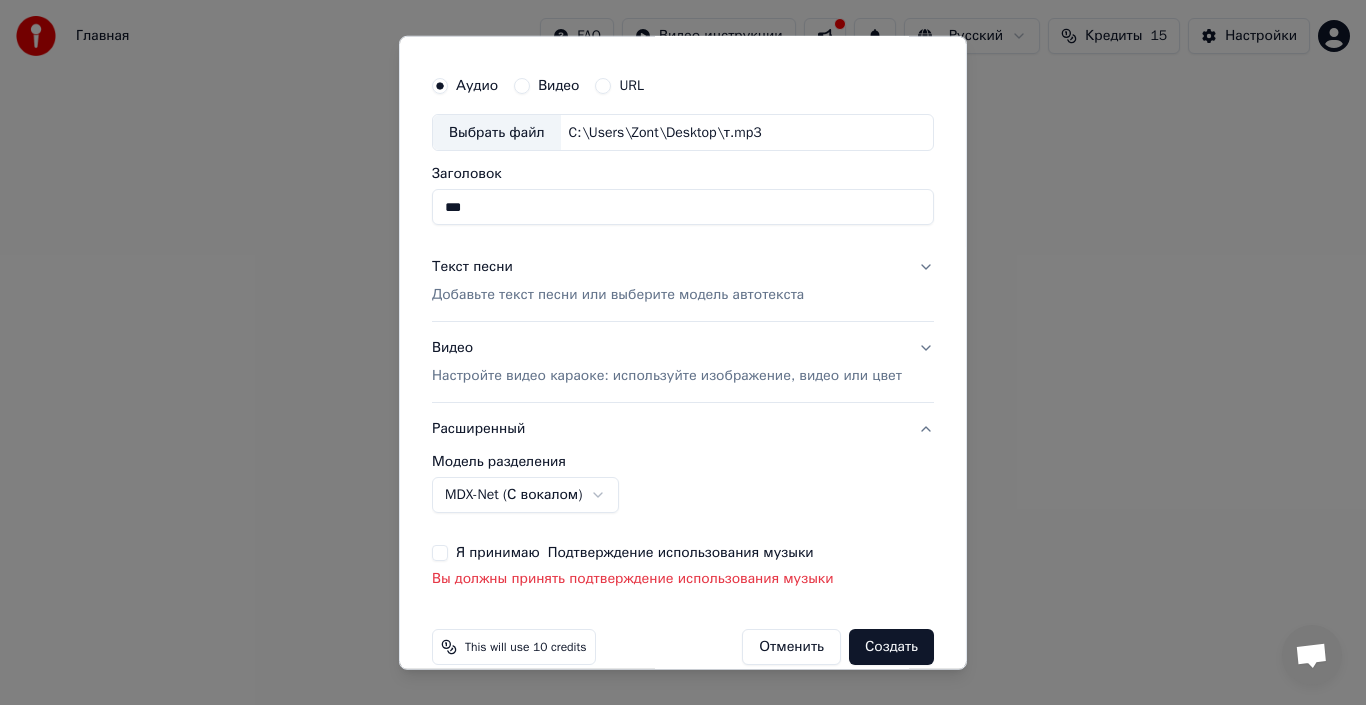 click on "Создать" at bounding box center (891, 647) 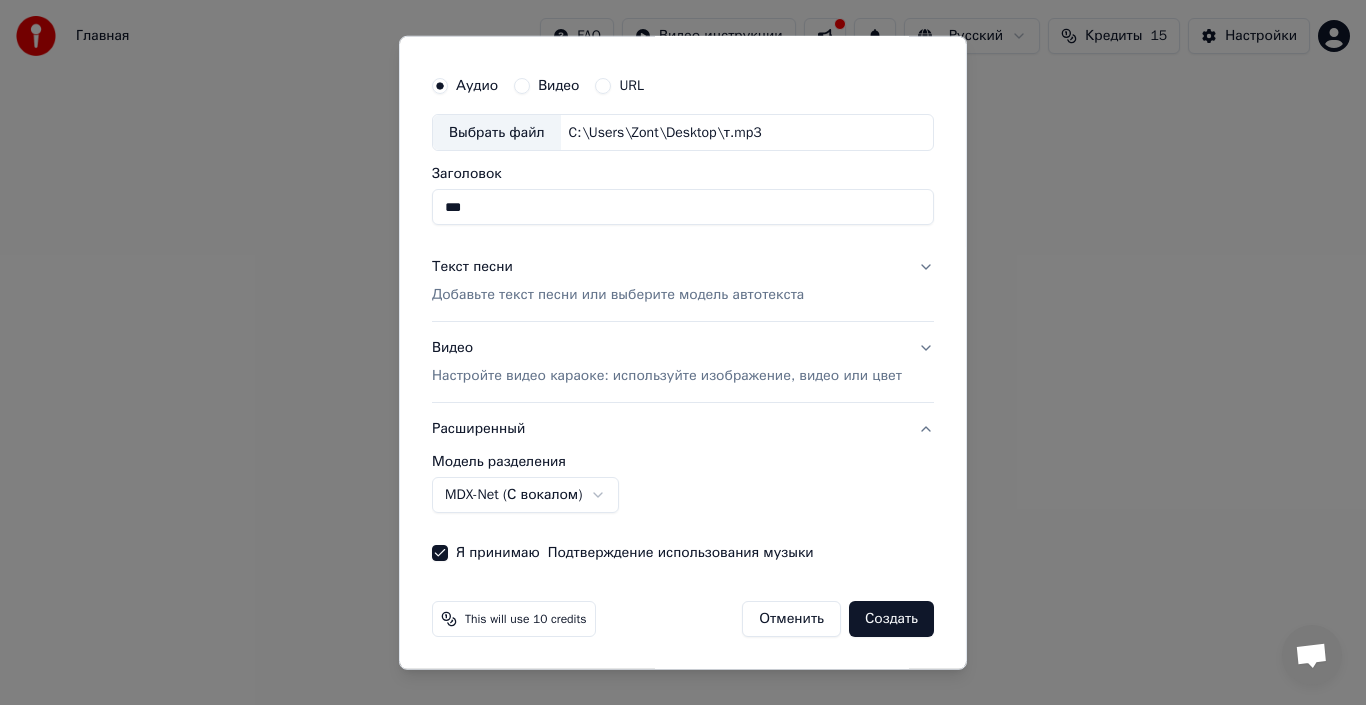 click on "Создать" at bounding box center (891, 619) 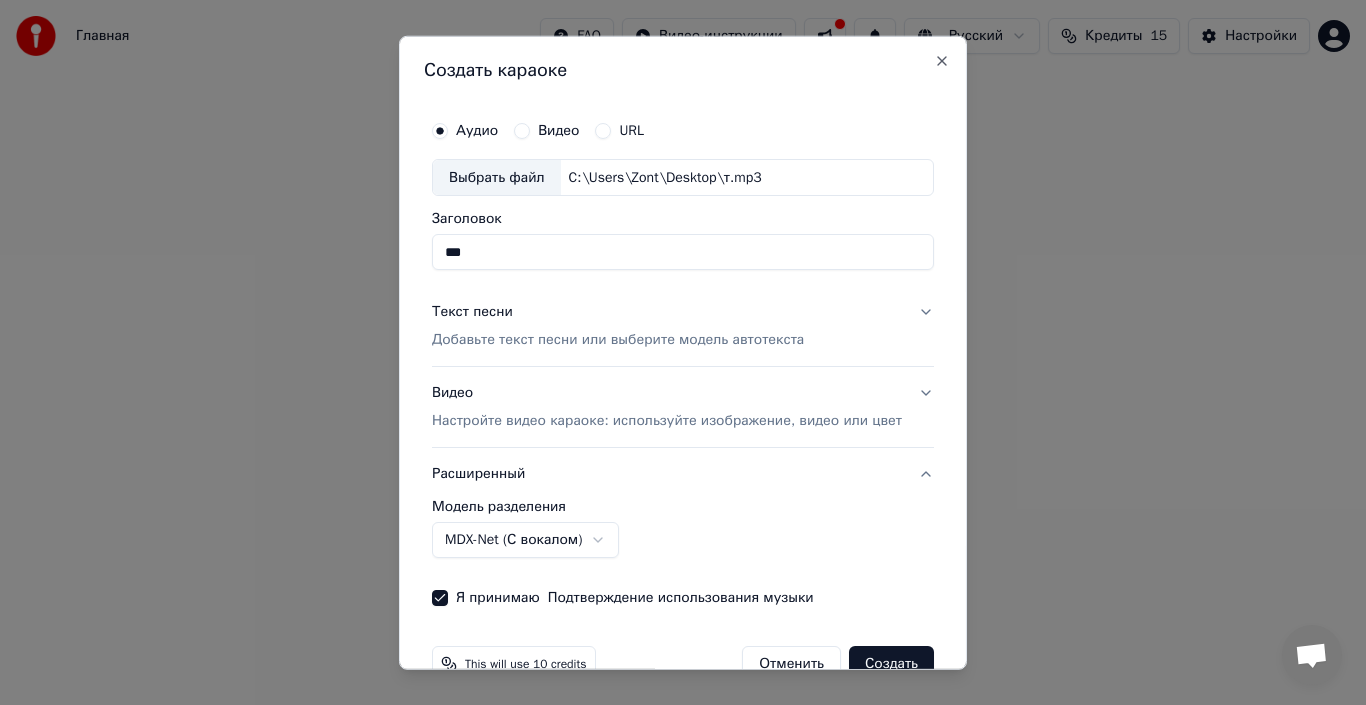 scroll, scrollTop: 45, scrollLeft: 0, axis: vertical 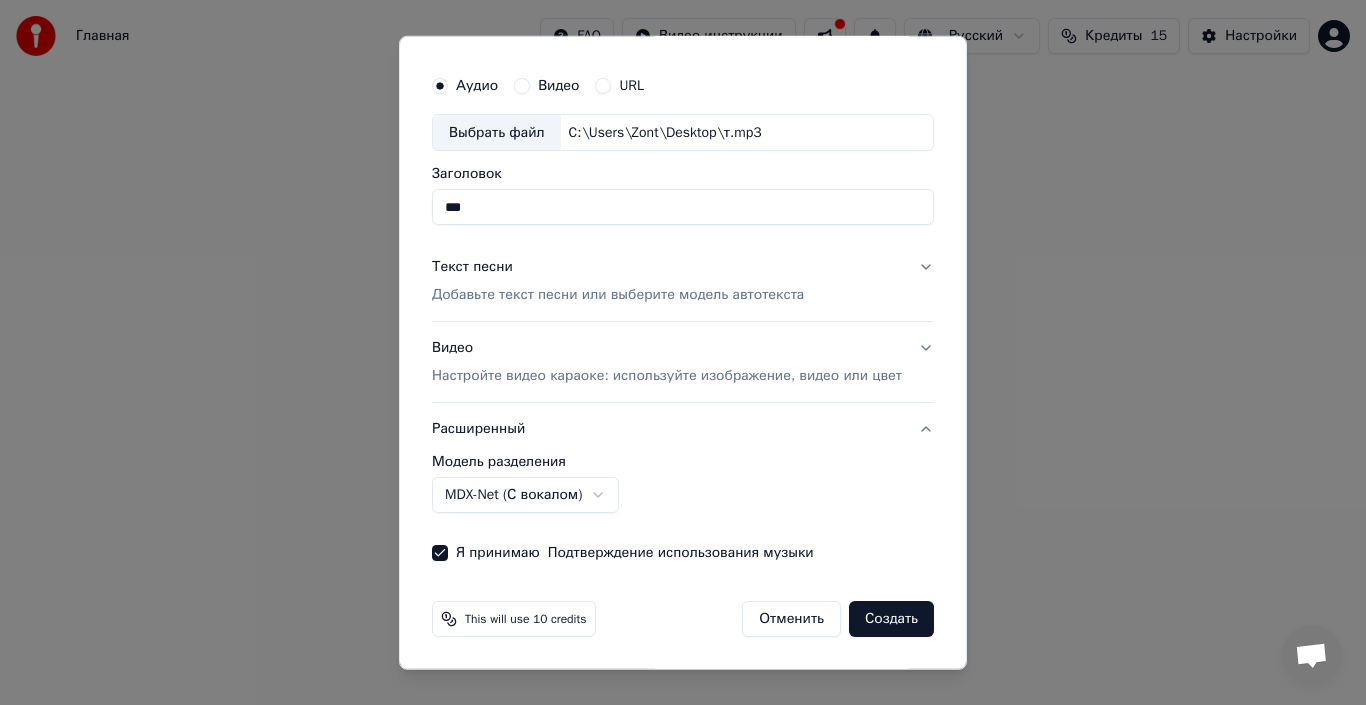 click on "**********" at bounding box center [683, 484] 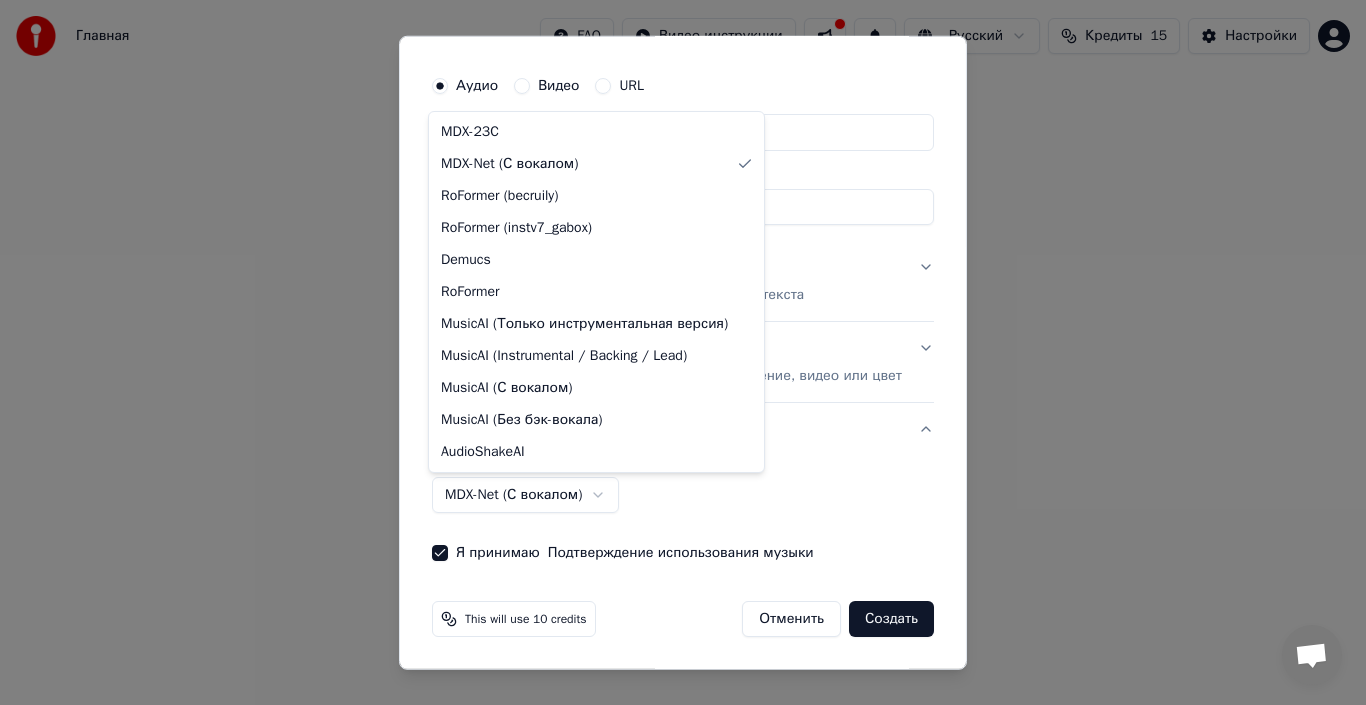 click on "**********" at bounding box center [683, 300] 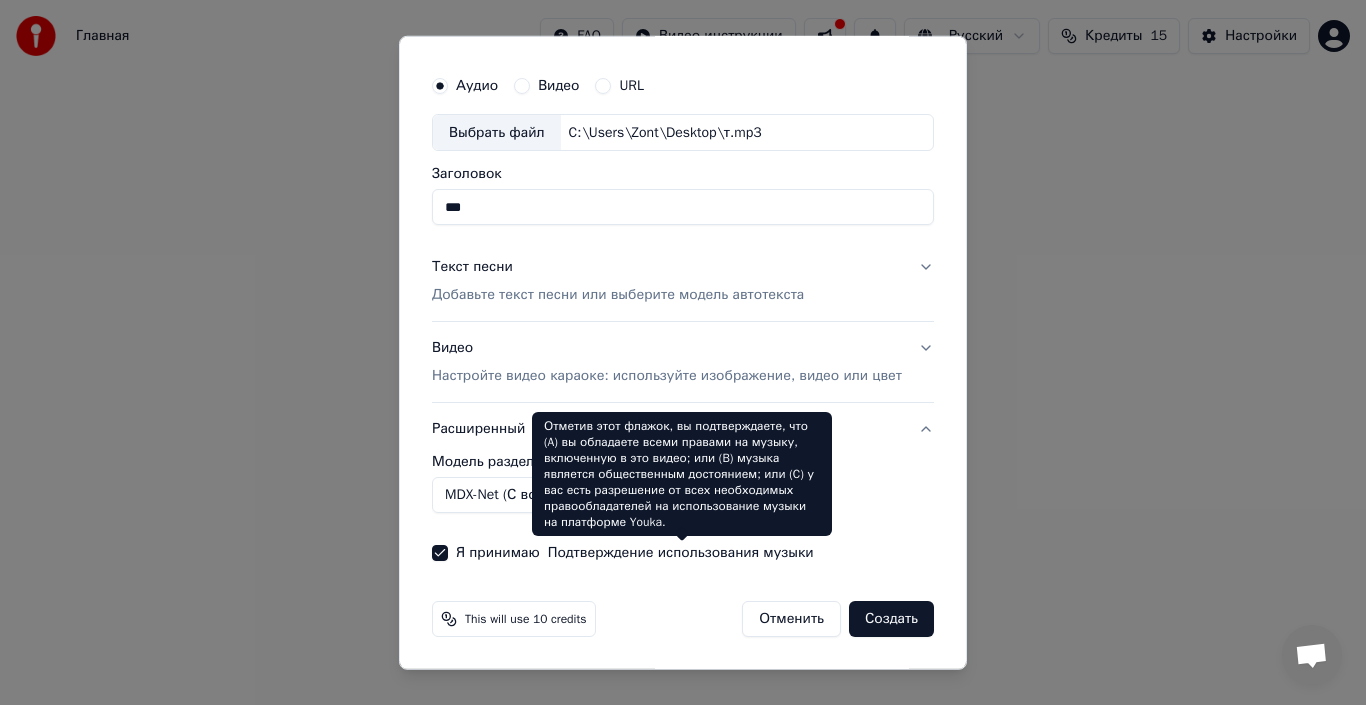 click on "Отметив этот флажок, вы подтверждаете, что (A) вы обладаете всеми правами на музыку, включенную в это видео; или (B) музыка является общественным достоянием; или (C) у вас есть разрешение от всех необходимых правообладателей на использование музыки на платформе Youka. Отметив этот флажок, вы подтверждаете, что (A) вы обладаете всеми правами на музыку, включенную в это видео; или (B) музыка является общественным достоянием; или (C) у вас есть разрешение от всех необходимых правообладателей на использование музыки на платформе Youka." at bounding box center (682, 474) 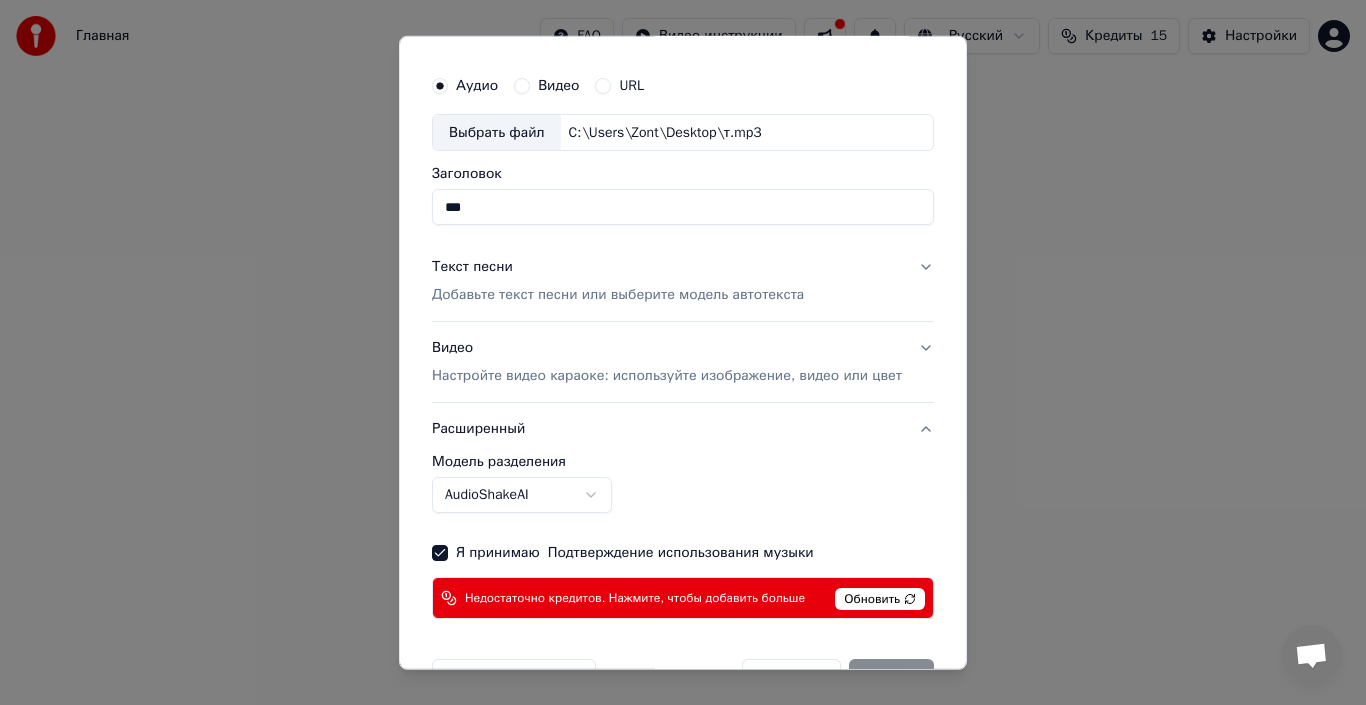 click on "Обновить" at bounding box center (880, 599) 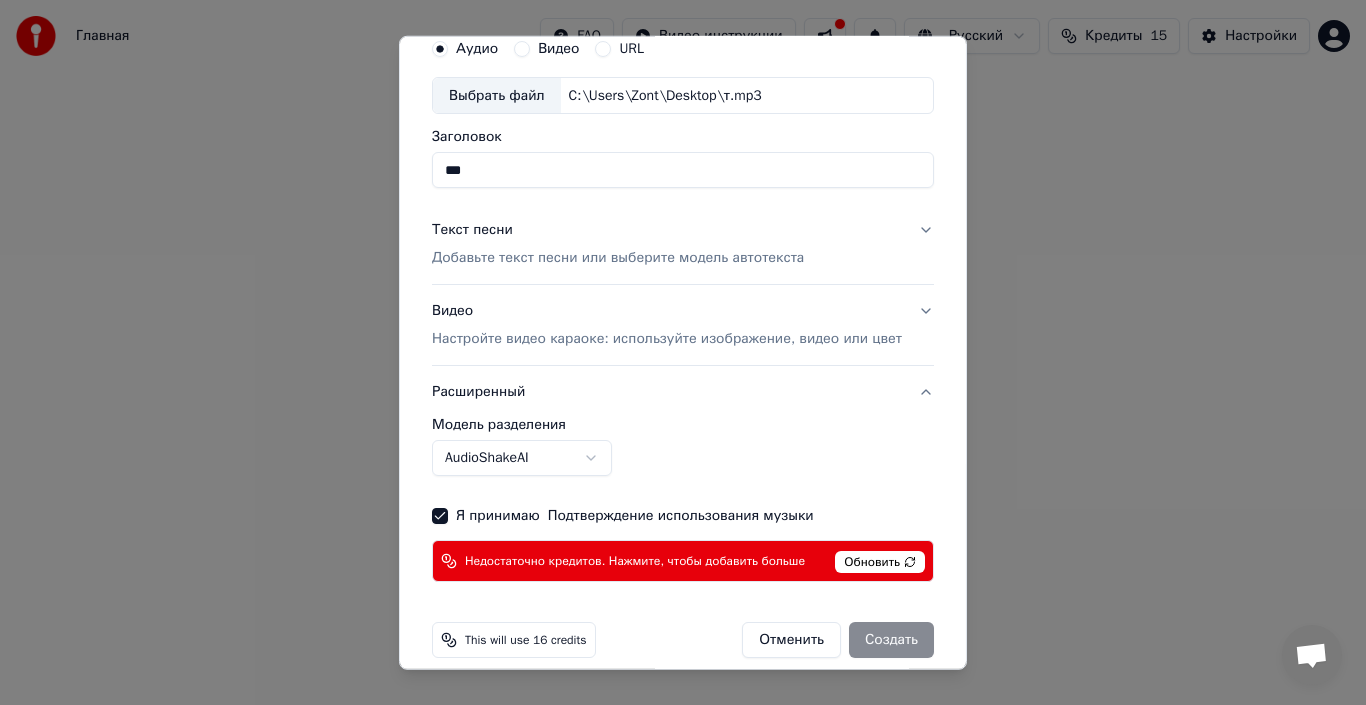 scroll, scrollTop: 103, scrollLeft: 0, axis: vertical 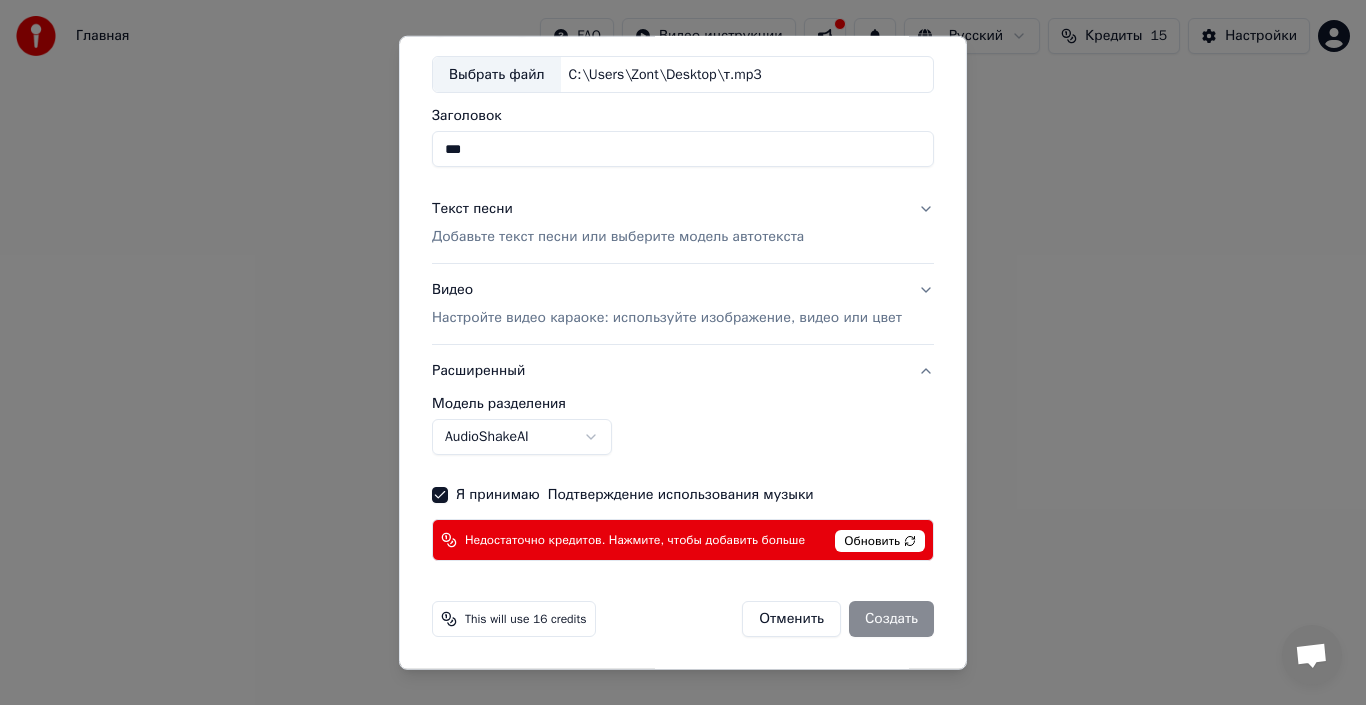 click on "Отменить Создать" at bounding box center (838, 619) 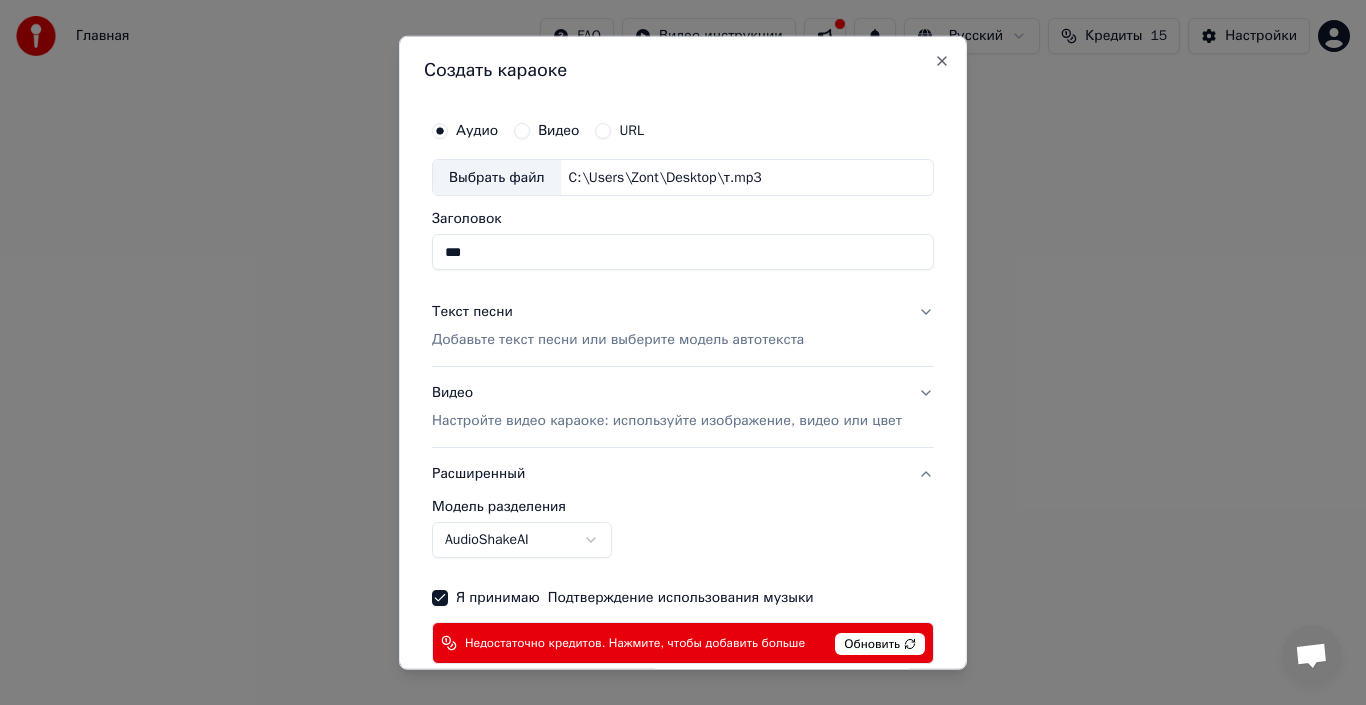 scroll, scrollTop: 103, scrollLeft: 0, axis: vertical 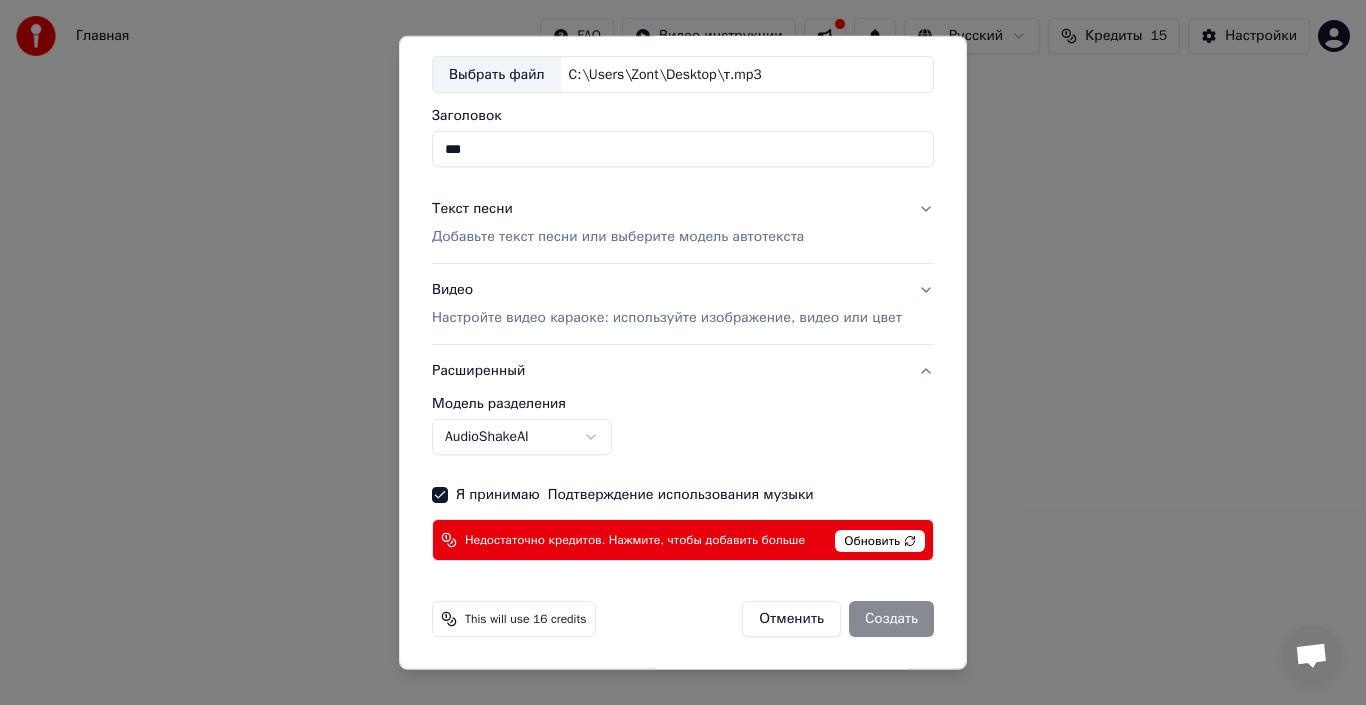 click on "**********" at bounding box center [683, 300] 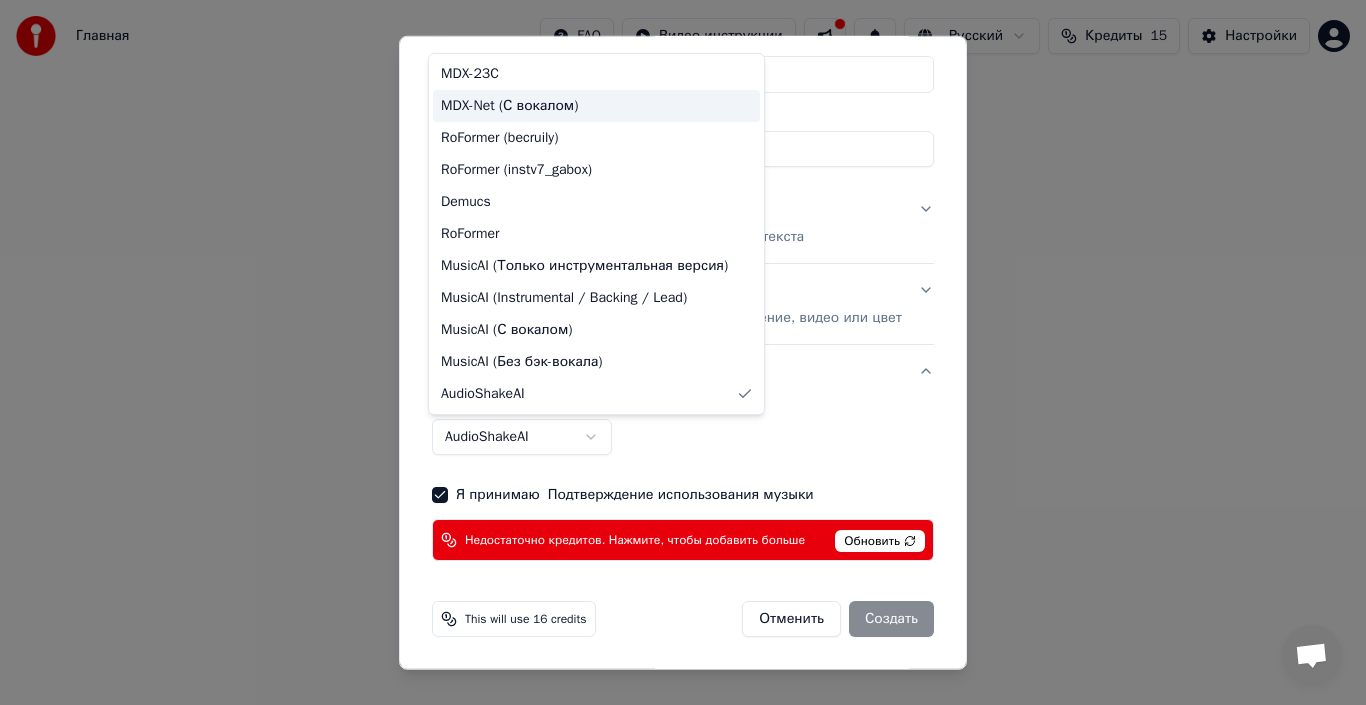 click on "MDX-Net (С вокалом)" at bounding box center (509, 106) 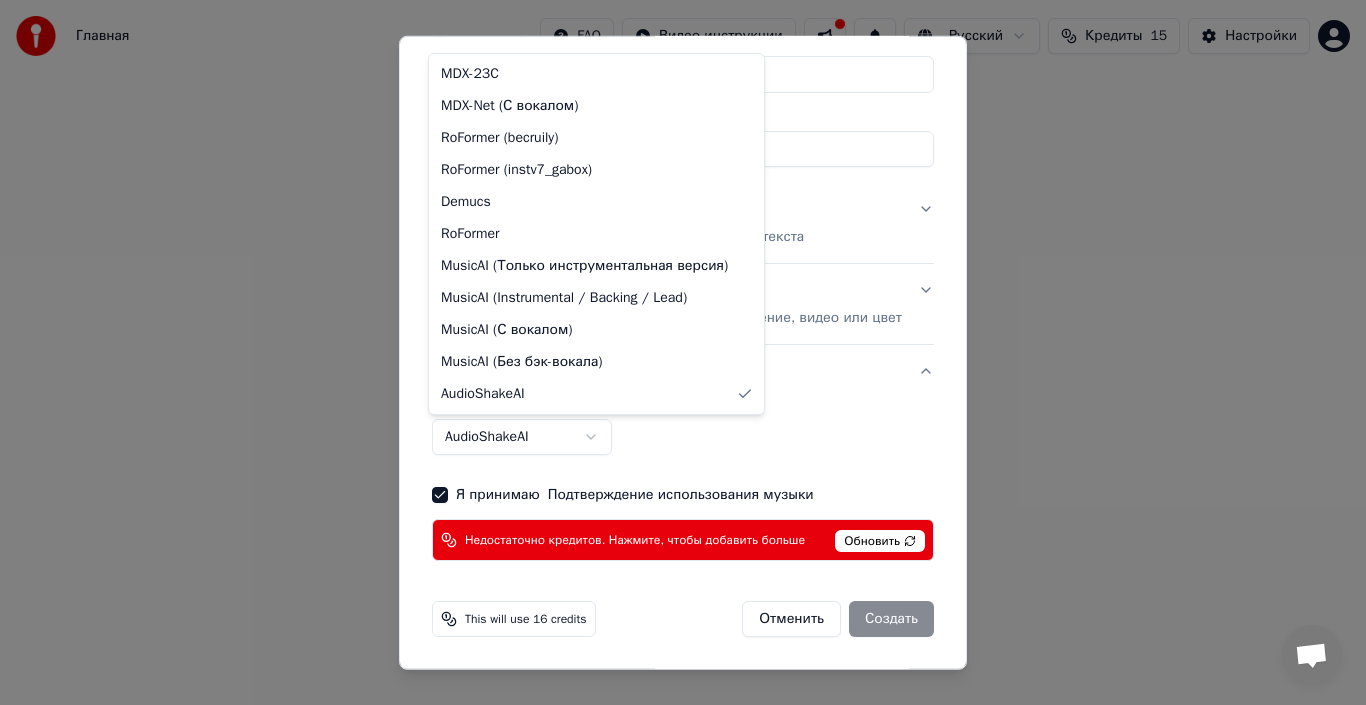 select on "**********" 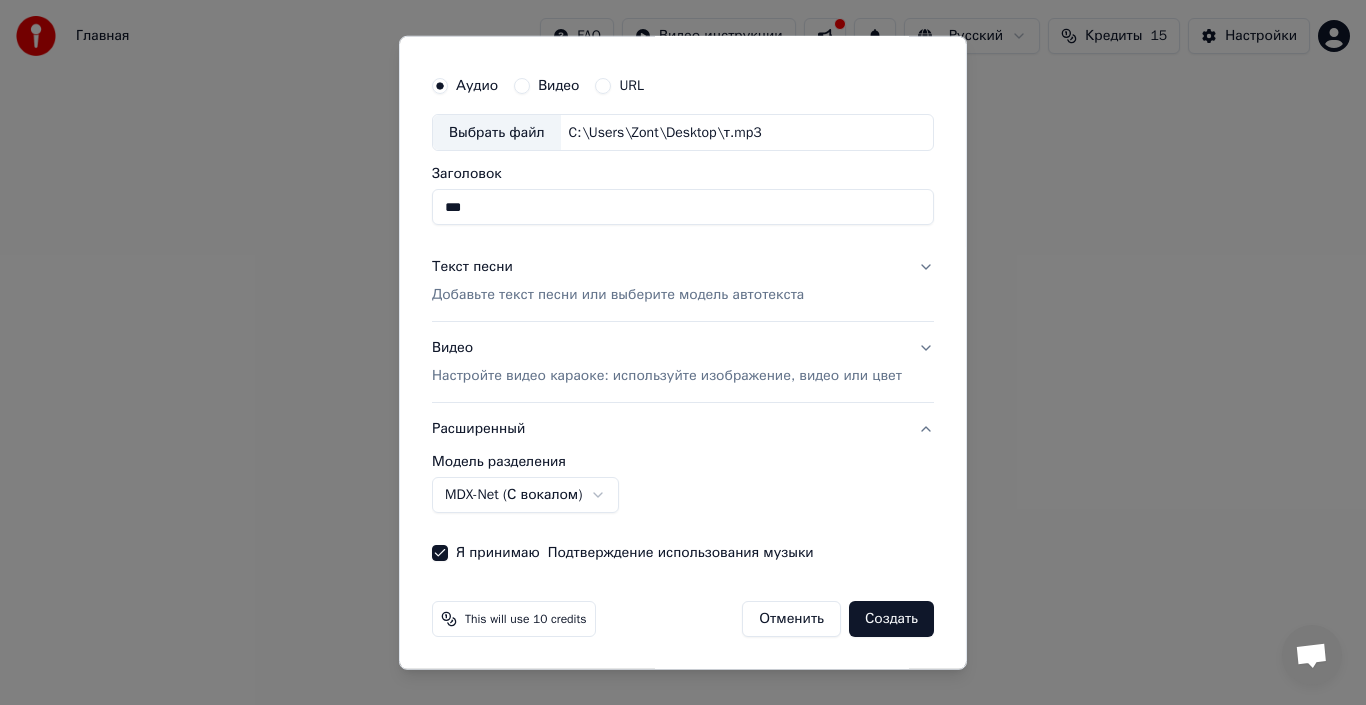 scroll, scrollTop: 45, scrollLeft: 0, axis: vertical 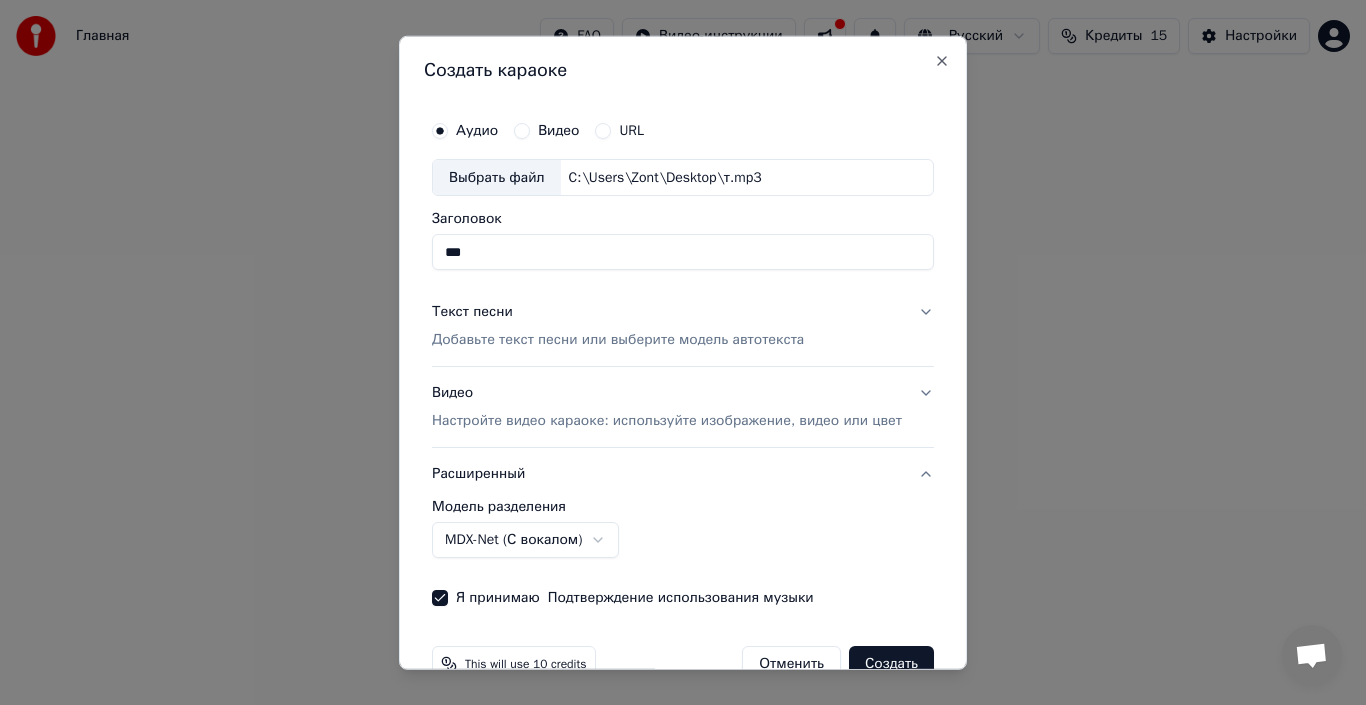 click on "Добавьте текст песни или выберите модель автотекста" at bounding box center (618, 340) 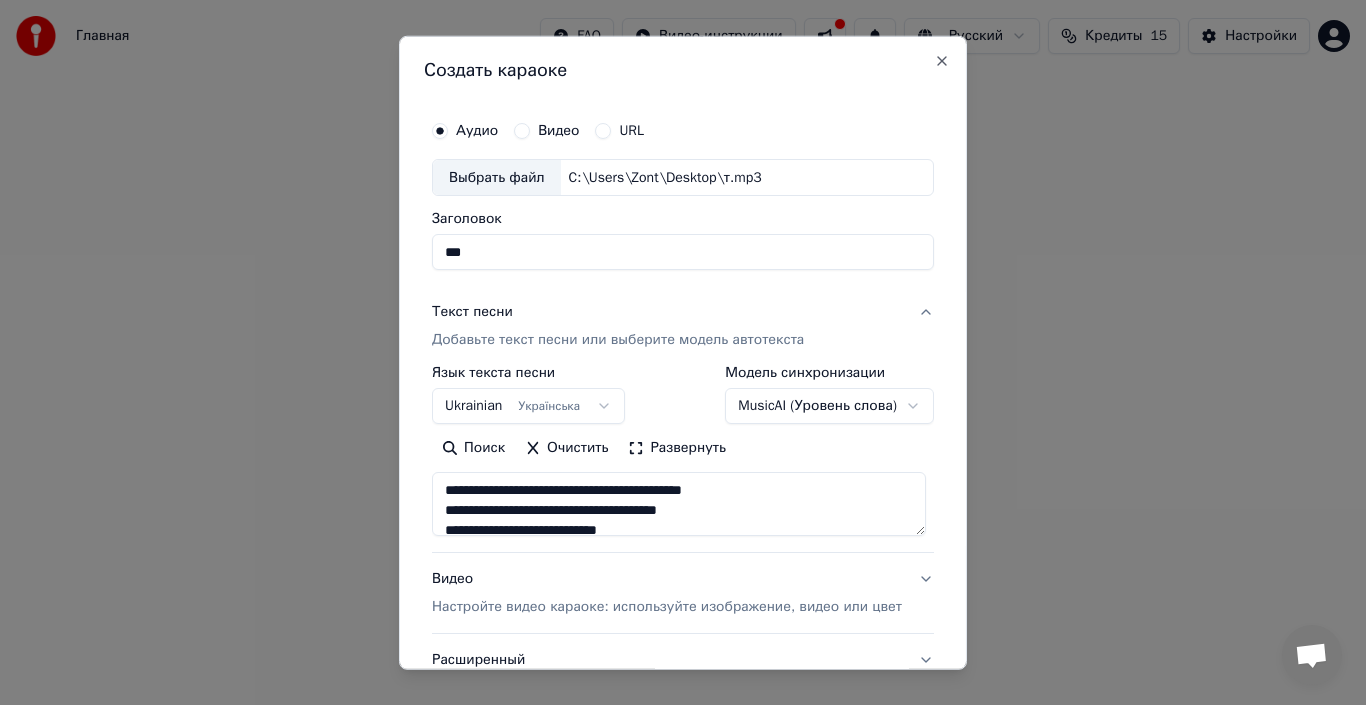 scroll, scrollTop: 157, scrollLeft: 0, axis: vertical 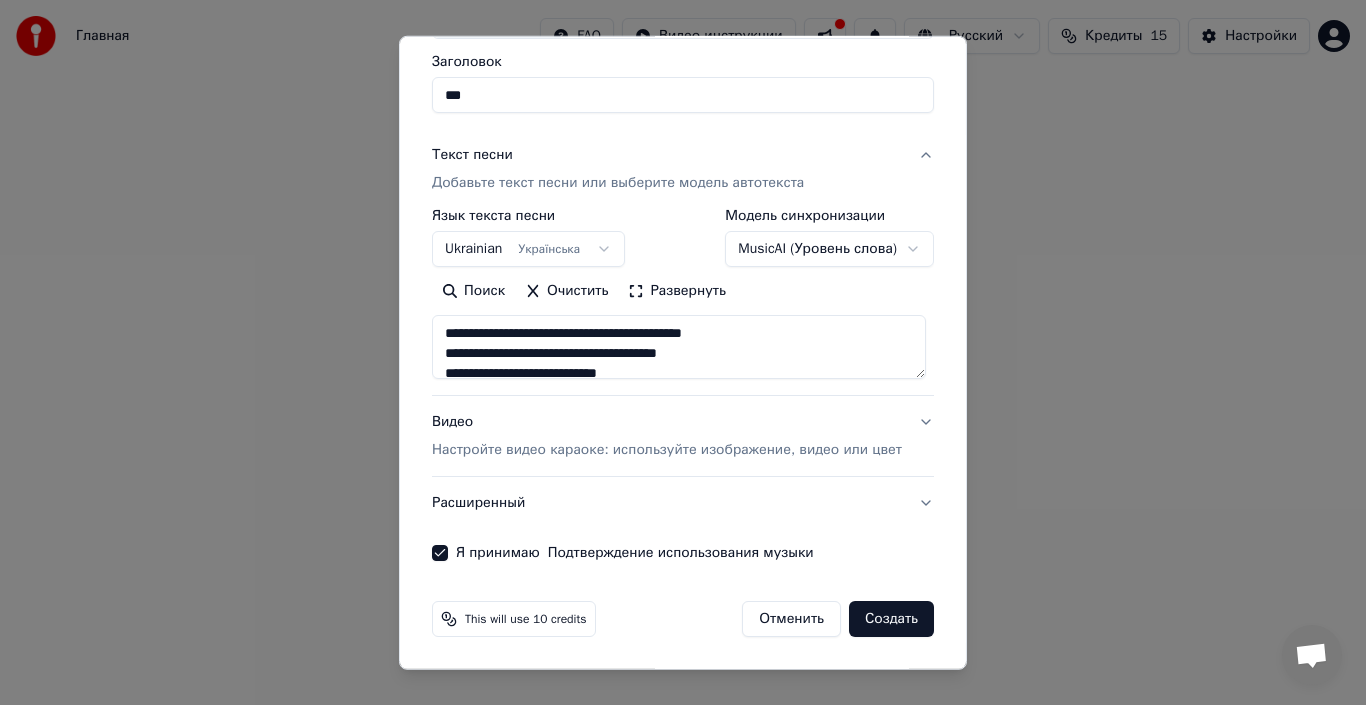 click on "**********" at bounding box center (683, 300) 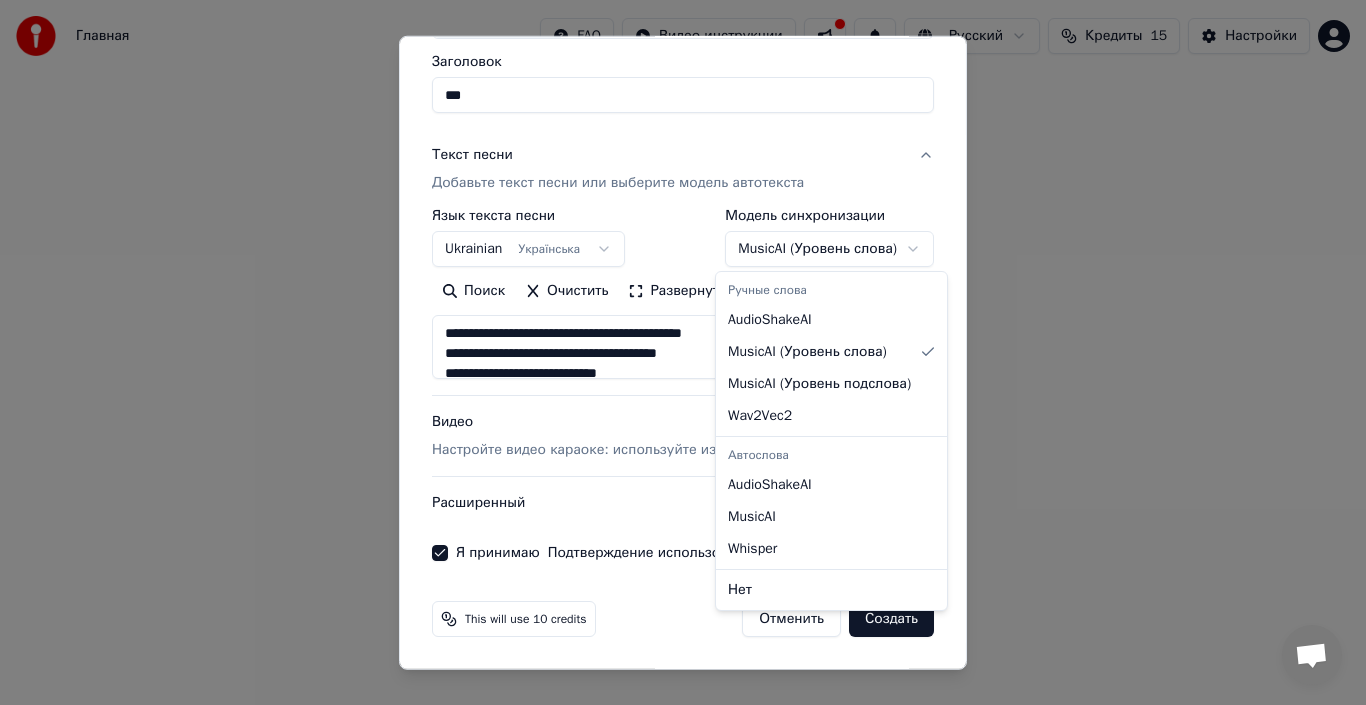 select on "**********" 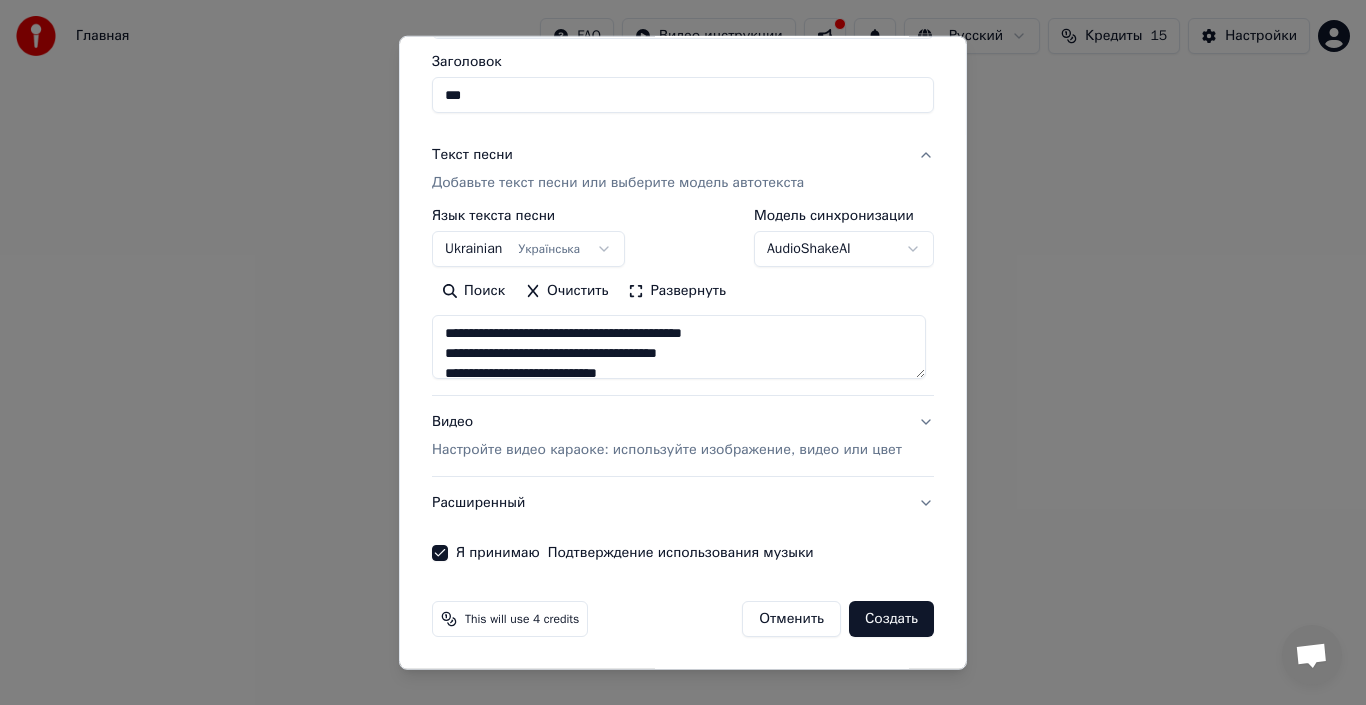 click on "Создать" at bounding box center (891, 619) 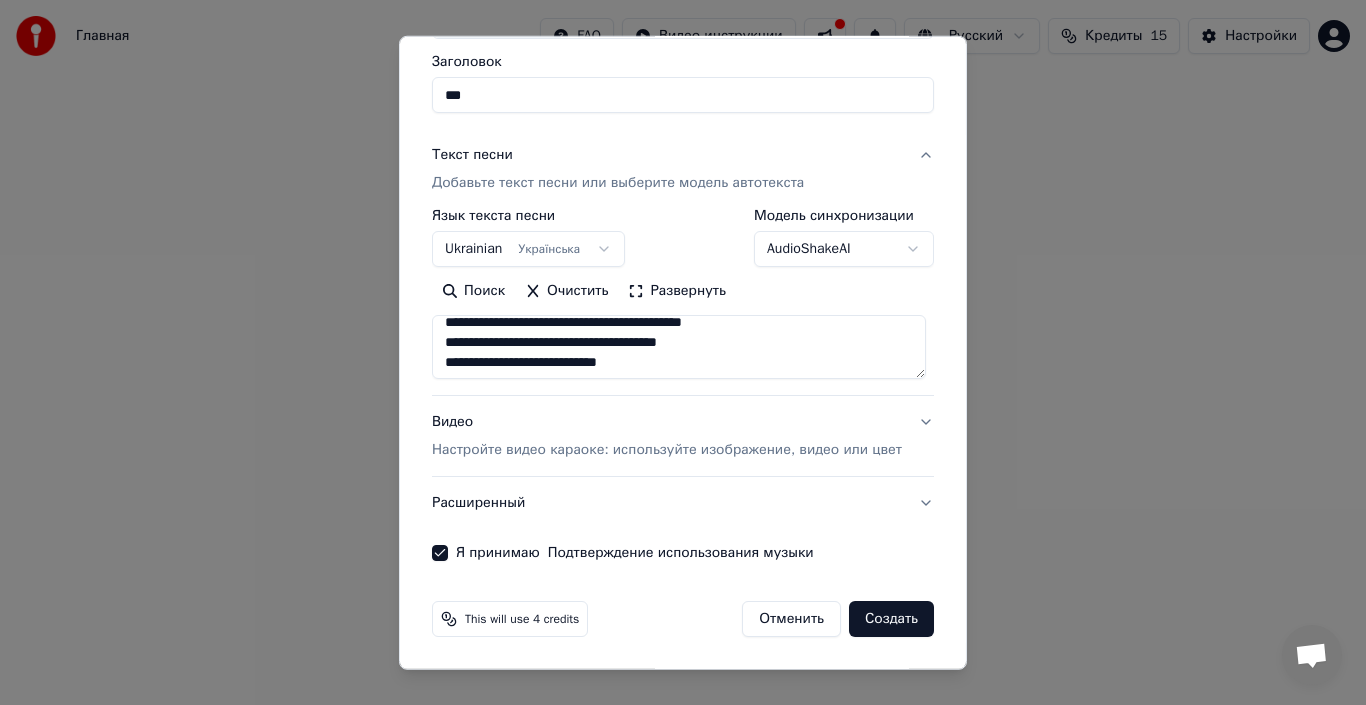 scroll, scrollTop: 0, scrollLeft: 0, axis: both 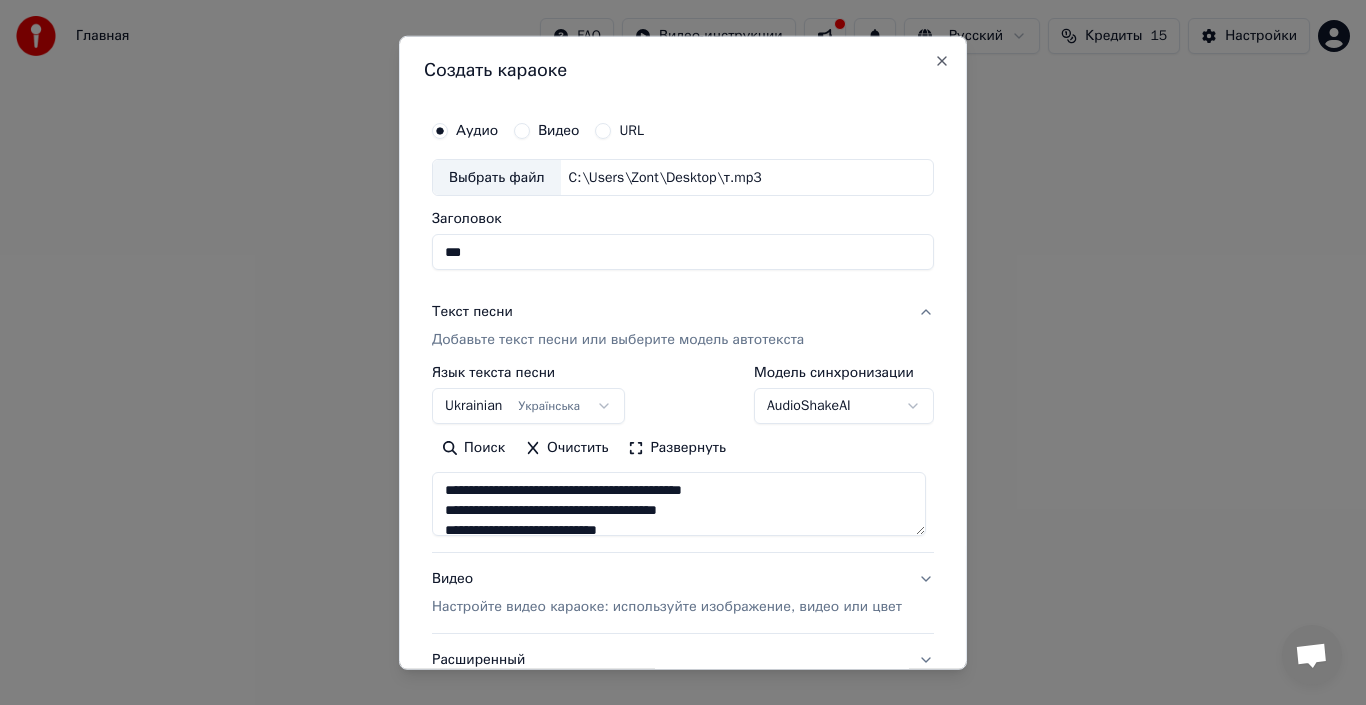 click on "Поиск" at bounding box center (473, 448) 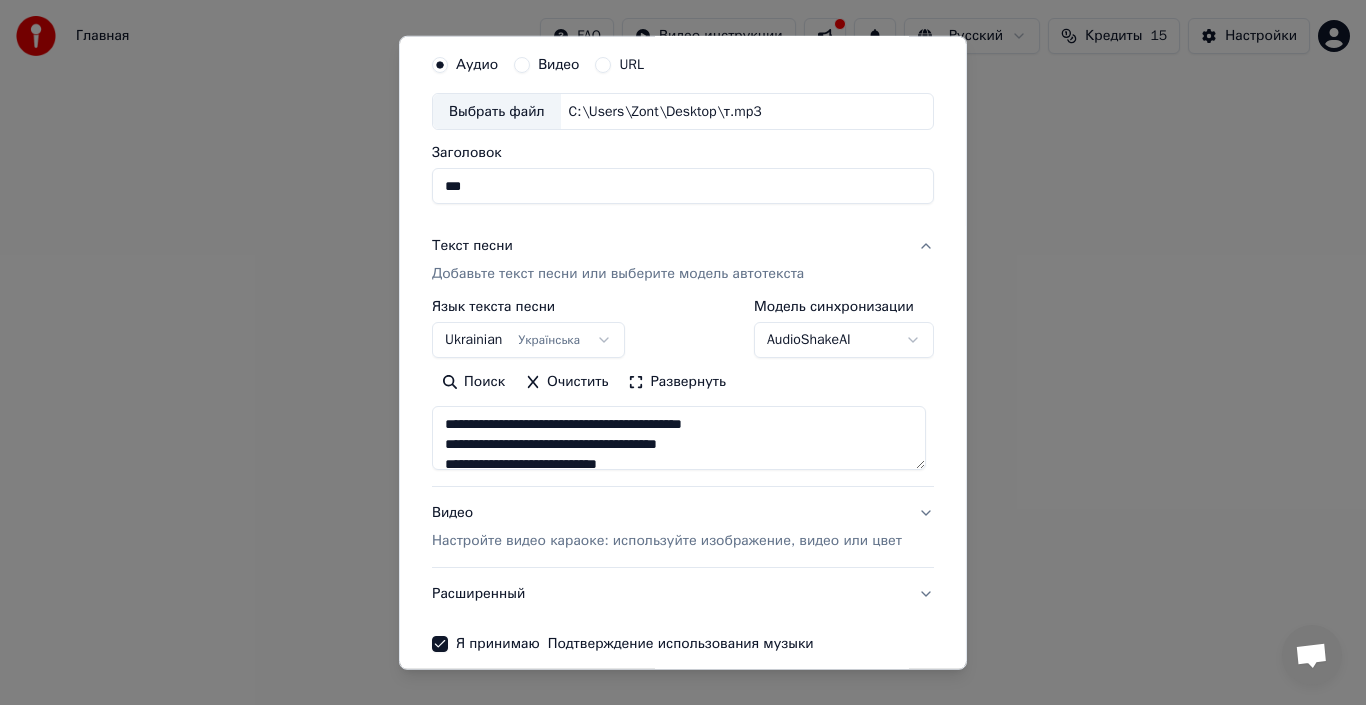 scroll, scrollTop: 157, scrollLeft: 0, axis: vertical 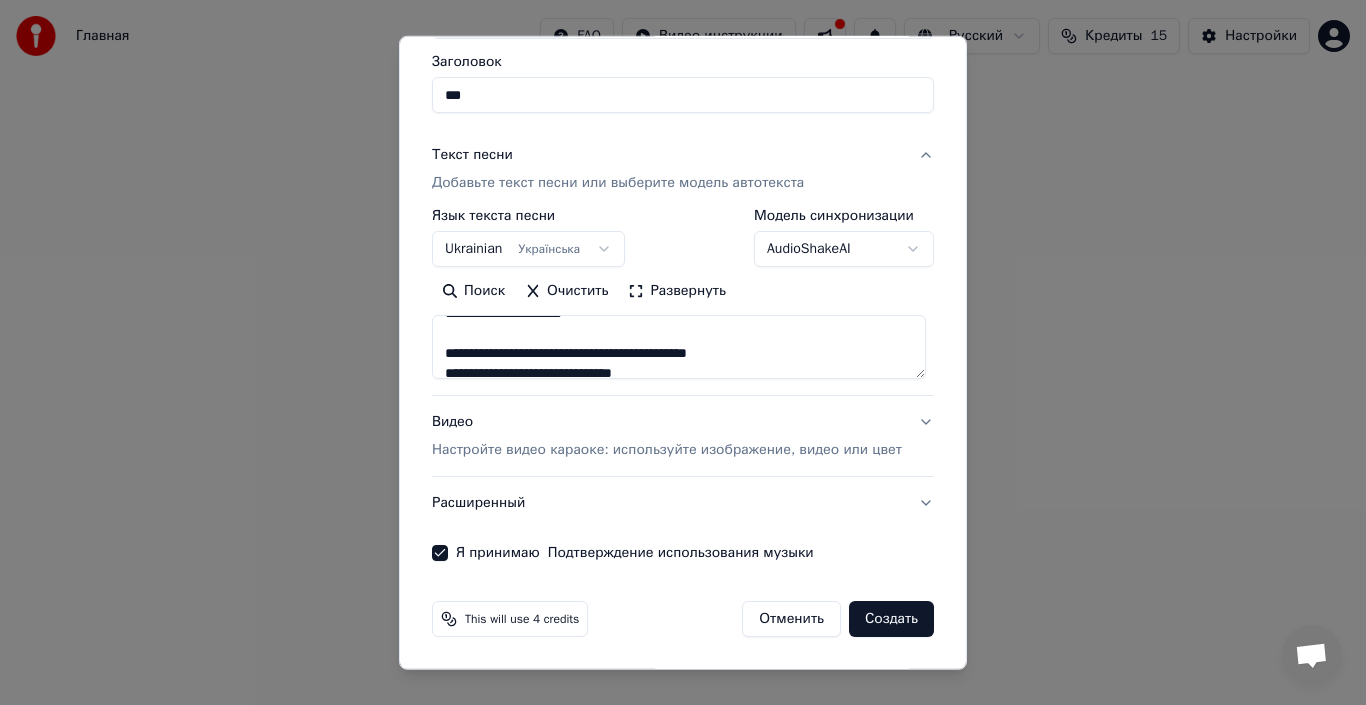 click on "Создать" at bounding box center [891, 619] 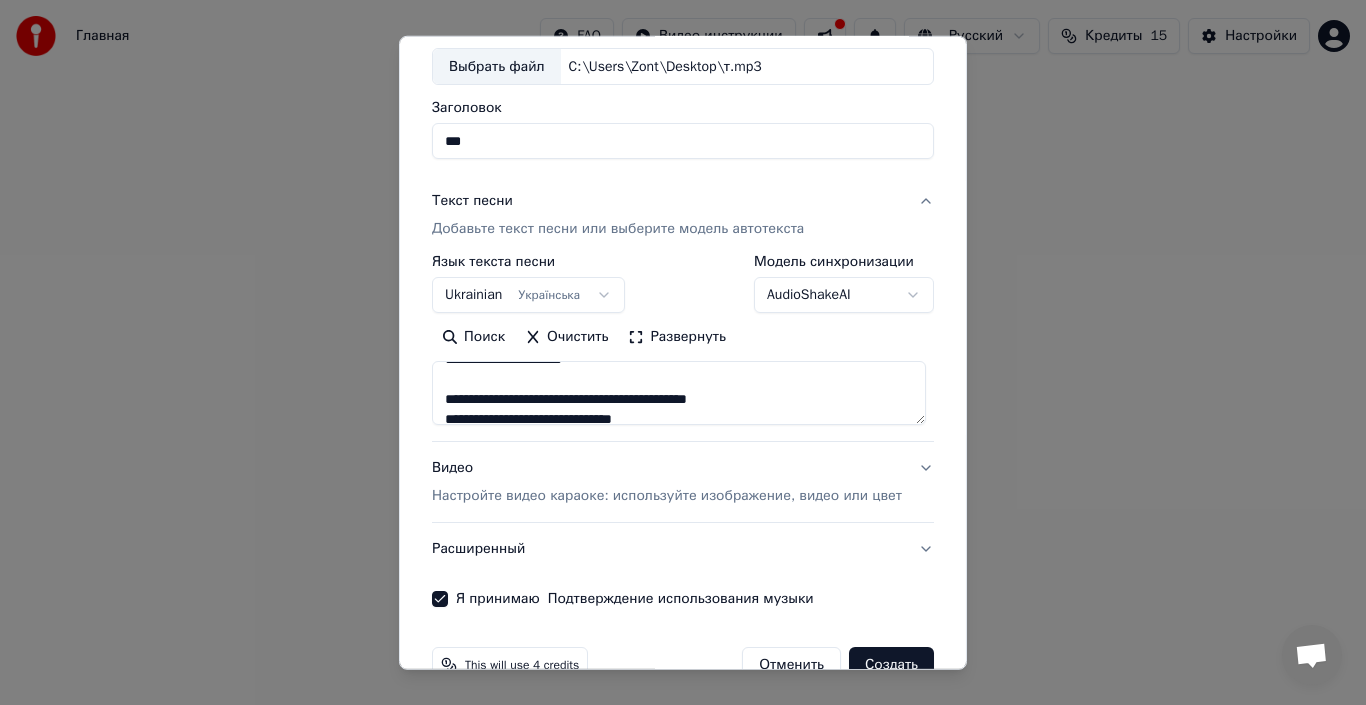 scroll, scrollTop: 157, scrollLeft: 0, axis: vertical 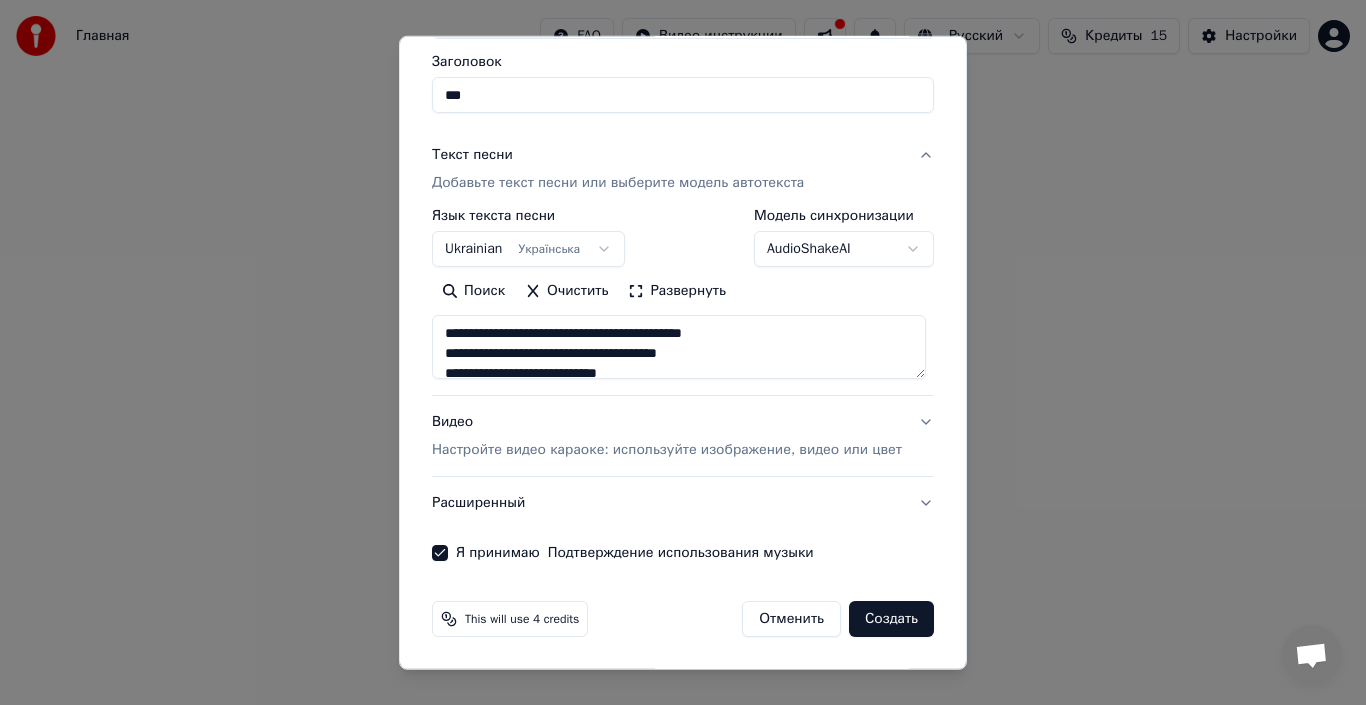 click on "Создать" at bounding box center (891, 619) 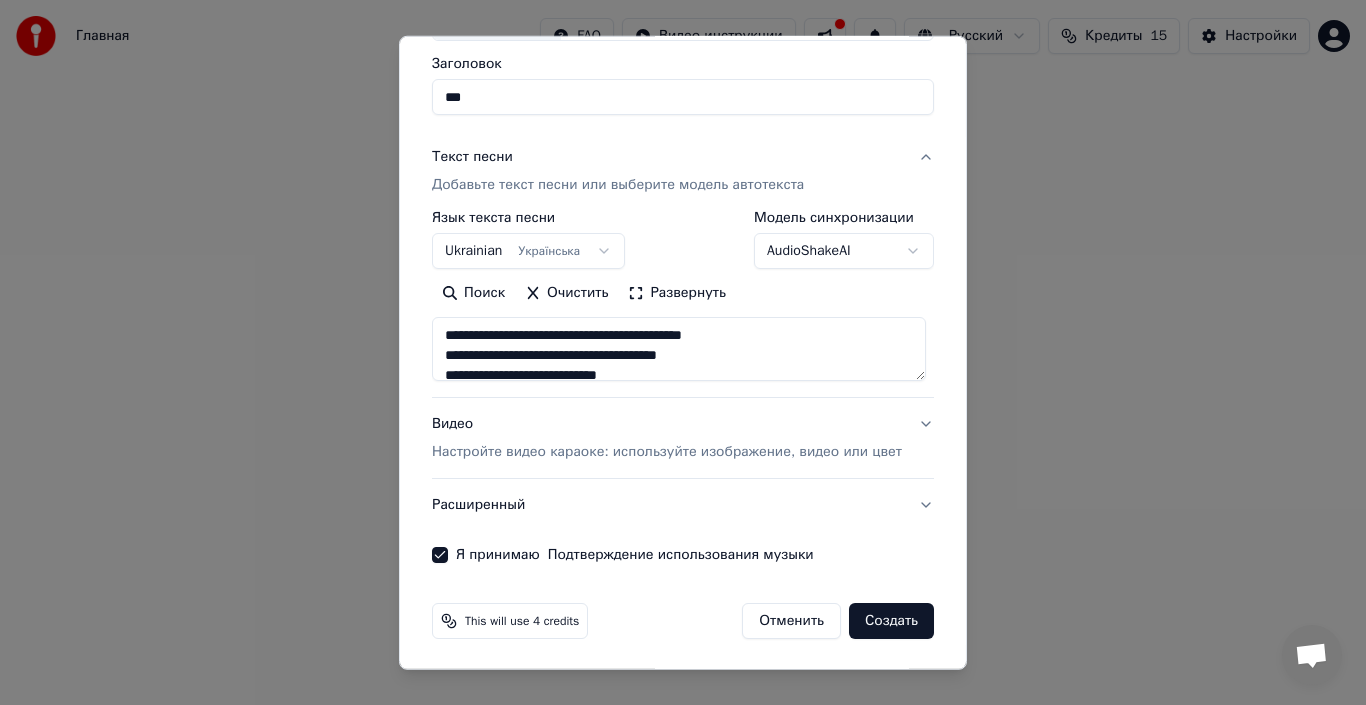 scroll, scrollTop: 157, scrollLeft: 0, axis: vertical 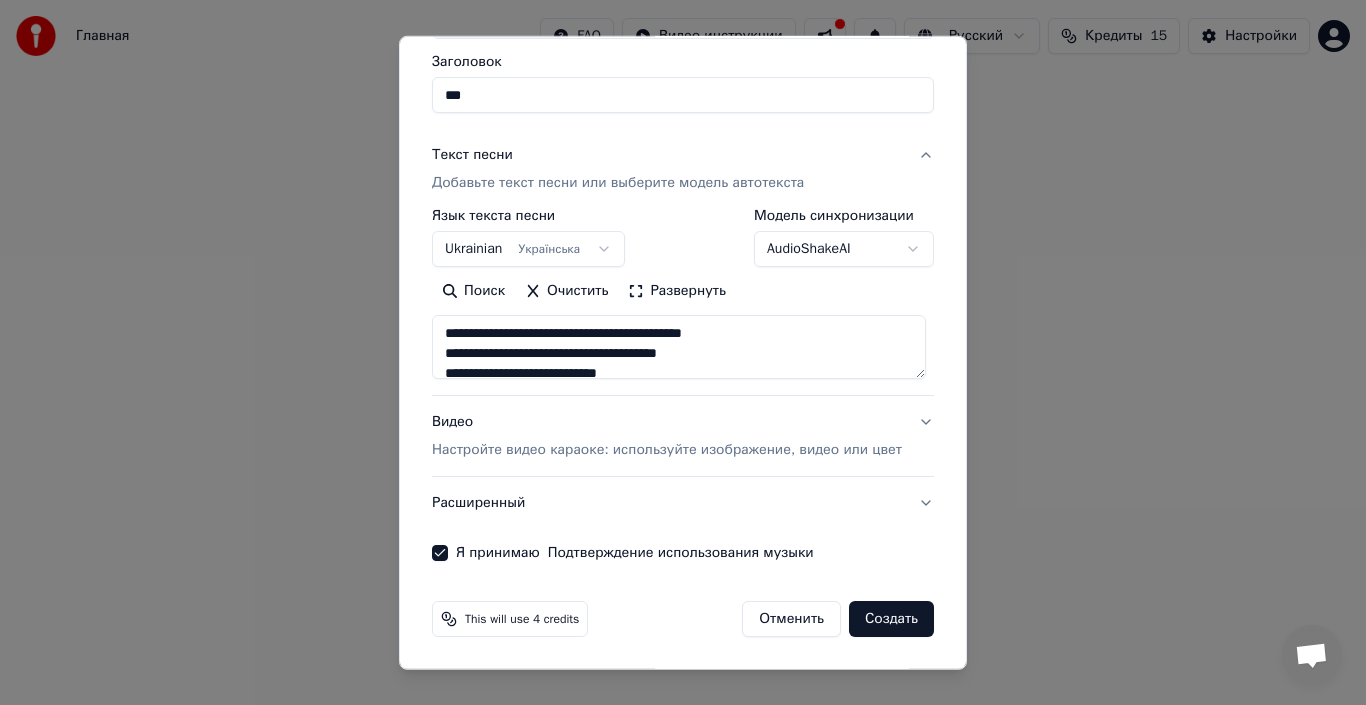 click on "This will use 4 credits Отменить Создать" at bounding box center (683, 619) 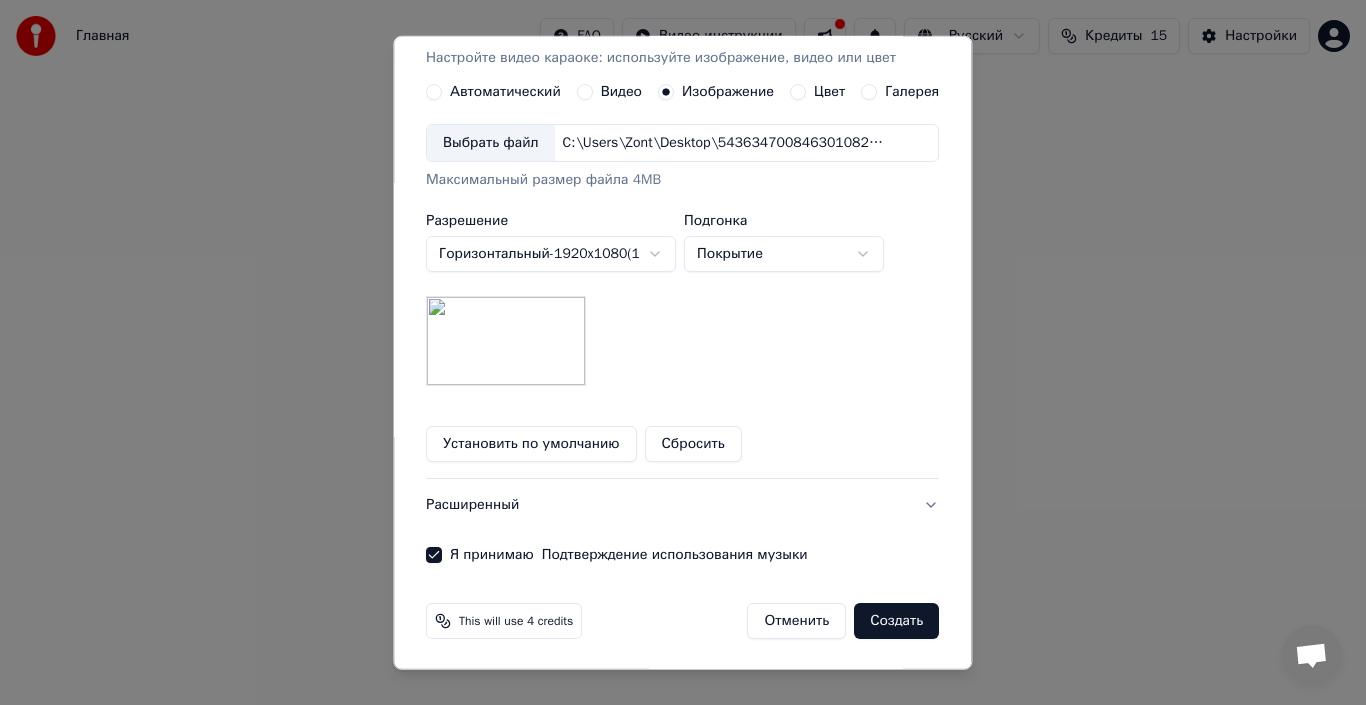 scroll, scrollTop: 365, scrollLeft: 0, axis: vertical 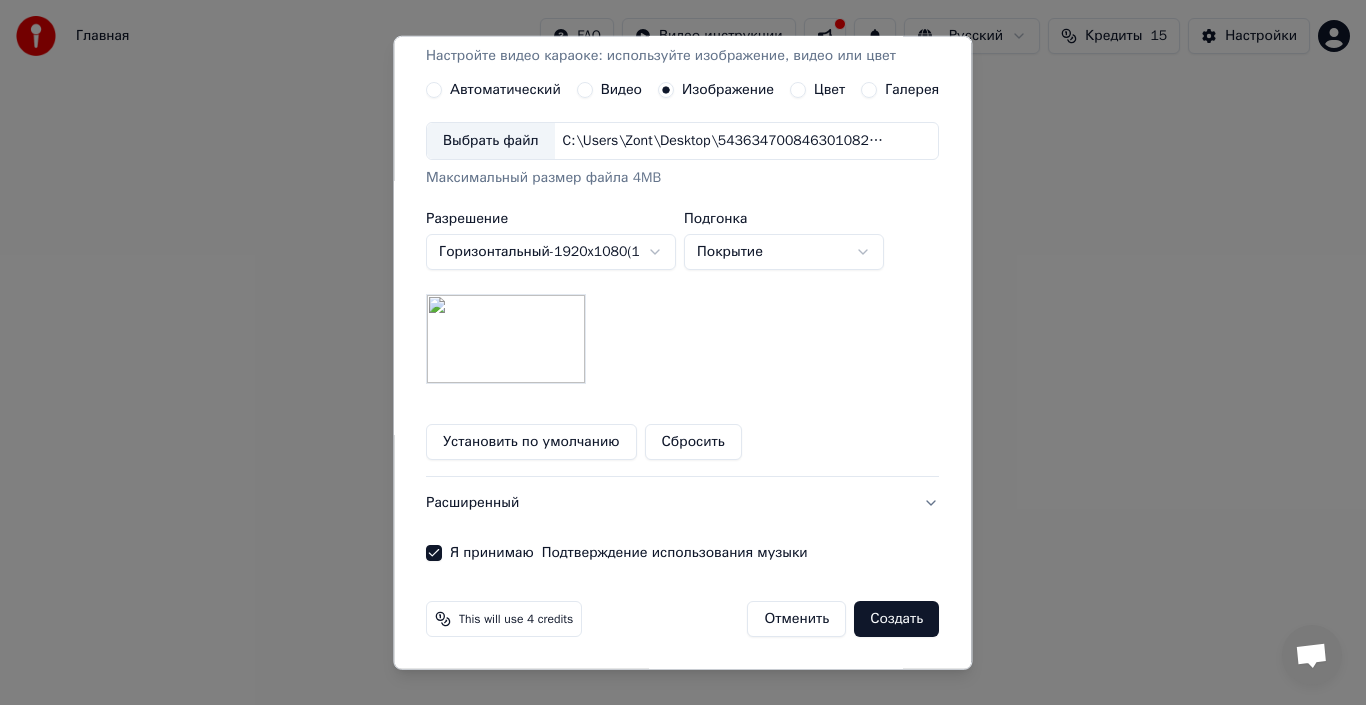click on "Создать" at bounding box center [897, 619] 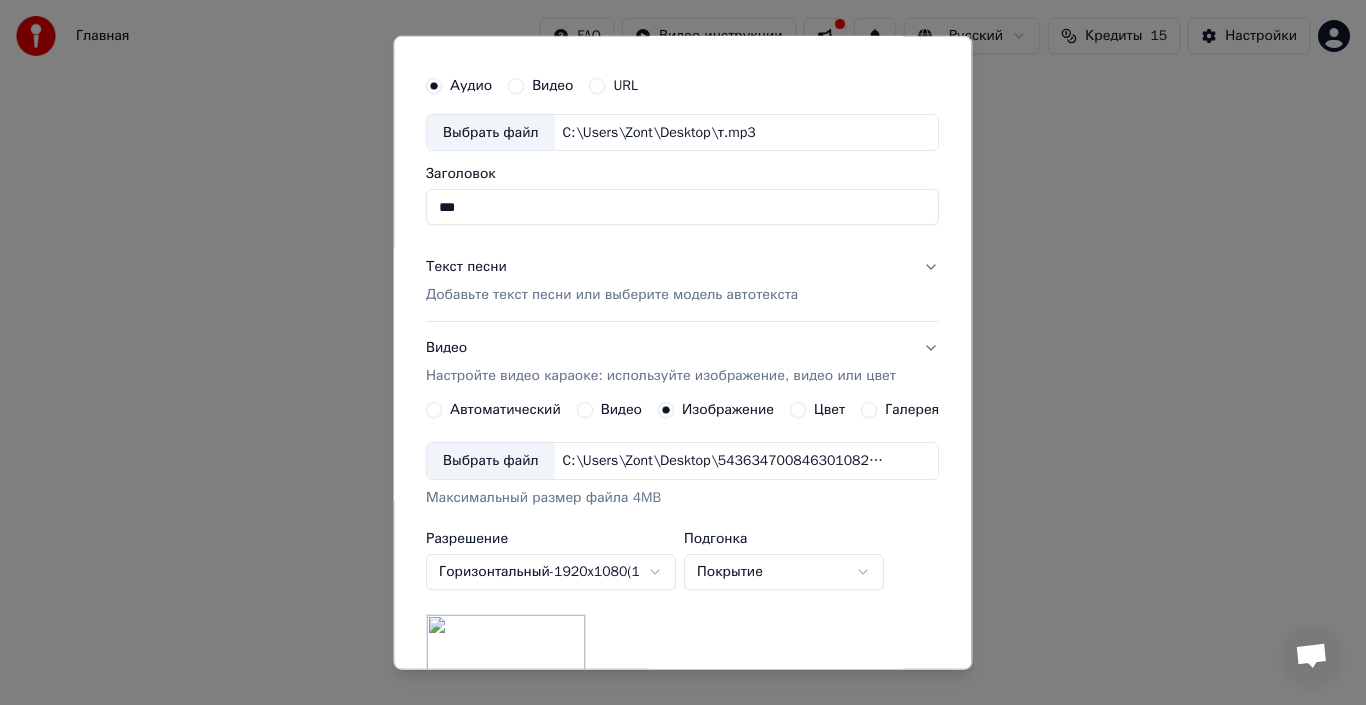 scroll, scrollTop: 45, scrollLeft: 0, axis: vertical 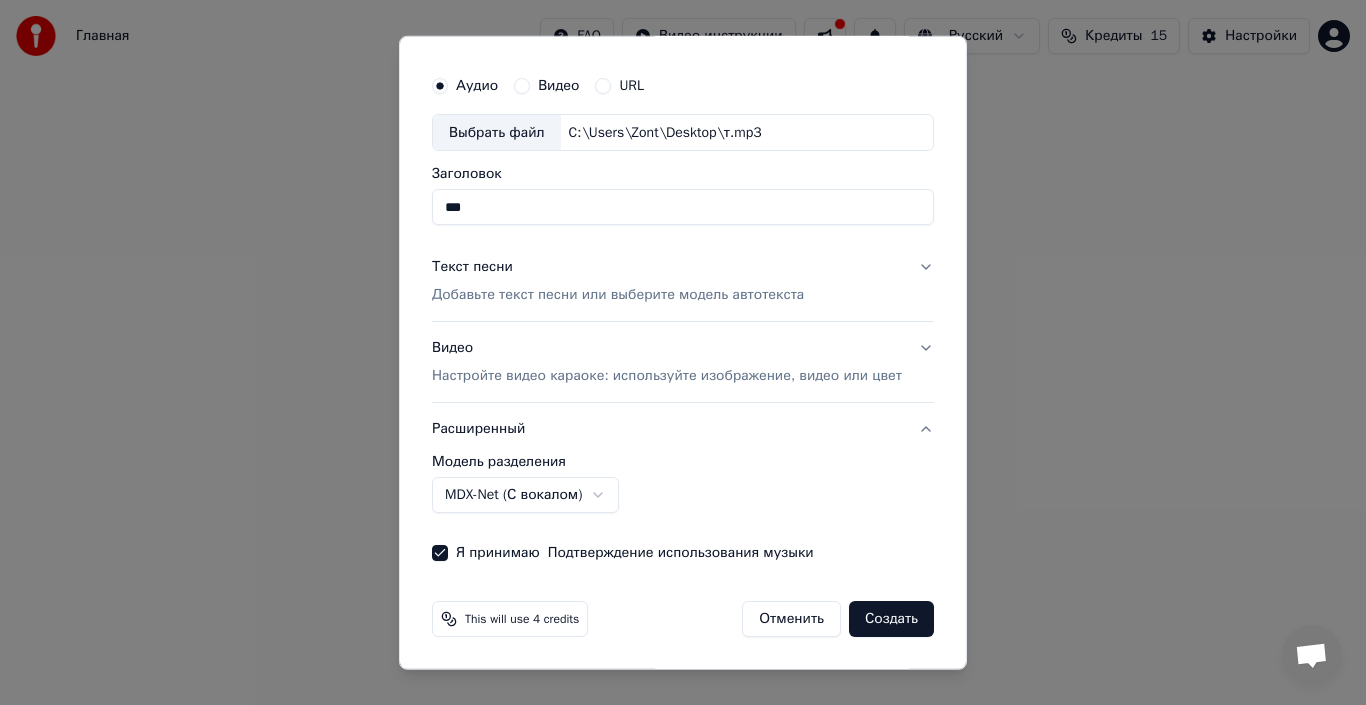 click on "**********" at bounding box center [683, 300] 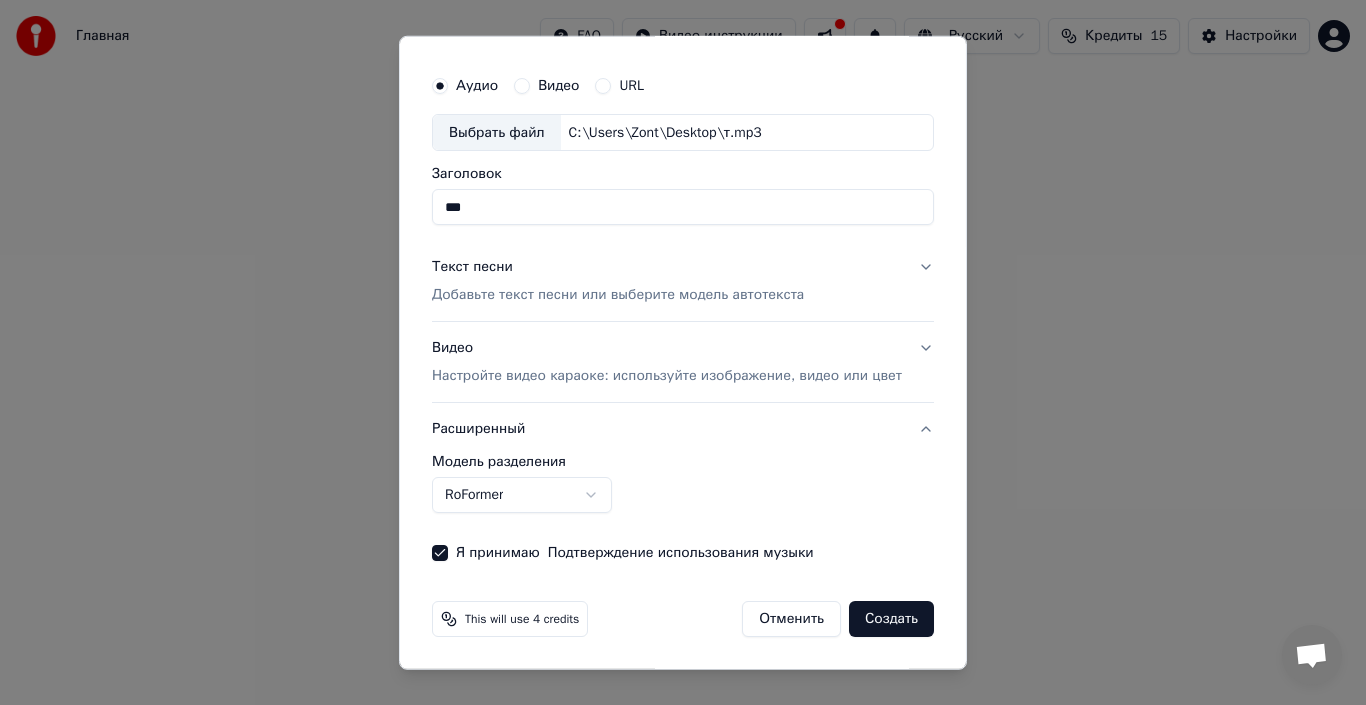 click on "Создать" at bounding box center [891, 619] 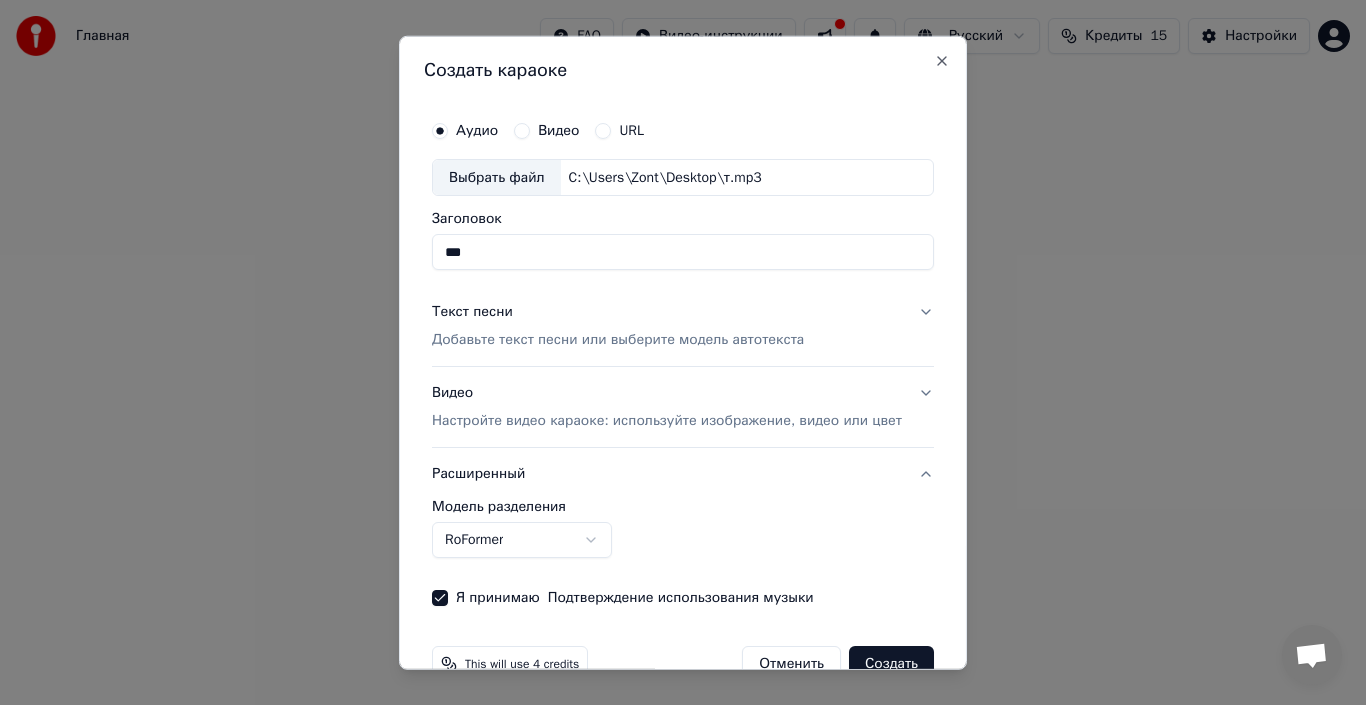 scroll, scrollTop: 45, scrollLeft: 0, axis: vertical 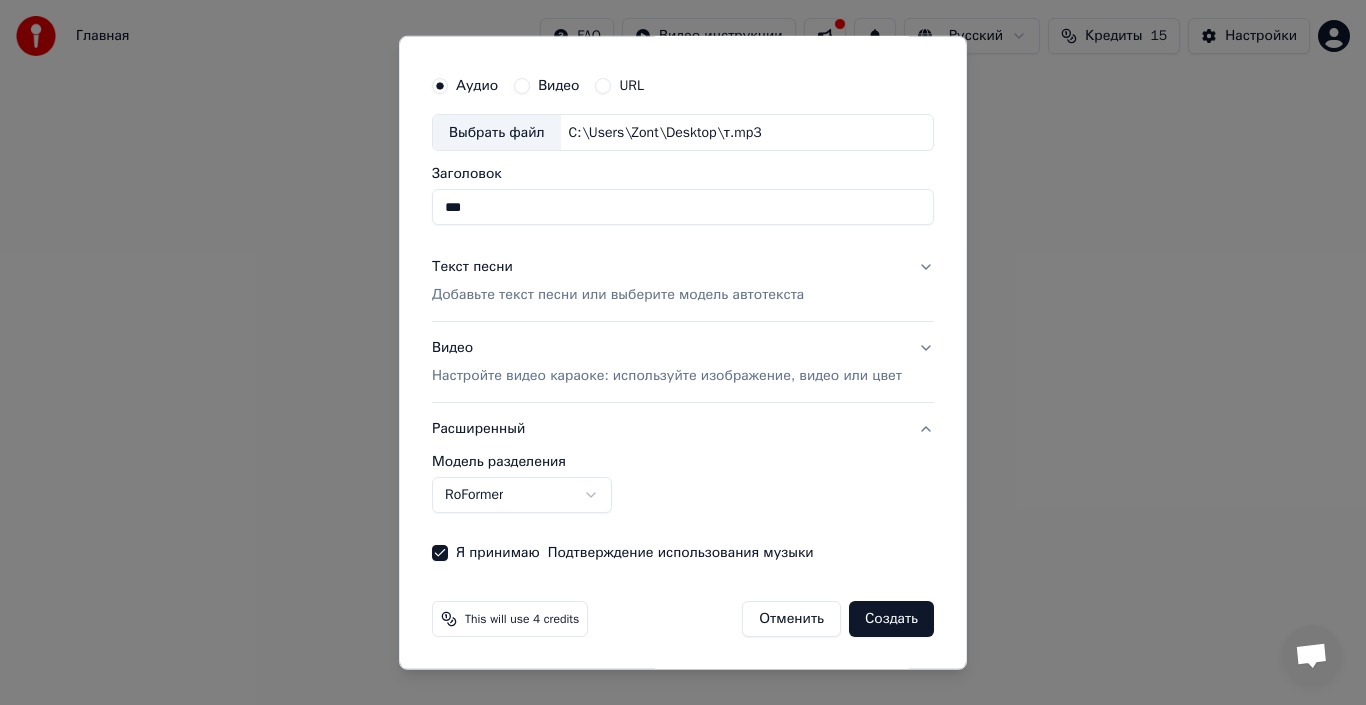 click on "Создать" at bounding box center (891, 619) 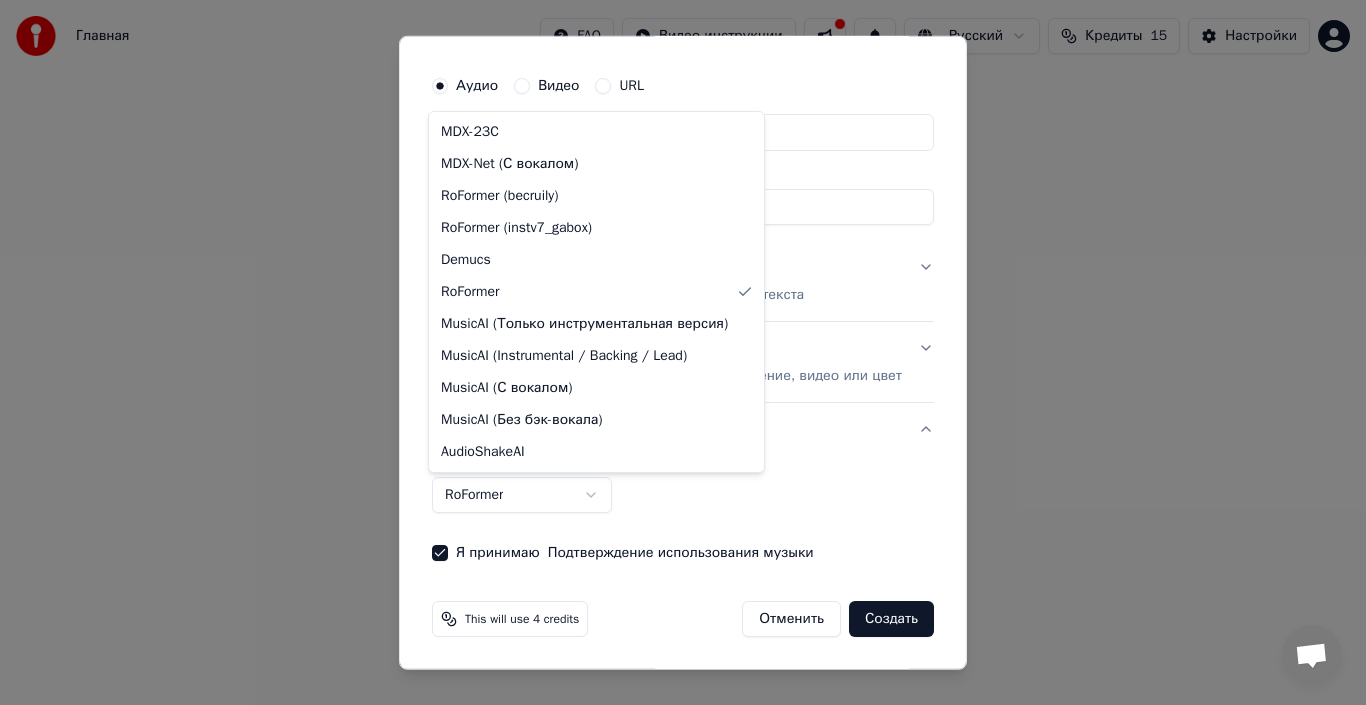 click on "**********" at bounding box center (683, 300) 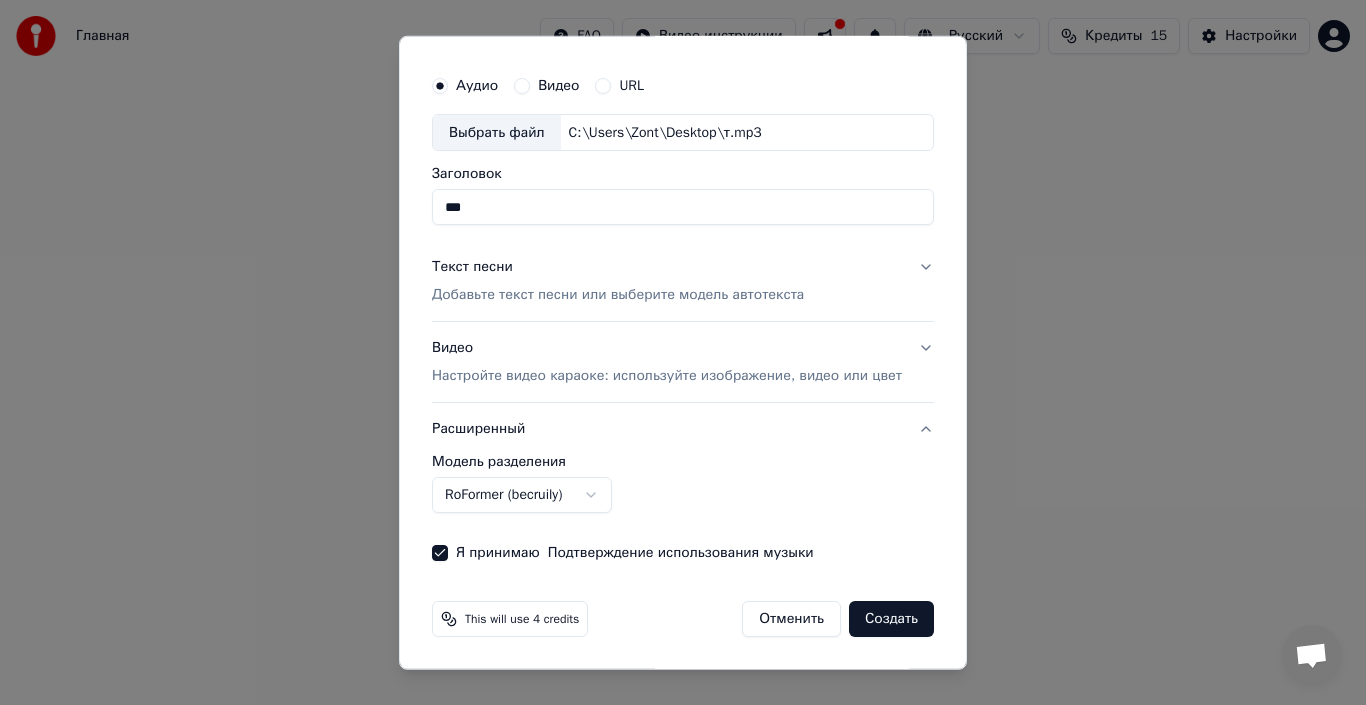 click on "Создать" at bounding box center (891, 619) 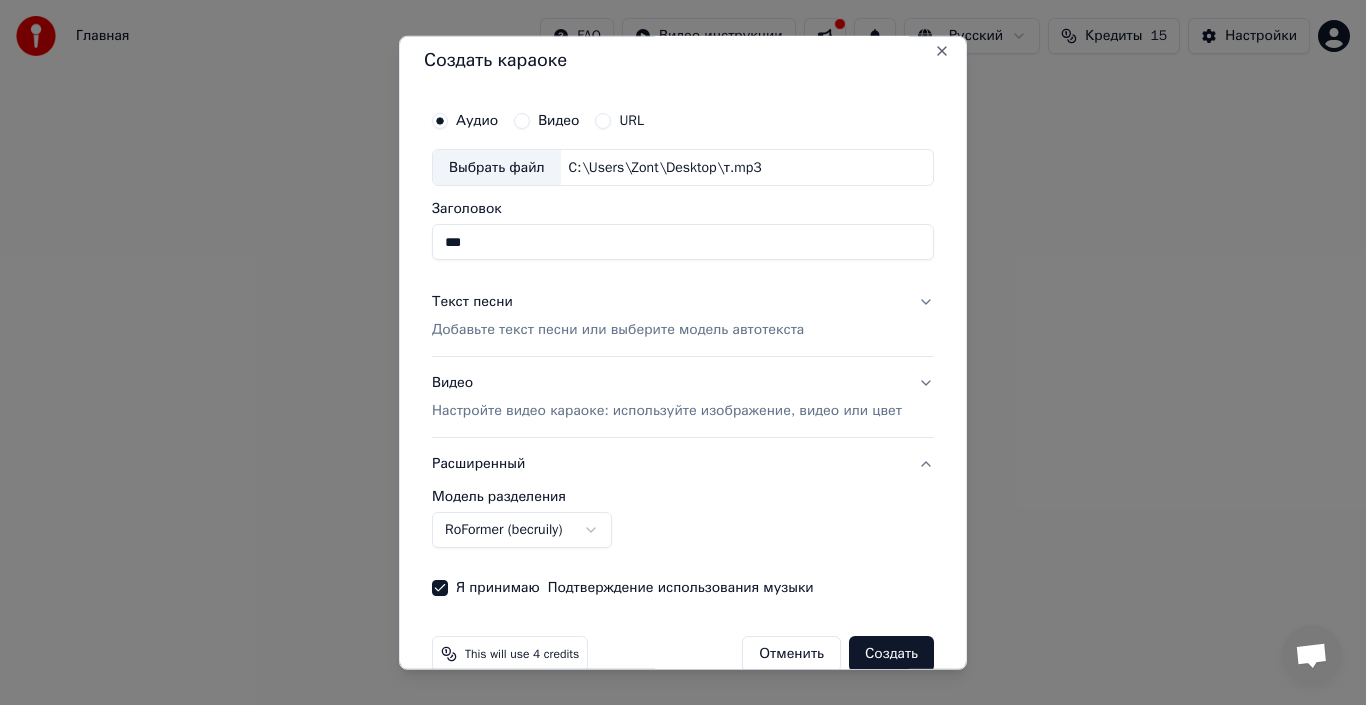 scroll, scrollTop: 0, scrollLeft: 0, axis: both 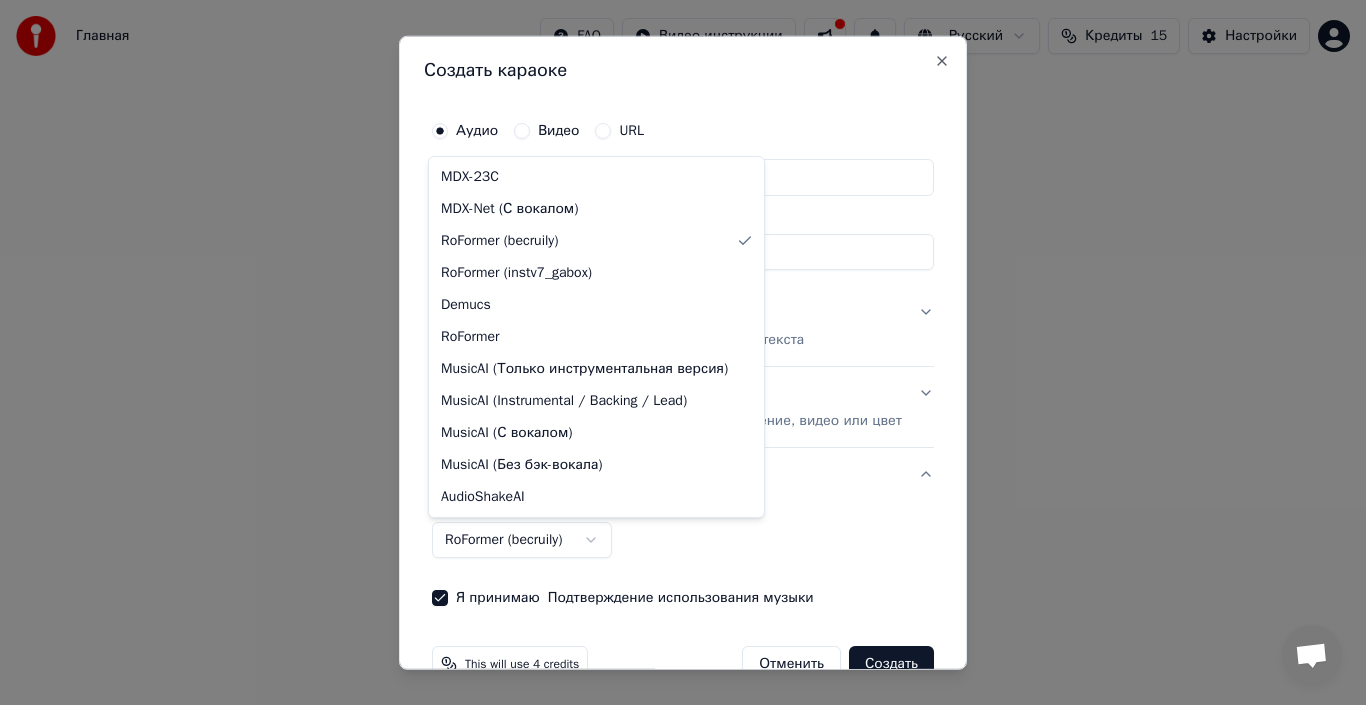 click on "**********" at bounding box center (683, 300) 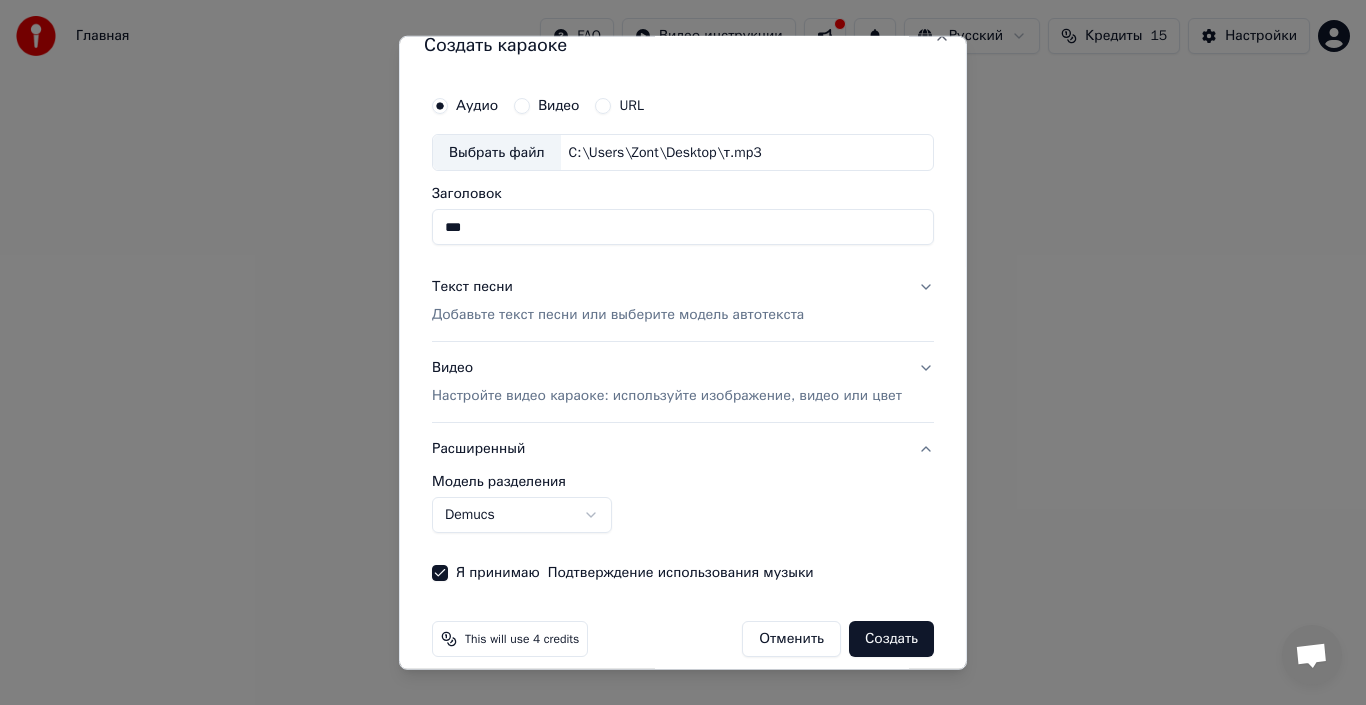 scroll, scrollTop: 45, scrollLeft: 0, axis: vertical 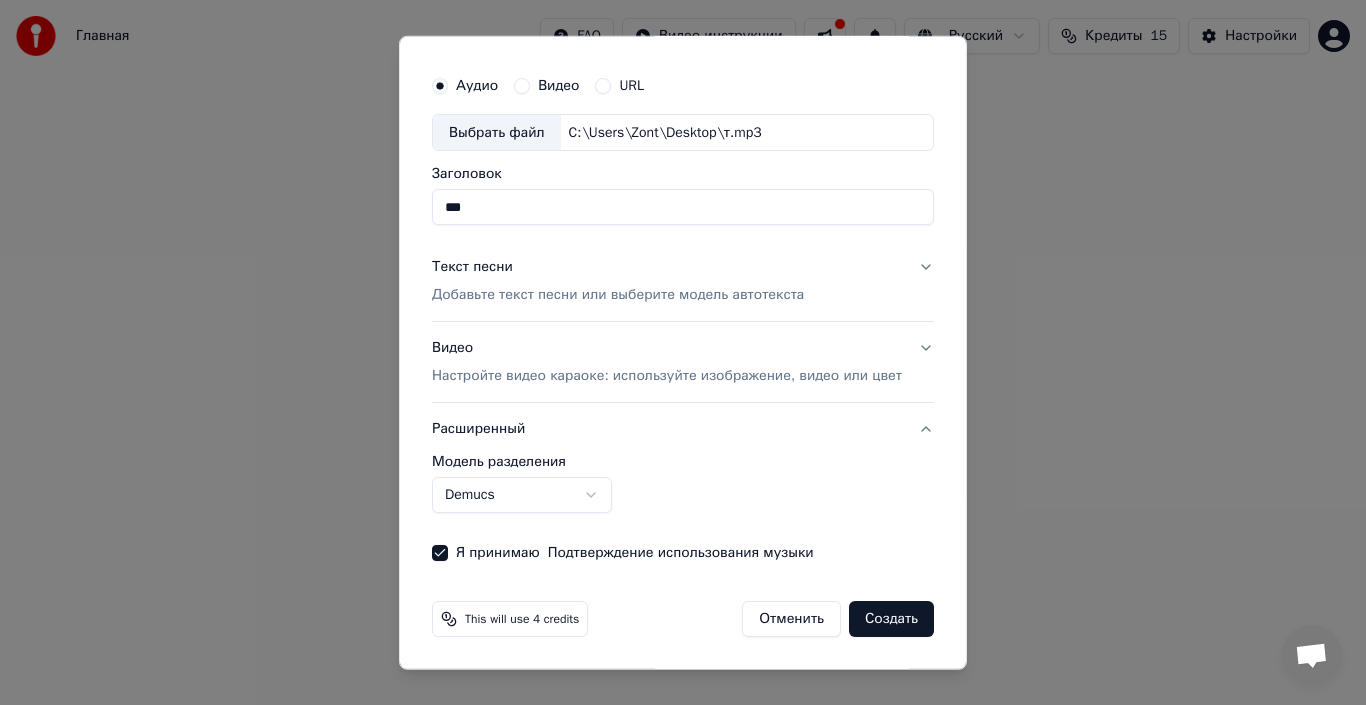 click on "Создать" at bounding box center [891, 619] 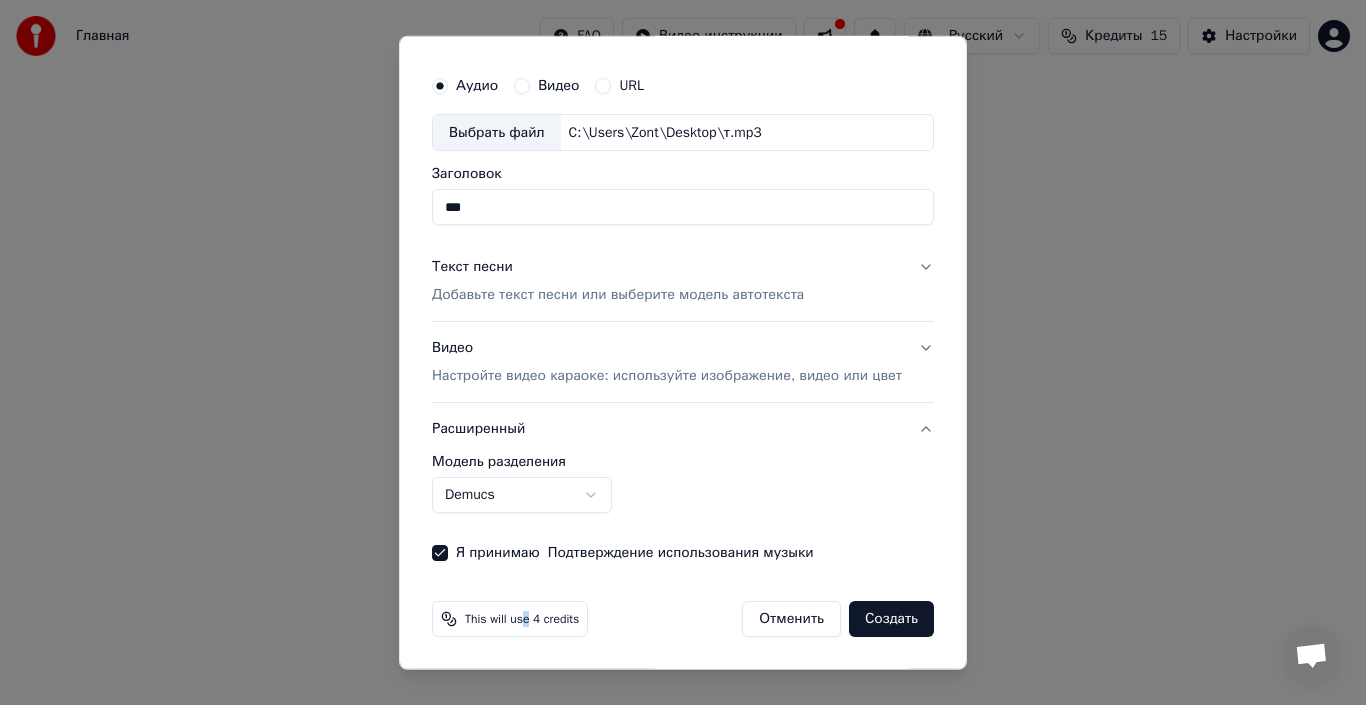 click on "This will use 4 credits" at bounding box center (510, 619) 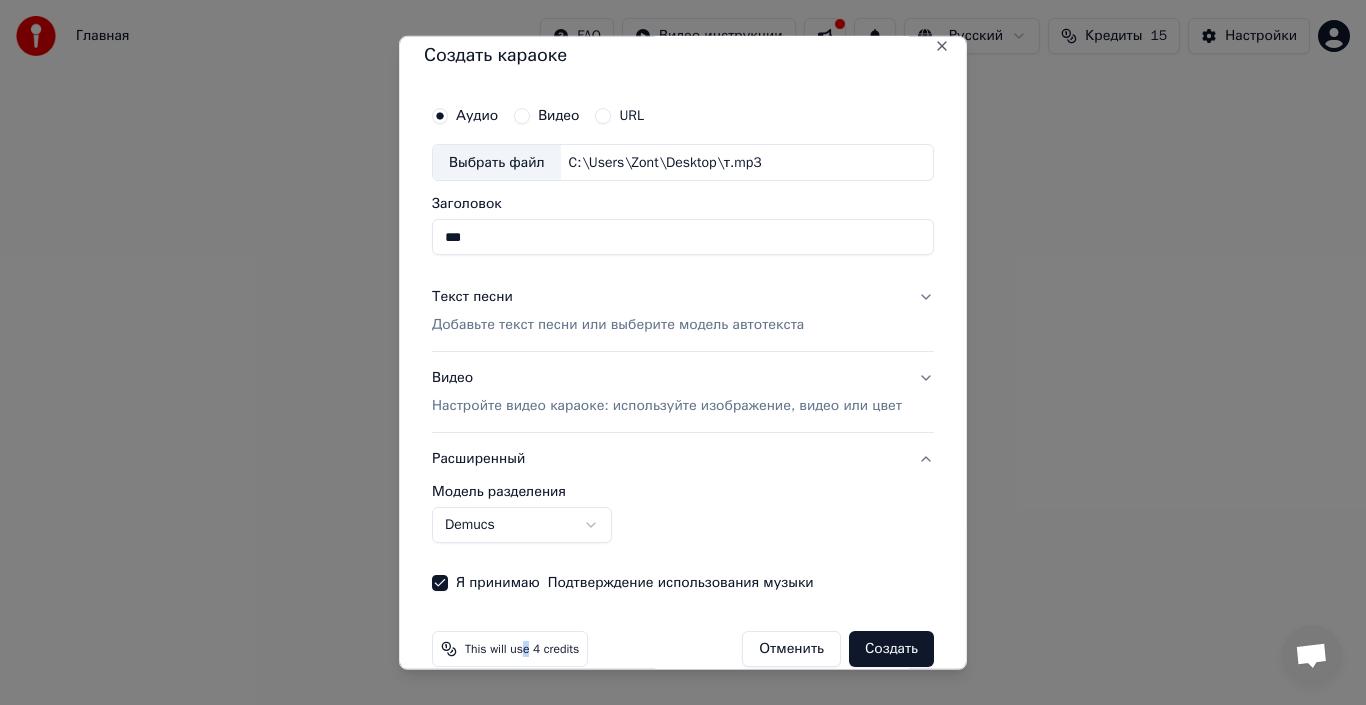 scroll, scrollTop: 0, scrollLeft: 0, axis: both 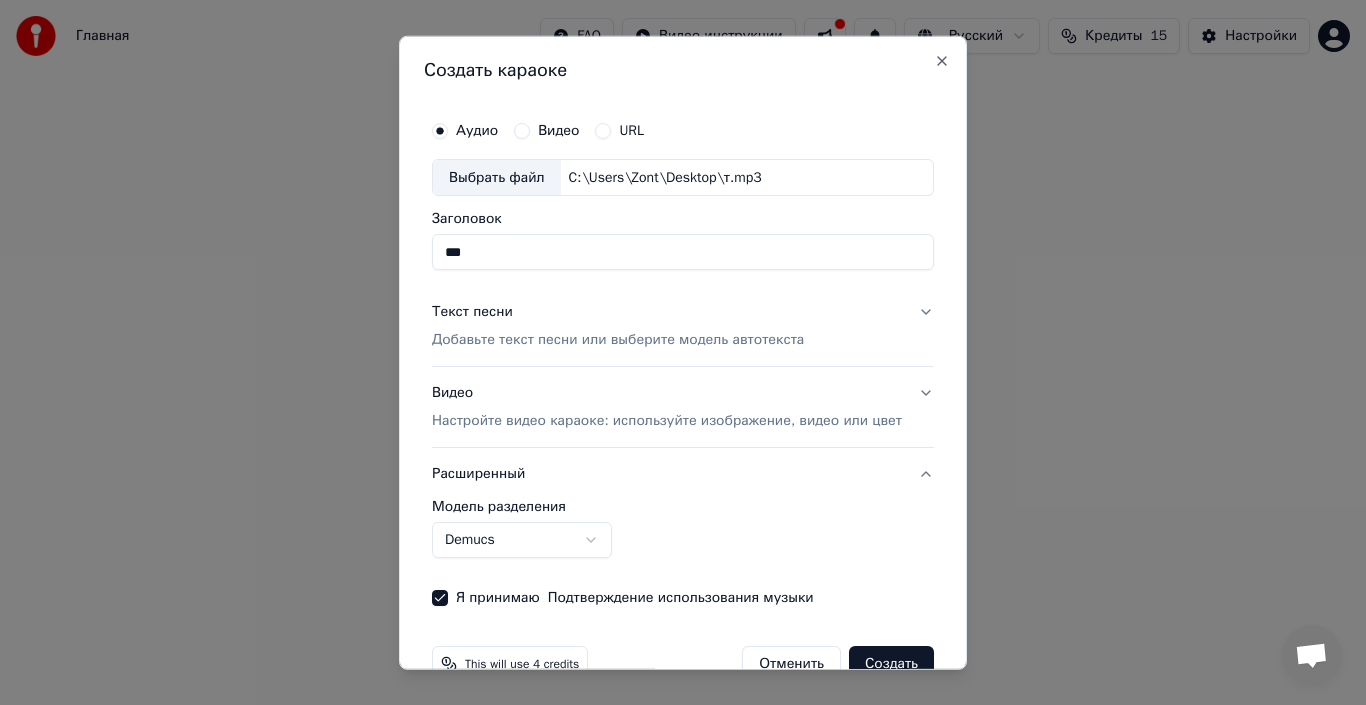 click on "Выбрать файл" at bounding box center [497, 177] 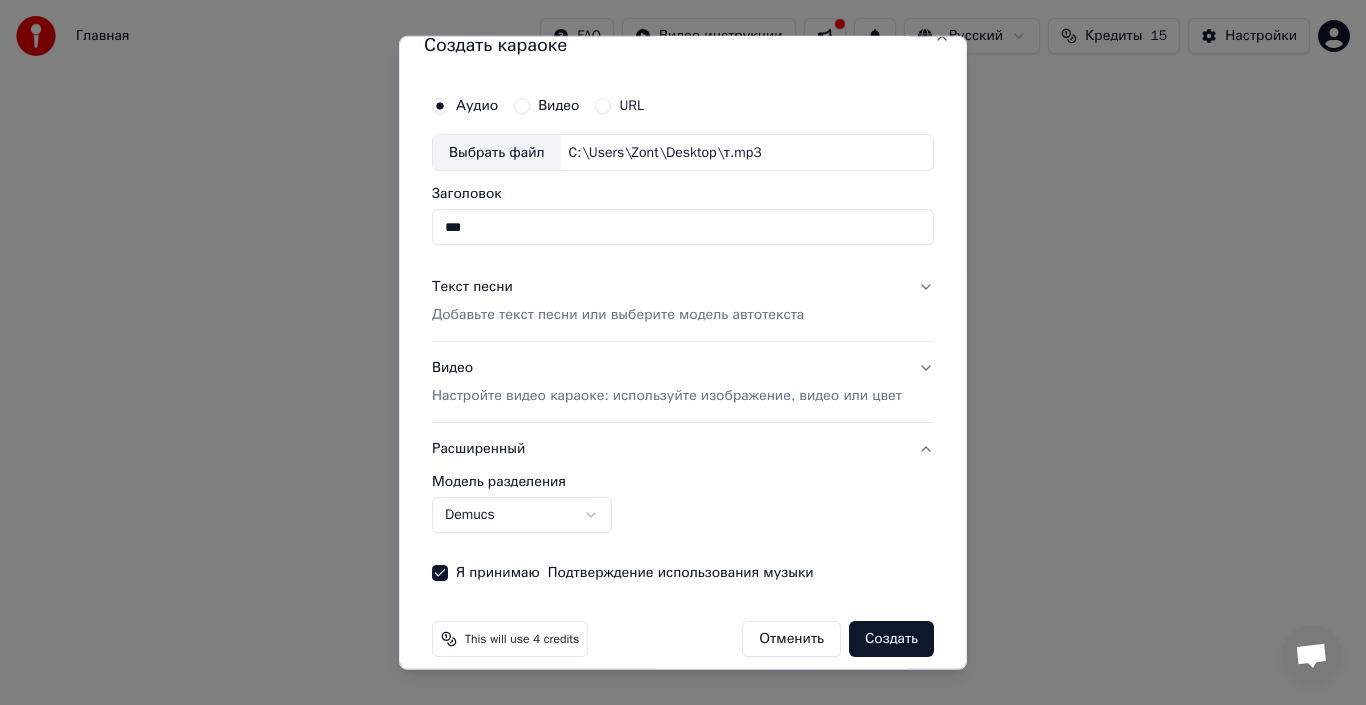 scroll, scrollTop: 45, scrollLeft: 0, axis: vertical 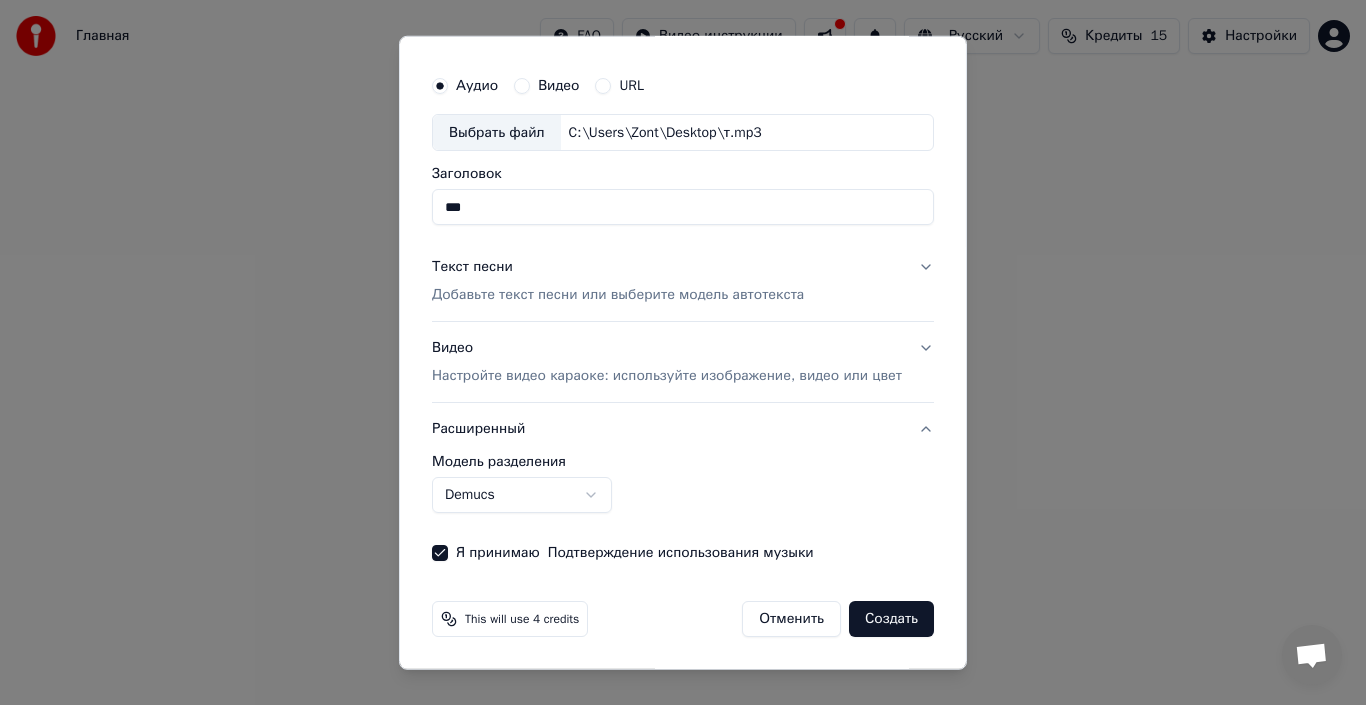 click on "***" at bounding box center [683, 207] 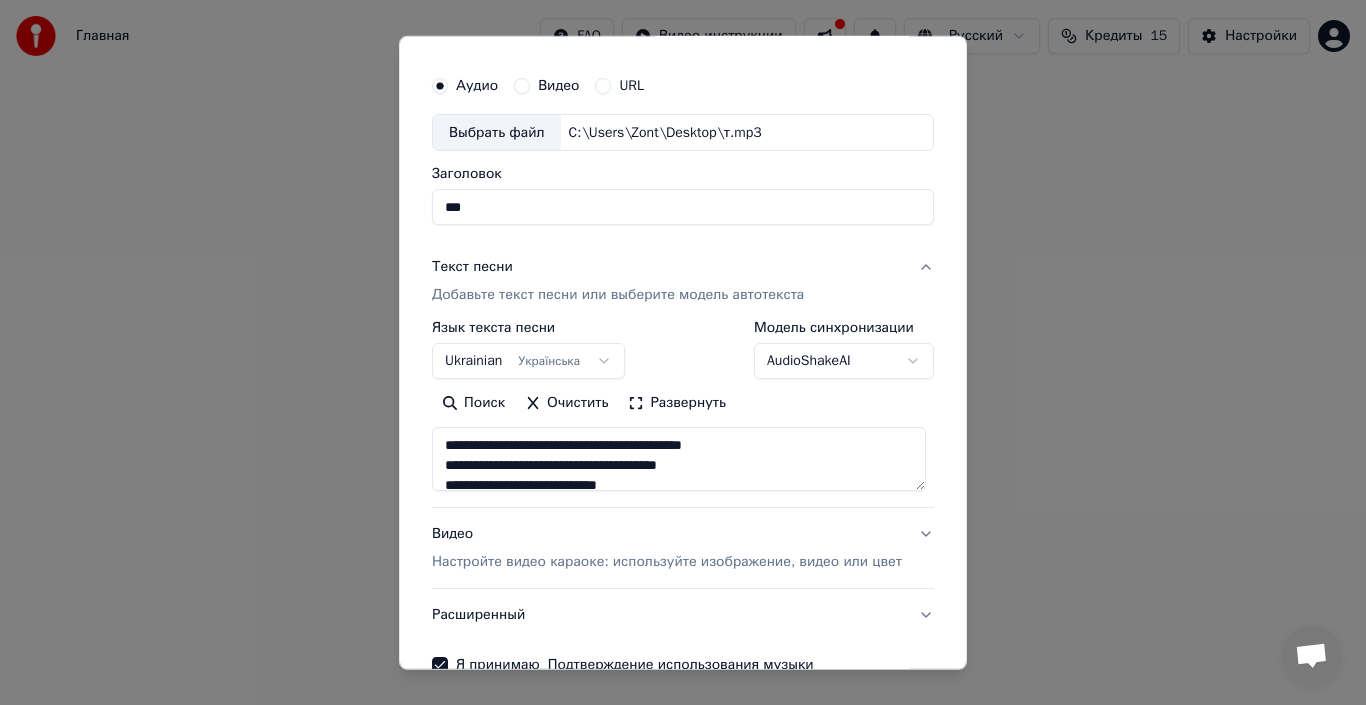 scroll, scrollTop: 145, scrollLeft: 0, axis: vertical 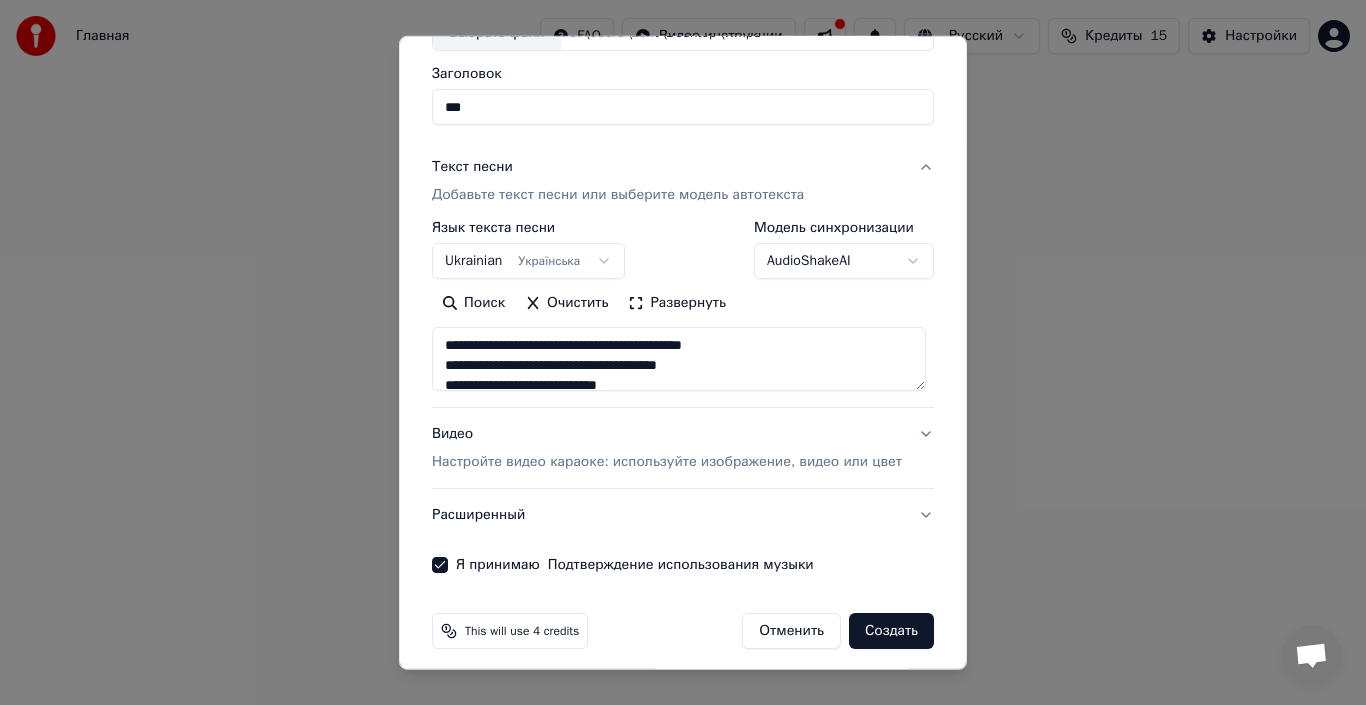 click on "Видео Настройте видео караоке: используйте изображение, видео или цвет" at bounding box center (667, 448) 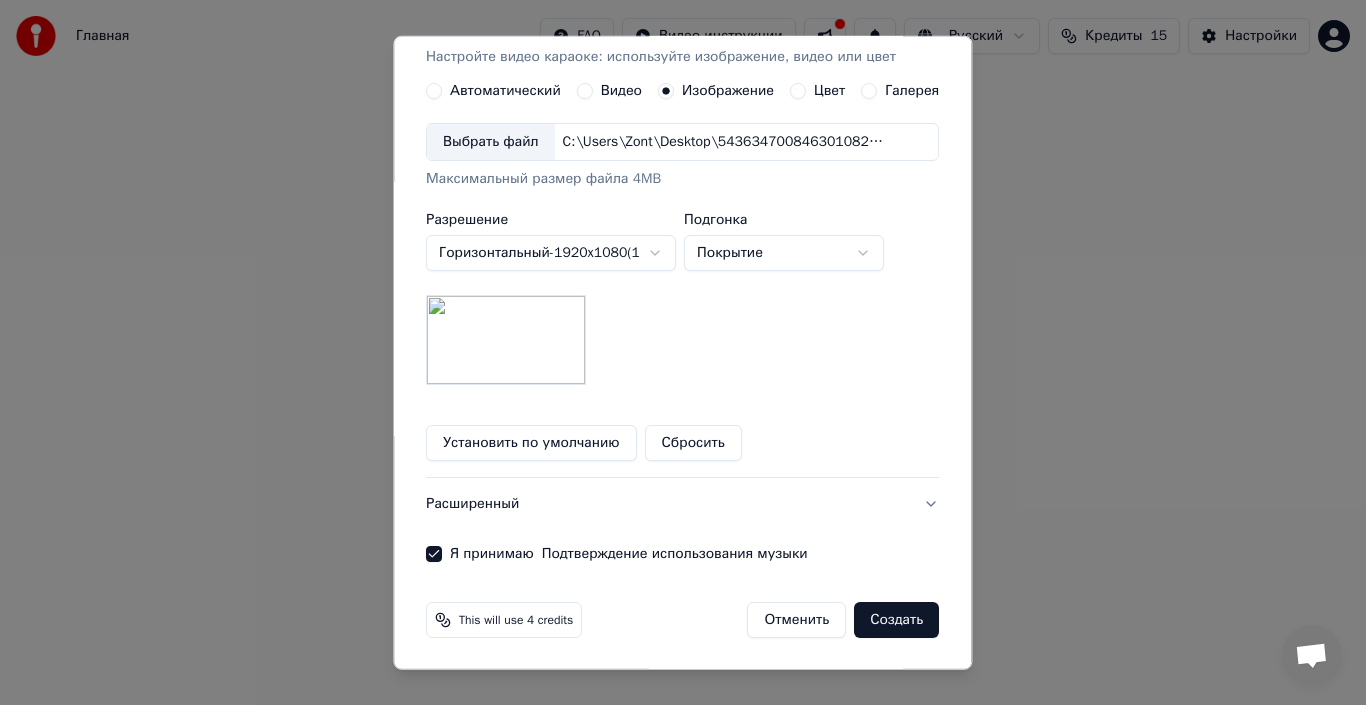 scroll, scrollTop: 365, scrollLeft: 0, axis: vertical 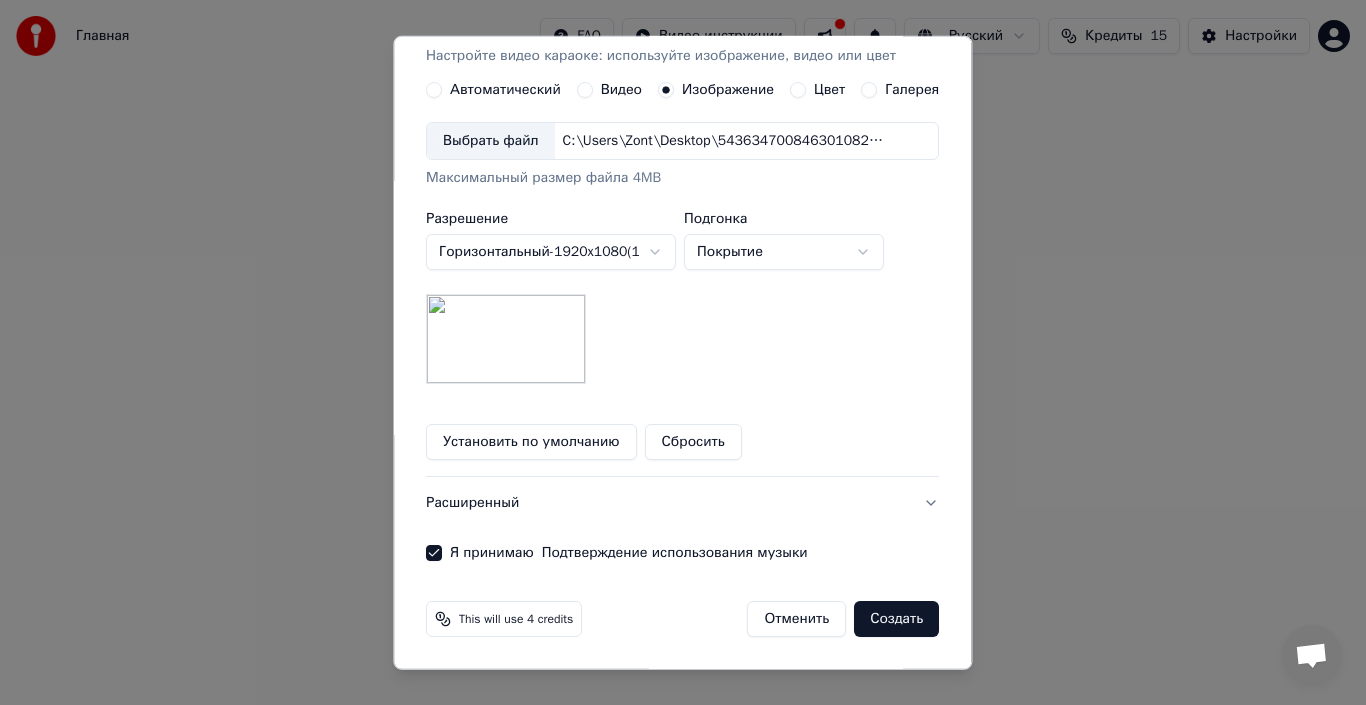 click on "Установить по умолчанию" at bounding box center [531, 442] 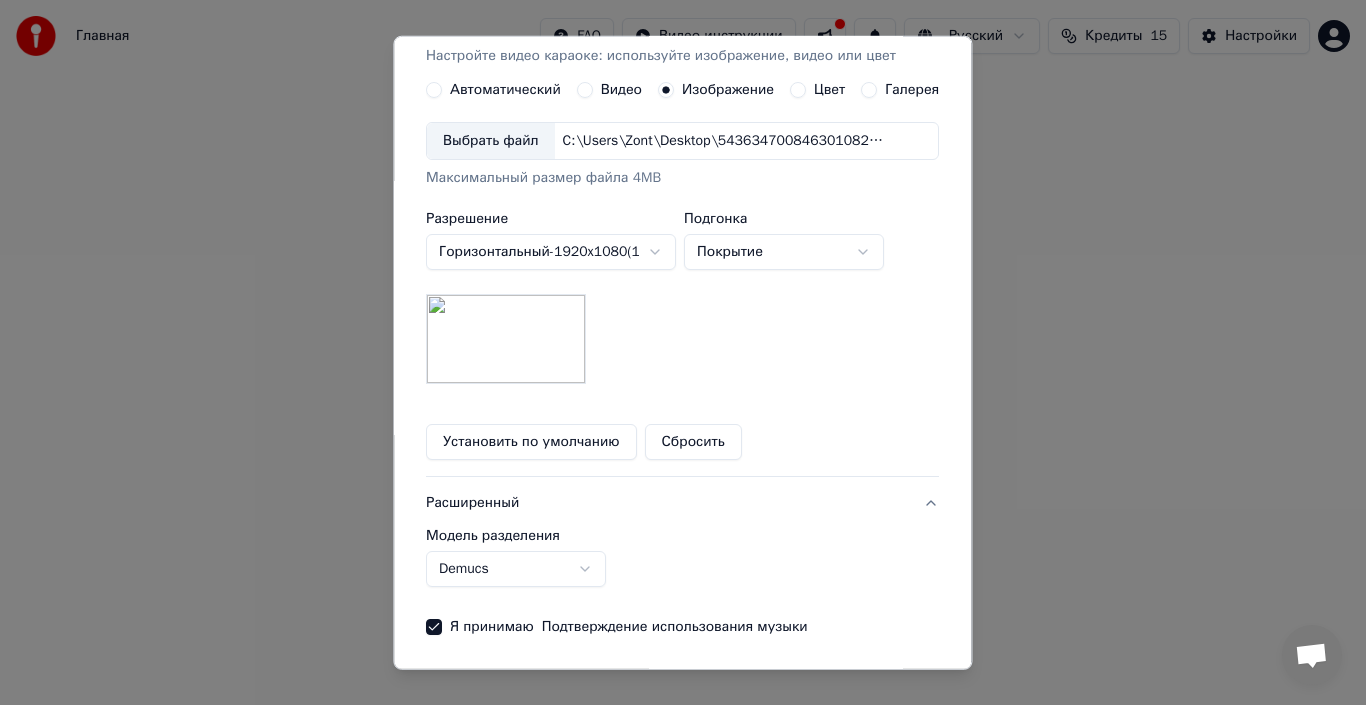 scroll, scrollTop: 45, scrollLeft: 0, axis: vertical 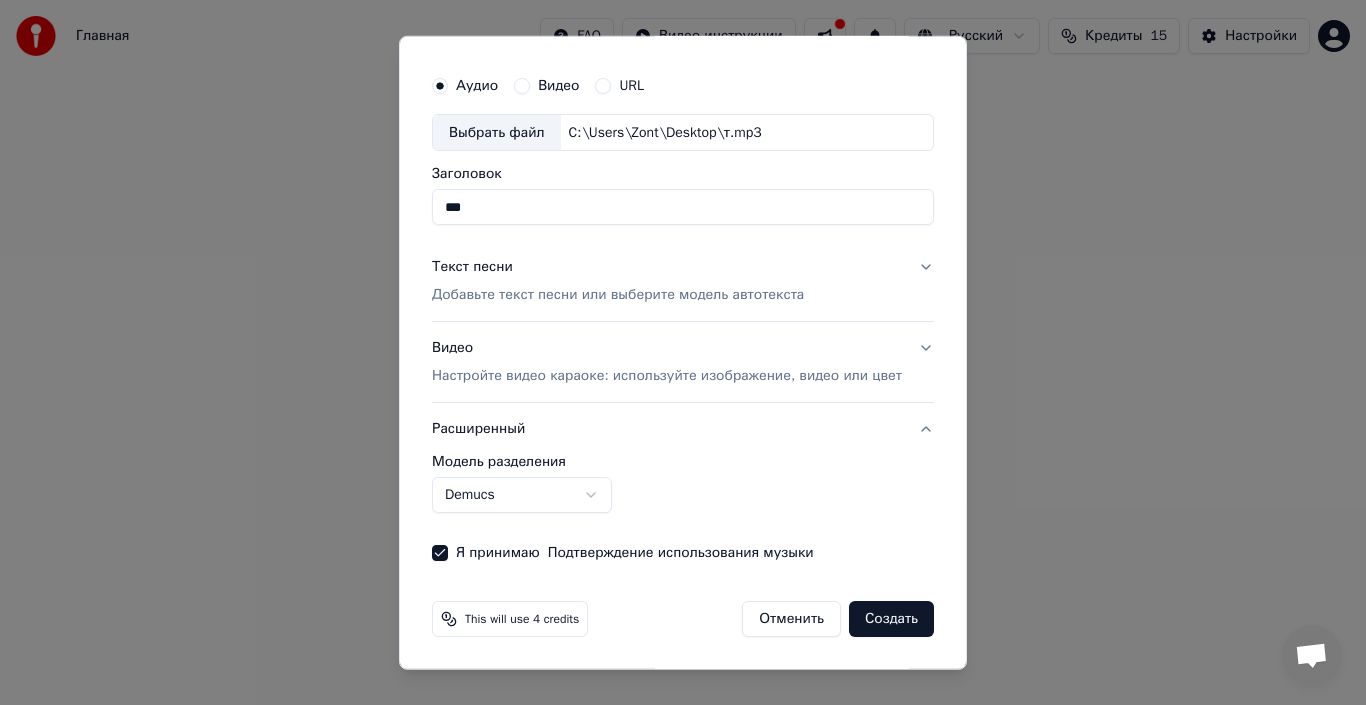 click on "**********" at bounding box center (683, 300) 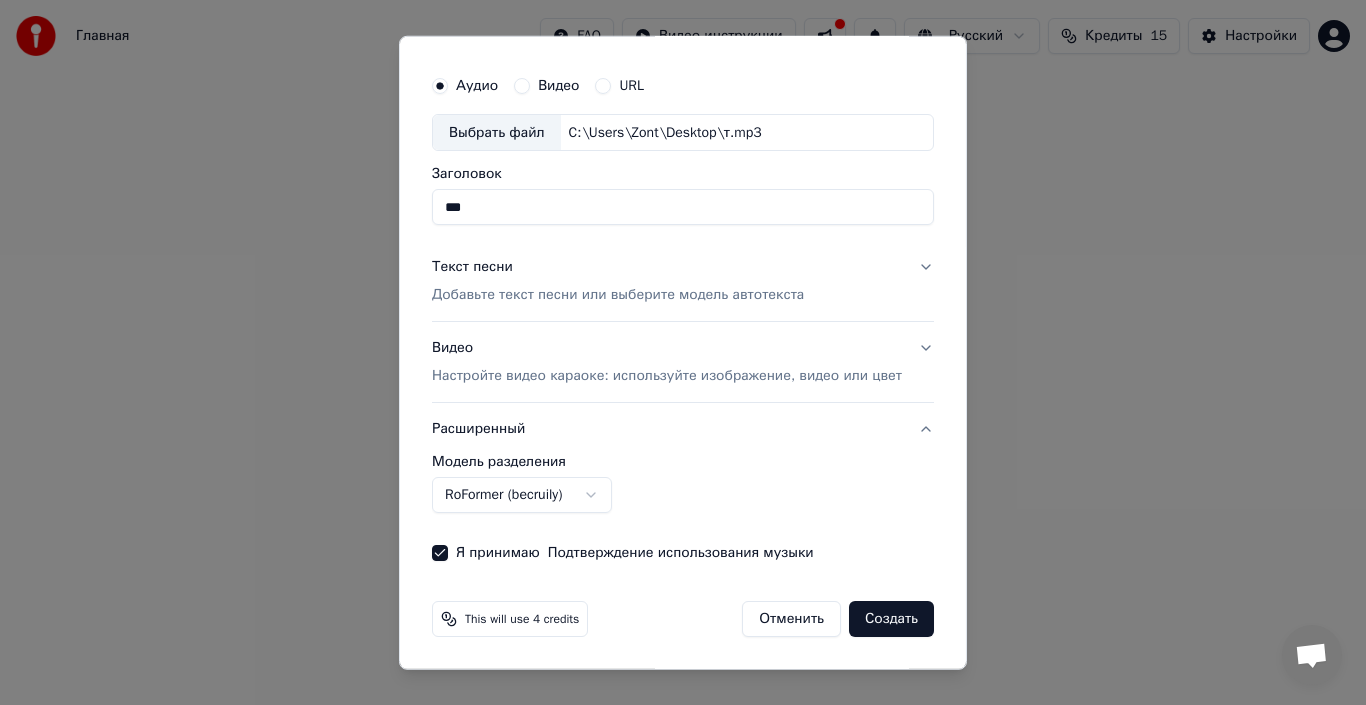 click on "Создать" at bounding box center (891, 619) 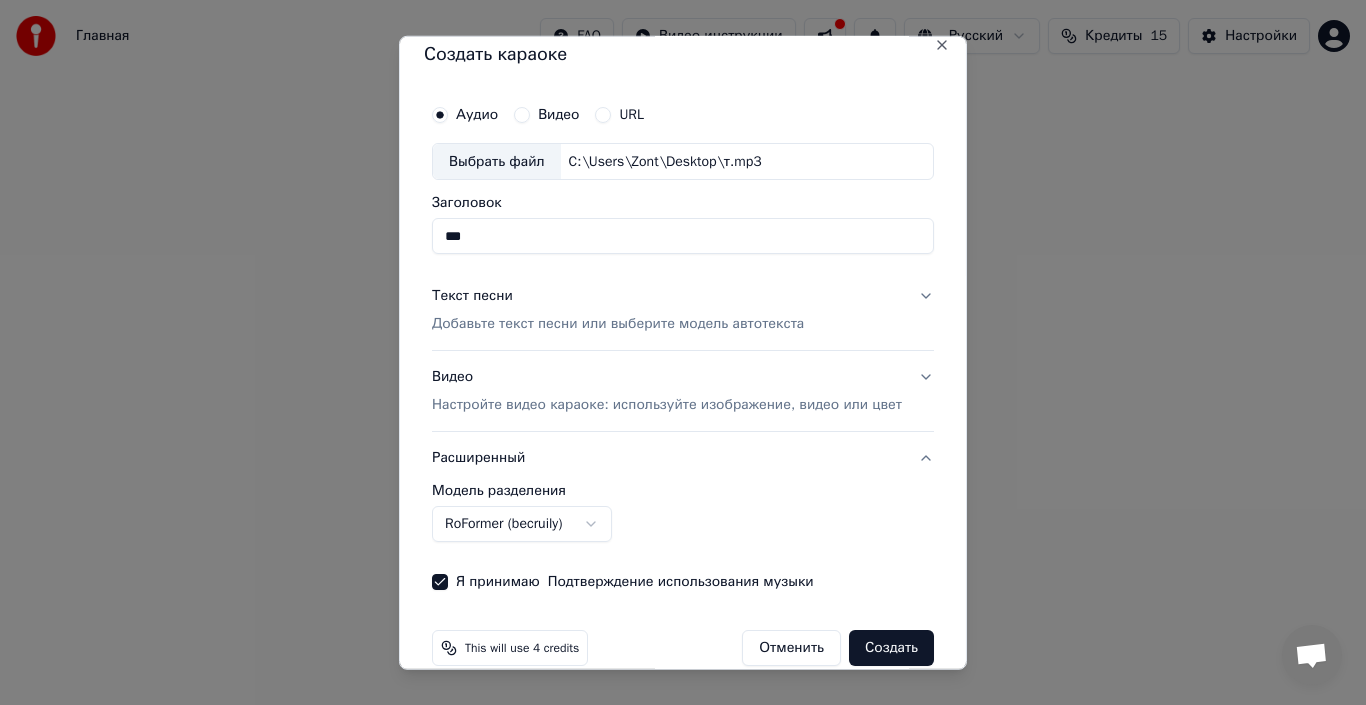 scroll, scrollTop: 0, scrollLeft: 0, axis: both 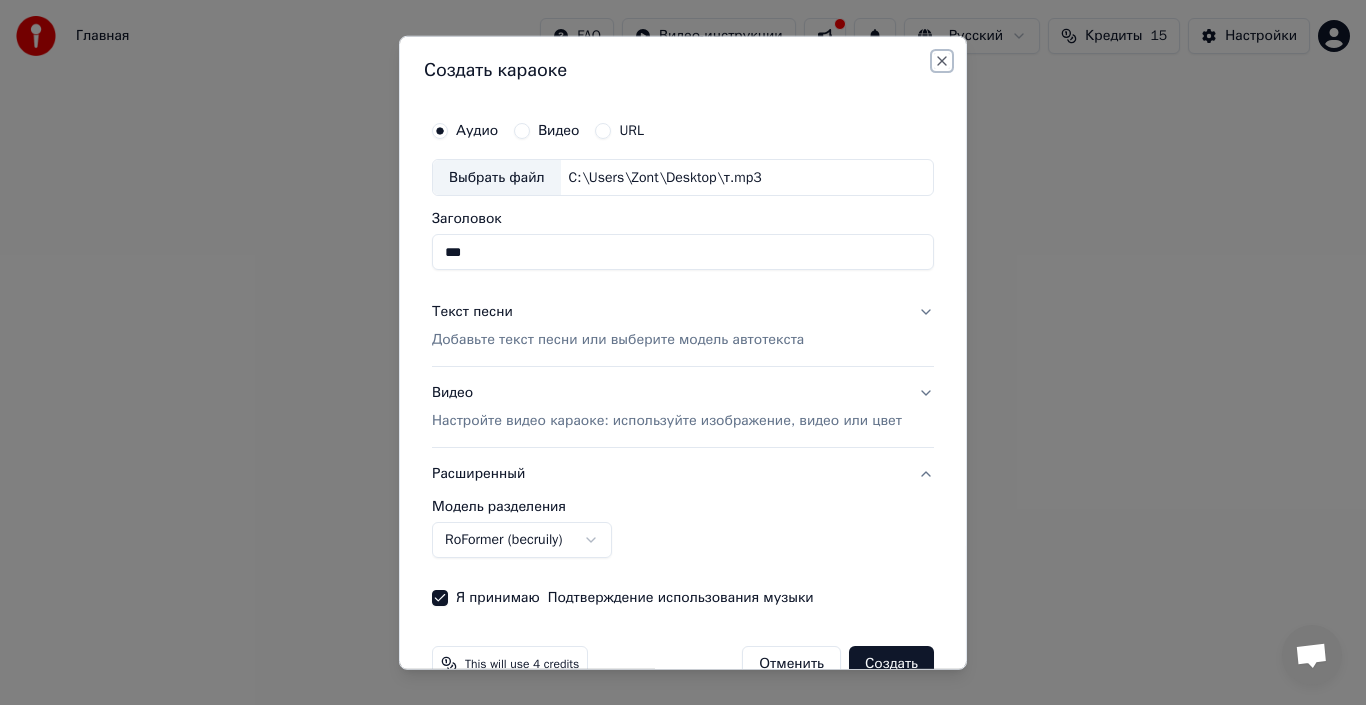 click on "Close" at bounding box center [942, 60] 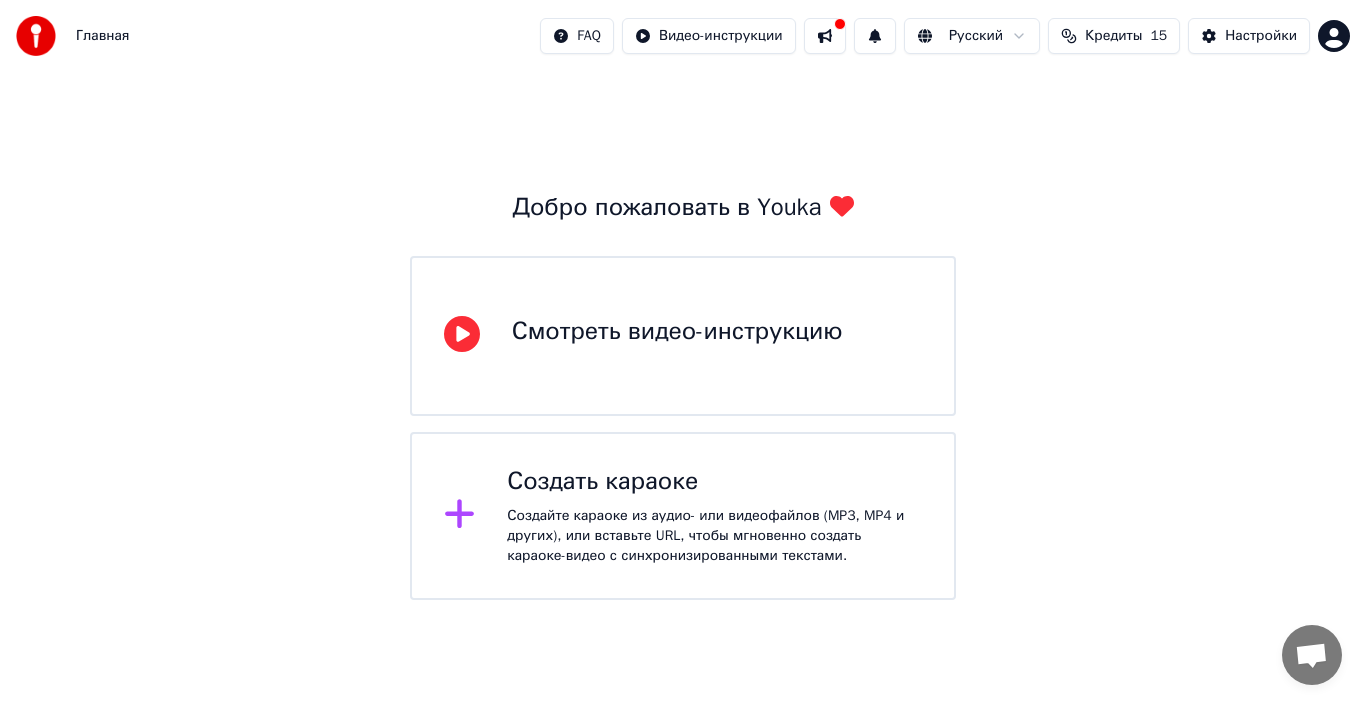 click on "Кредиты" at bounding box center [1113, 36] 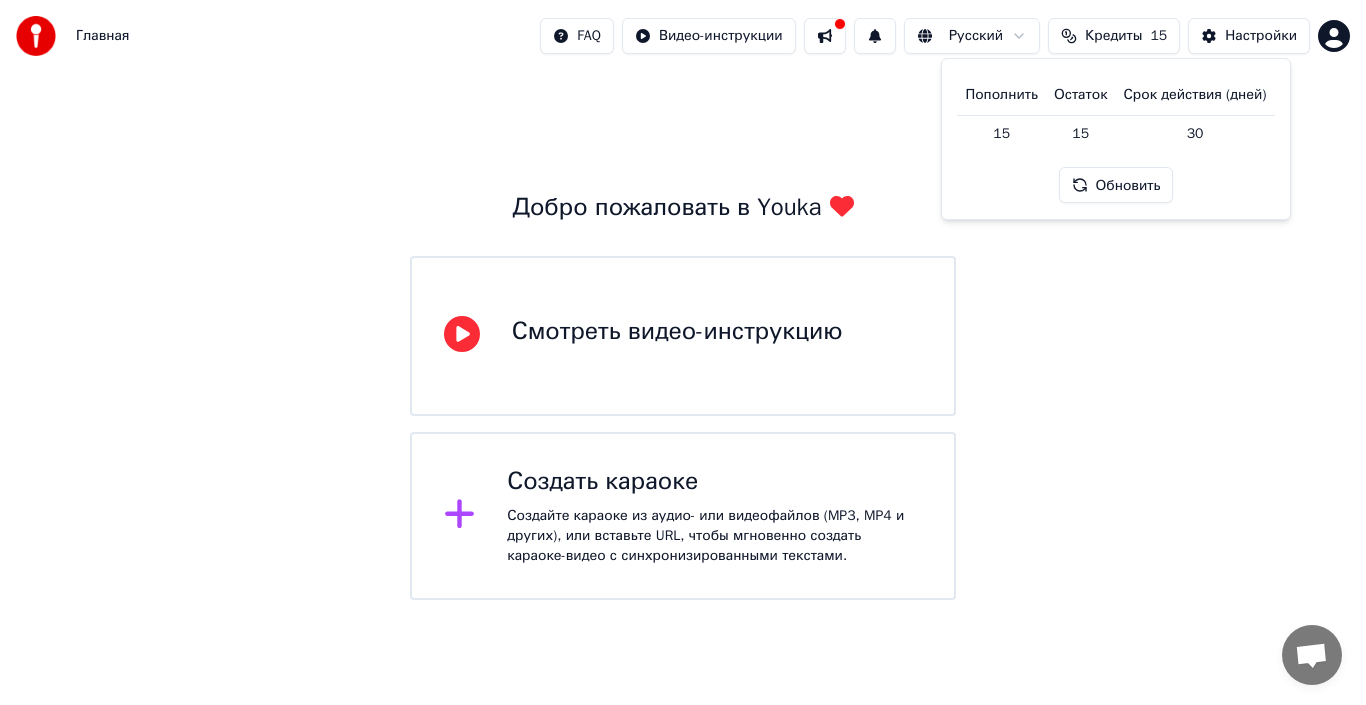 click on "Обновить" at bounding box center [1116, 185] 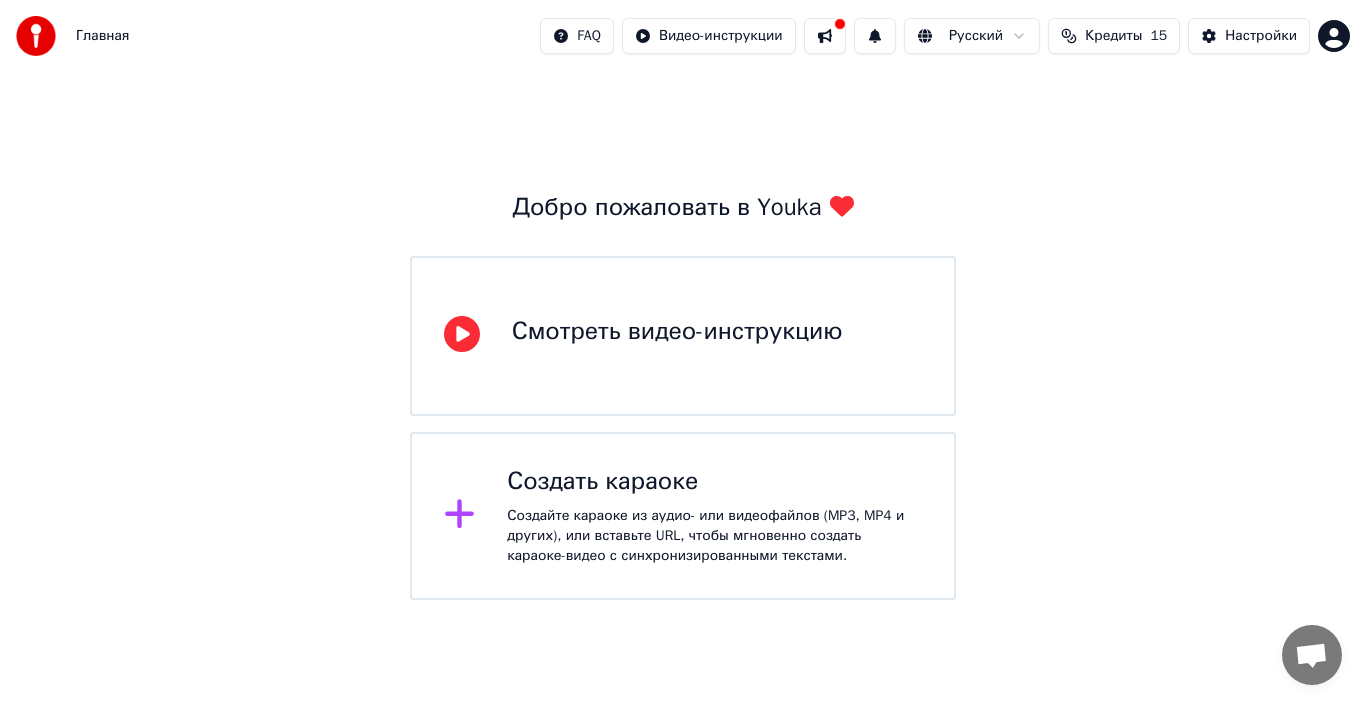 click at bounding box center [825, 36] 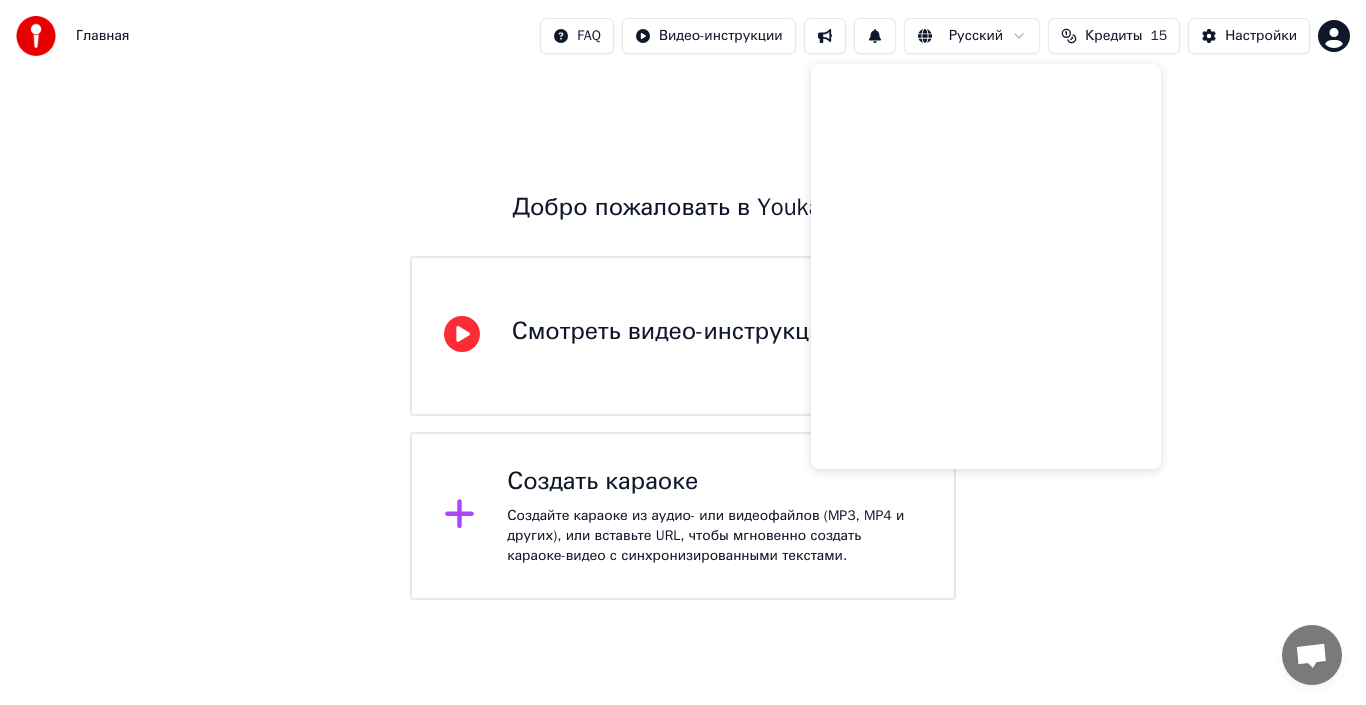 click on "Добро пожаловать в Youka Смотреть видео-инструкцию Создать караоке Создайте караоке из аудио- или видеофайлов (MP3, MP4 и других), или вставьте URL, чтобы мгновенно создать караоке-видео с синхронизированными текстами." at bounding box center (683, 336) 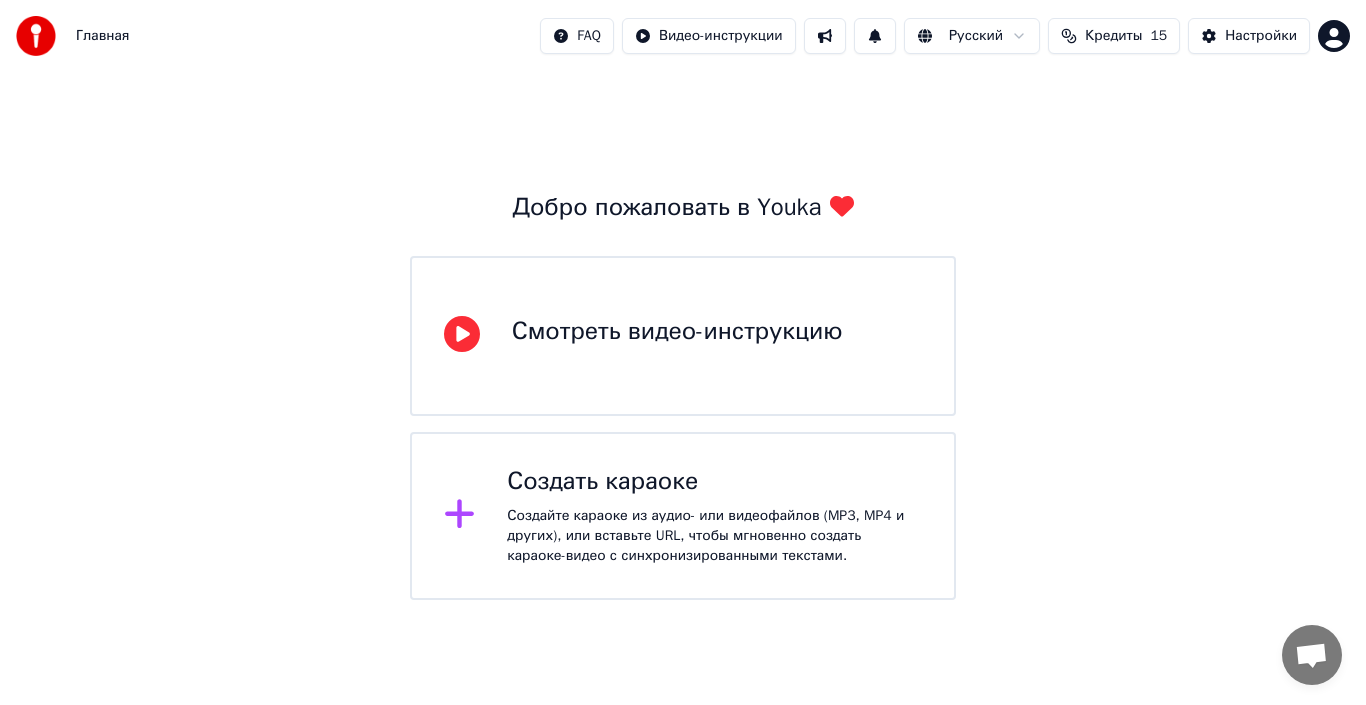 click on "Создать караоке Создайте караоке из аудио- или видеофайлов (MP3, MP4 и других), или вставьте URL, чтобы мгновенно создать караоке-видео с синхронизированными текстами." at bounding box center [714, 516] 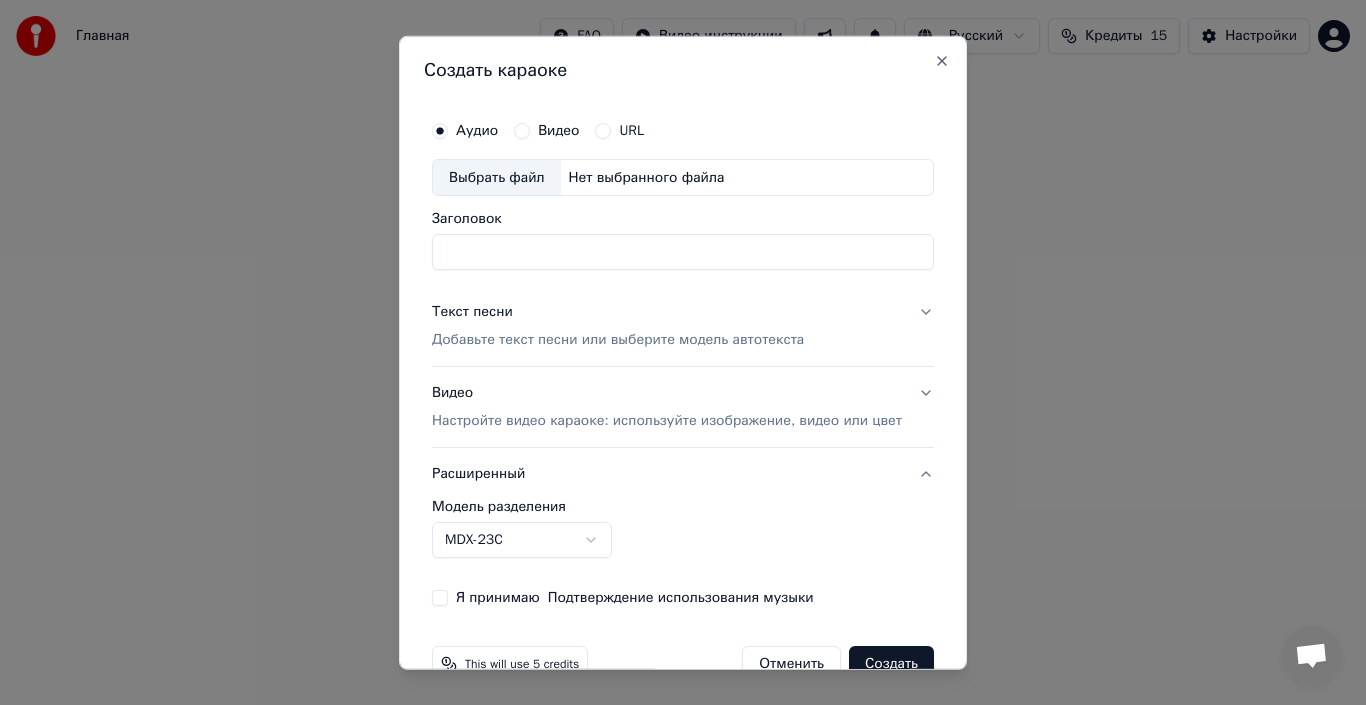 click on "Выбрать файл" at bounding box center [497, 177] 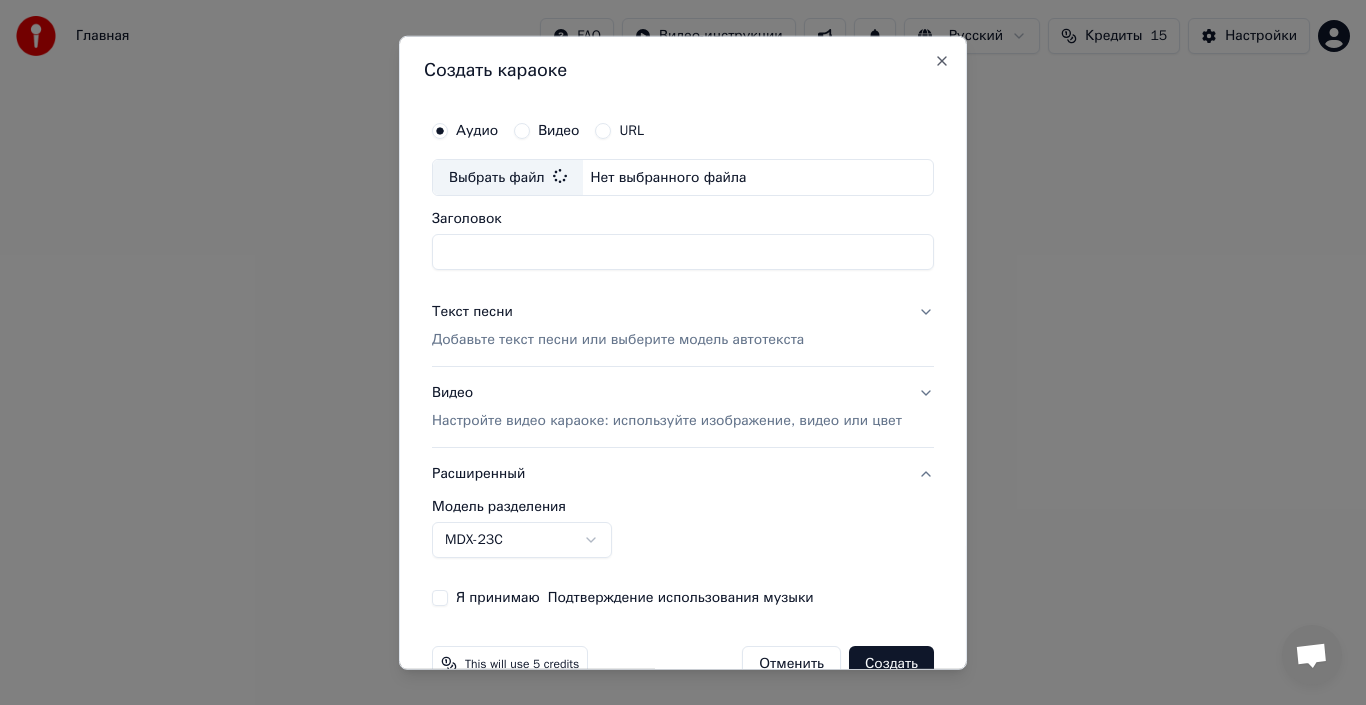 type on "*" 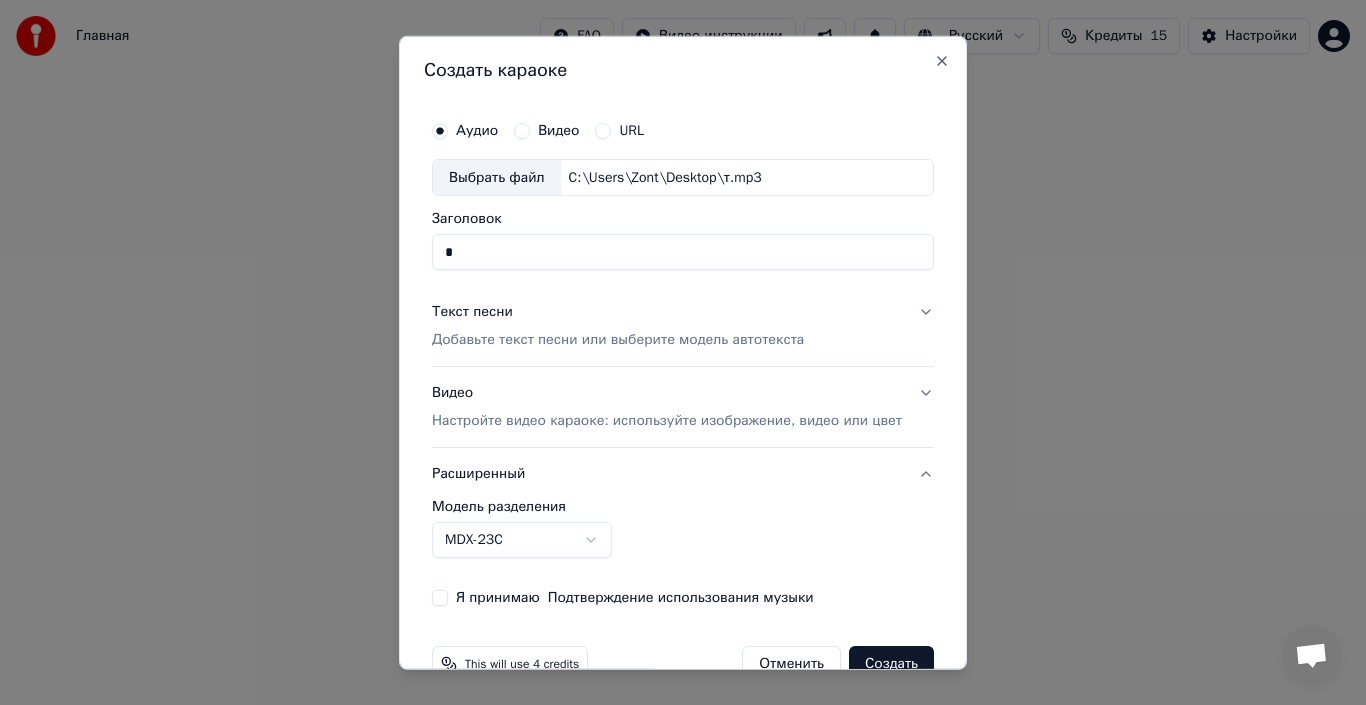 click on "Добавьте текст песни или выберите модель автотекста" at bounding box center (618, 340) 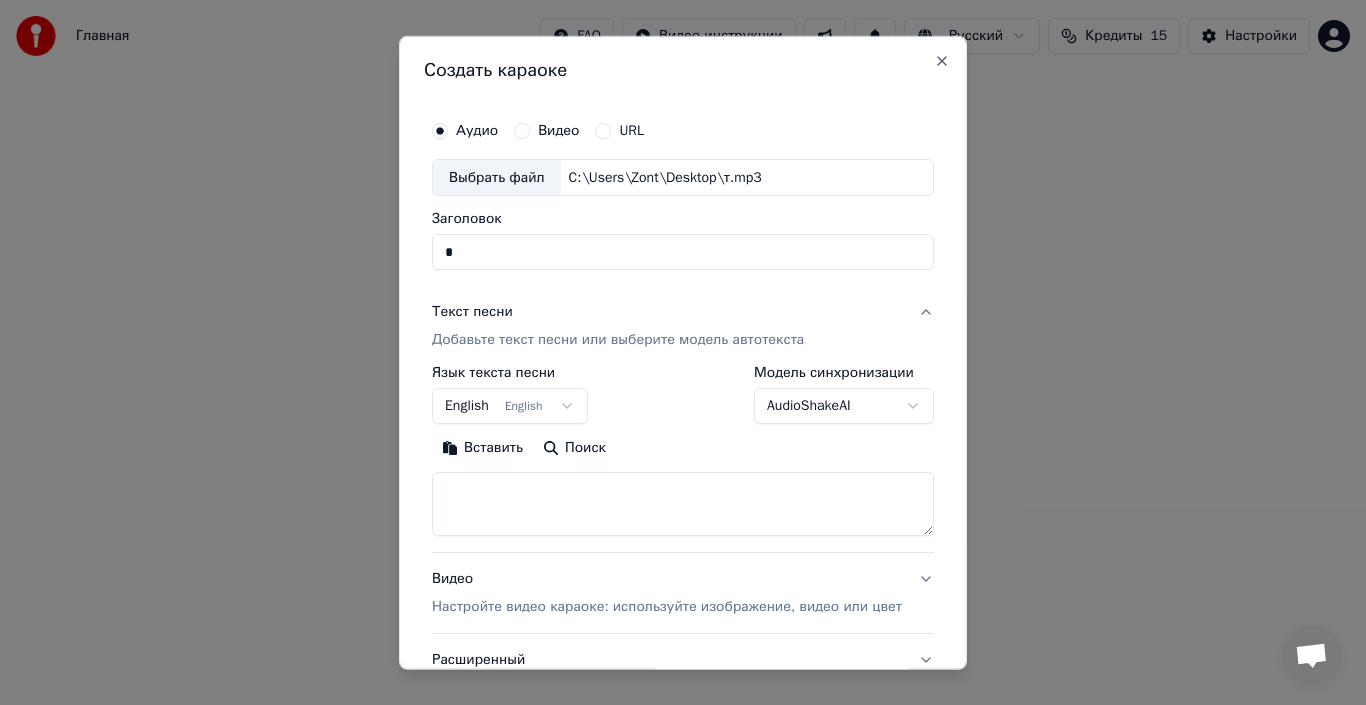 click at bounding box center (683, 504) 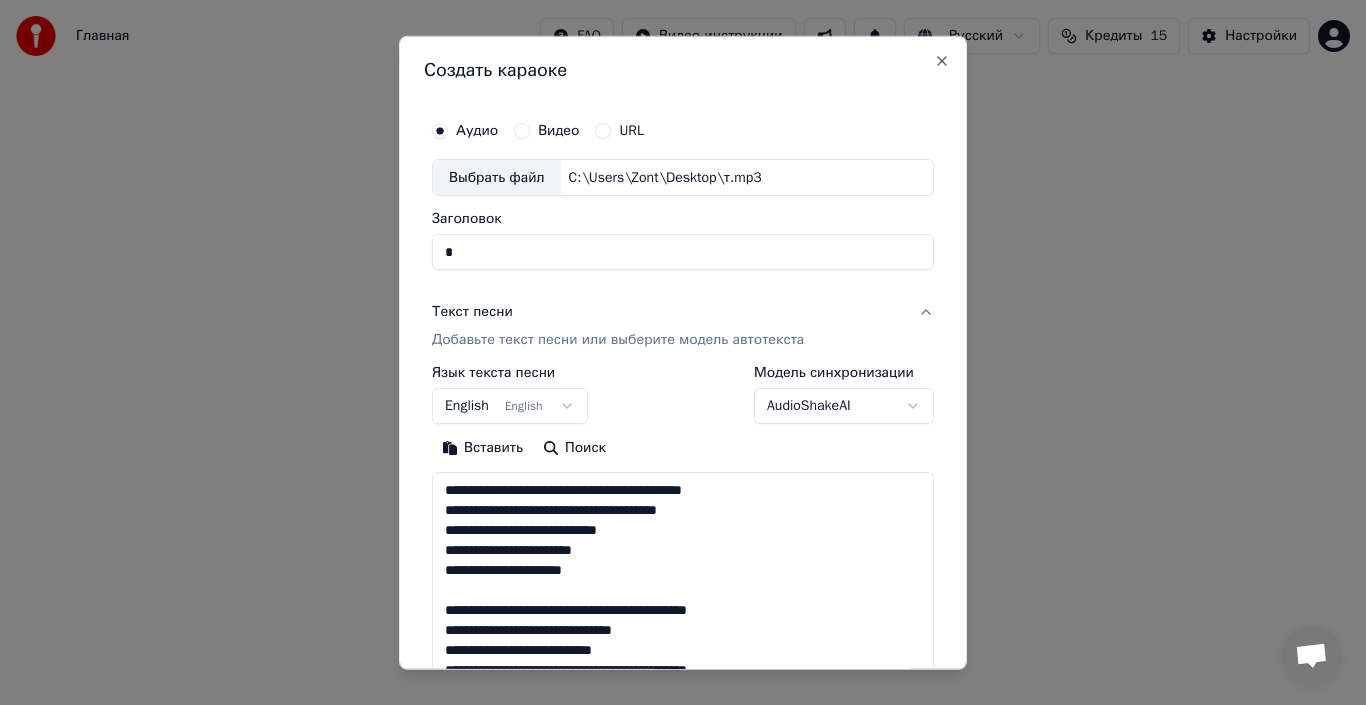 scroll, scrollTop: 1345, scrollLeft: 0, axis: vertical 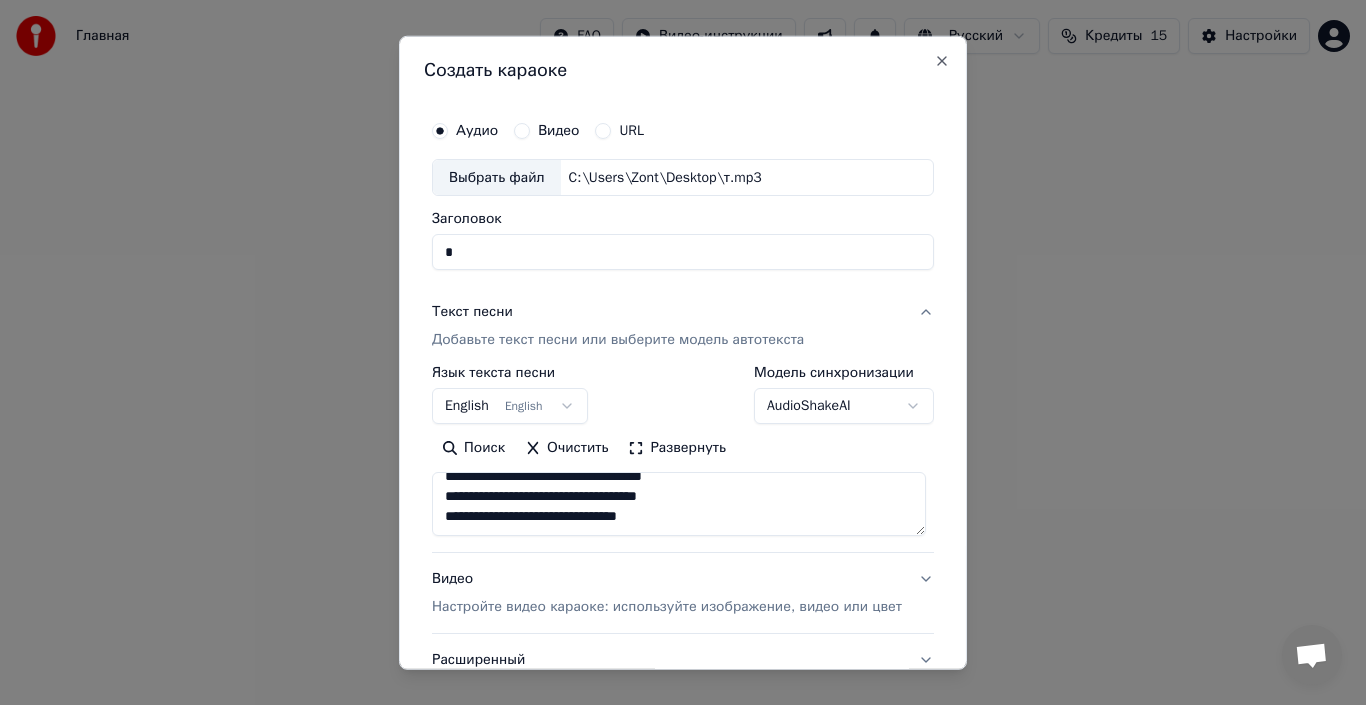 type on "**********" 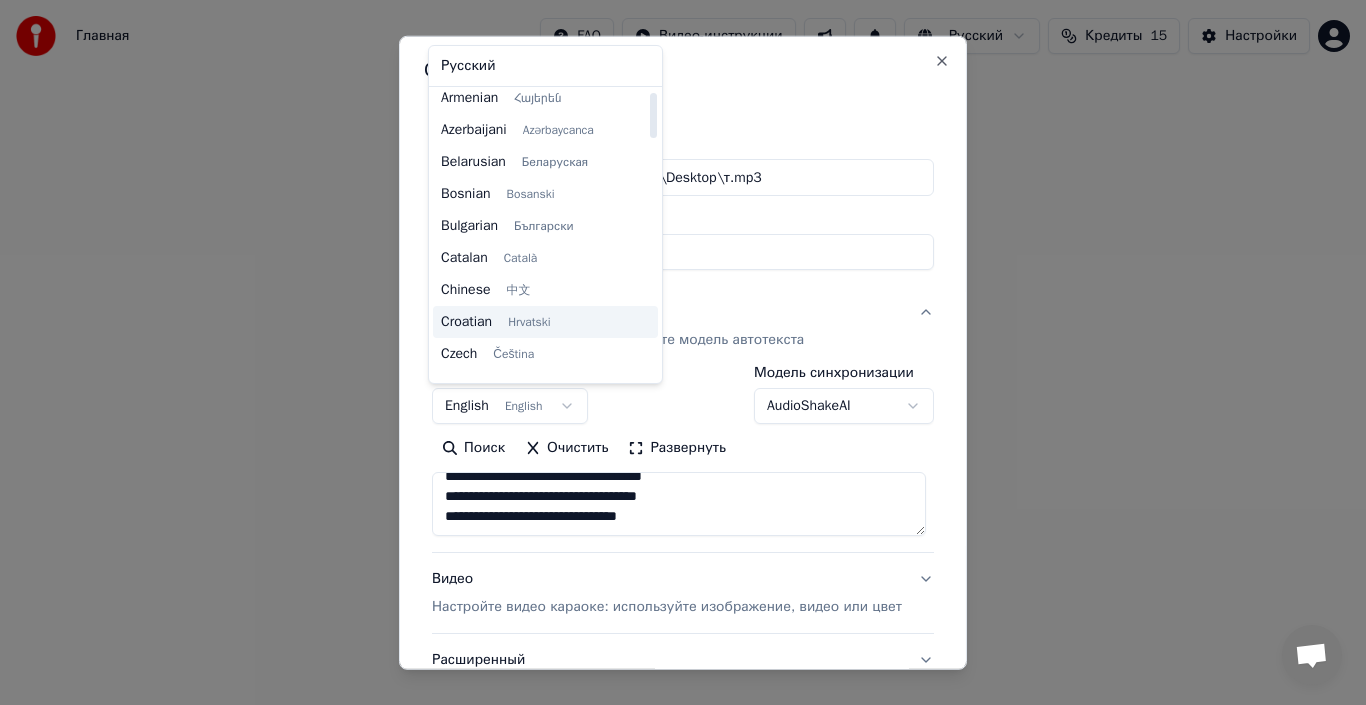 scroll, scrollTop: 0, scrollLeft: 0, axis: both 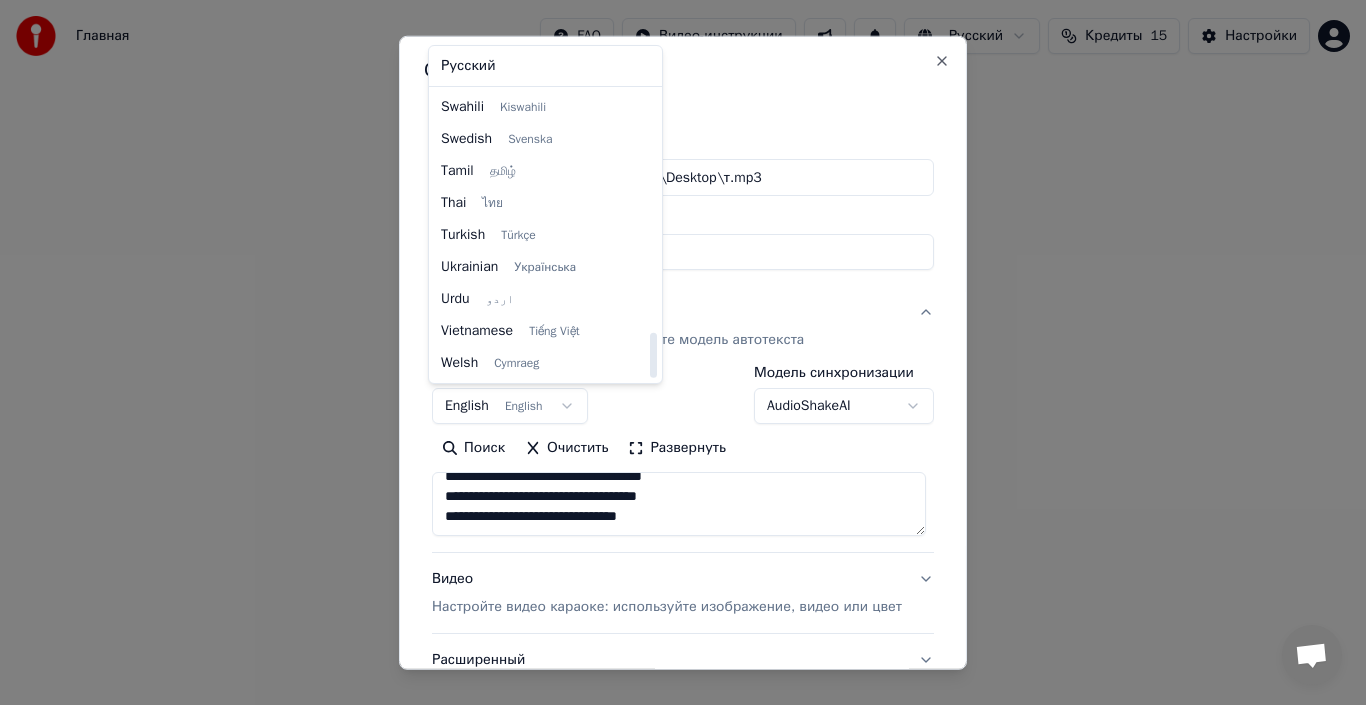select on "**" 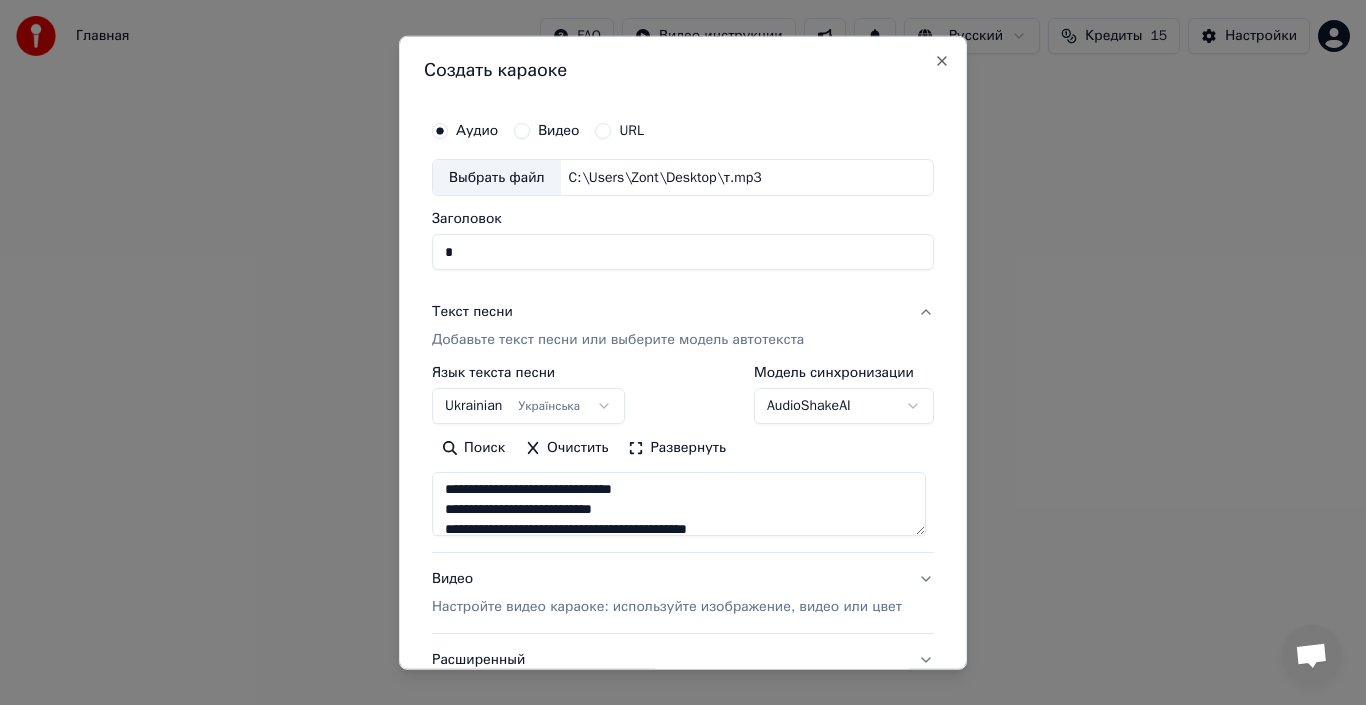 scroll, scrollTop: 0, scrollLeft: 0, axis: both 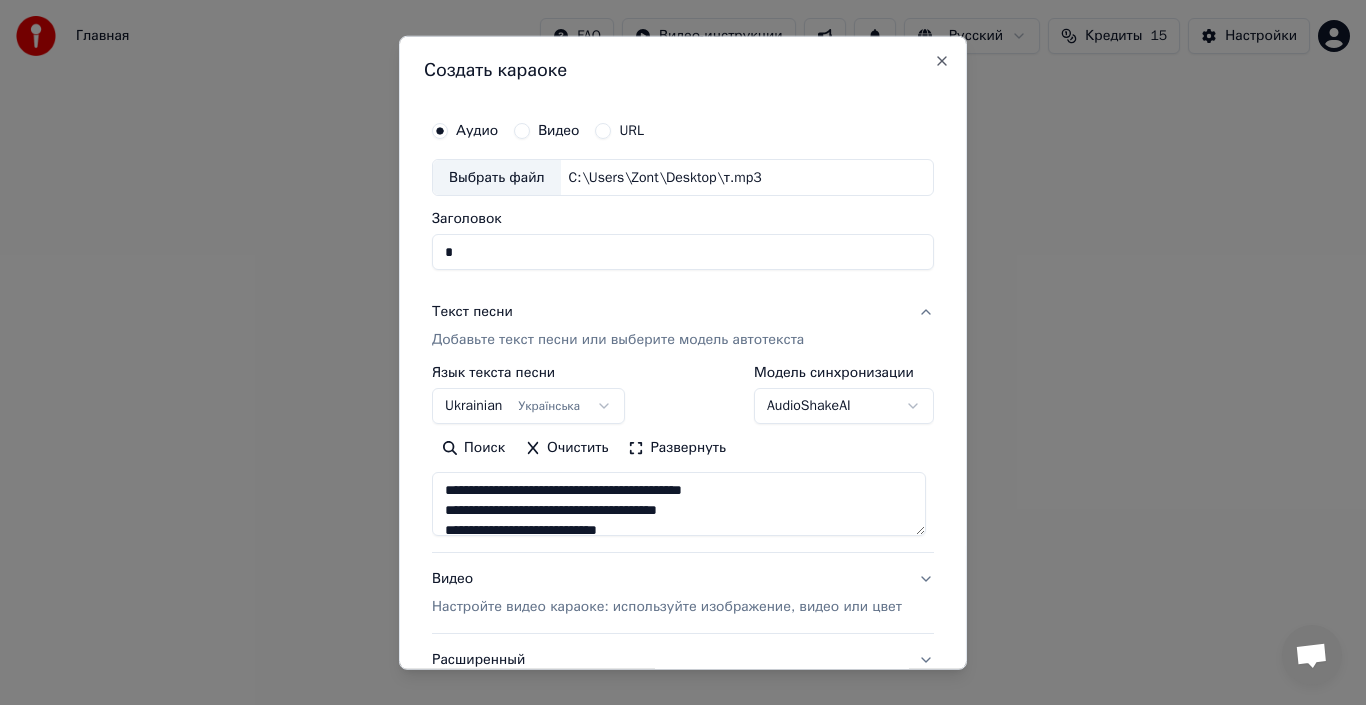 click at bounding box center [679, 504] 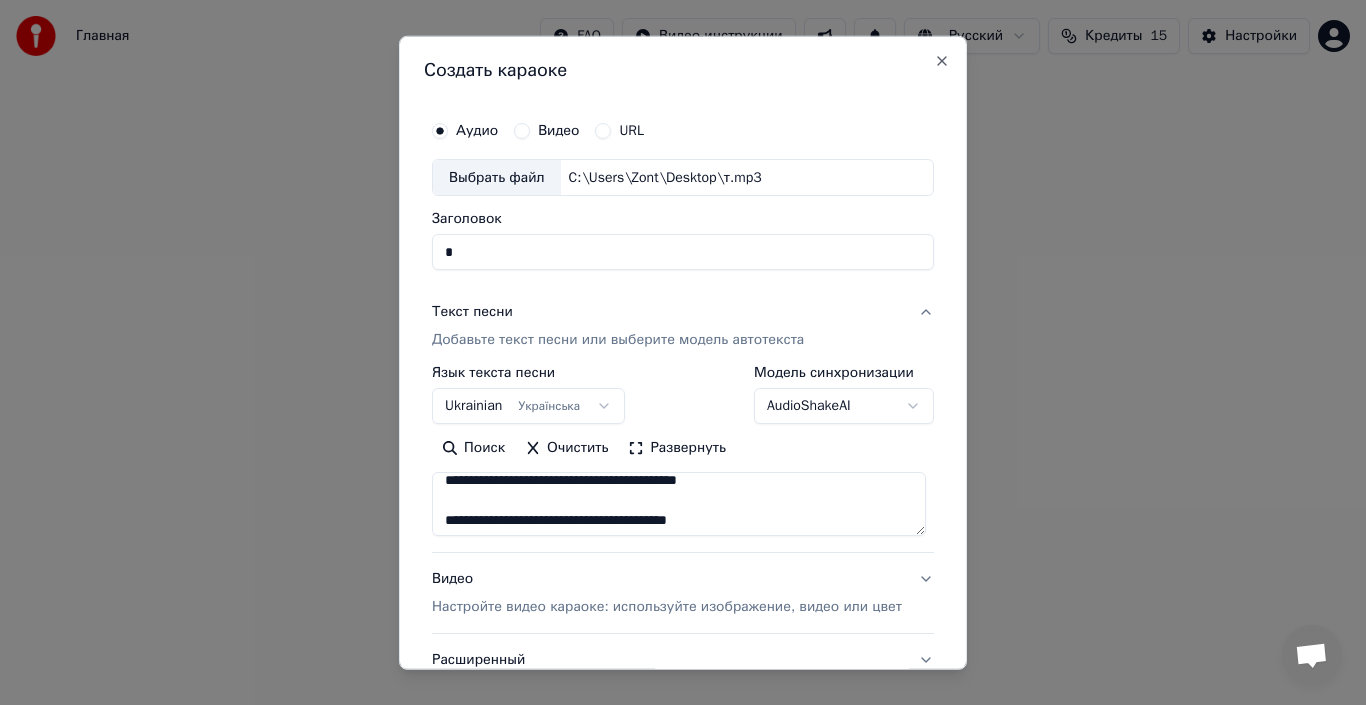 scroll, scrollTop: 500, scrollLeft: 0, axis: vertical 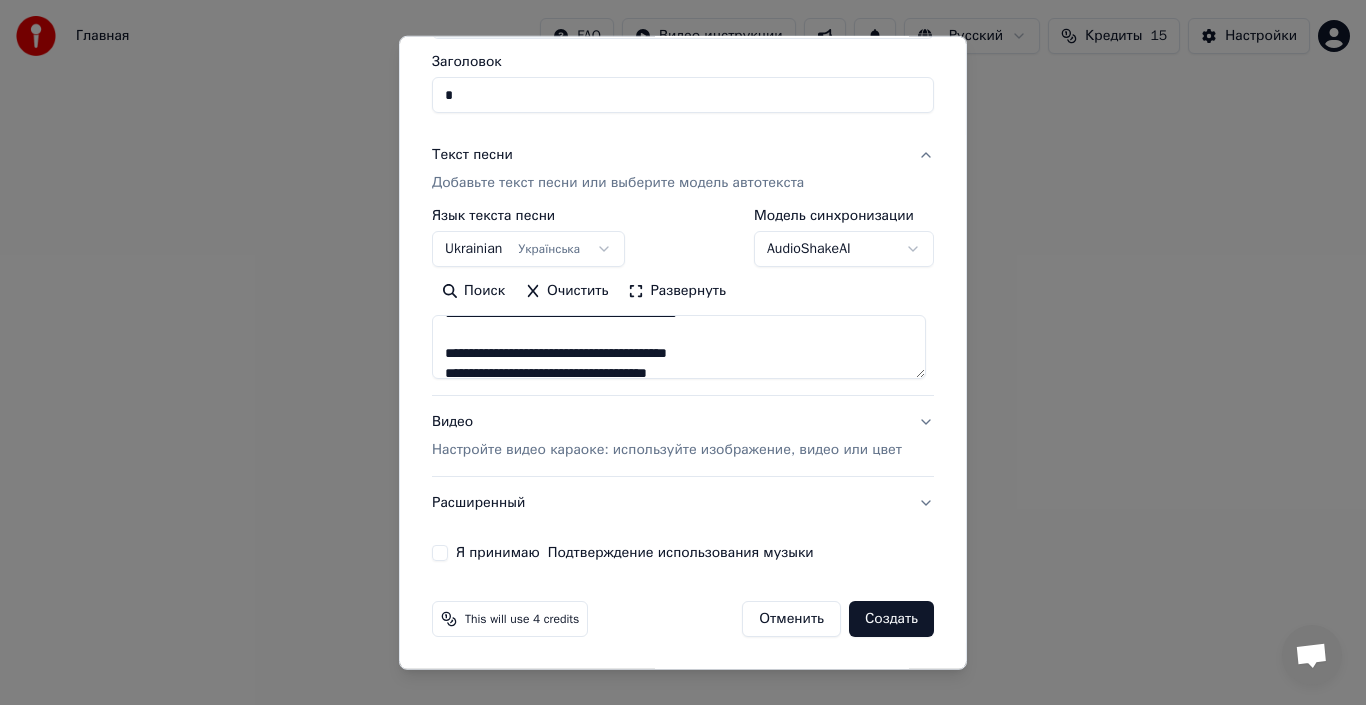 click on "Настройте видео караоке: используйте изображение, видео или цвет" at bounding box center [667, 450] 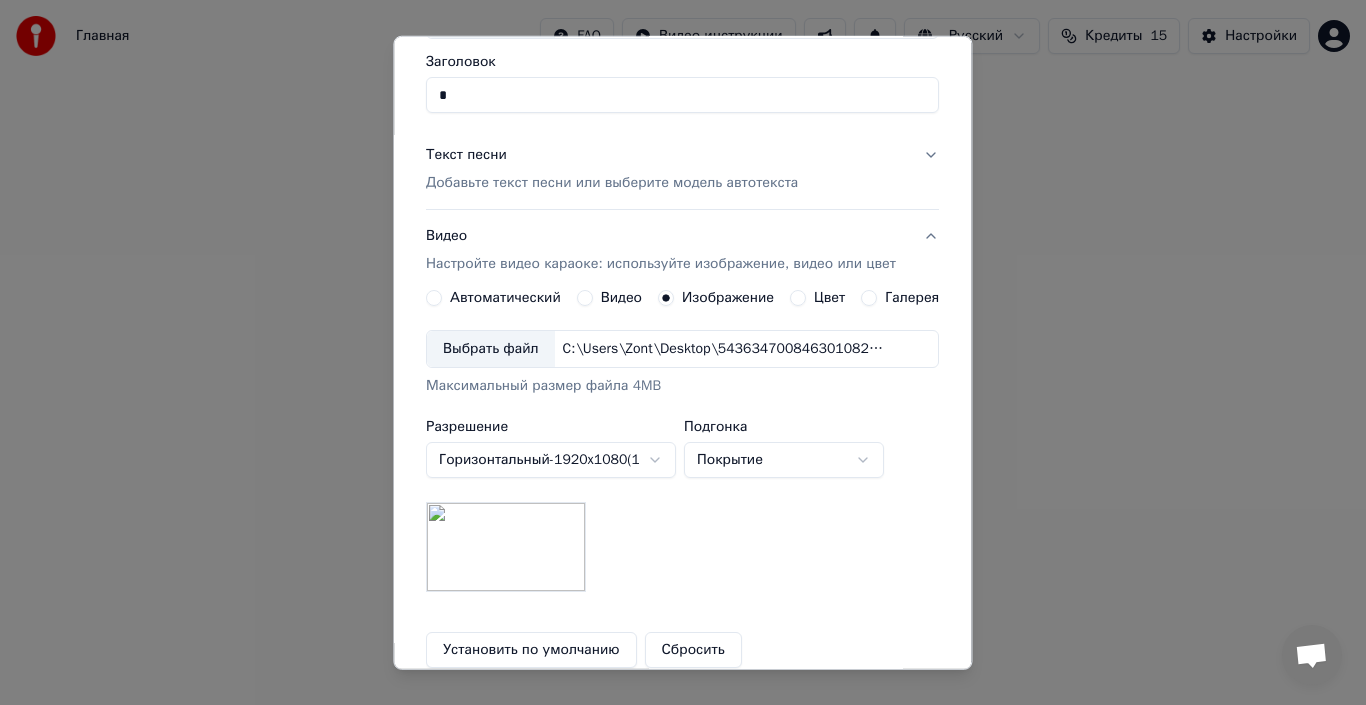 scroll, scrollTop: 365, scrollLeft: 0, axis: vertical 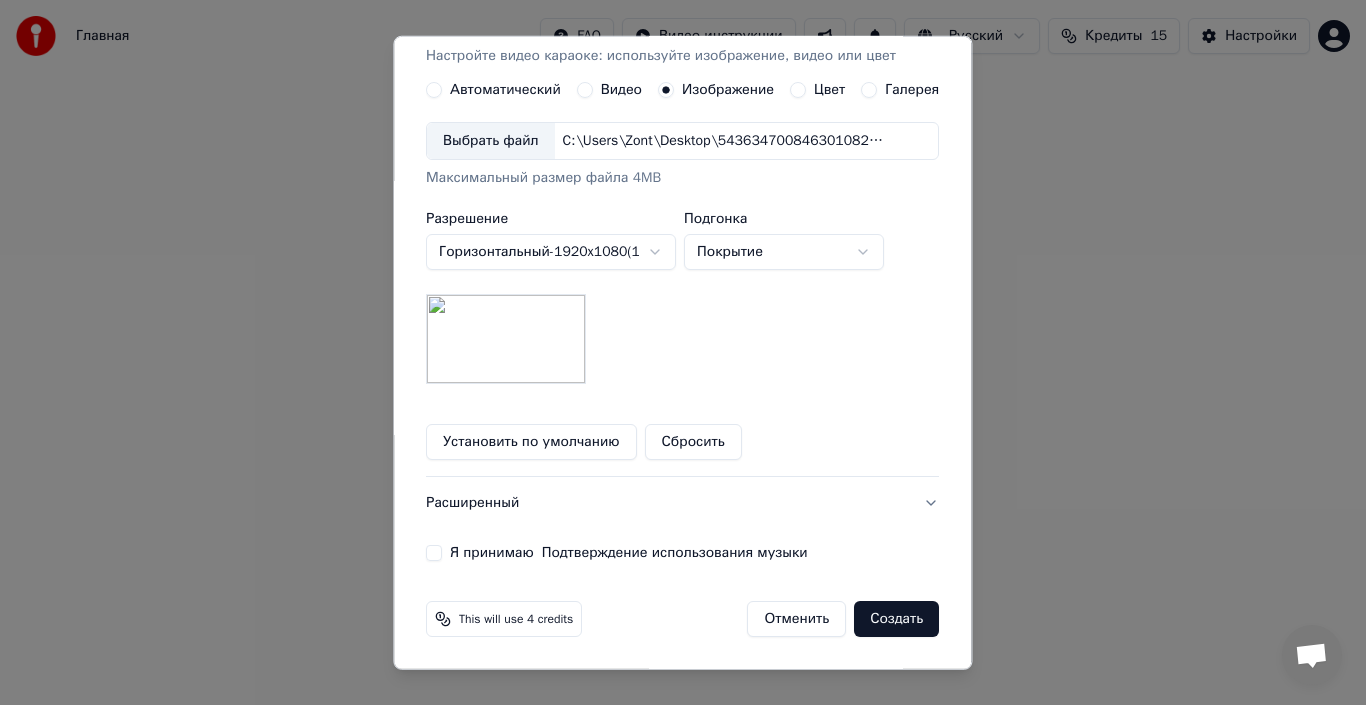 click on "Создать" at bounding box center [897, 619] 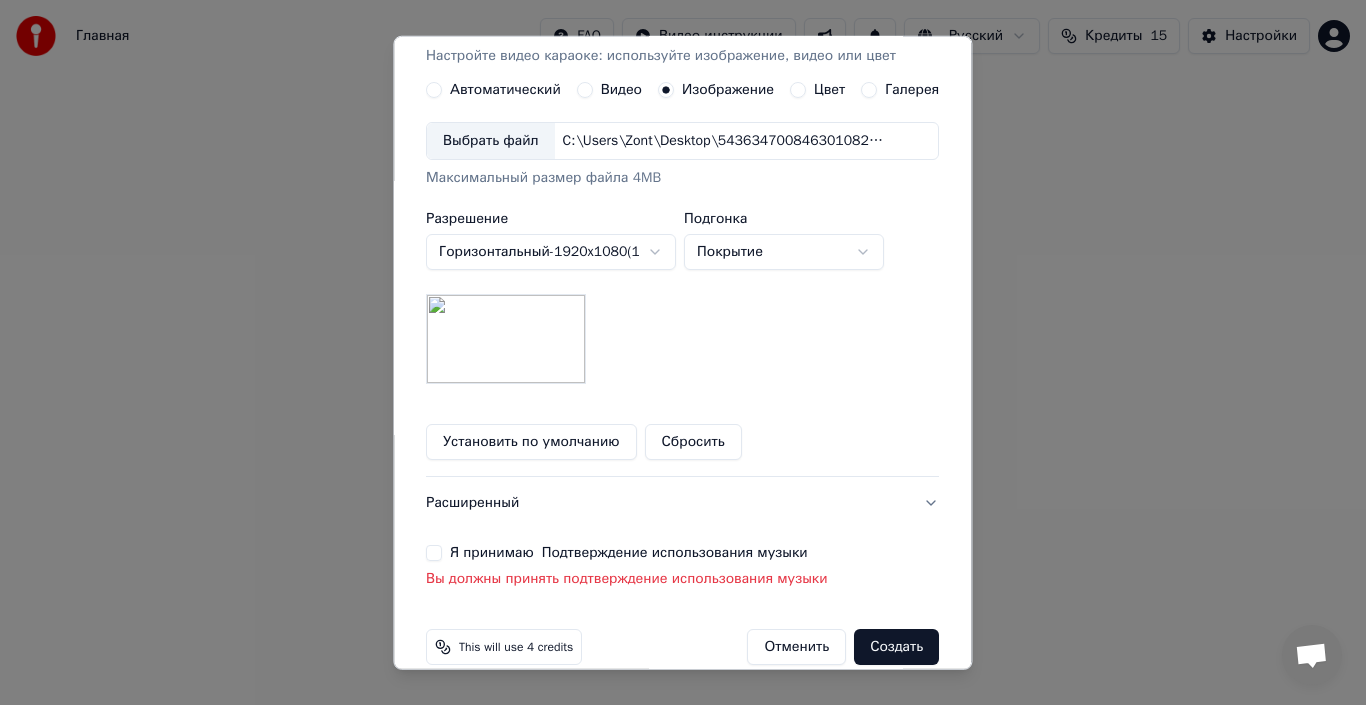 click on "Создать" at bounding box center (897, 647) 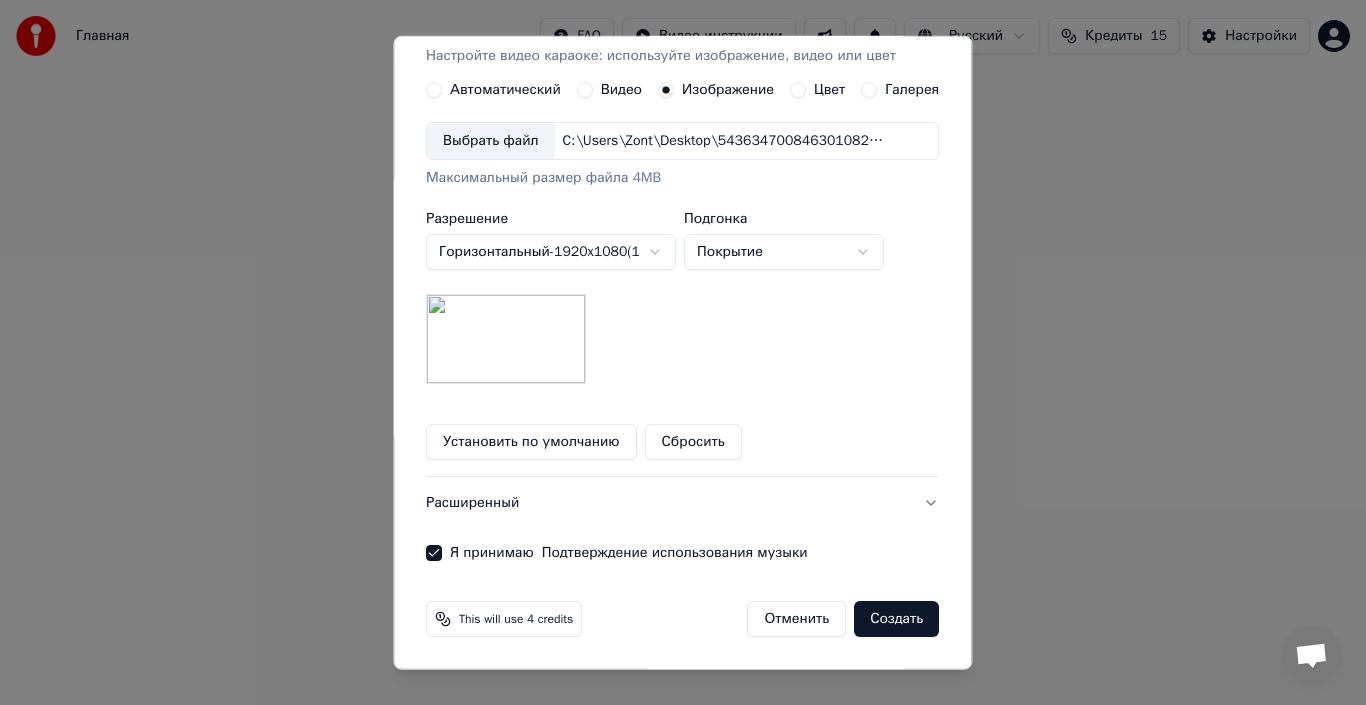 click on "Создать" at bounding box center (897, 619) 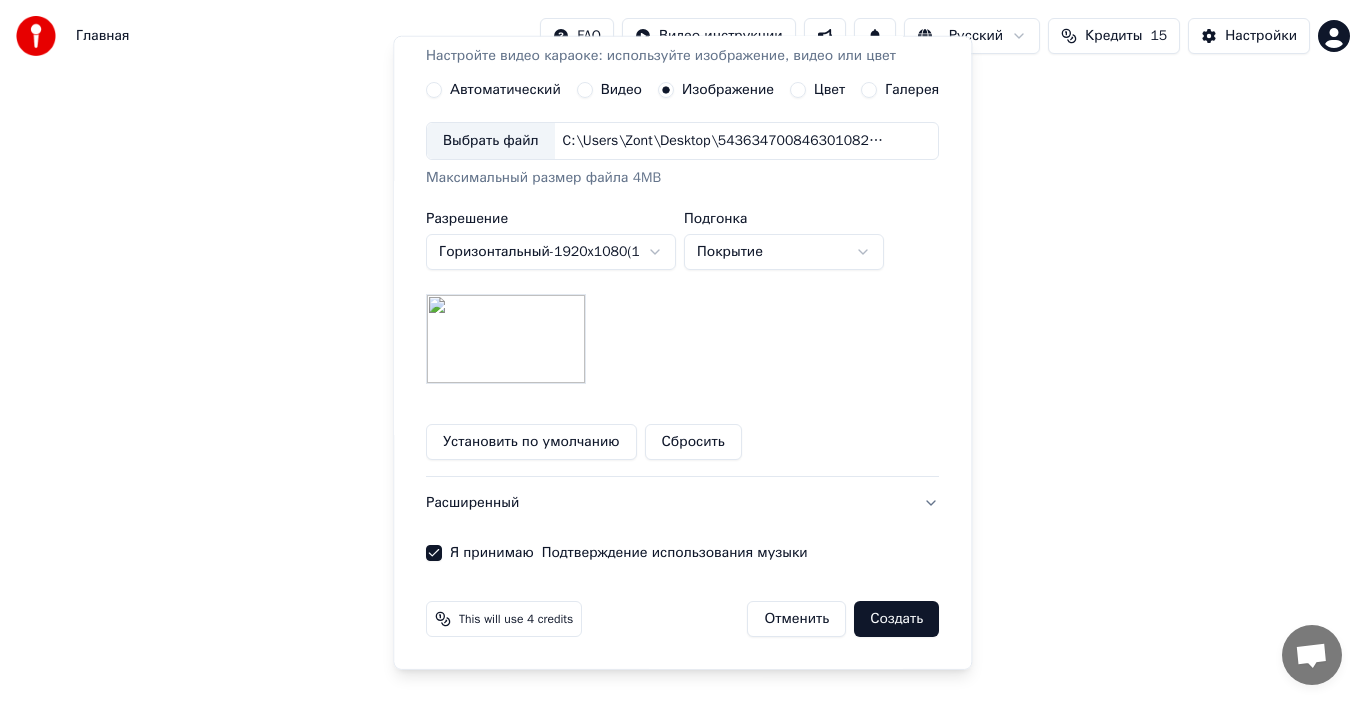 type 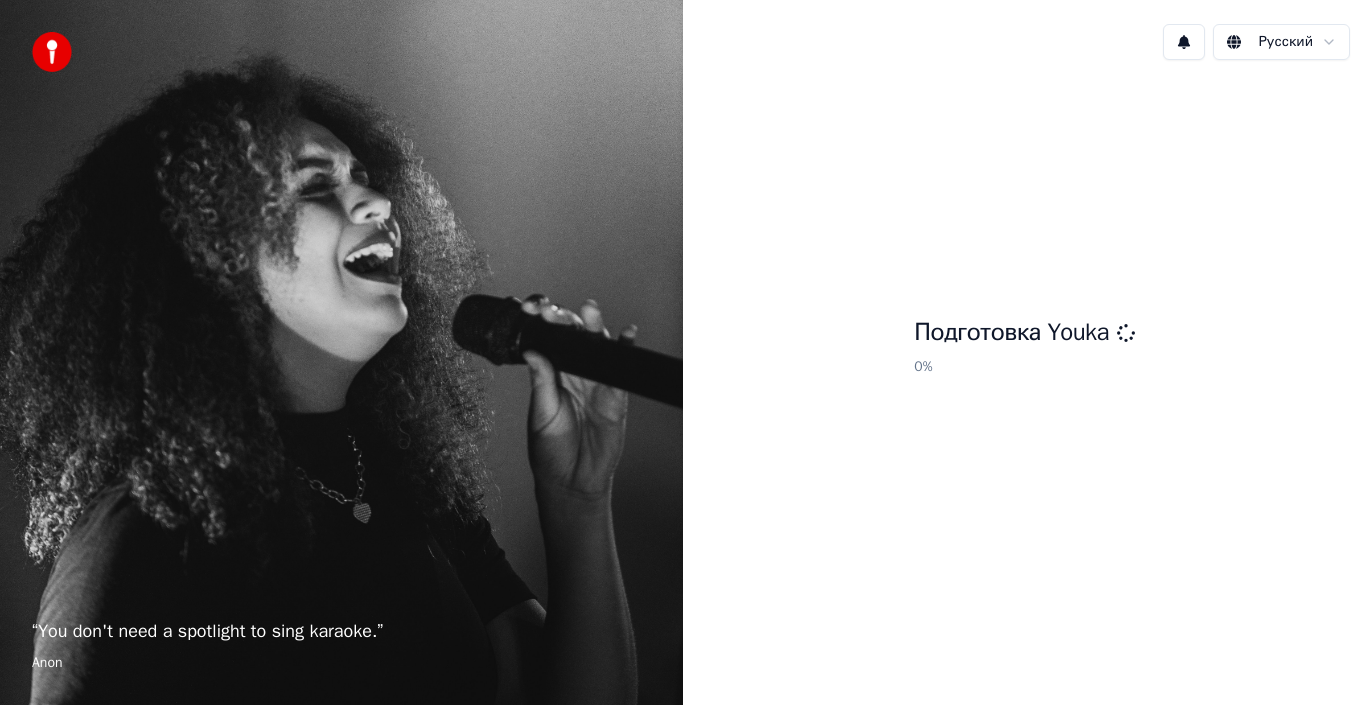 scroll, scrollTop: 0, scrollLeft: 0, axis: both 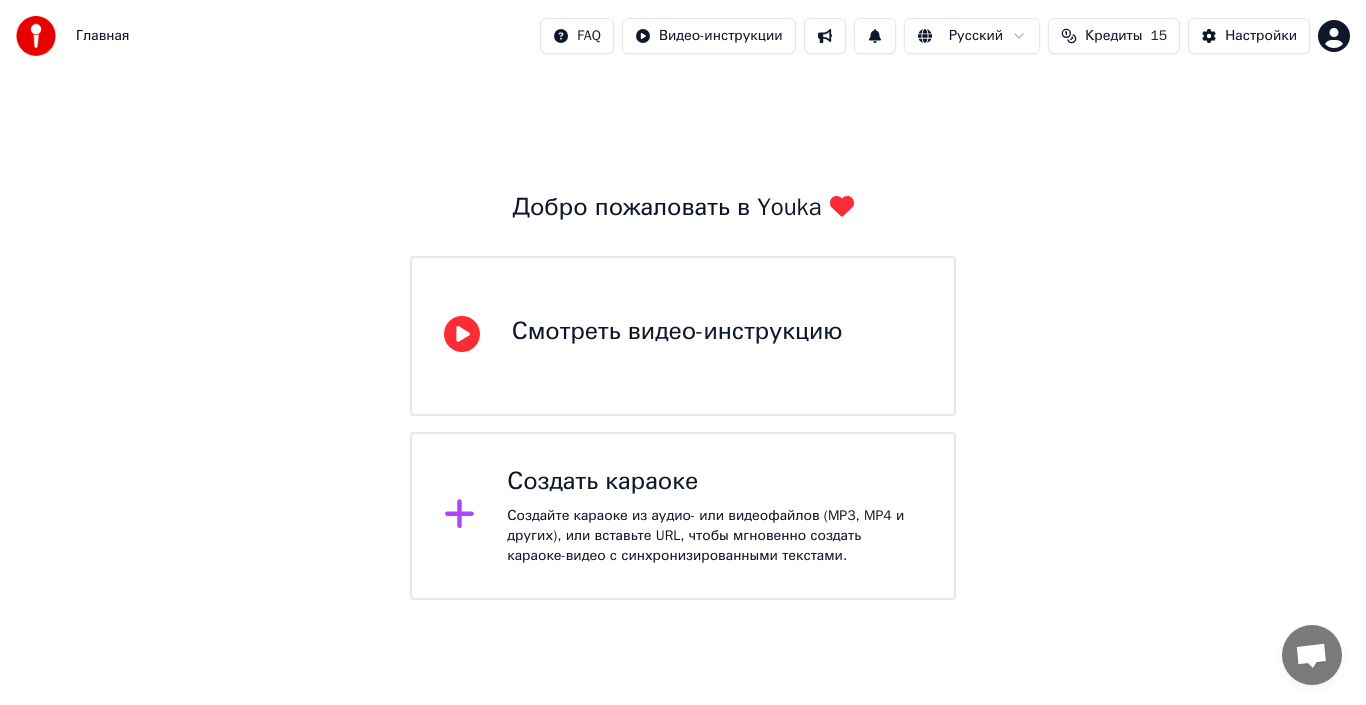 click on "Создайте караоке из аудио- или видеофайлов (MP3, MP4 и других), или вставьте URL, чтобы мгновенно создать караоке-видео с синхронизированными текстами." at bounding box center (714, 536) 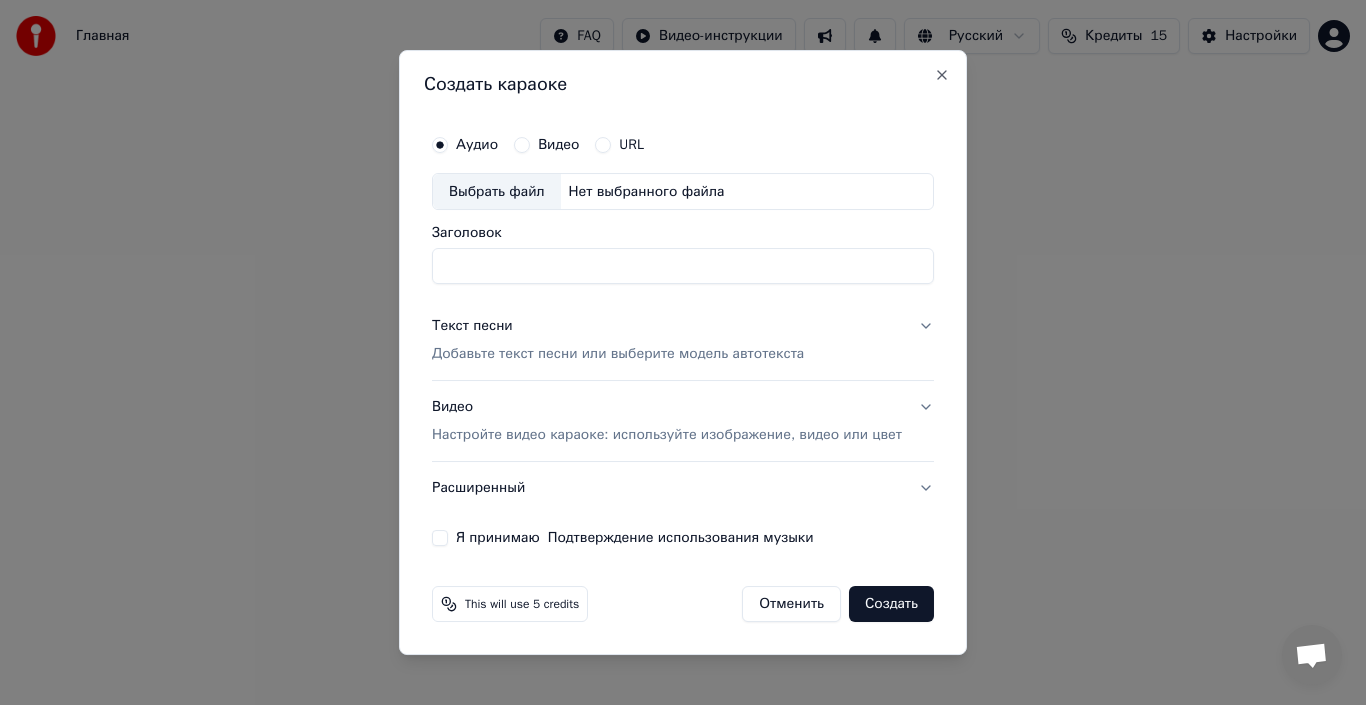 click on "Выбрать файл" at bounding box center [497, 192] 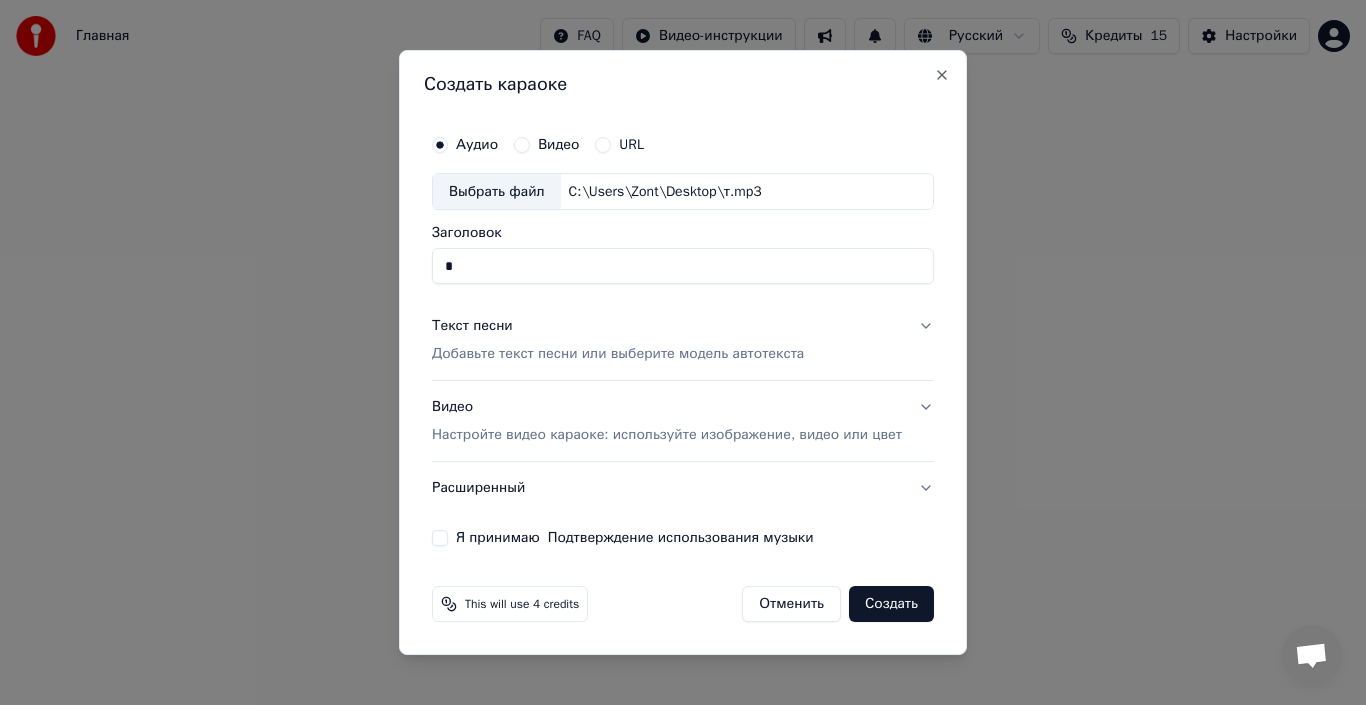 type on "*" 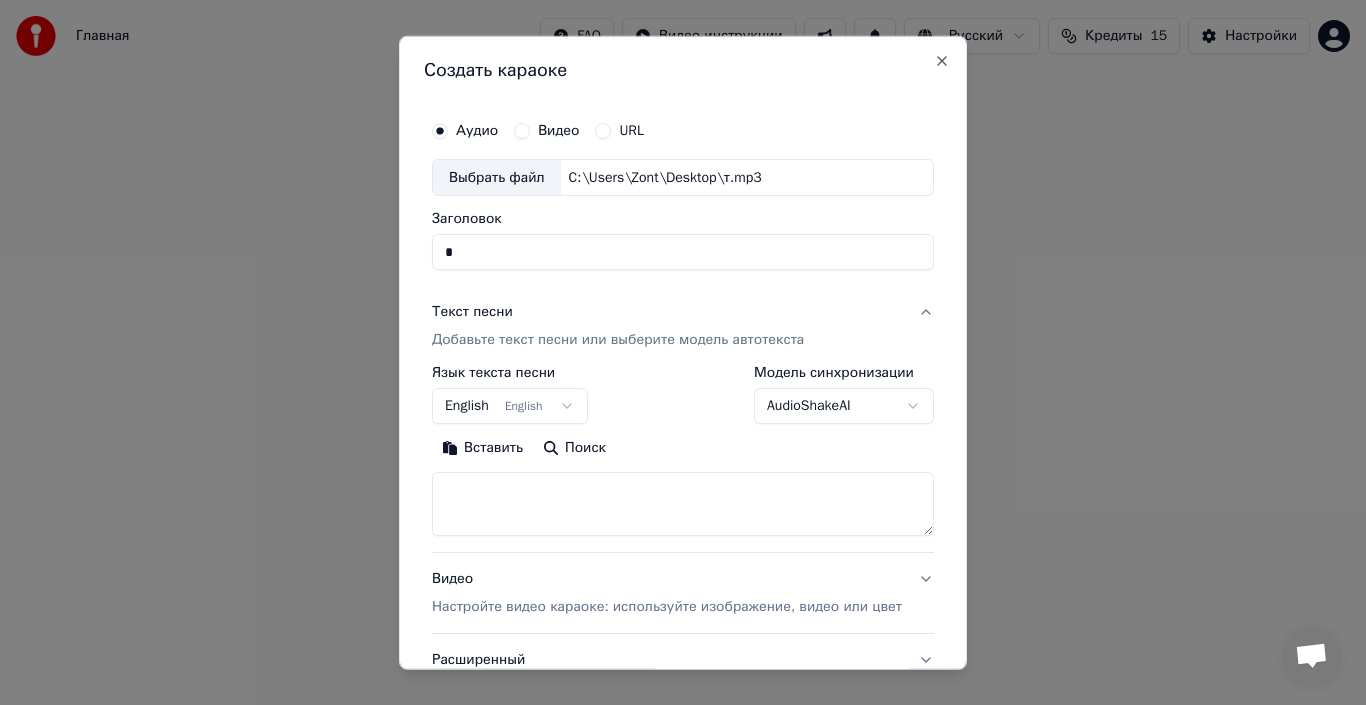 click at bounding box center [683, 504] 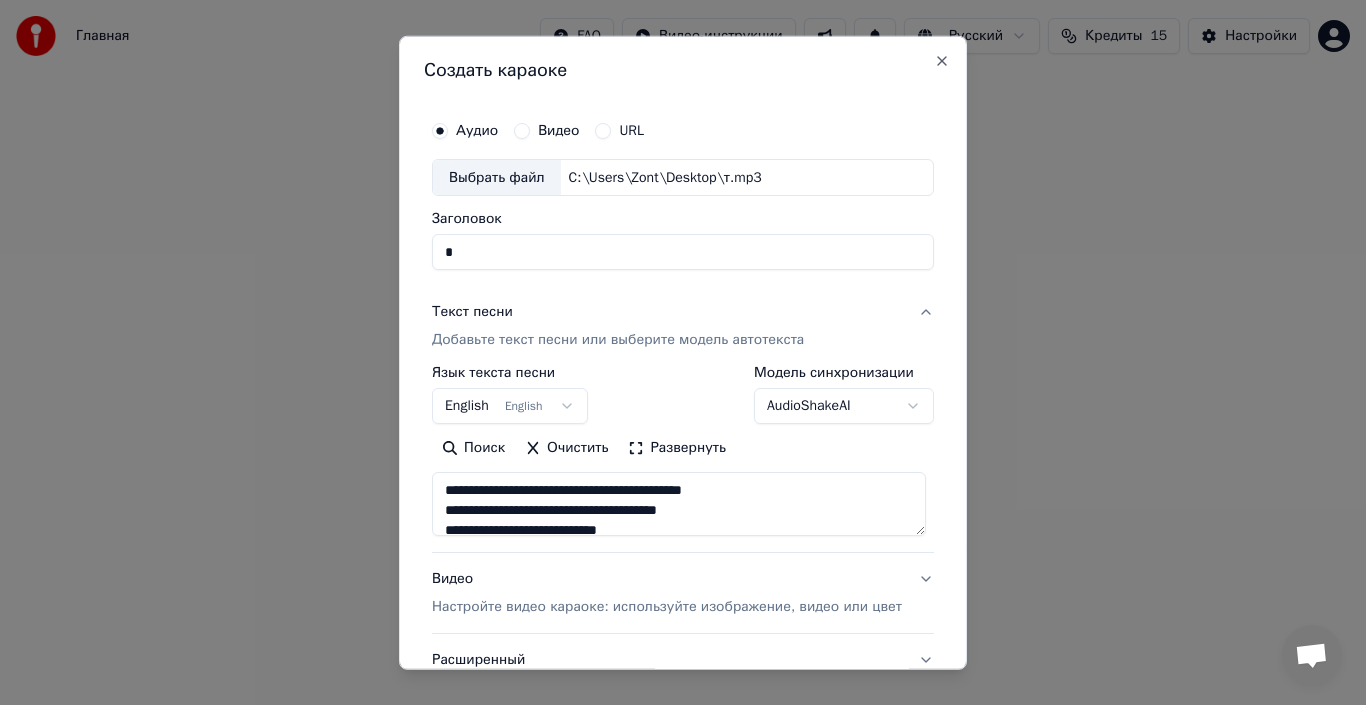 scroll, scrollTop: 1345, scrollLeft: 0, axis: vertical 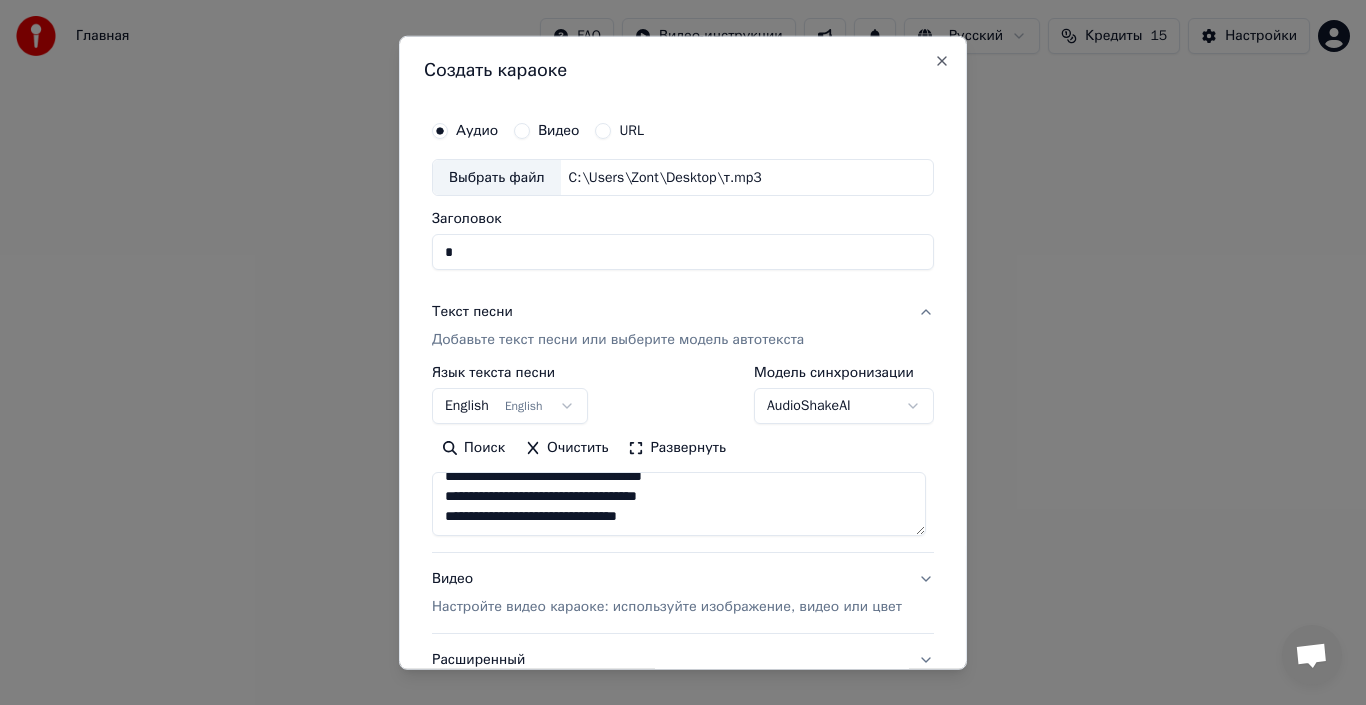 click at bounding box center [679, 504] 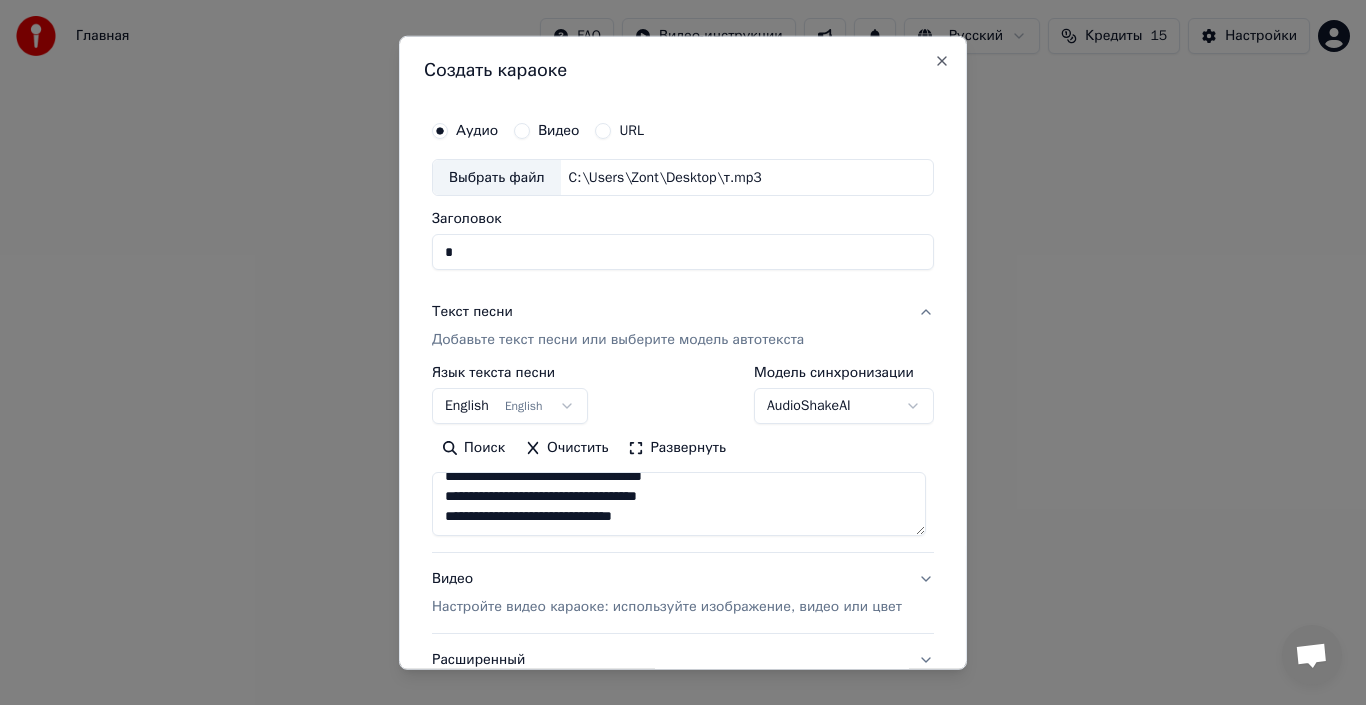 click at bounding box center (679, 504) 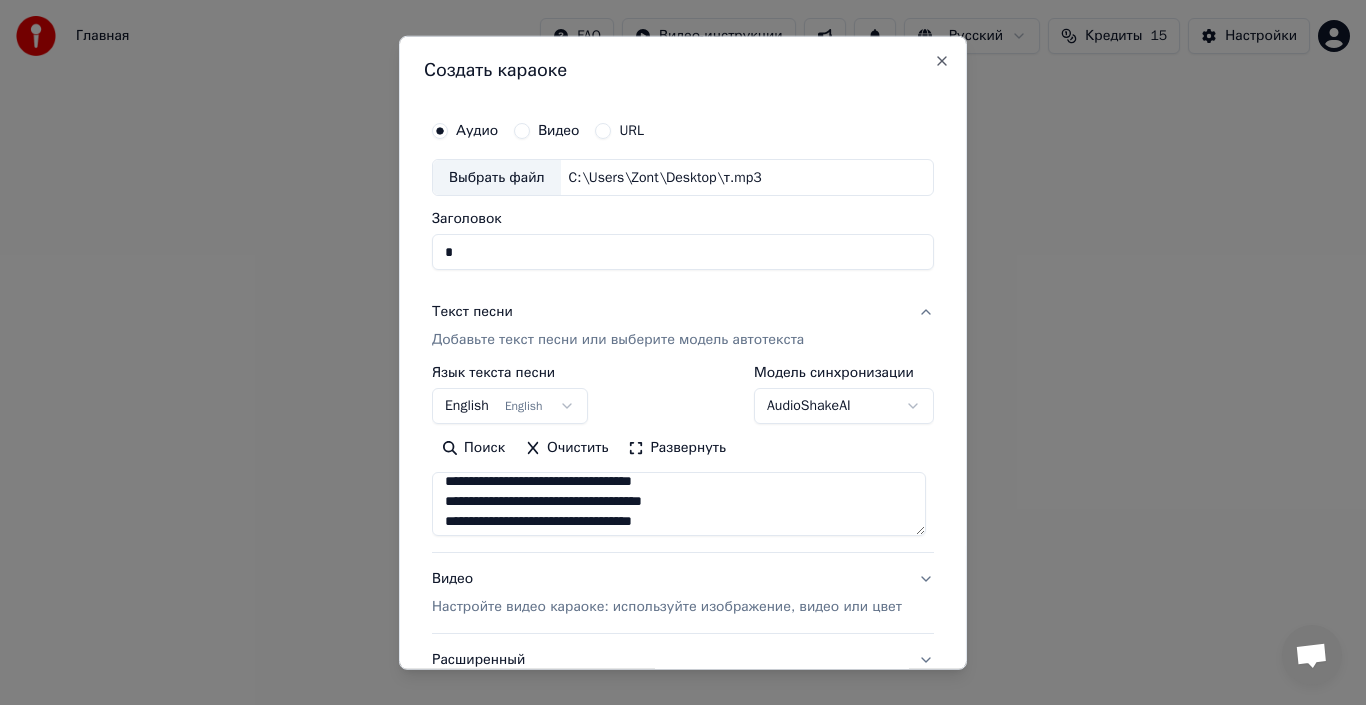 scroll, scrollTop: 1245, scrollLeft: 0, axis: vertical 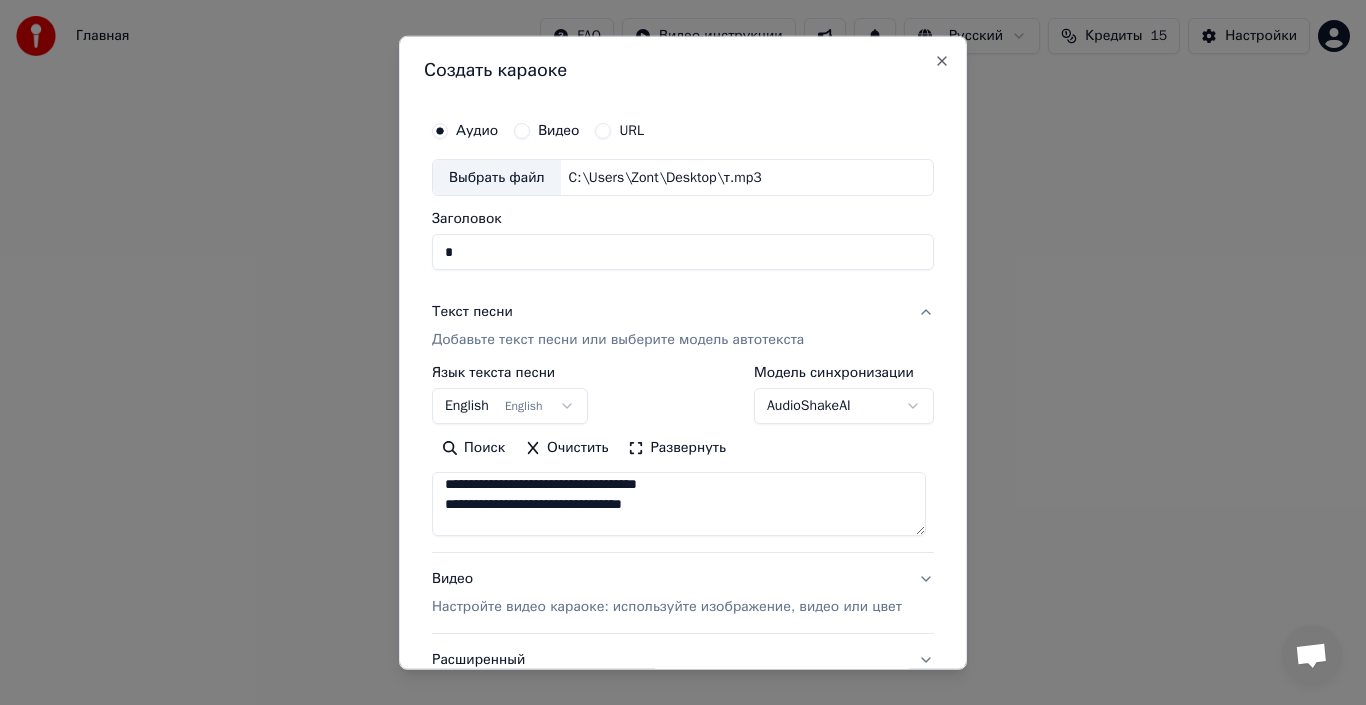 click at bounding box center (679, 504) 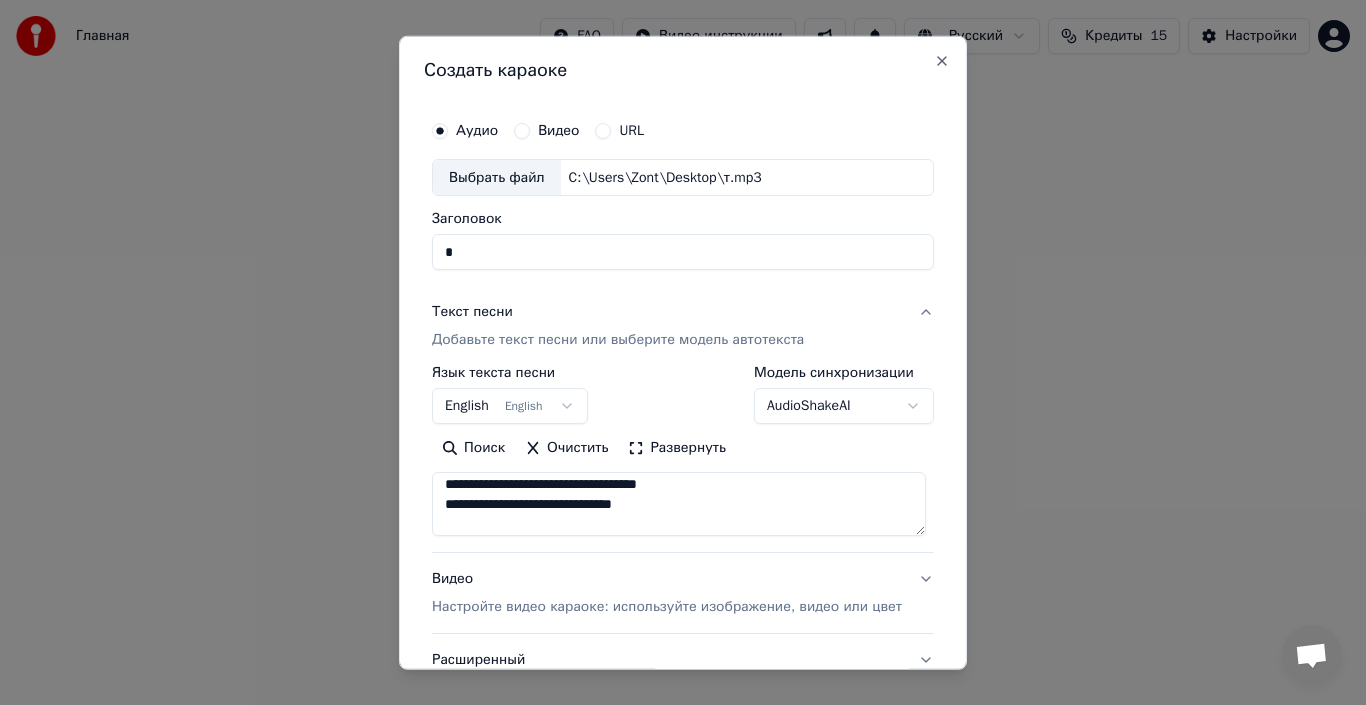 click at bounding box center (679, 504) 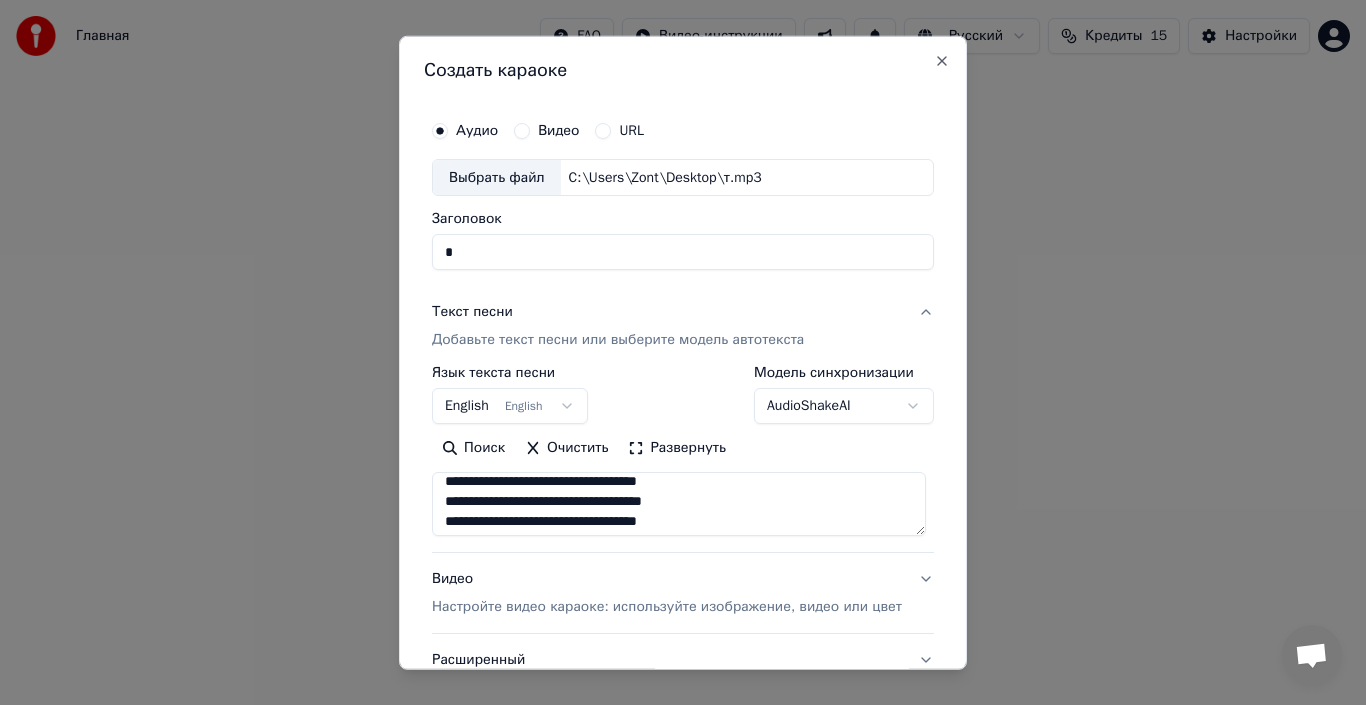 scroll, scrollTop: 1145, scrollLeft: 0, axis: vertical 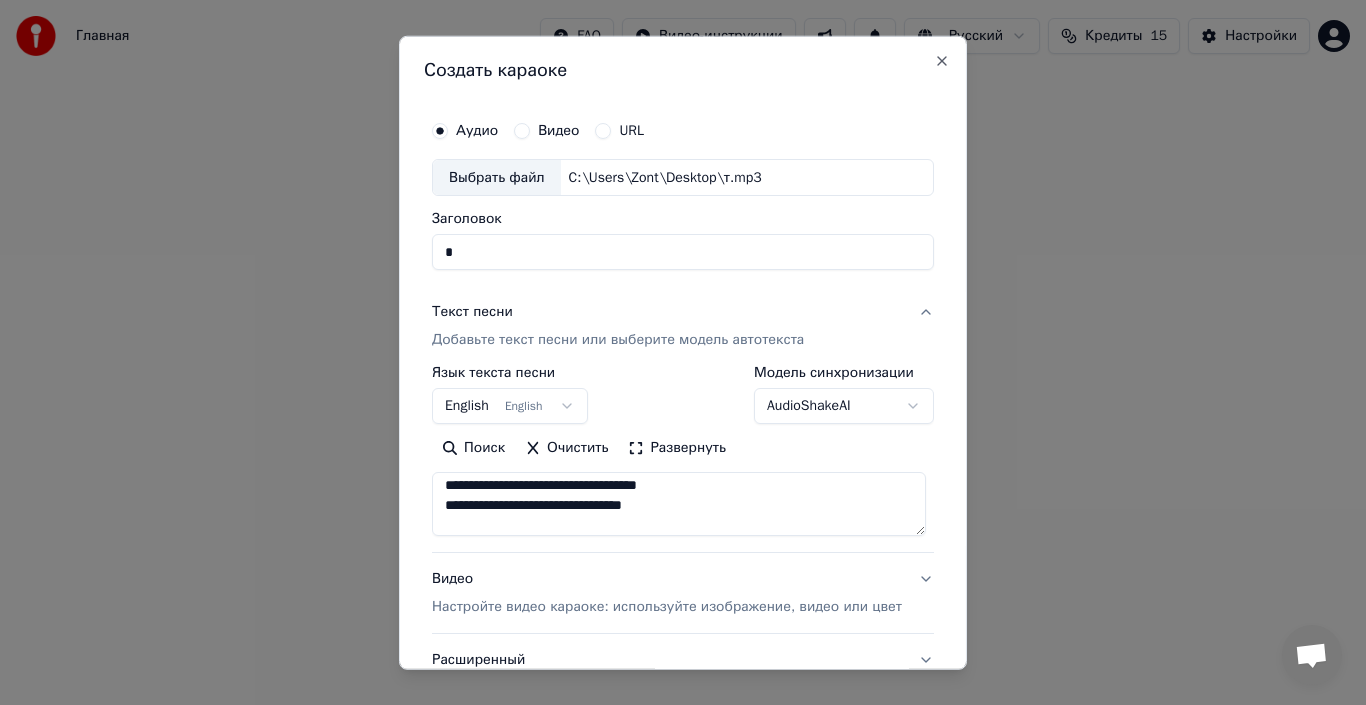 click at bounding box center [679, 504] 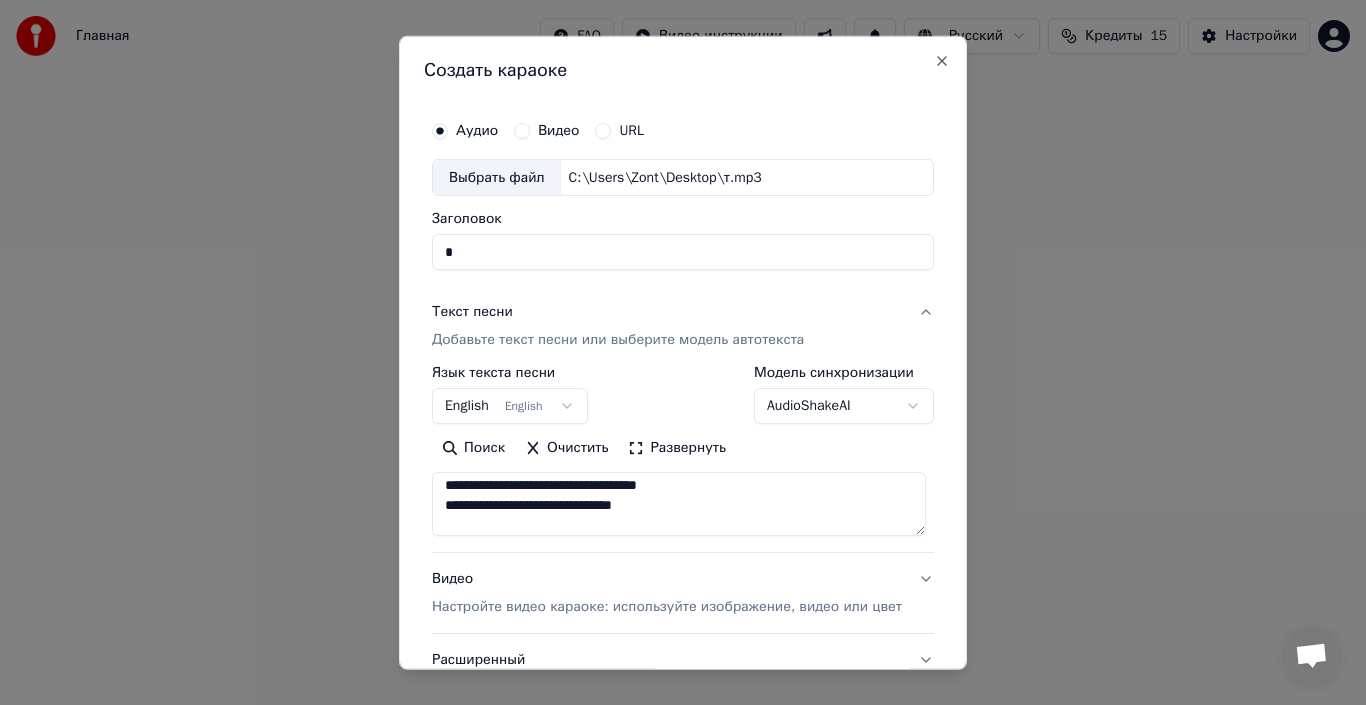 click at bounding box center (679, 504) 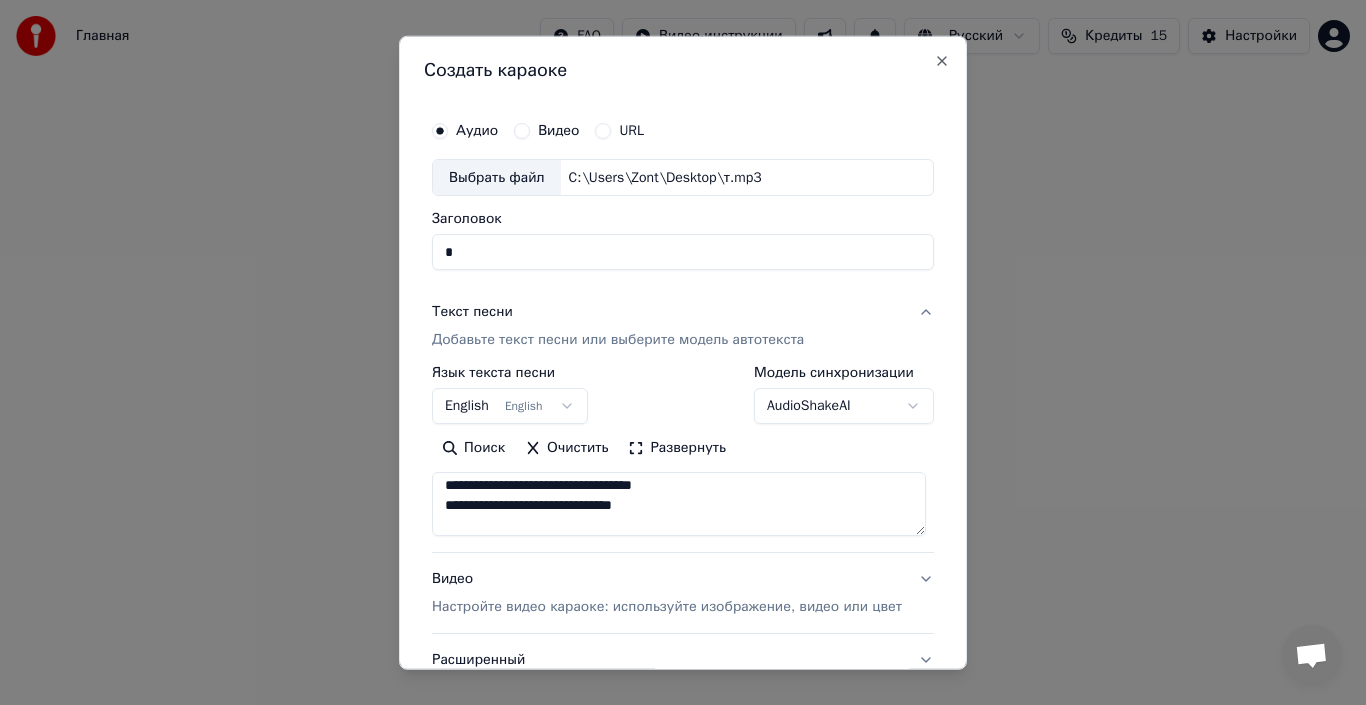scroll, scrollTop: 1045, scrollLeft: 0, axis: vertical 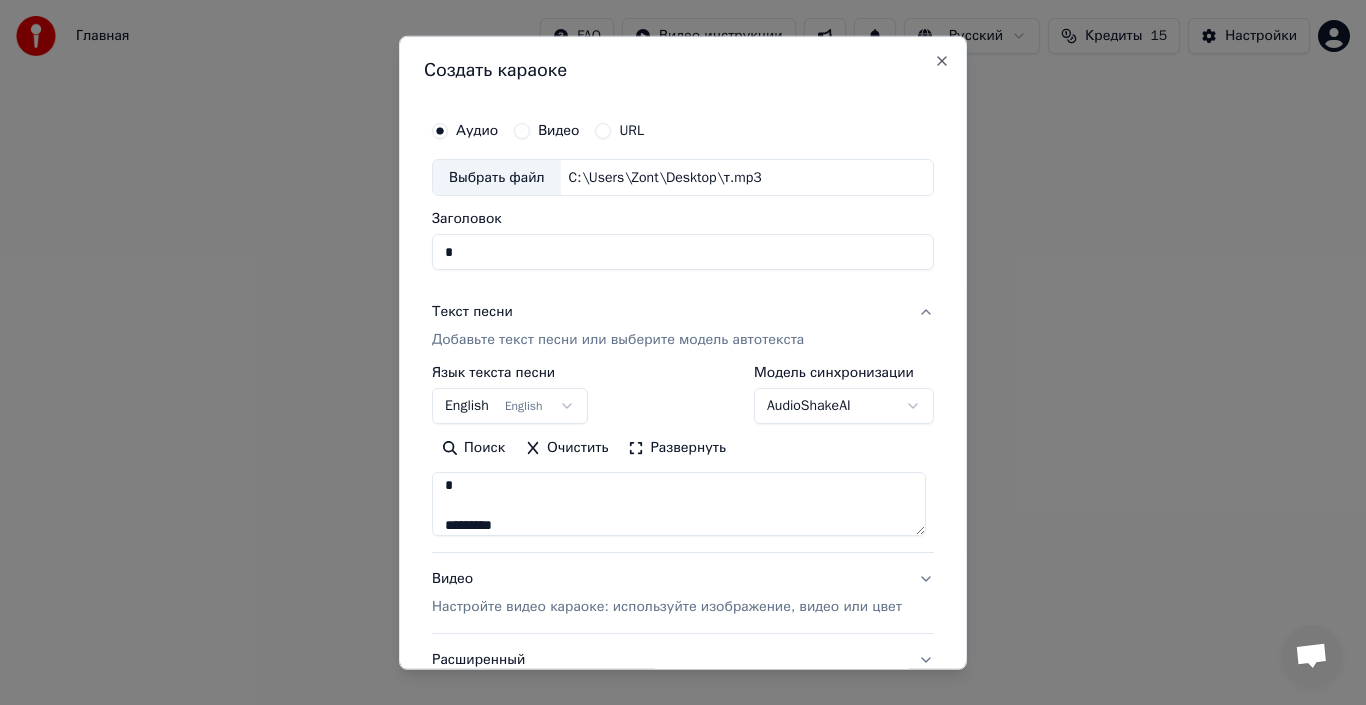 click on "Развернуть" at bounding box center (677, 448) 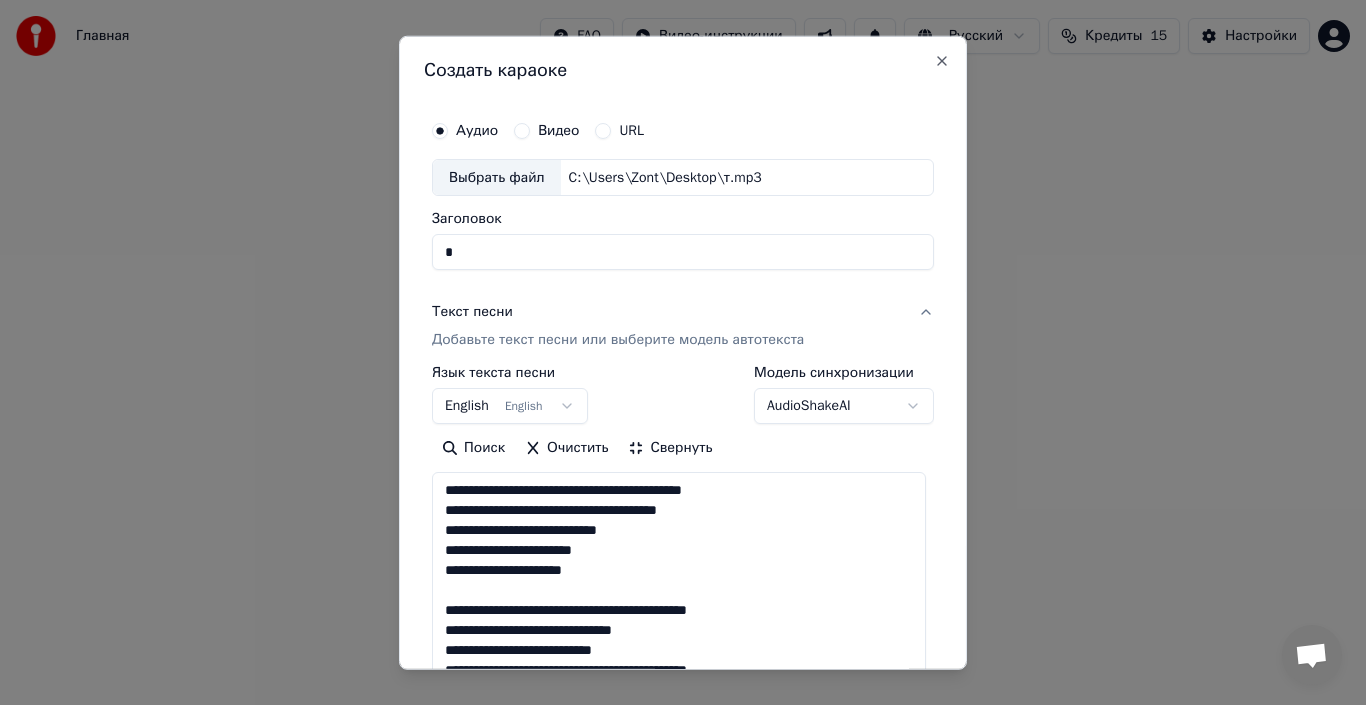 click at bounding box center (679, 1179) 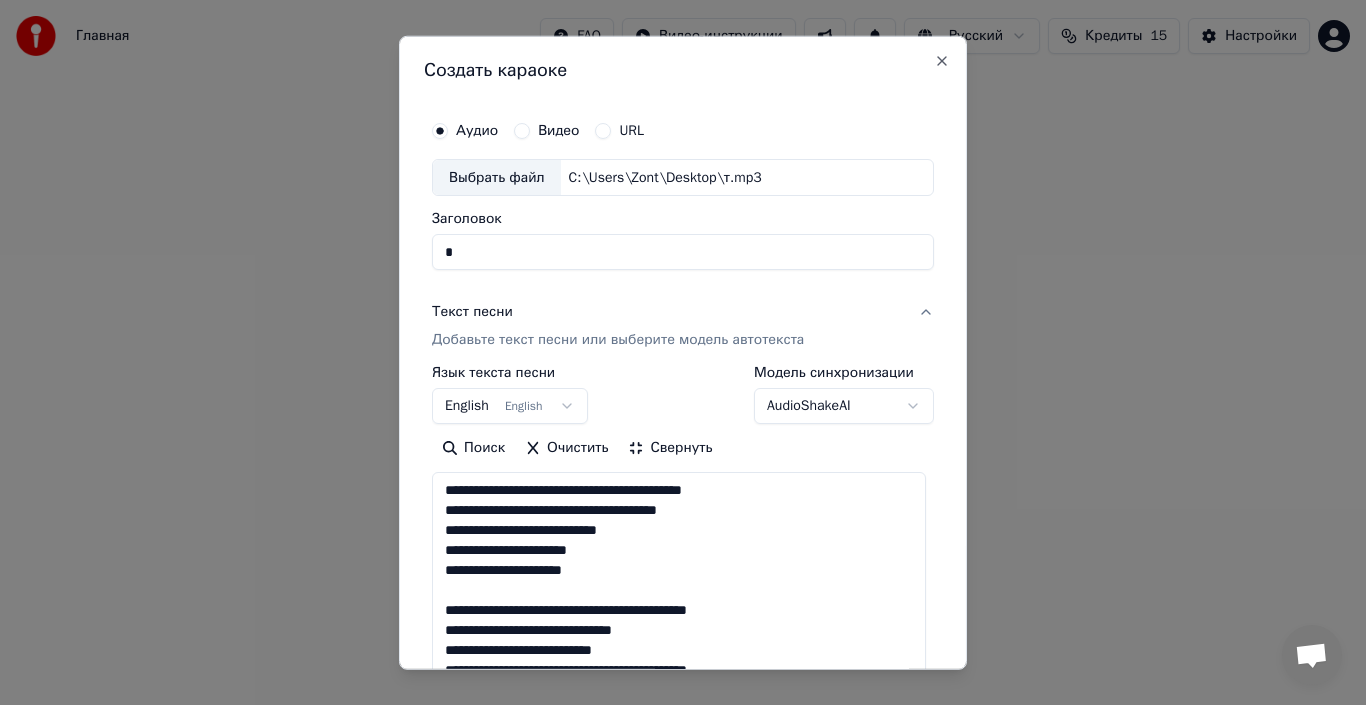 click at bounding box center (679, 1179) 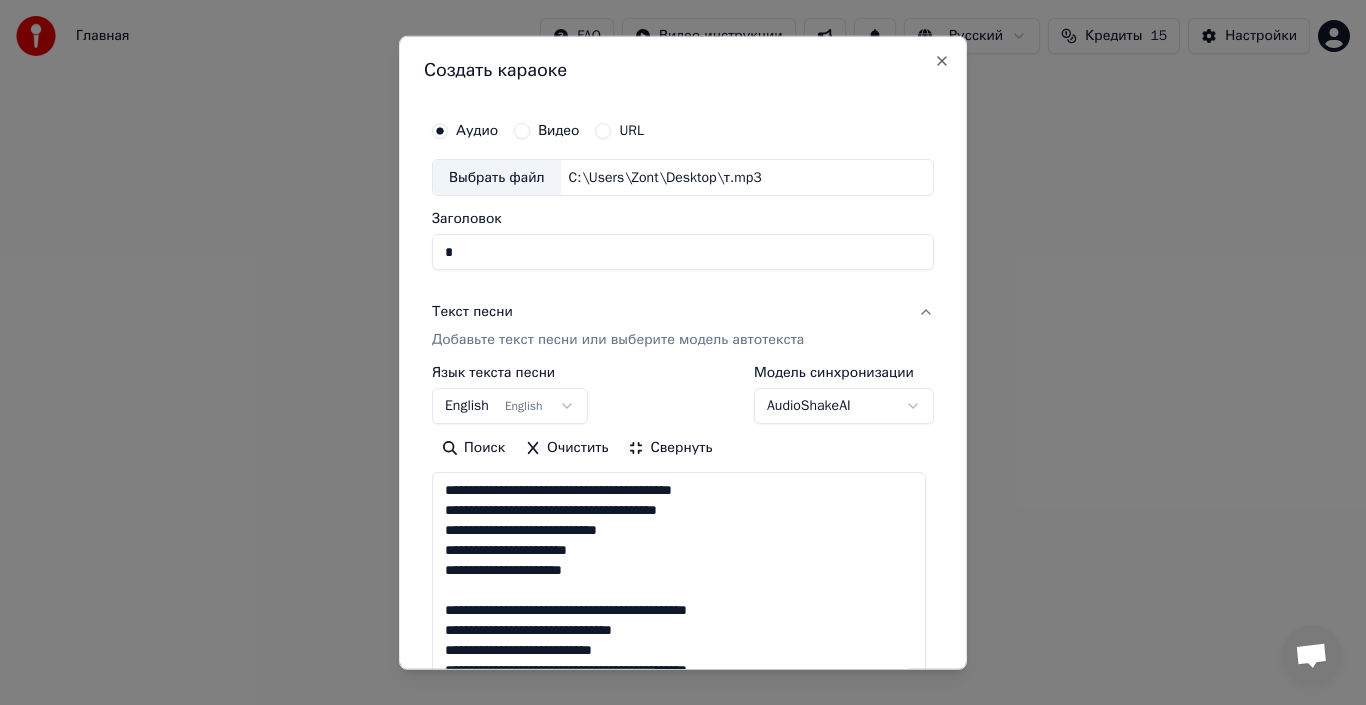 scroll, scrollTop: 100, scrollLeft: 0, axis: vertical 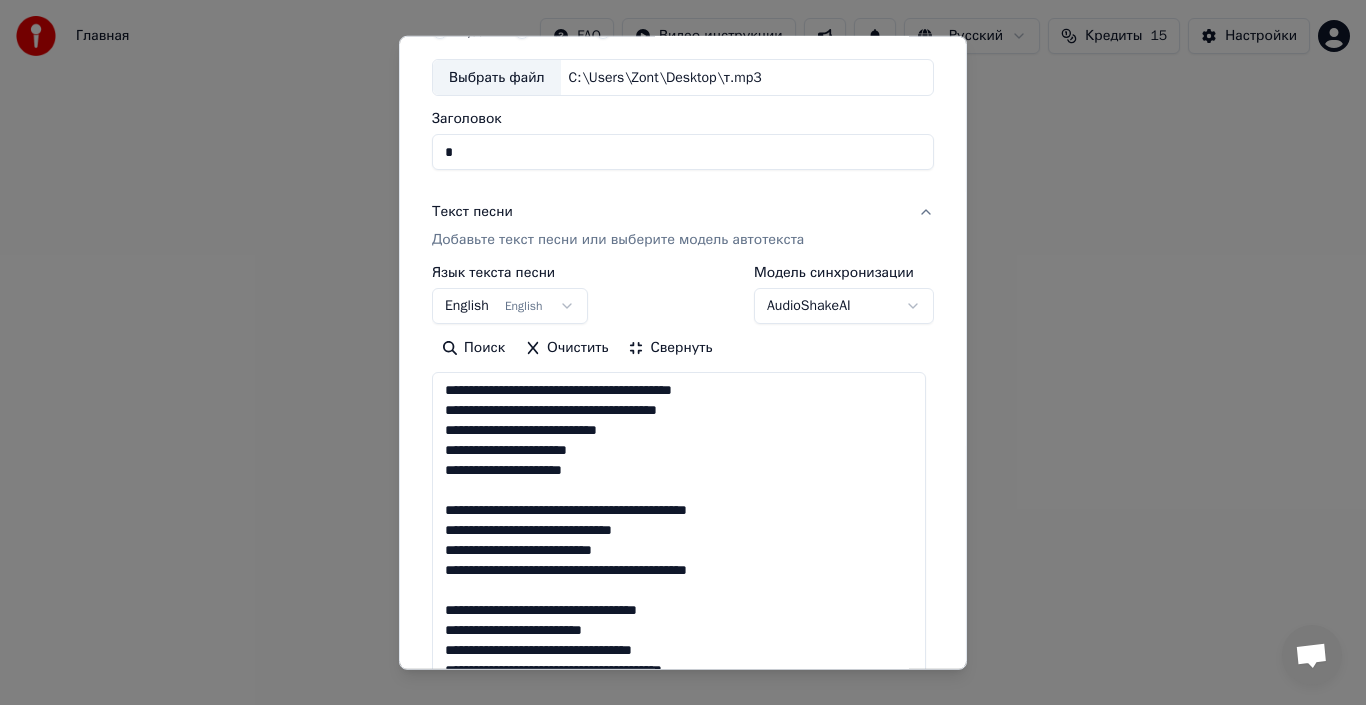 click at bounding box center [679, 1079] 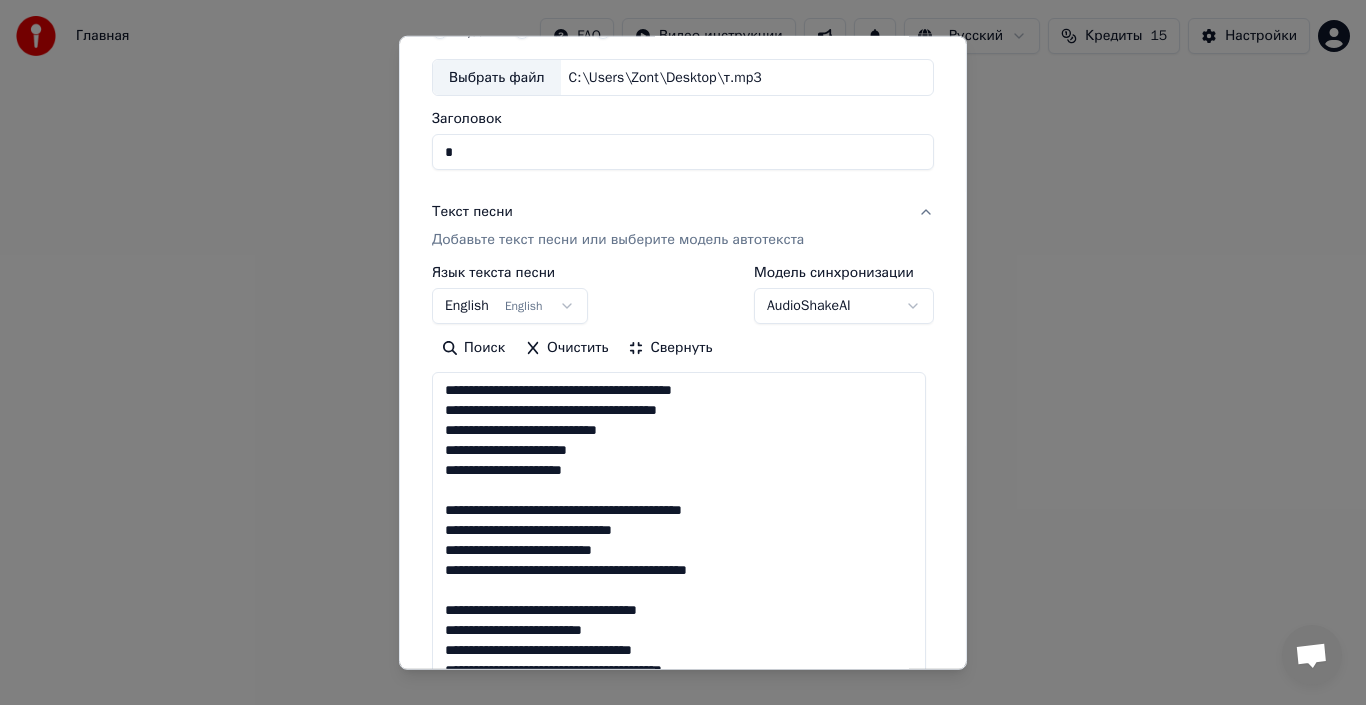 click at bounding box center (679, 1079) 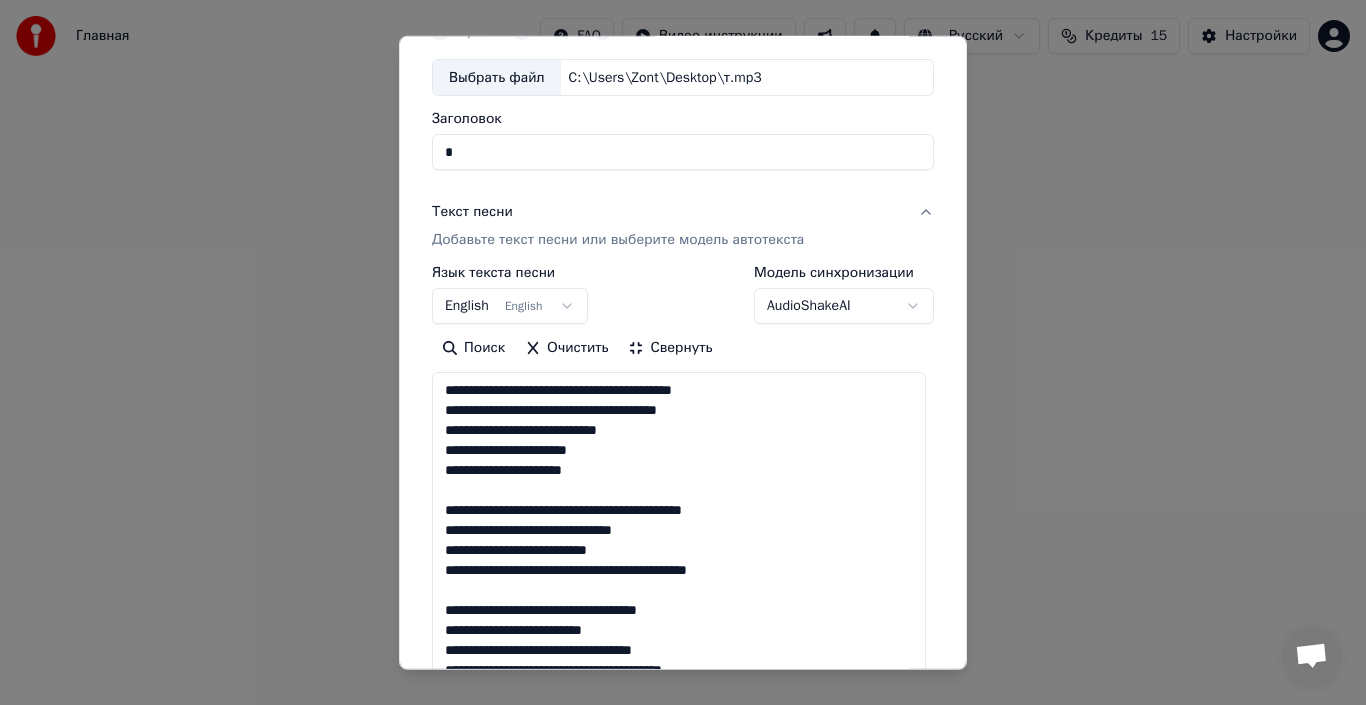 click at bounding box center (679, 1079) 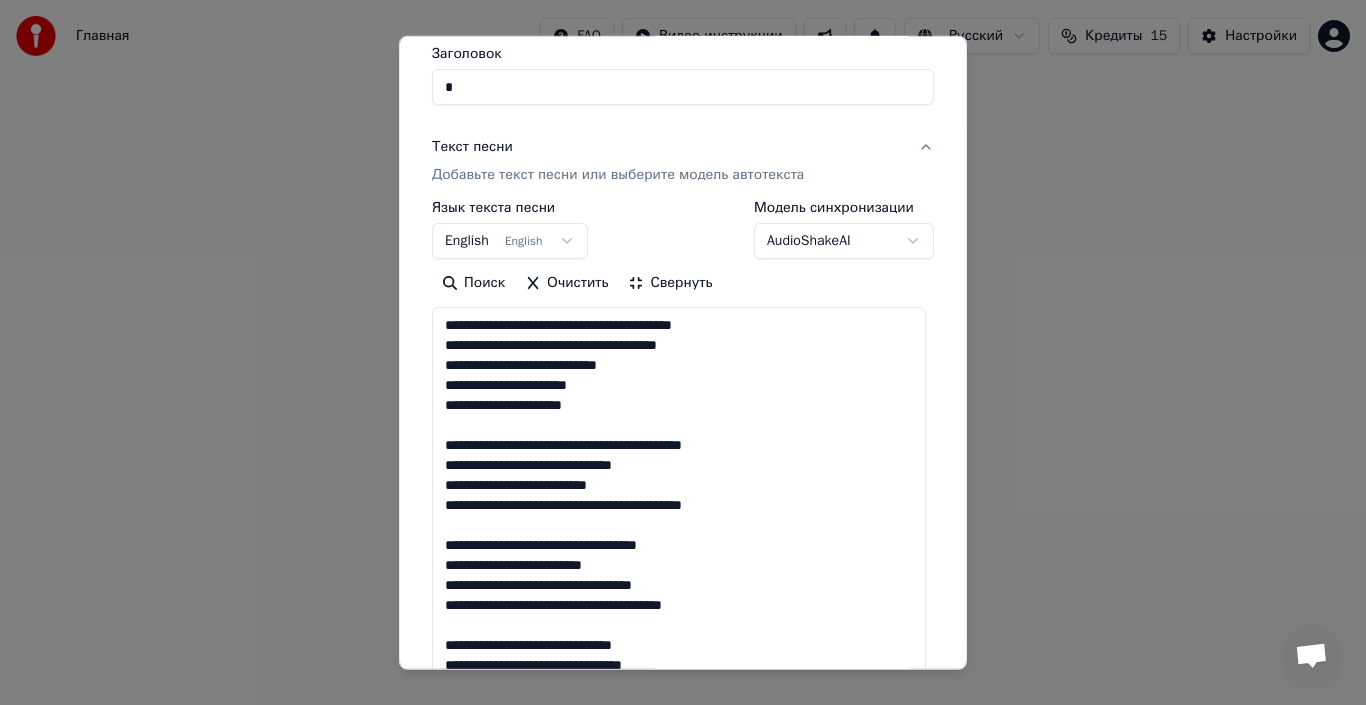 scroll, scrollTop: 200, scrollLeft: 0, axis: vertical 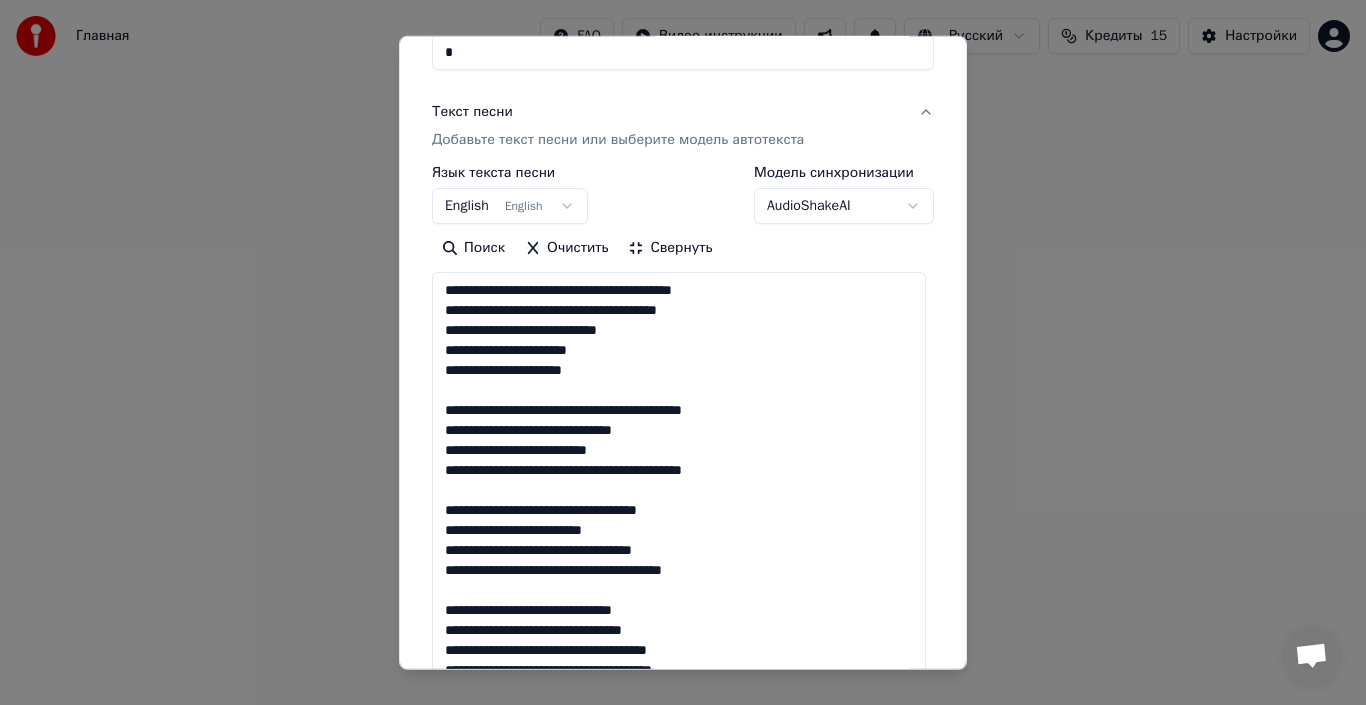 click at bounding box center [679, 979] 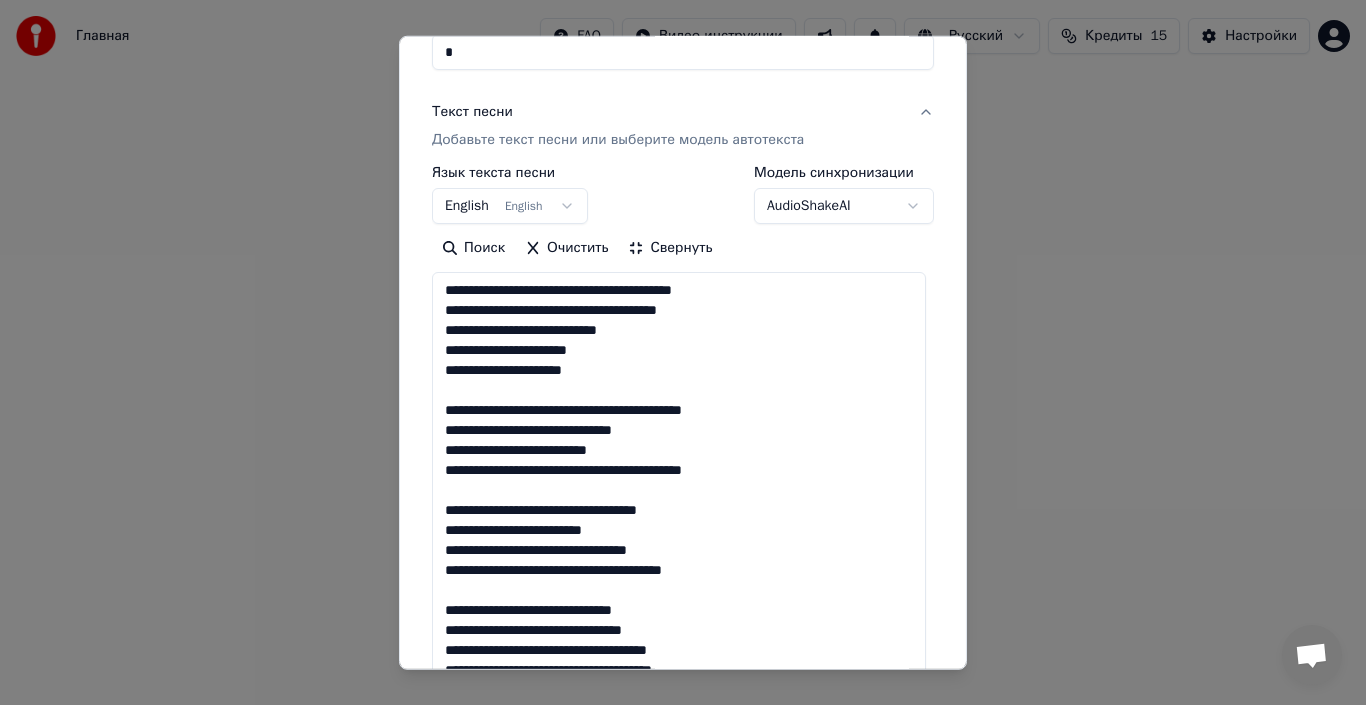 click at bounding box center (679, 979) 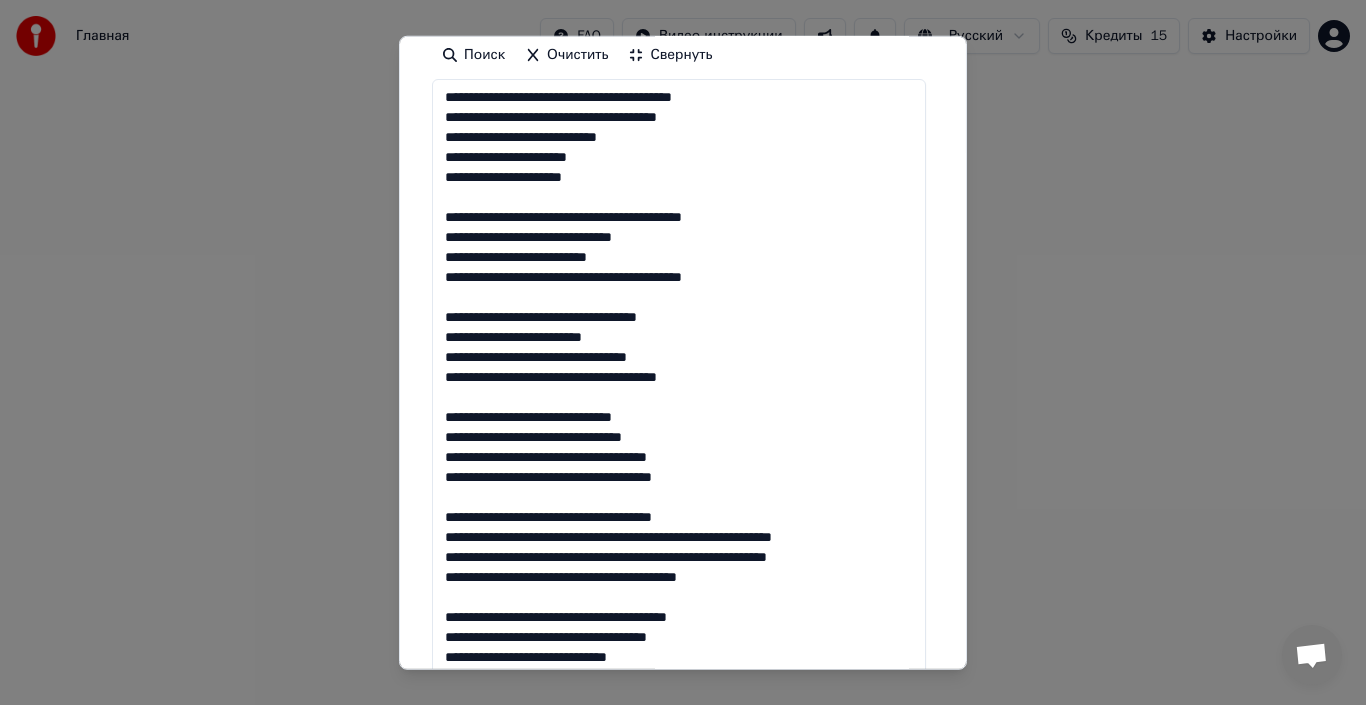 scroll, scrollTop: 400, scrollLeft: 0, axis: vertical 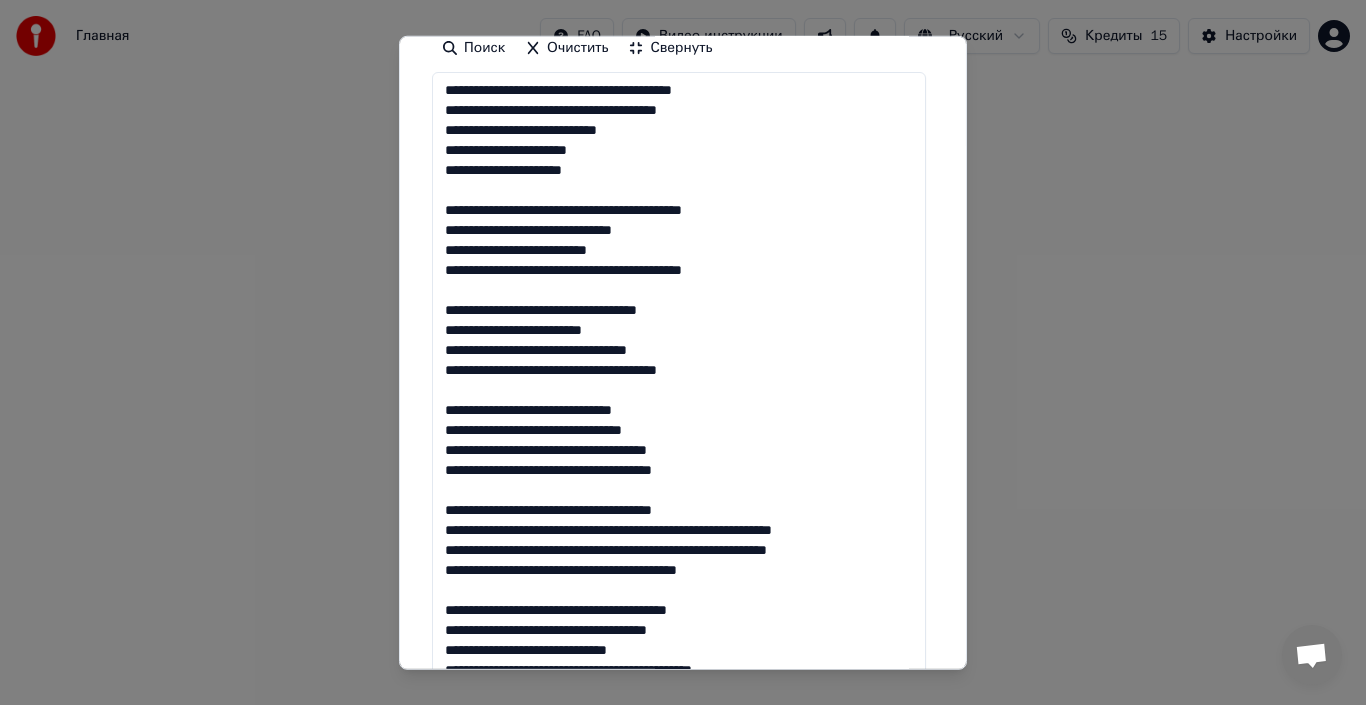 click at bounding box center (679, 779) 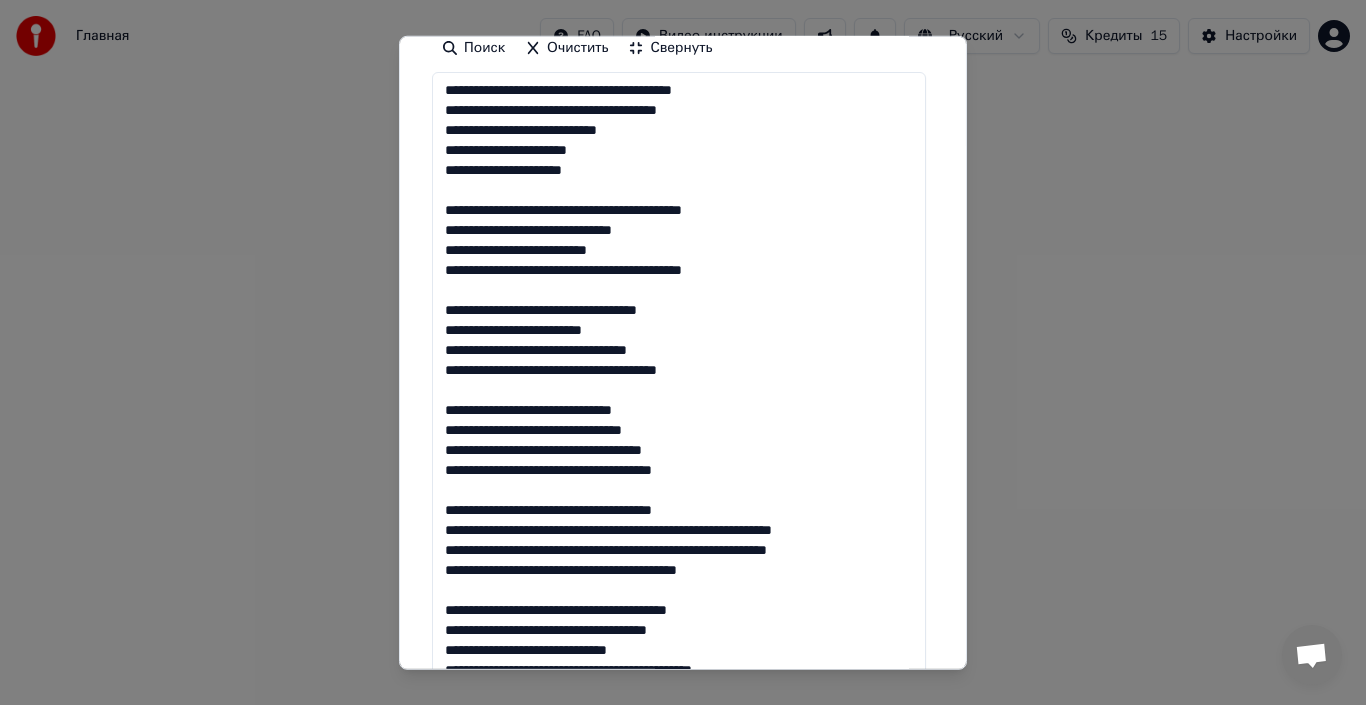 click at bounding box center (679, 779) 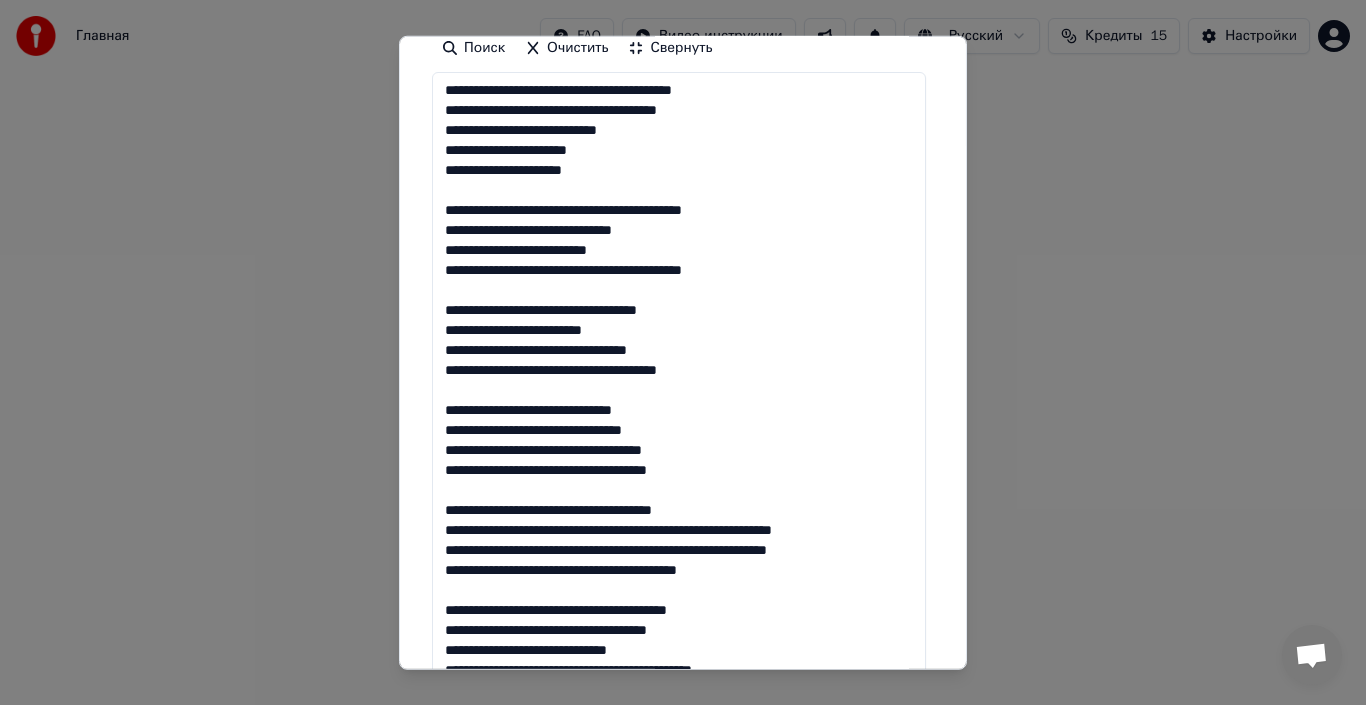 click at bounding box center [679, 779] 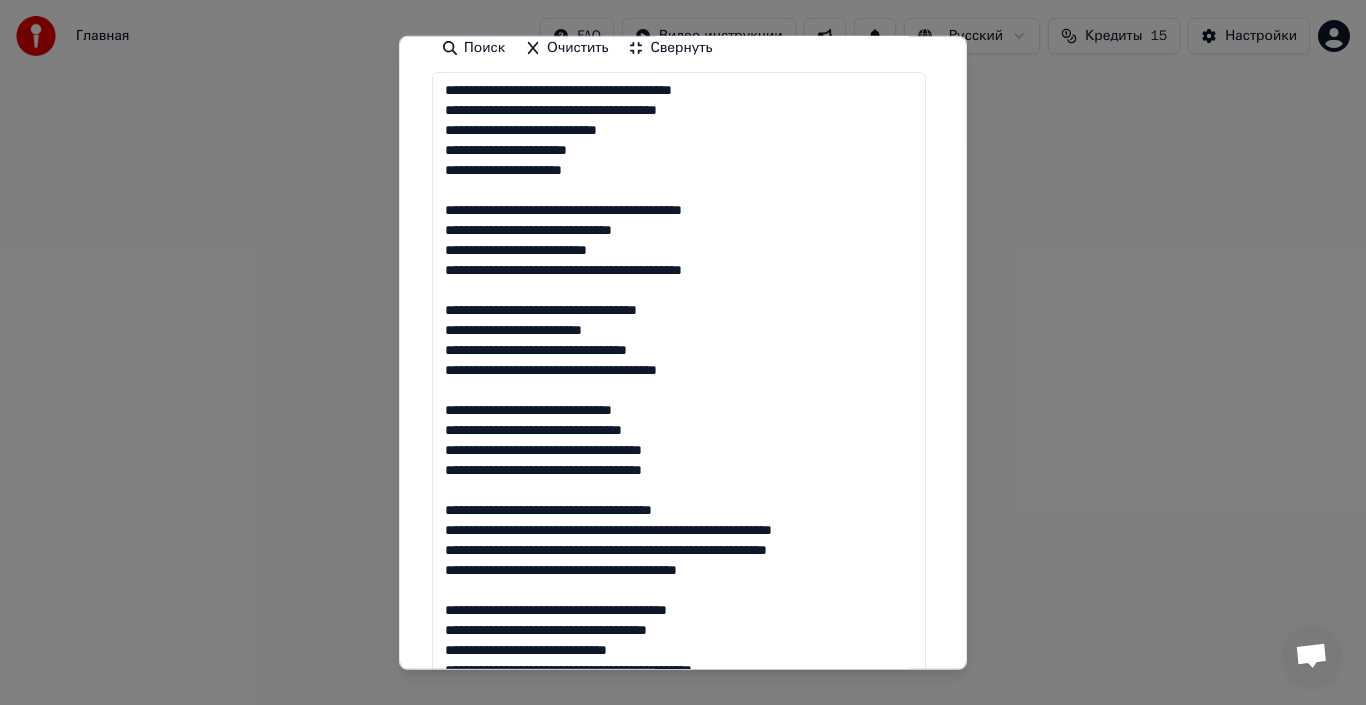 click at bounding box center [679, 779] 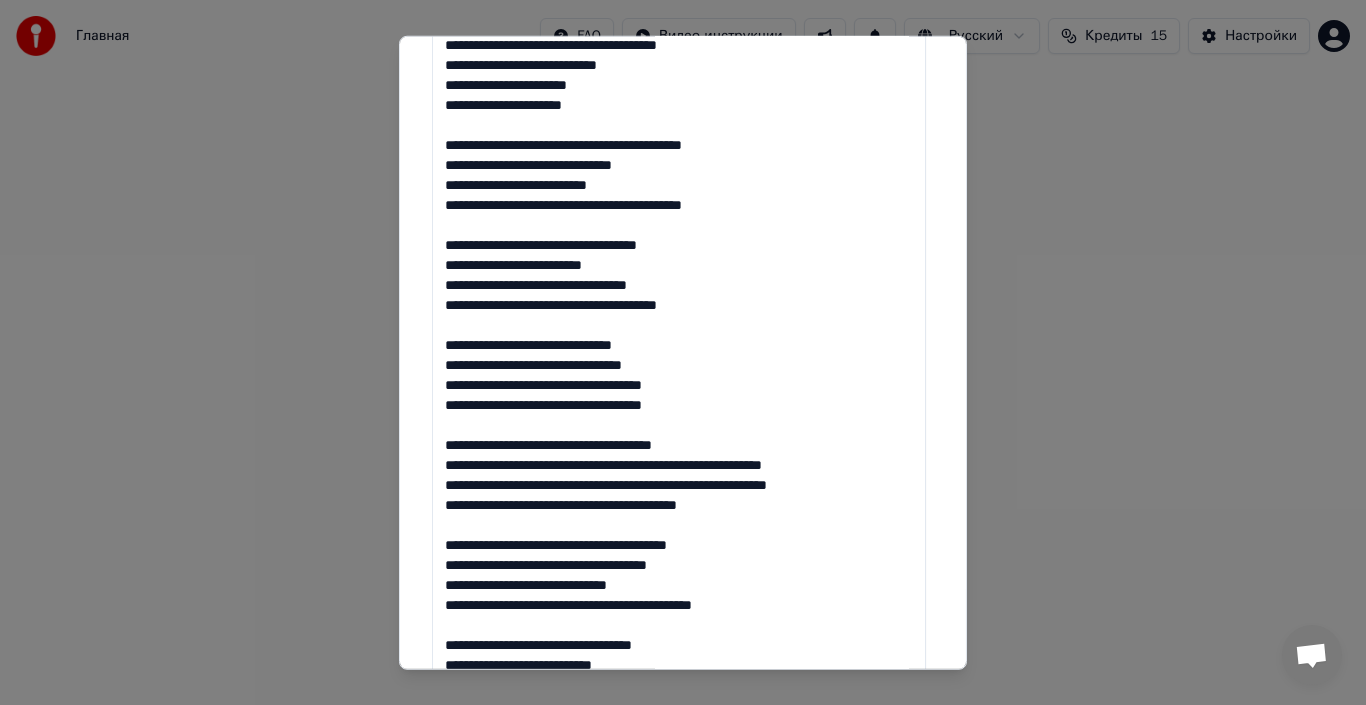 scroll, scrollTop: 500, scrollLeft: 0, axis: vertical 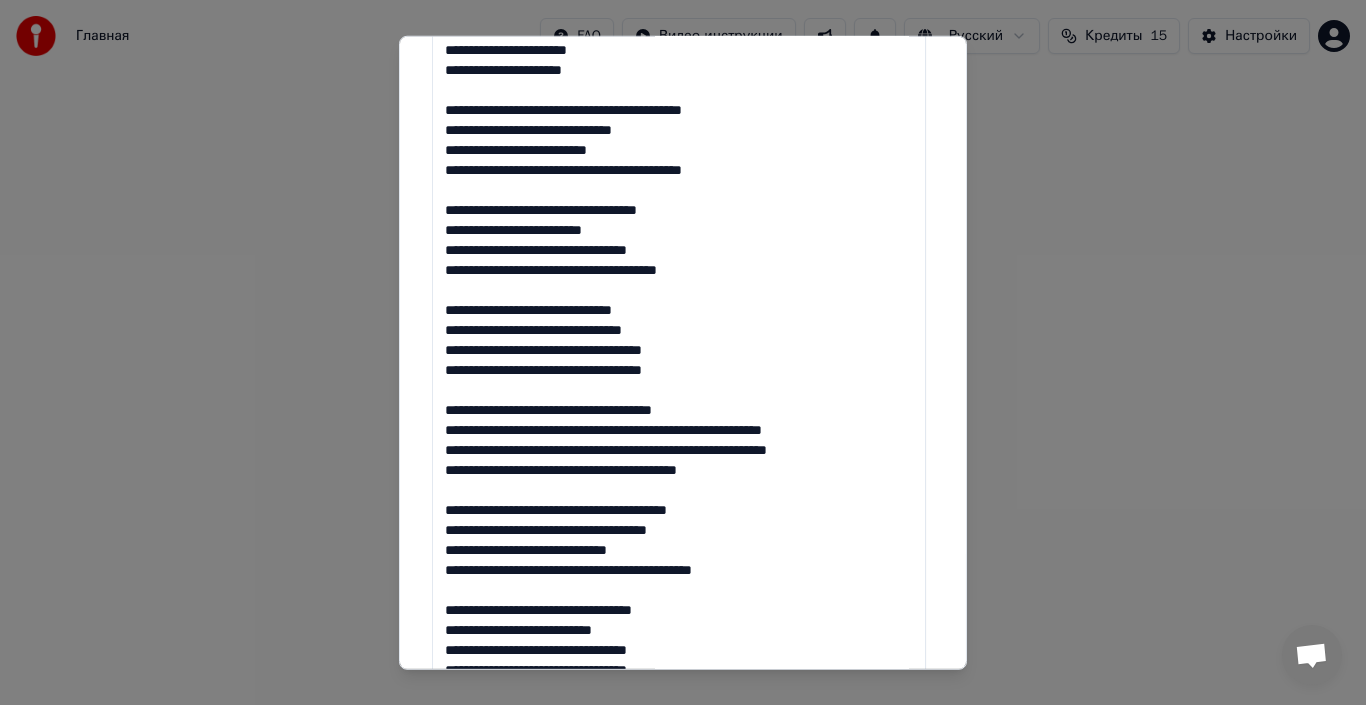 click at bounding box center (679, 679) 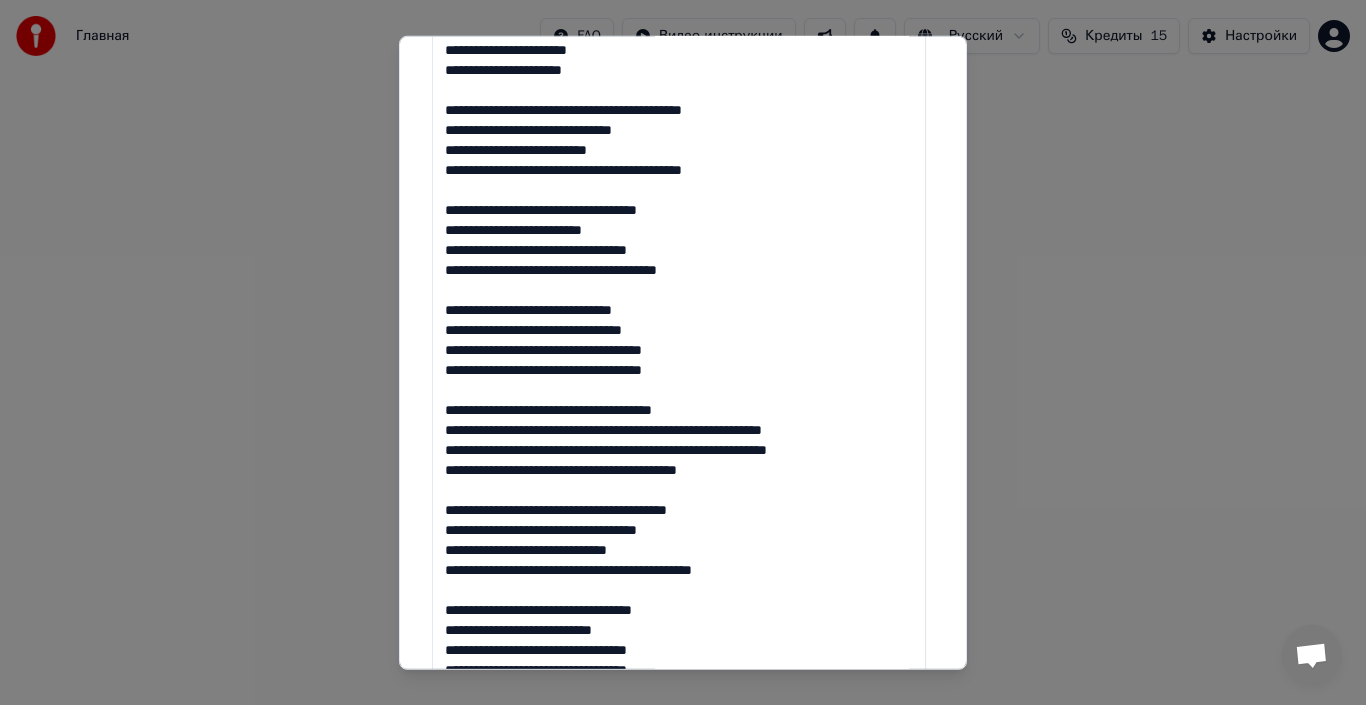 click at bounding box center (679, 679) 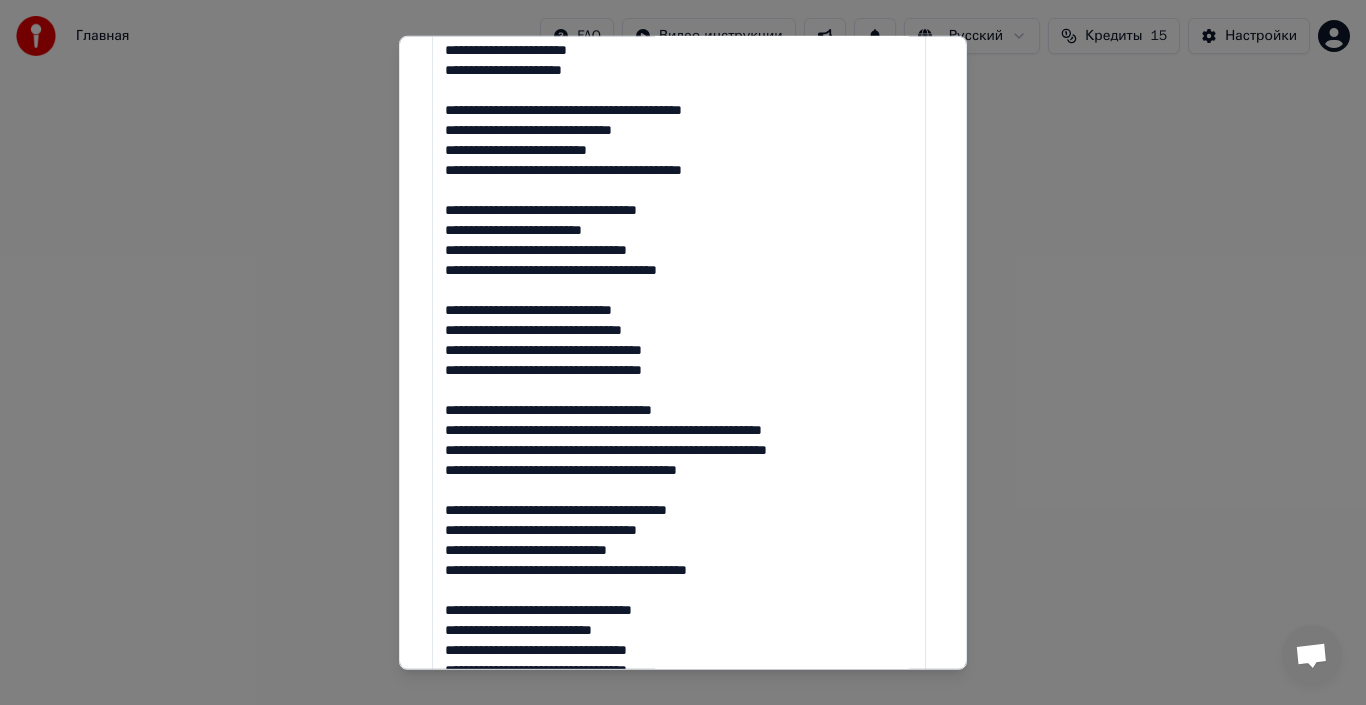 scroll, scrollTop: 700, scrollLeft: 0, axis: vertical 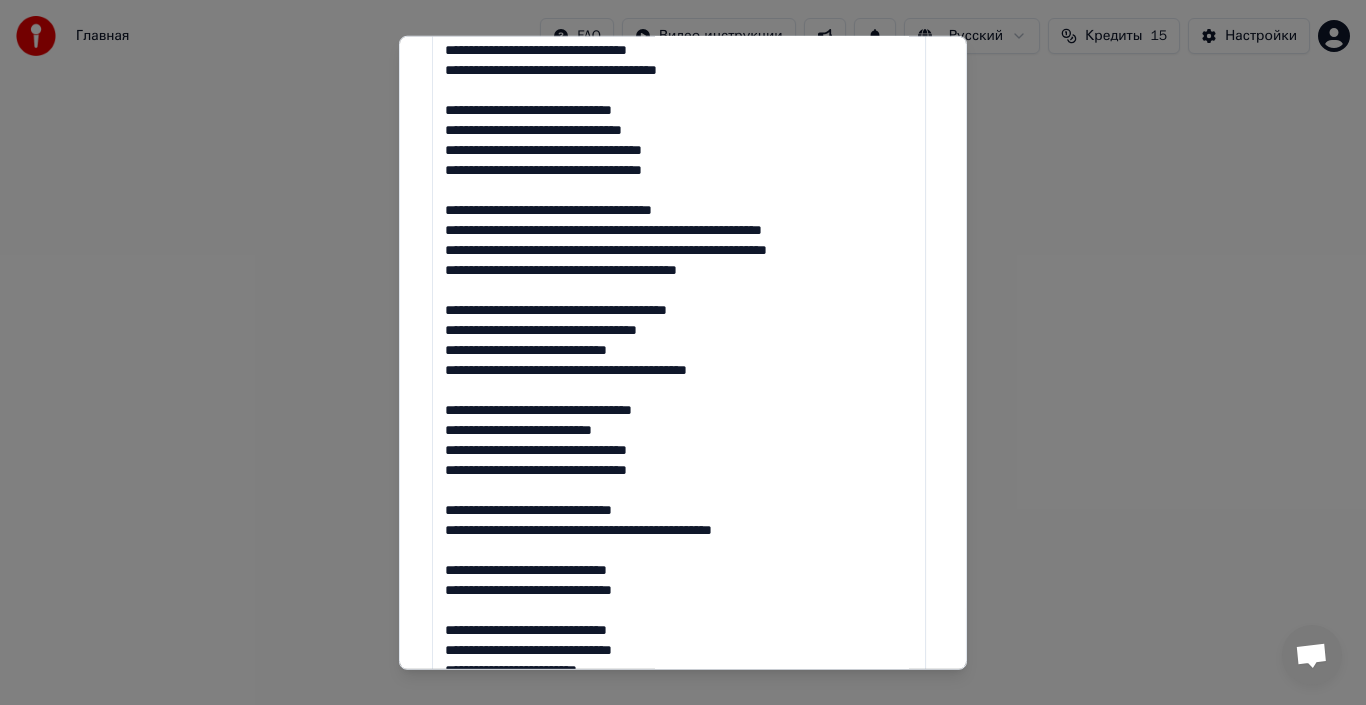 click at bounding box center (679, 479) 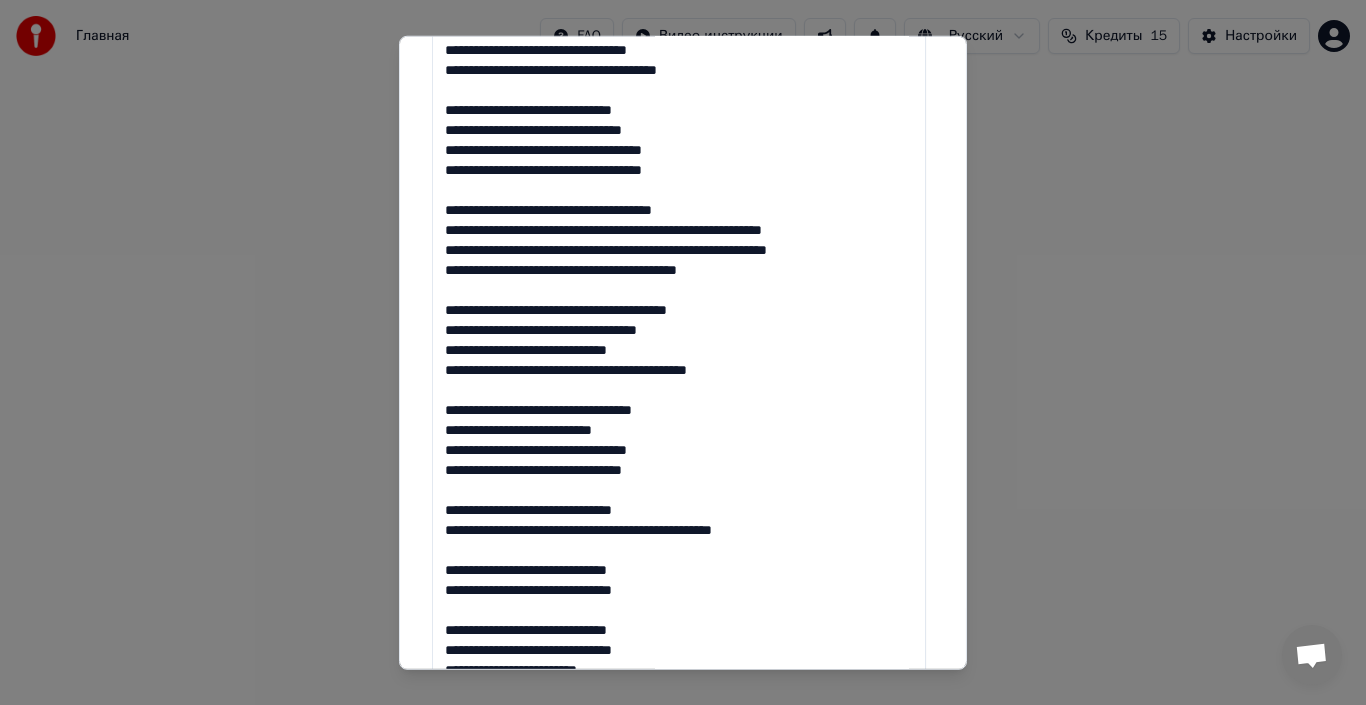 click at bounding box center (679, 479) 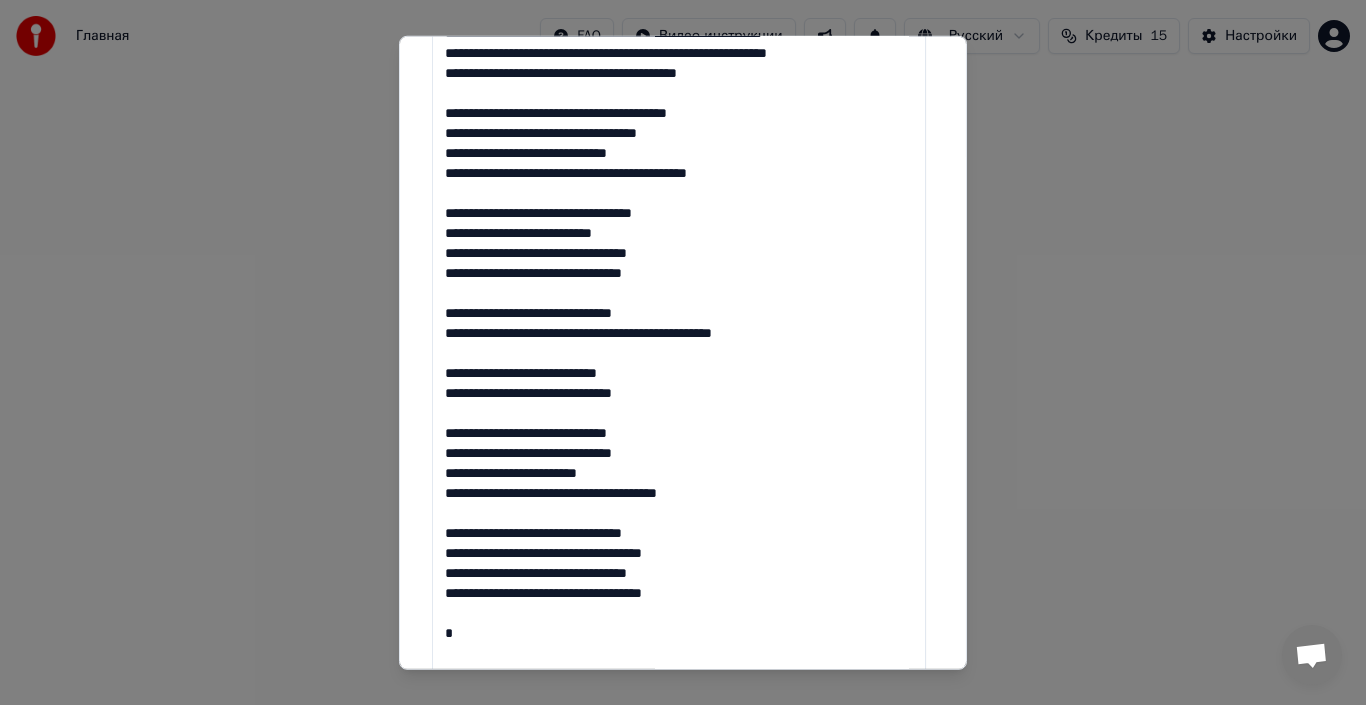 scroll, scrollTop: 900, scrollLeft: 0, axis: vertical 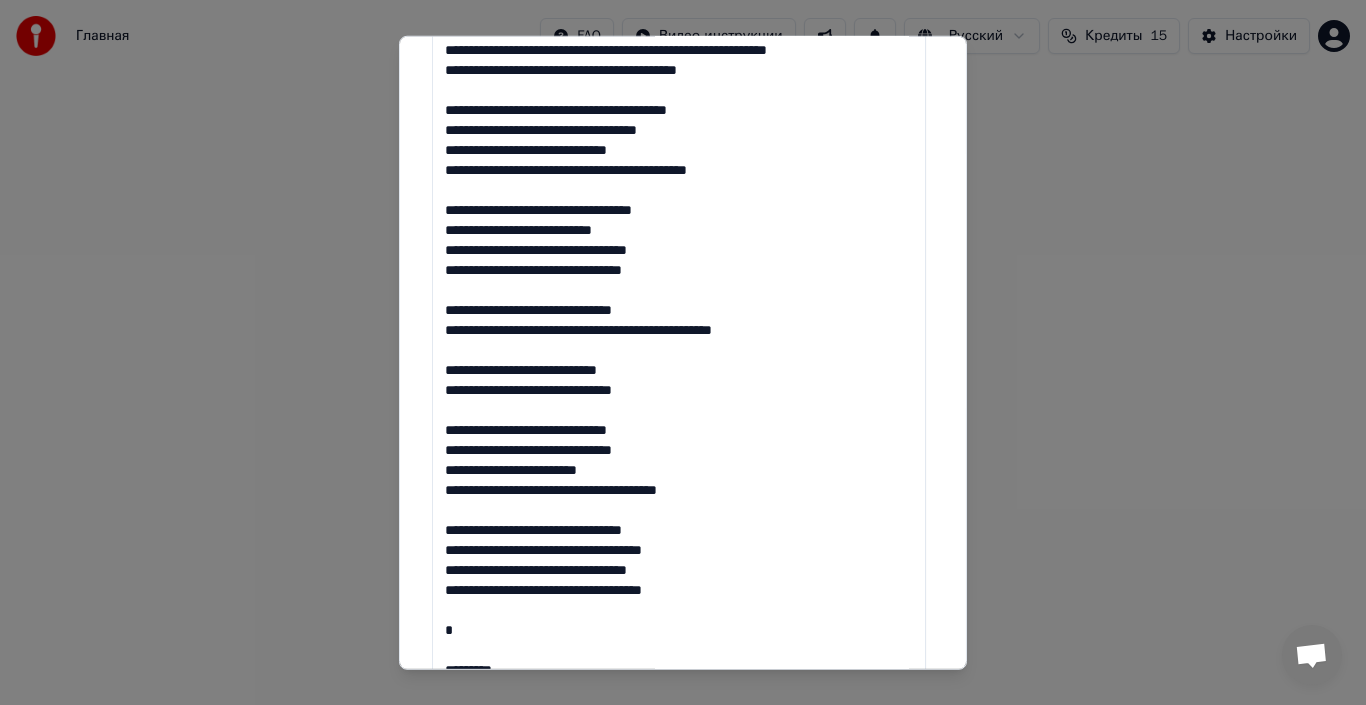 click at bounding box center [679, 279] 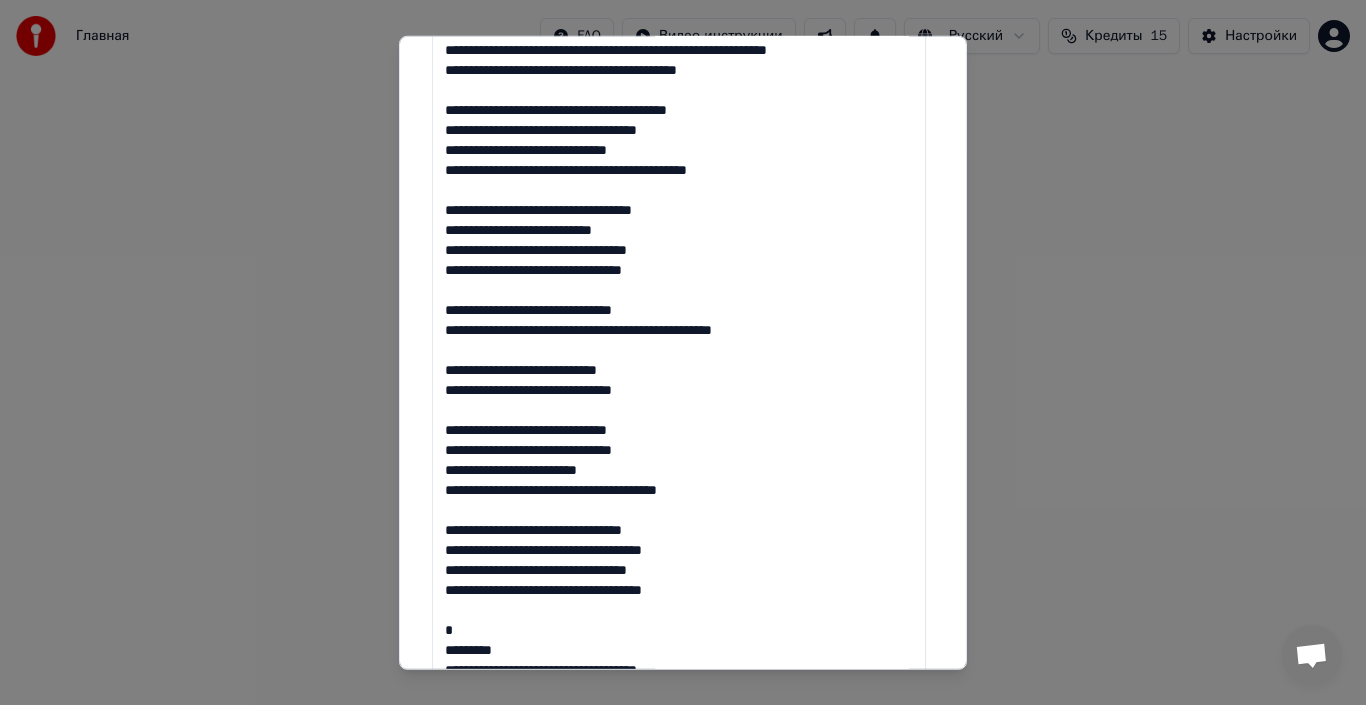 scroll, scrollTop: 0, scrollLeft: 0, axis: both 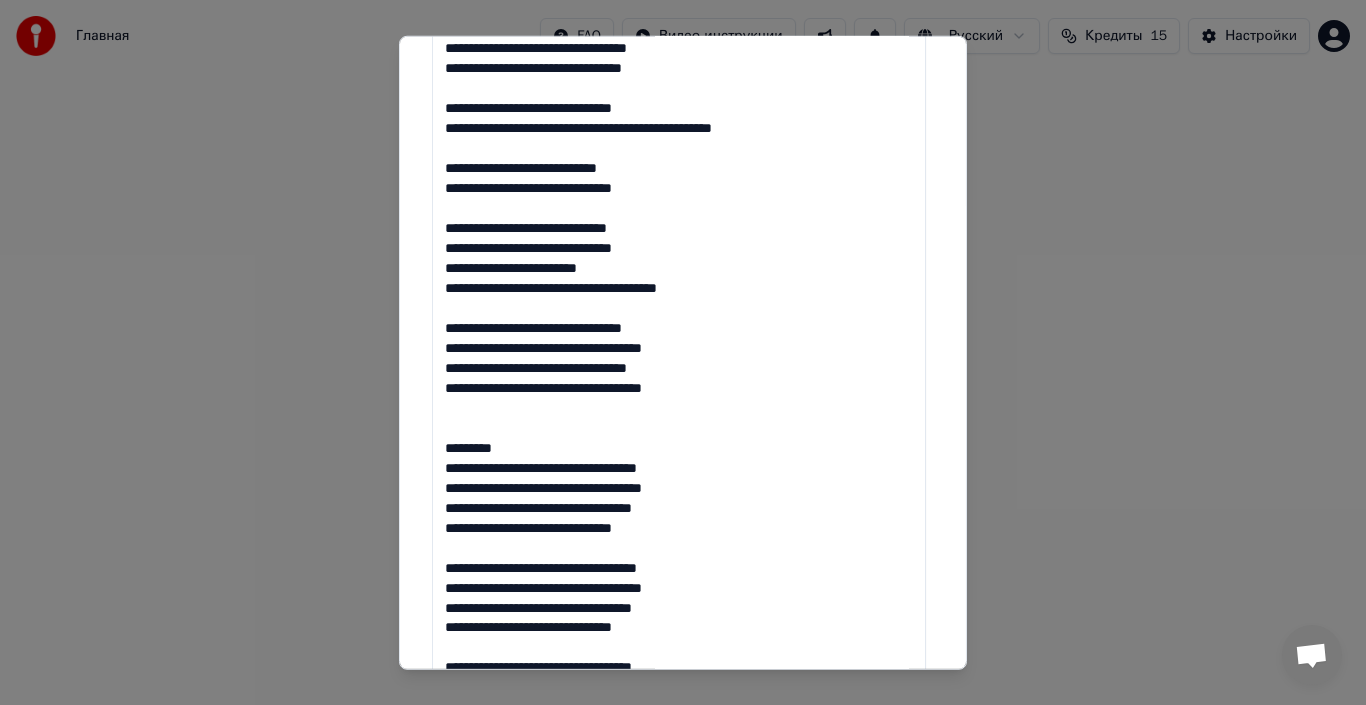 click at bounding box center (679, 77) 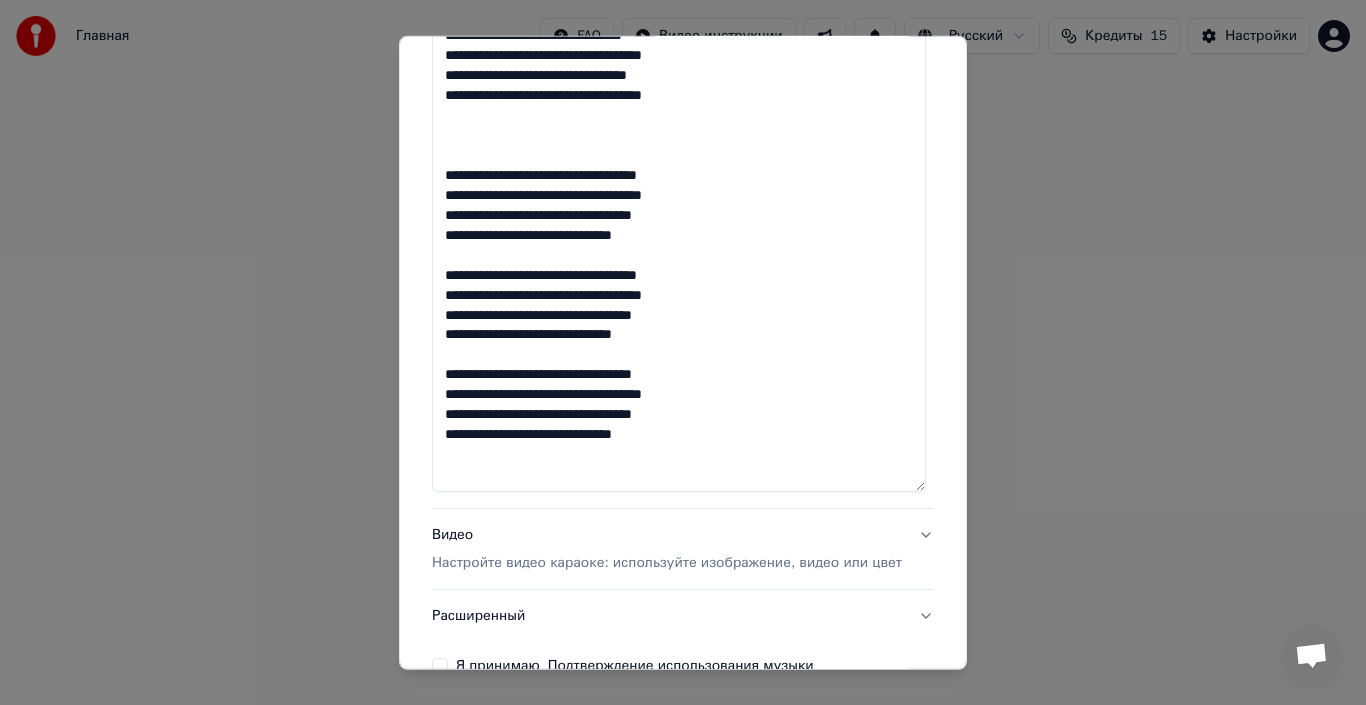 scroll, scrollTop: 1402, scrollLeft: 0, axis: vertical 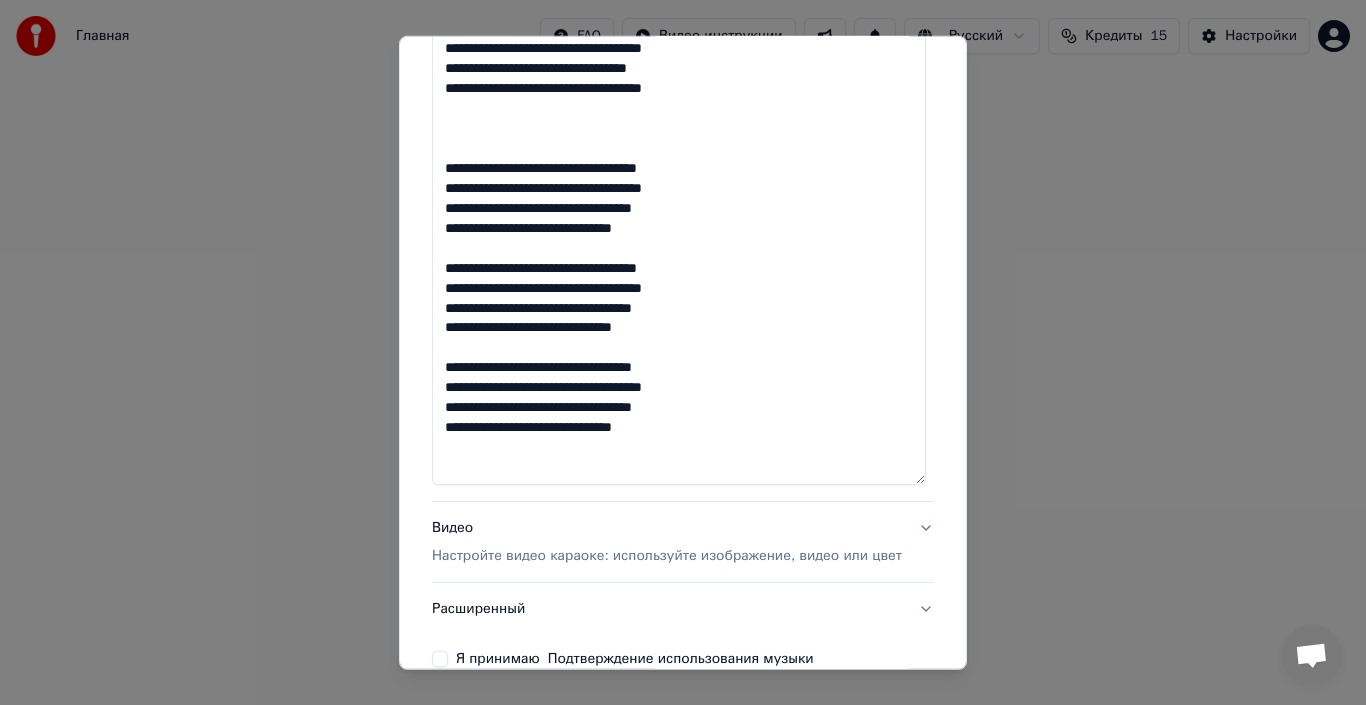 click at bounding box center (679, -223) 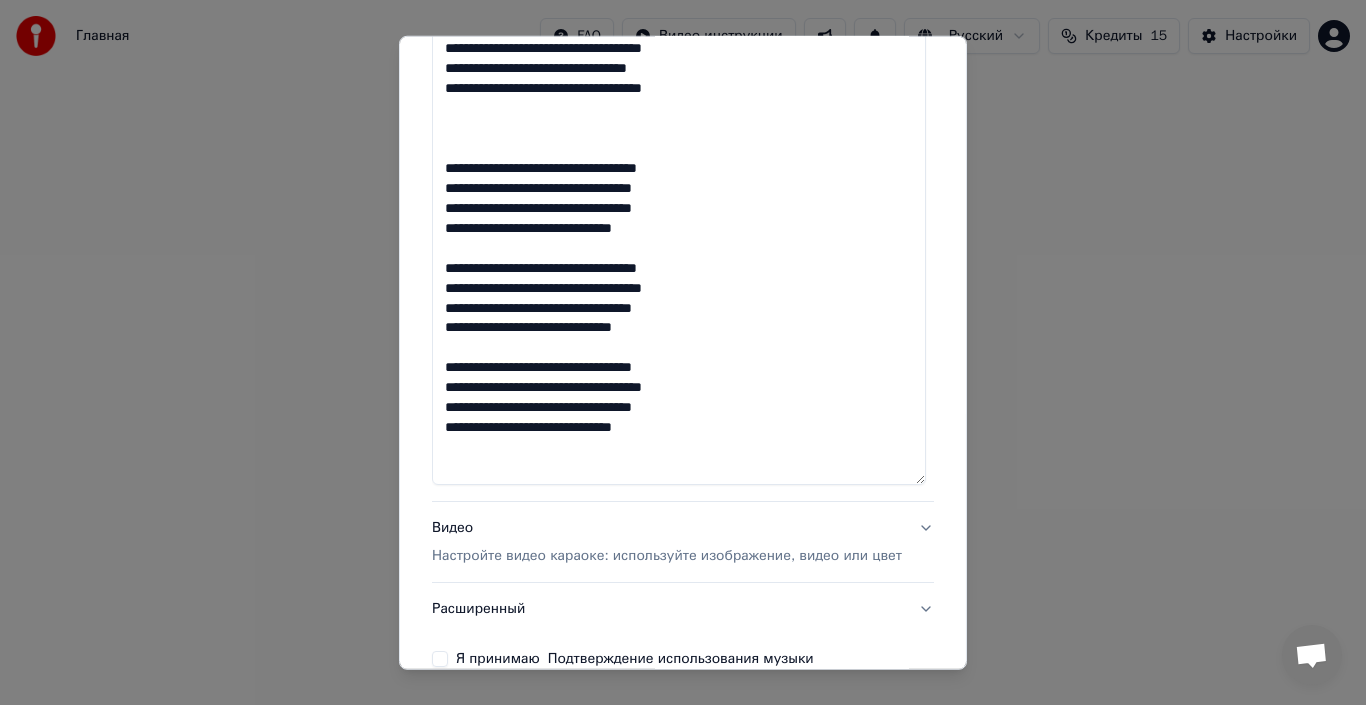 click at bounding box center [679, -223] 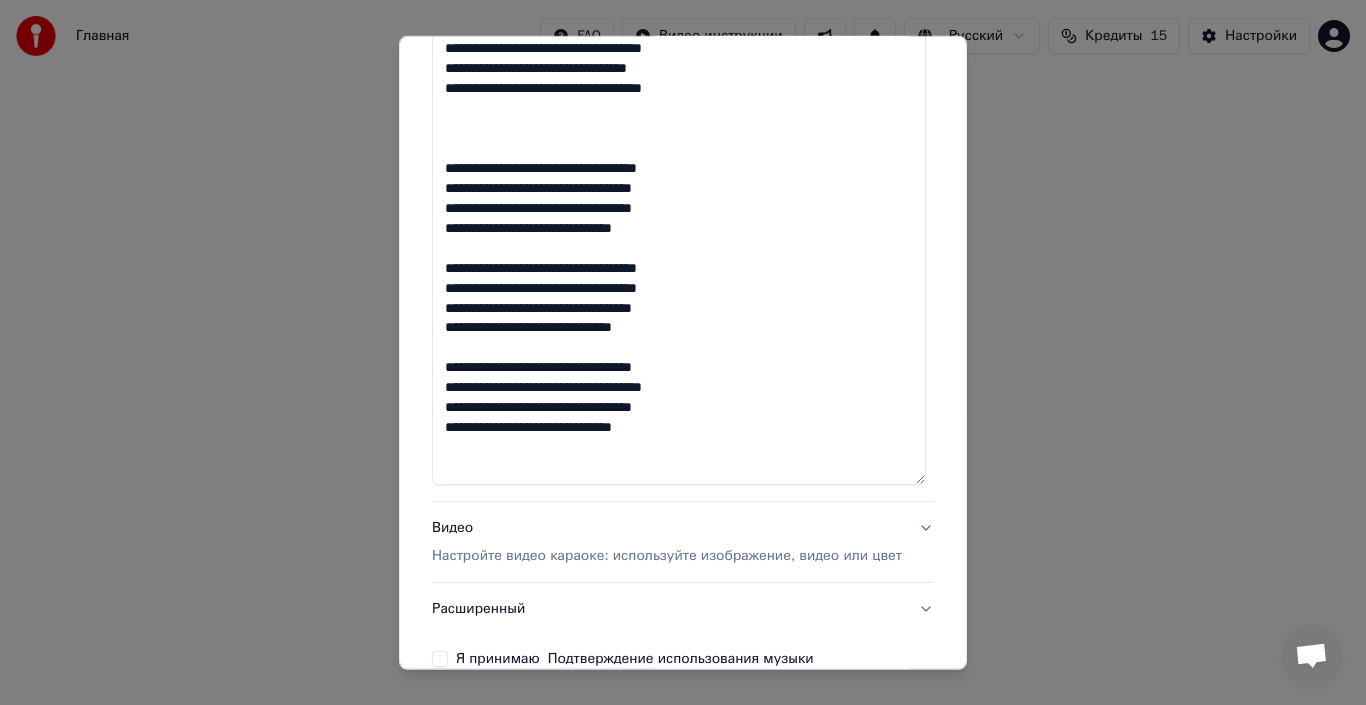 click at bounding box center [679, -223] 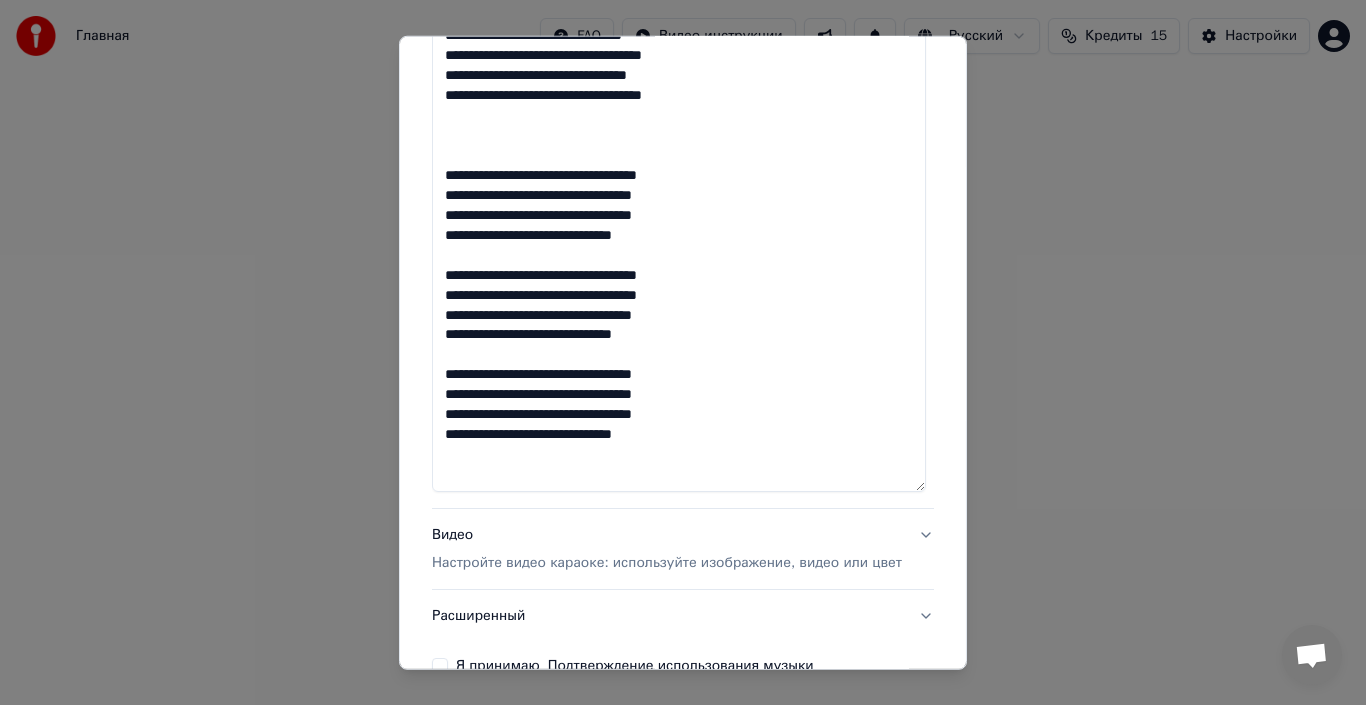 scroll, scrollTop: 1508, scrollLeft: 0, axis: vertical 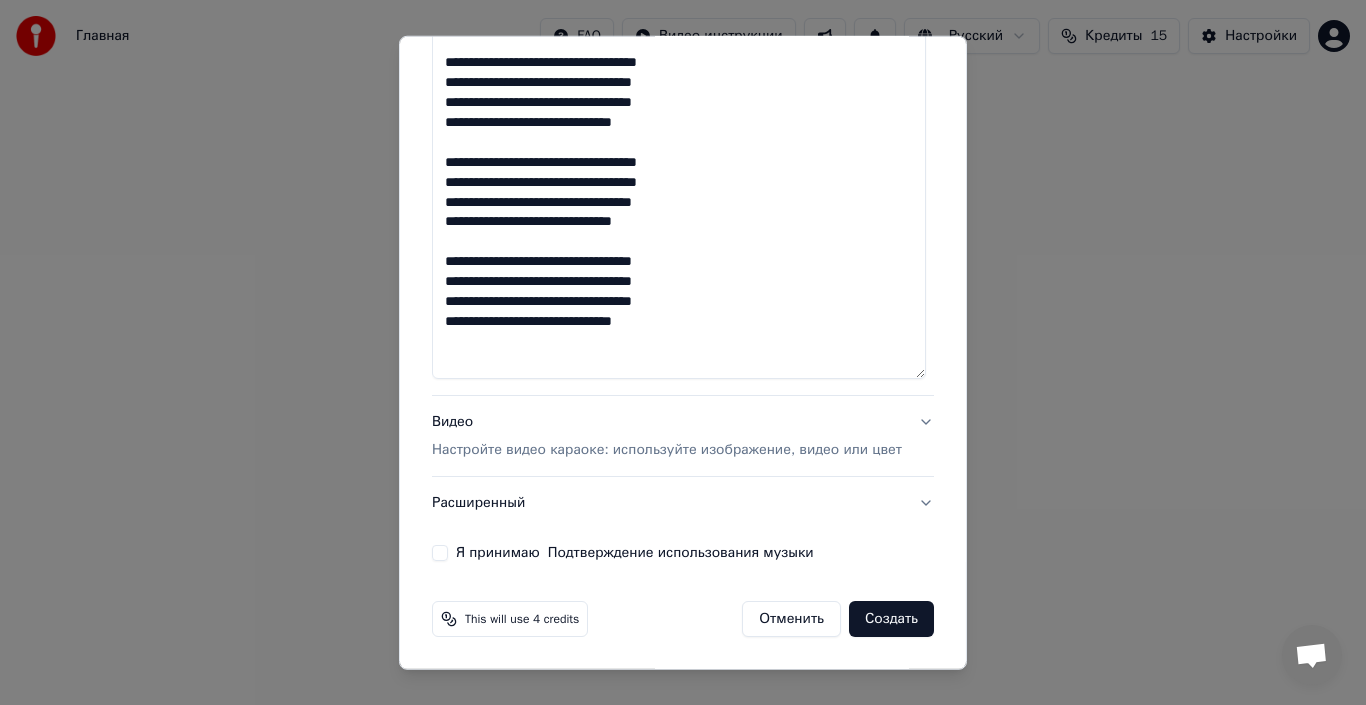 type on "**********" 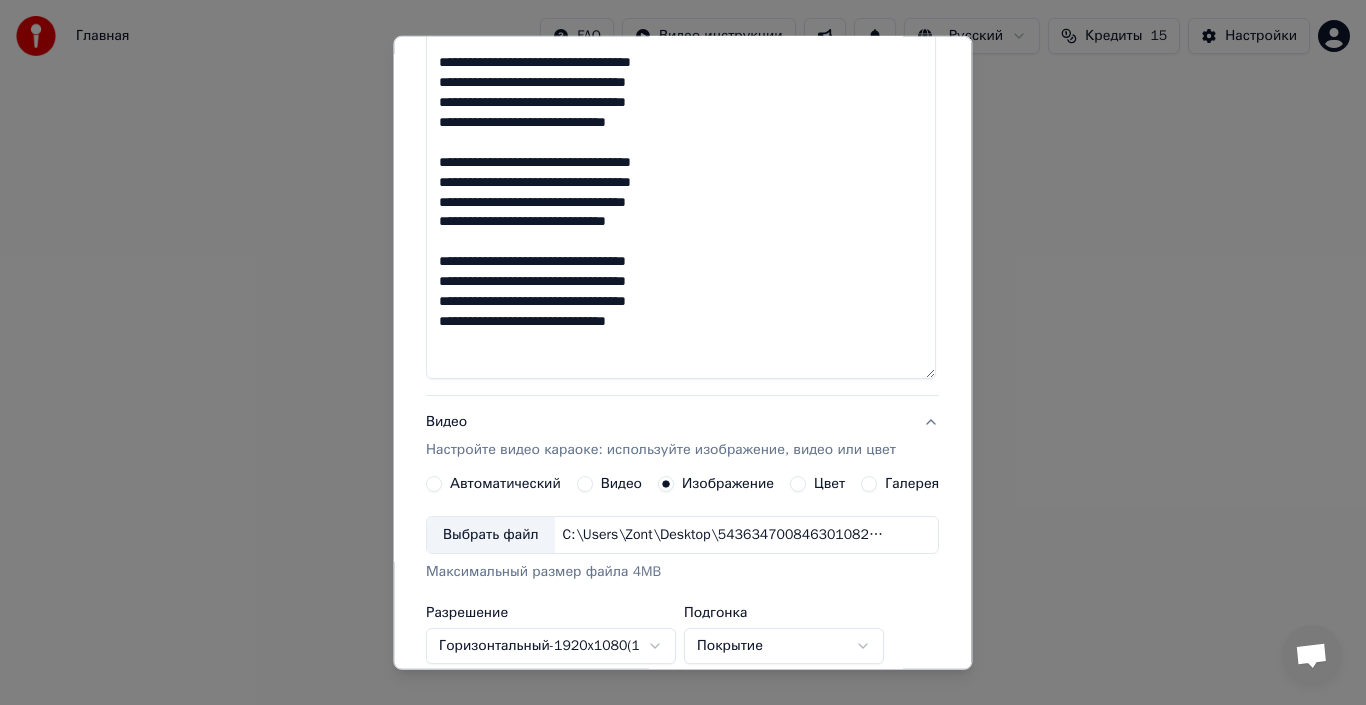 scroll, scrollTop: 365, scrollLeft: 0, axis: vertical 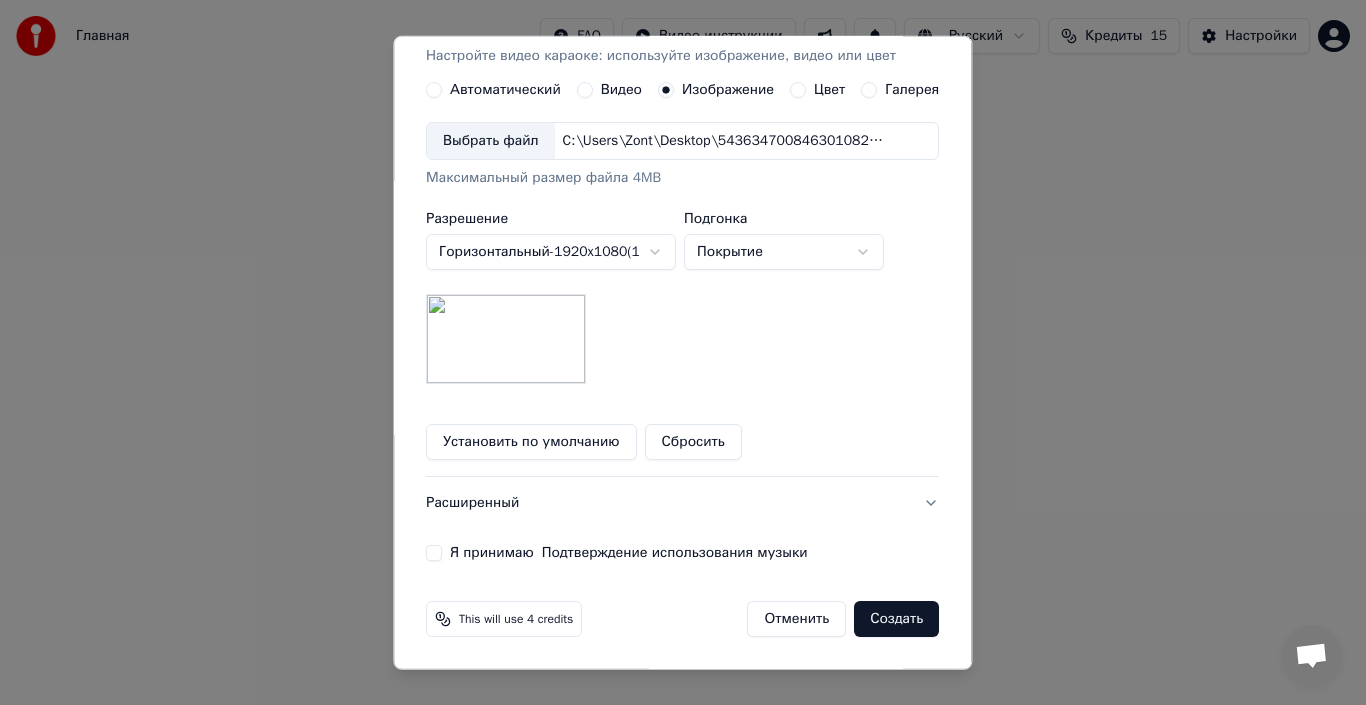 click on "Сбросить" at bounding box center [693, 442] 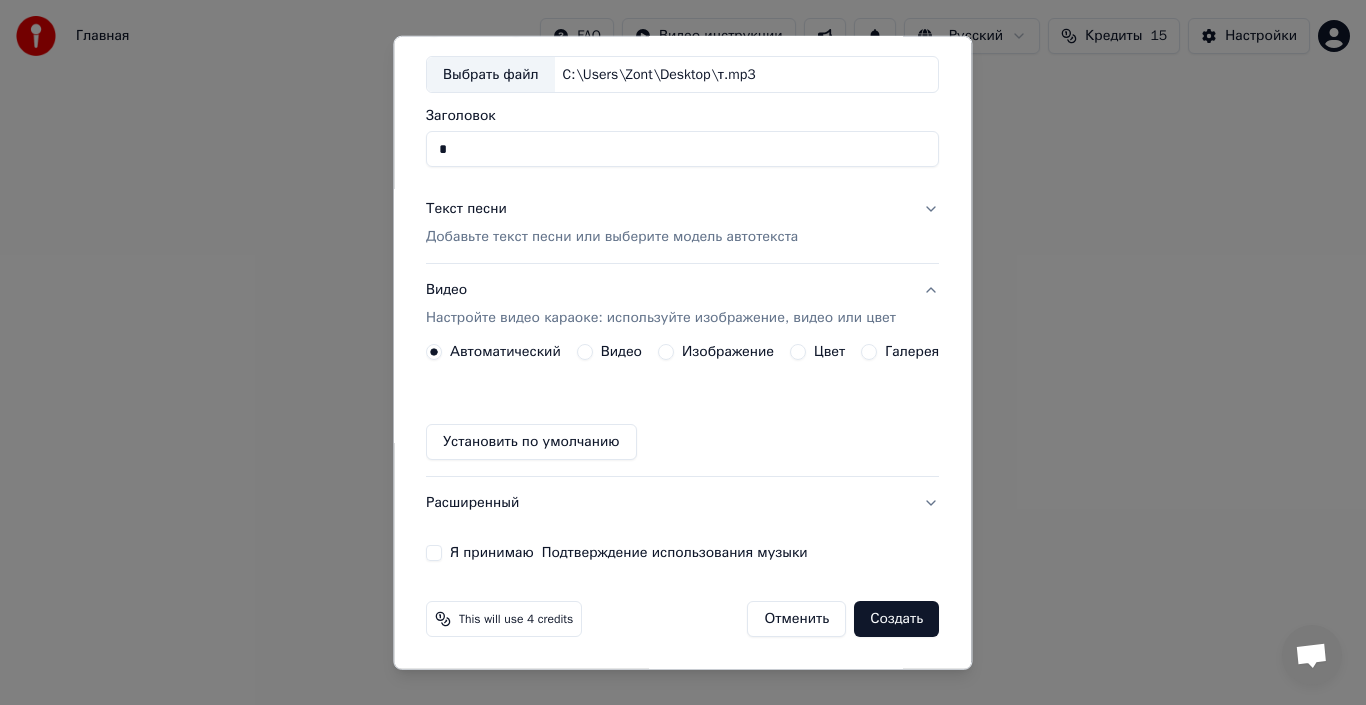click on "Изображение" at bounding box center (728, 352) 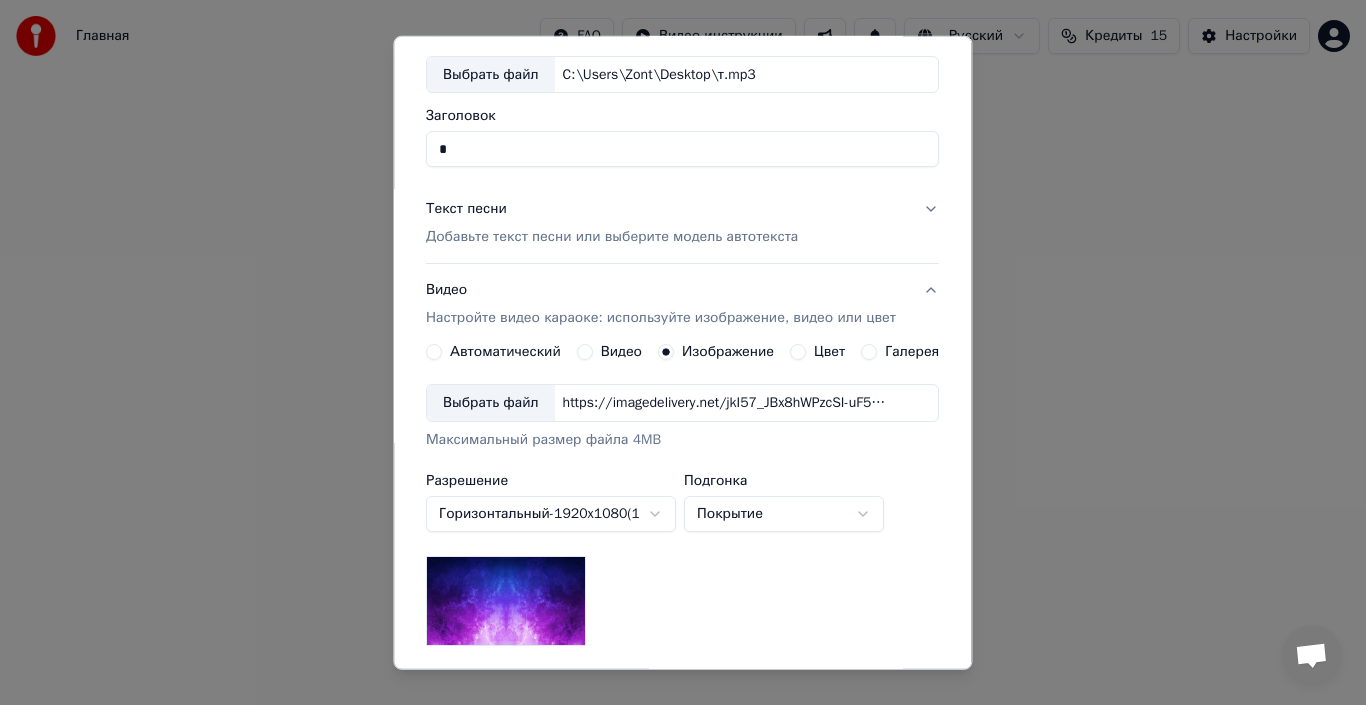 click on "Автоматический" at bounding box center (505, 352) 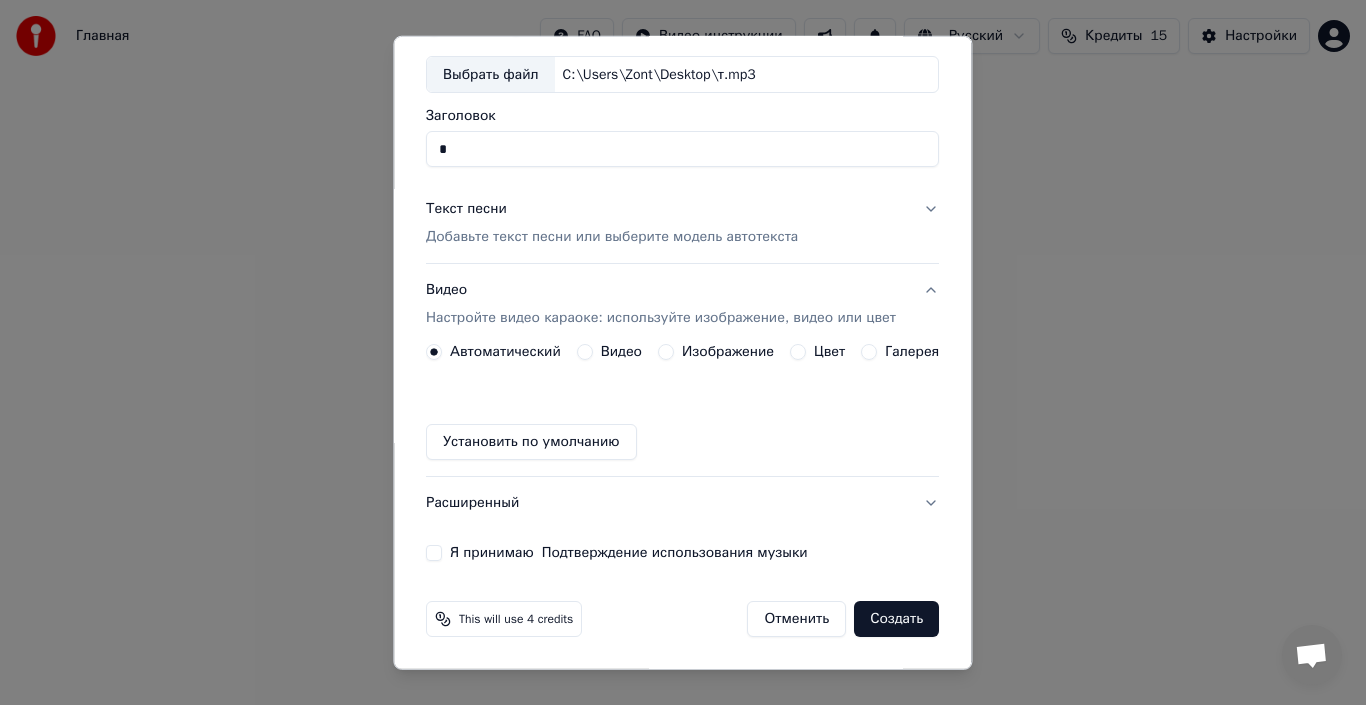 click on "Я принимаю   Подтверждение использования музыки" at bounding box center (434, 553) 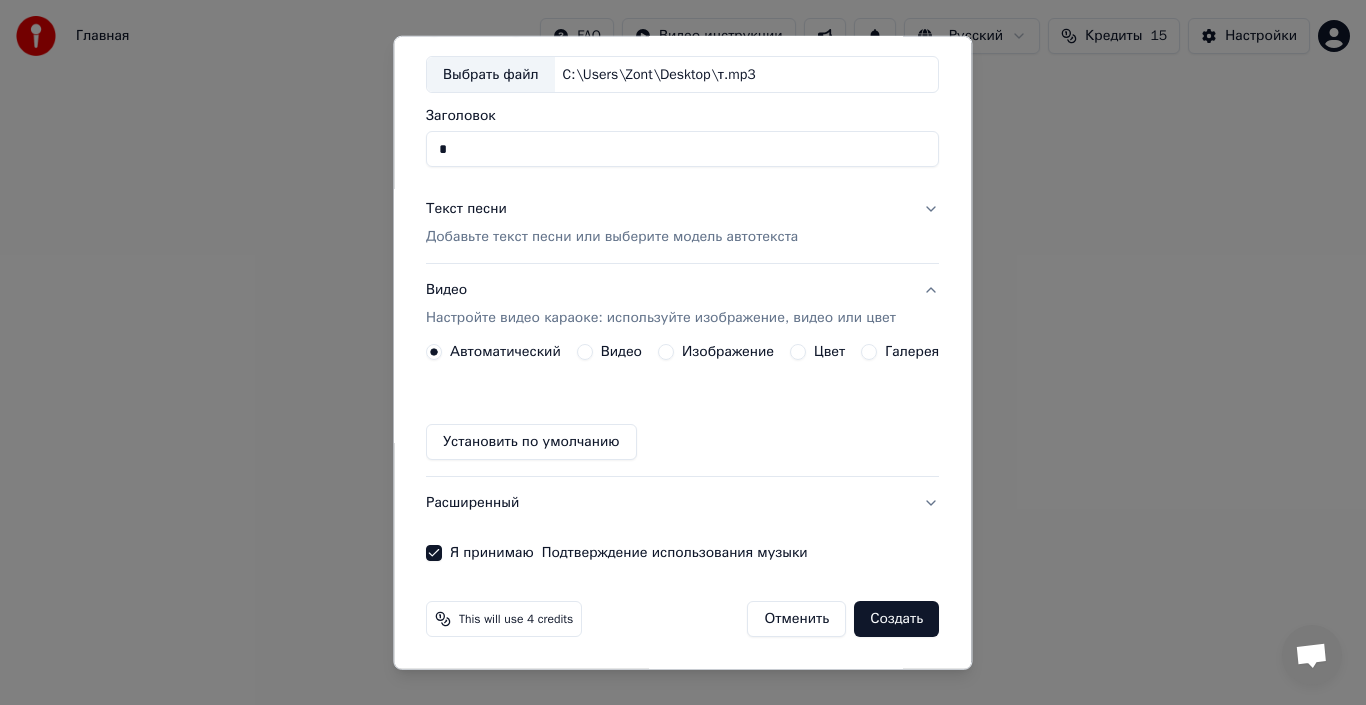click on "Создать" at bounding box center (897, 619) 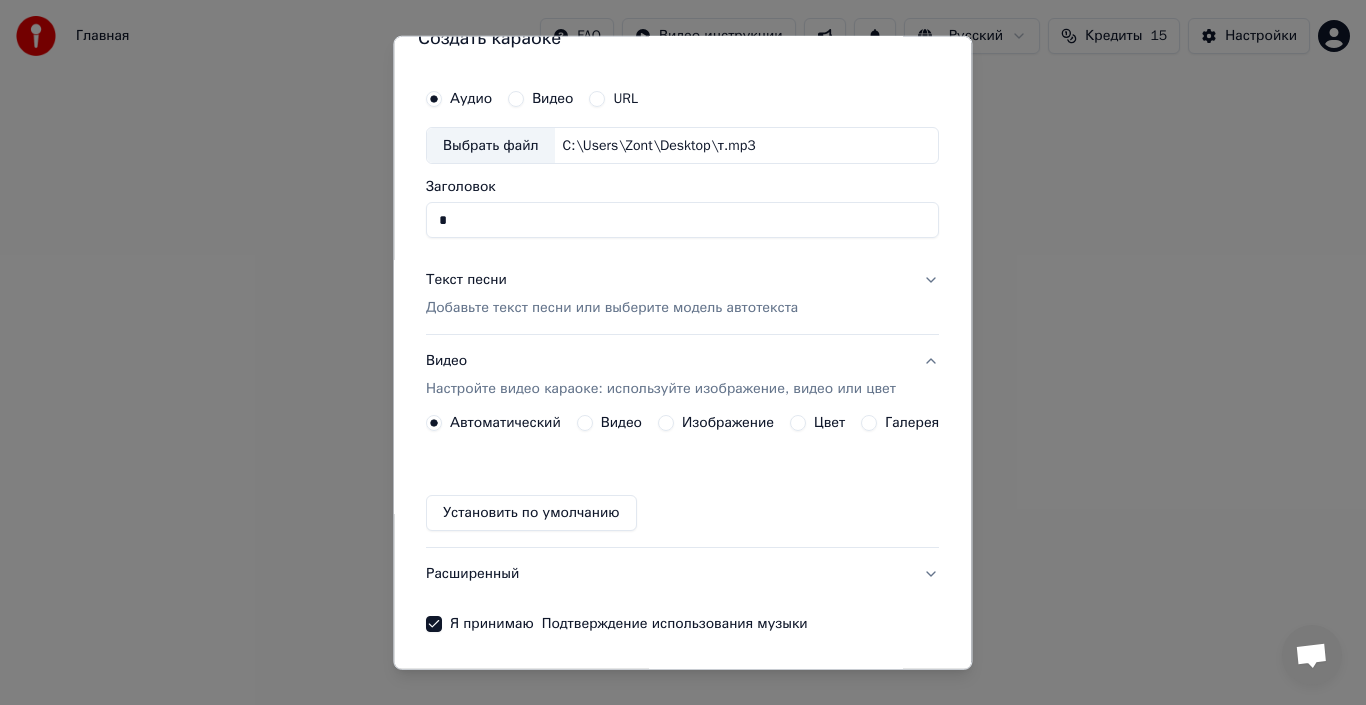 scroll, scrollTop: 0, scrollLeft: 0, axis: both 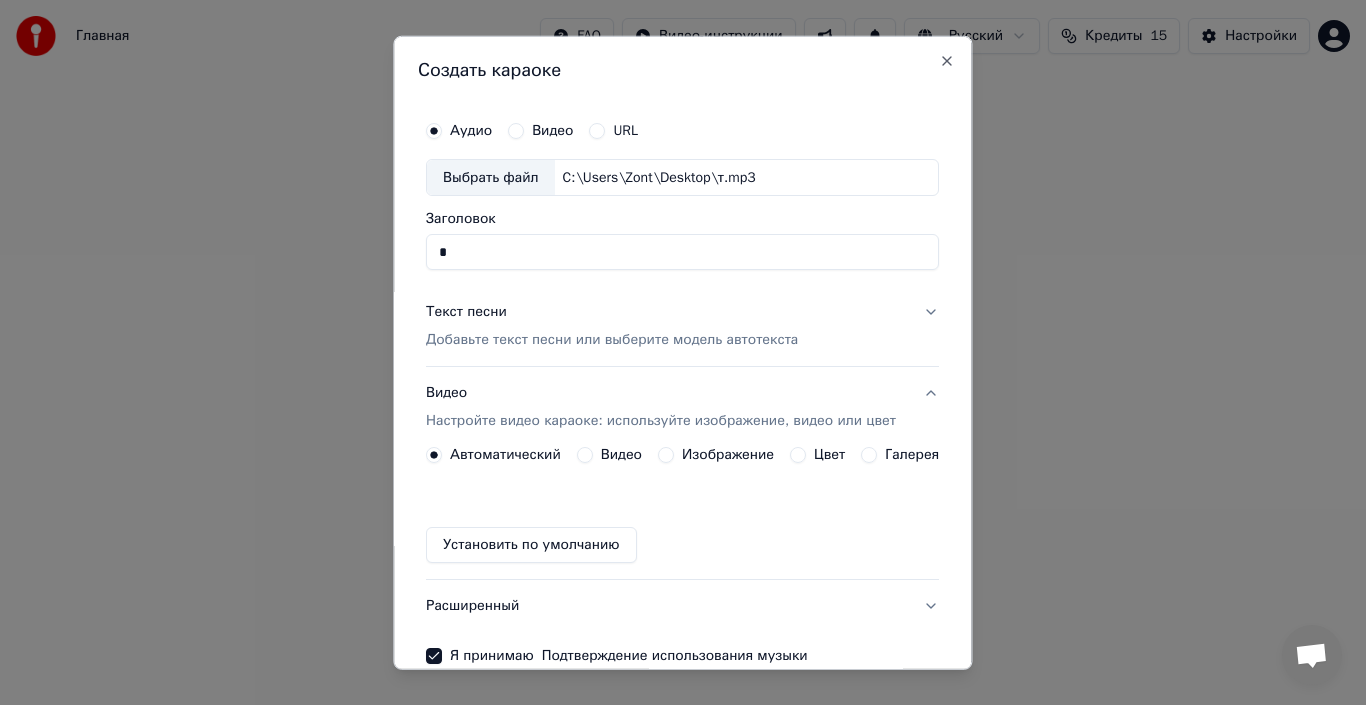 click on "Видео" at bounding box center (541, 130) 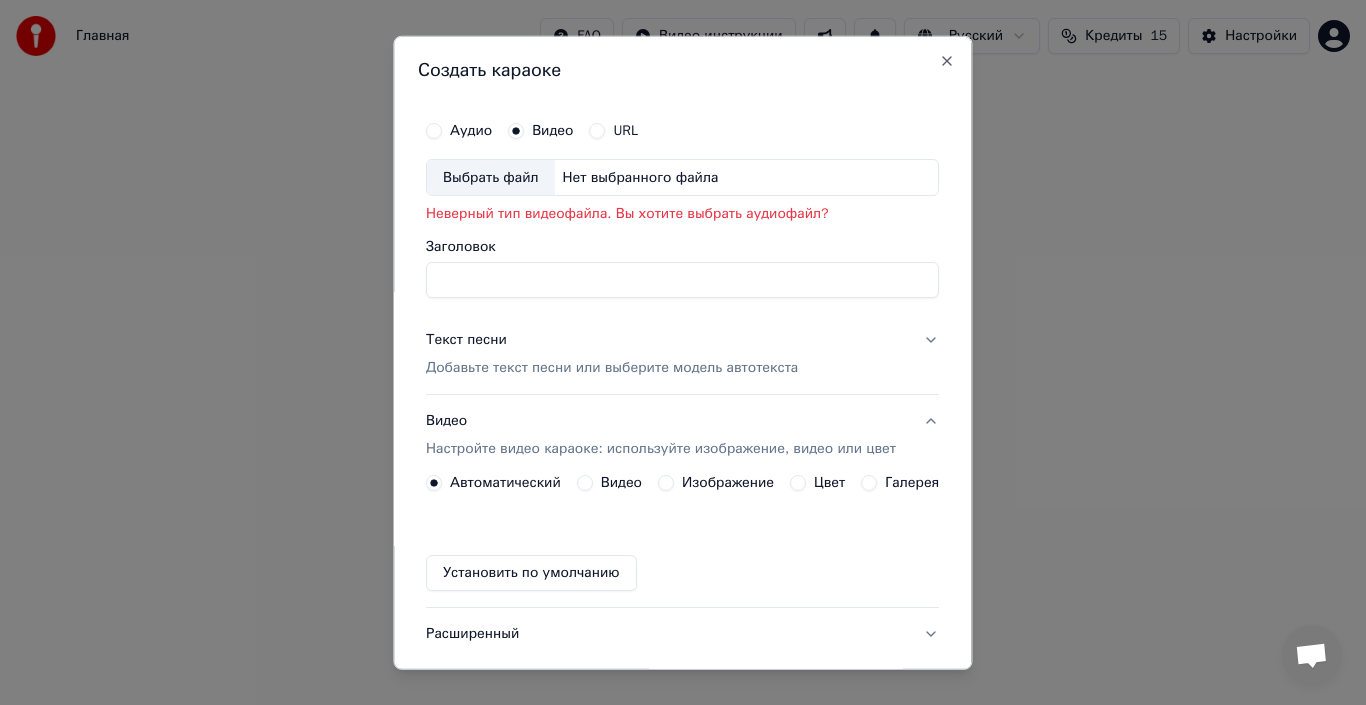 click on "Аудио" at bounding box center [471, 130] 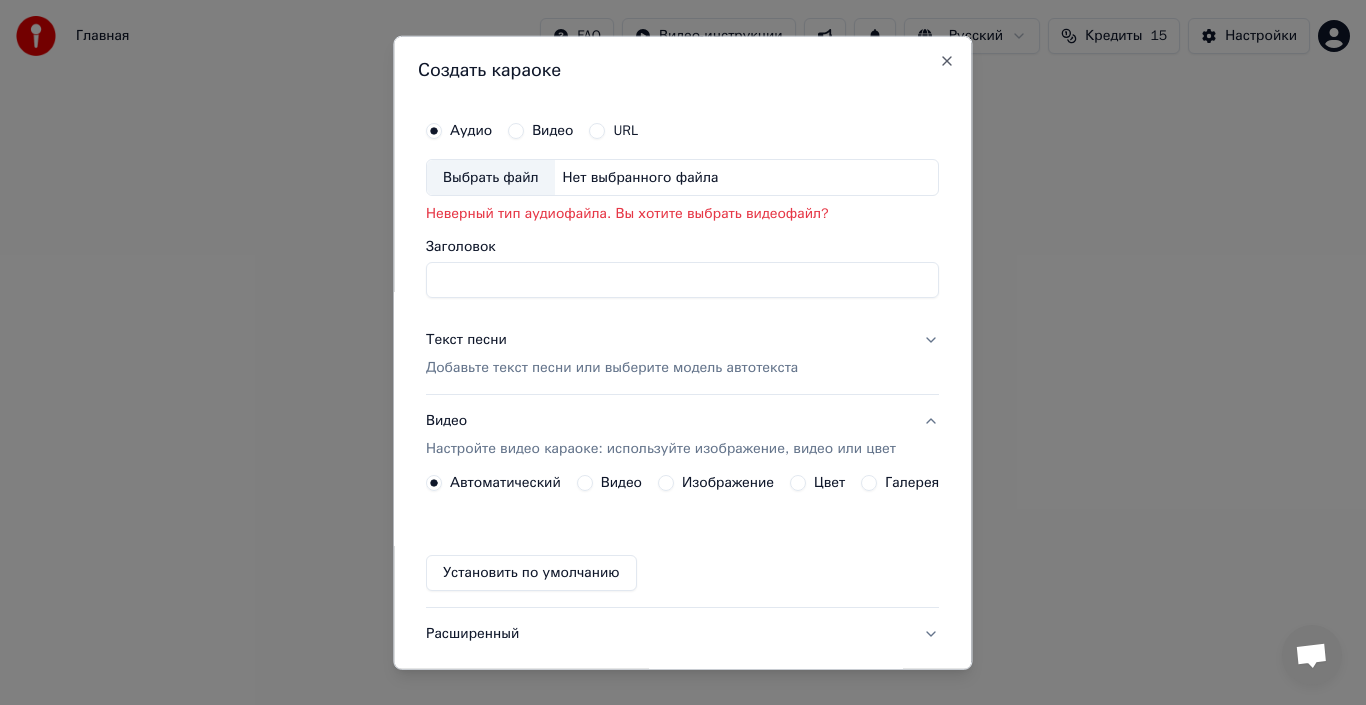 click on "Выбрать файл" at bounding box center [491, 177] 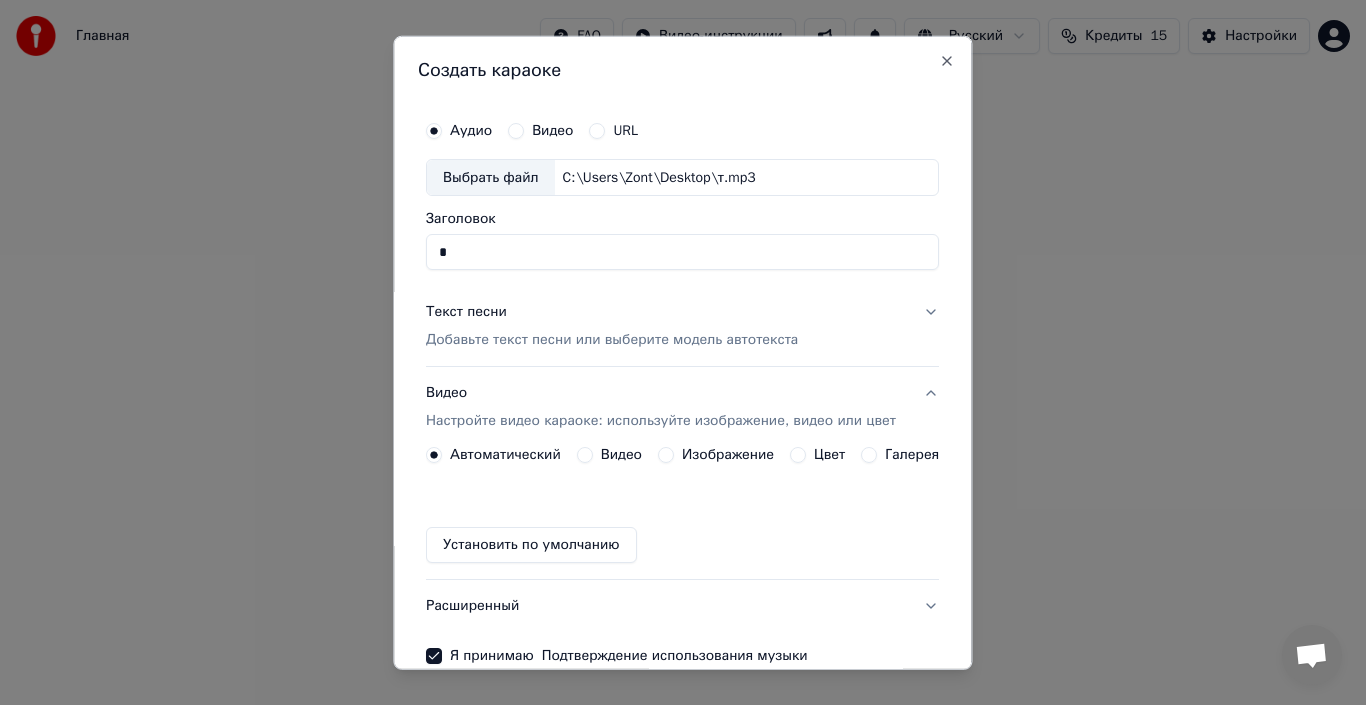 click on "*" at bounding box center (682, 252) 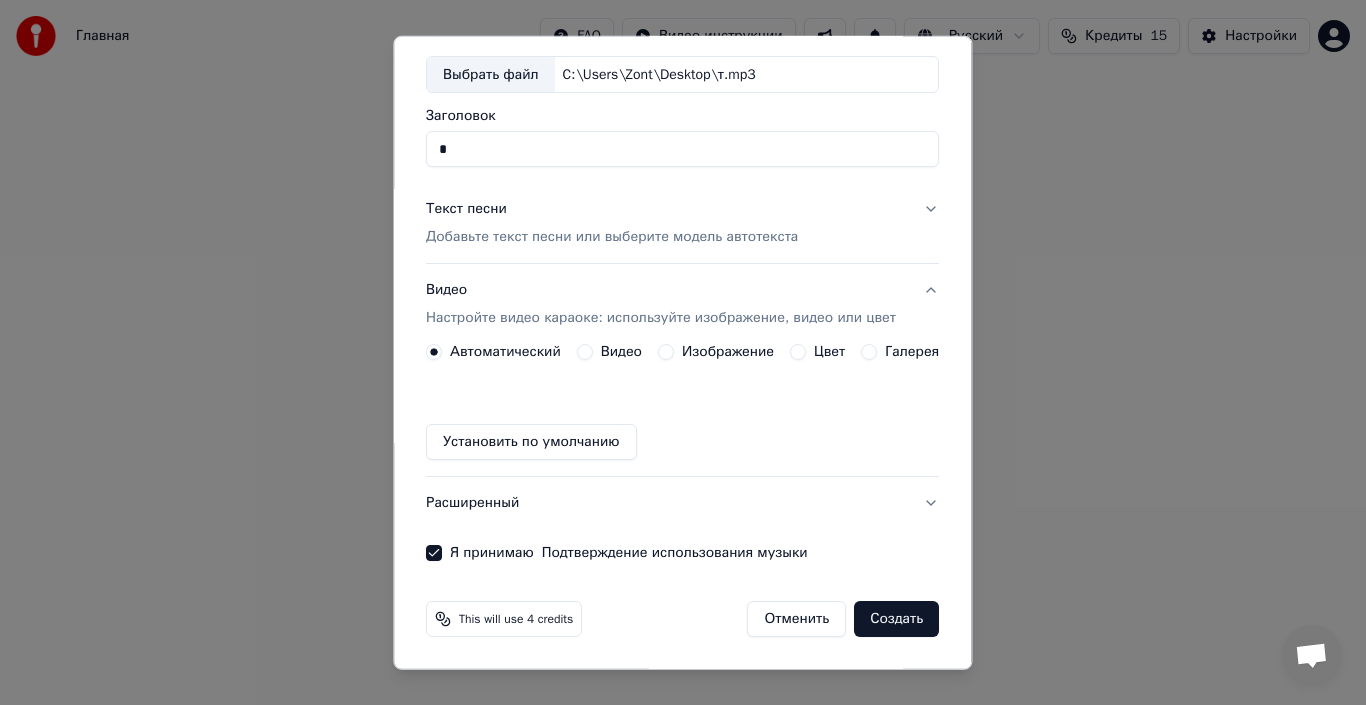 click on "Создать" at bounding box center (897, 619) 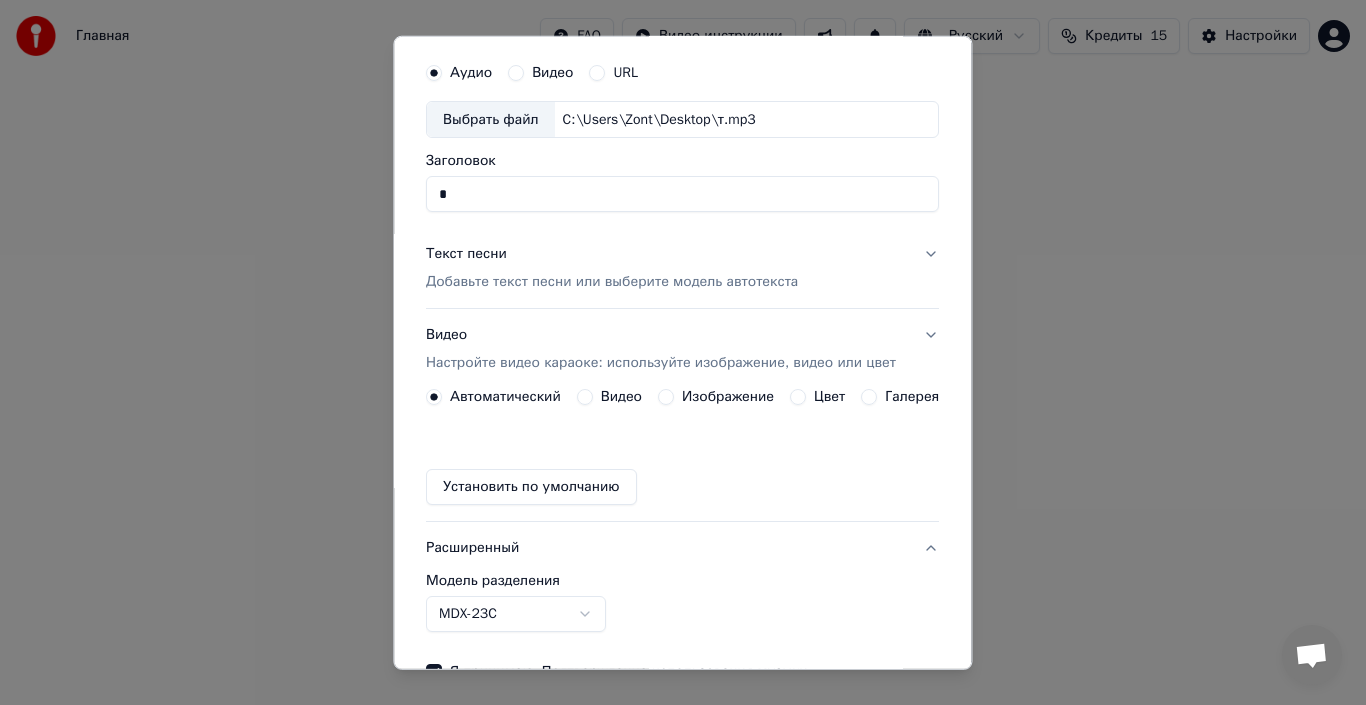 scroll, scrollTop: 45, scrollLeft: 0, axis: vertical 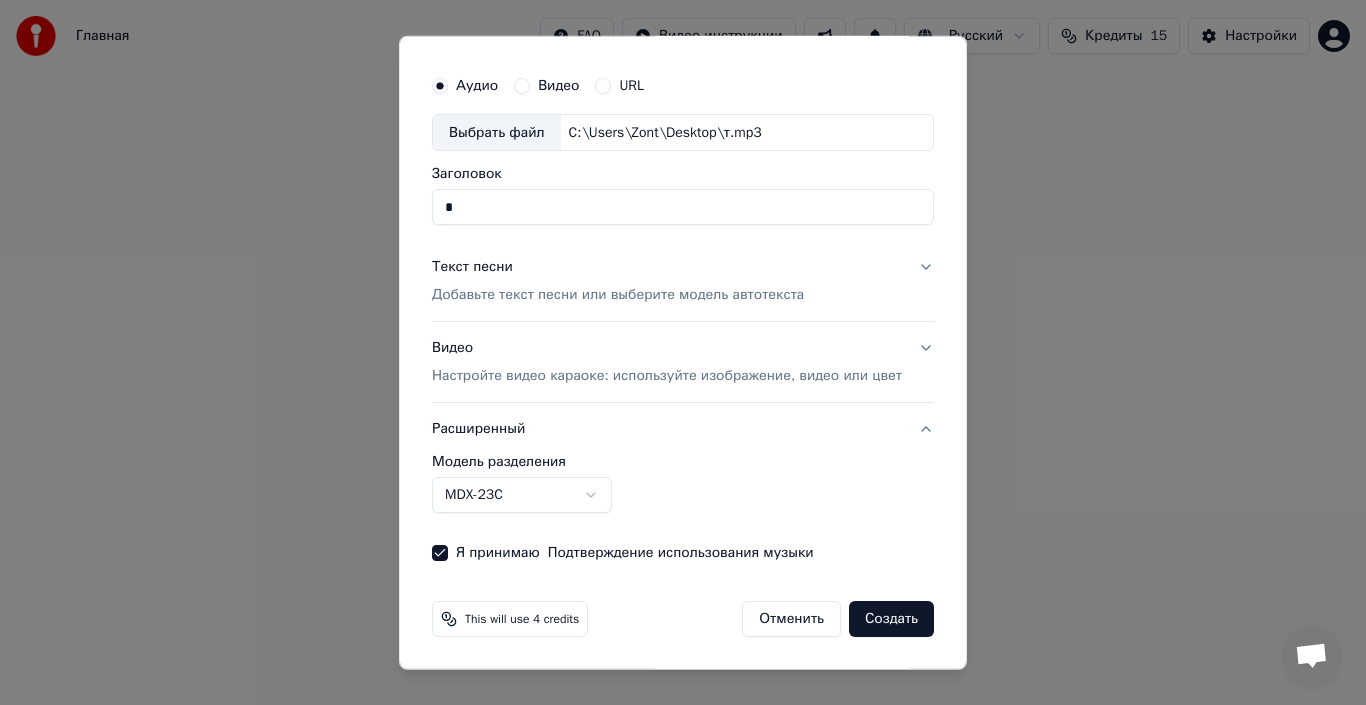 click on "**********" at bounding box center [683, 484] 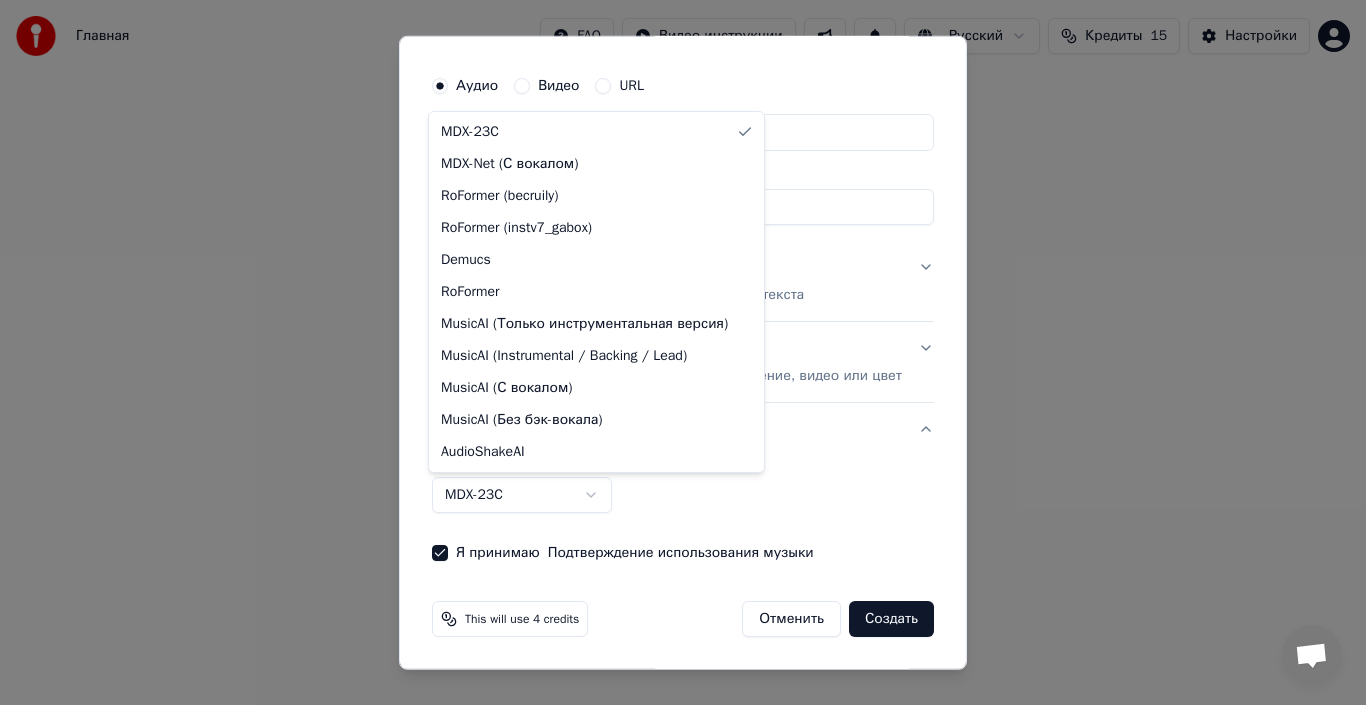 select on "**********" 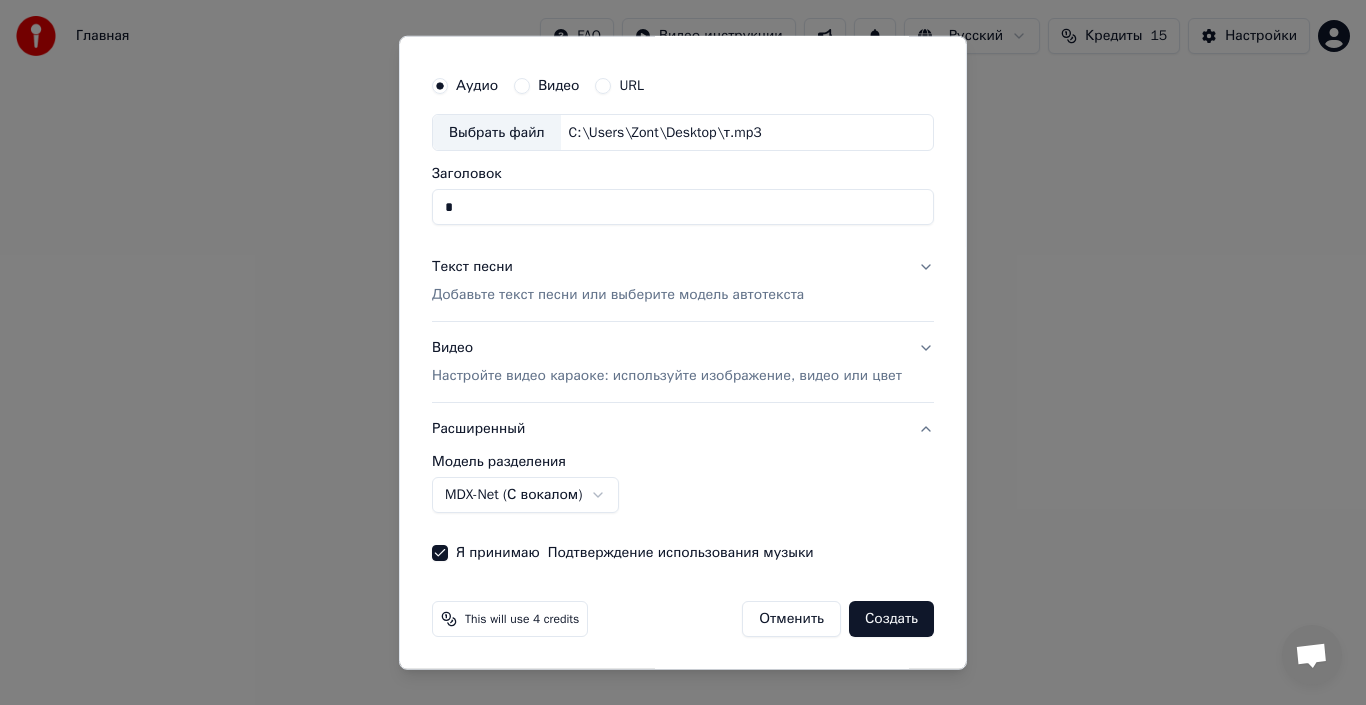 click on "Создать" at bounding box center [891, 619] 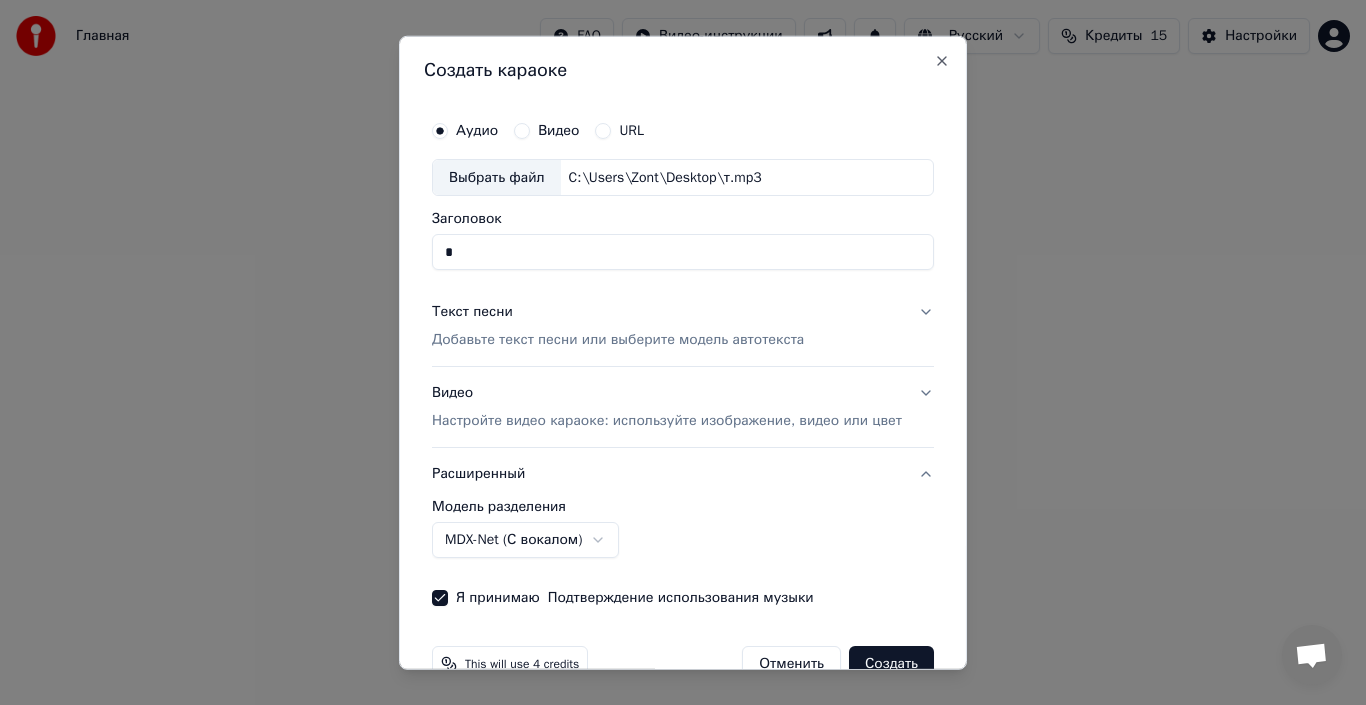 click on "Добавьте текст песни или выберите модель автотекста" at bounding box center (618, 340) 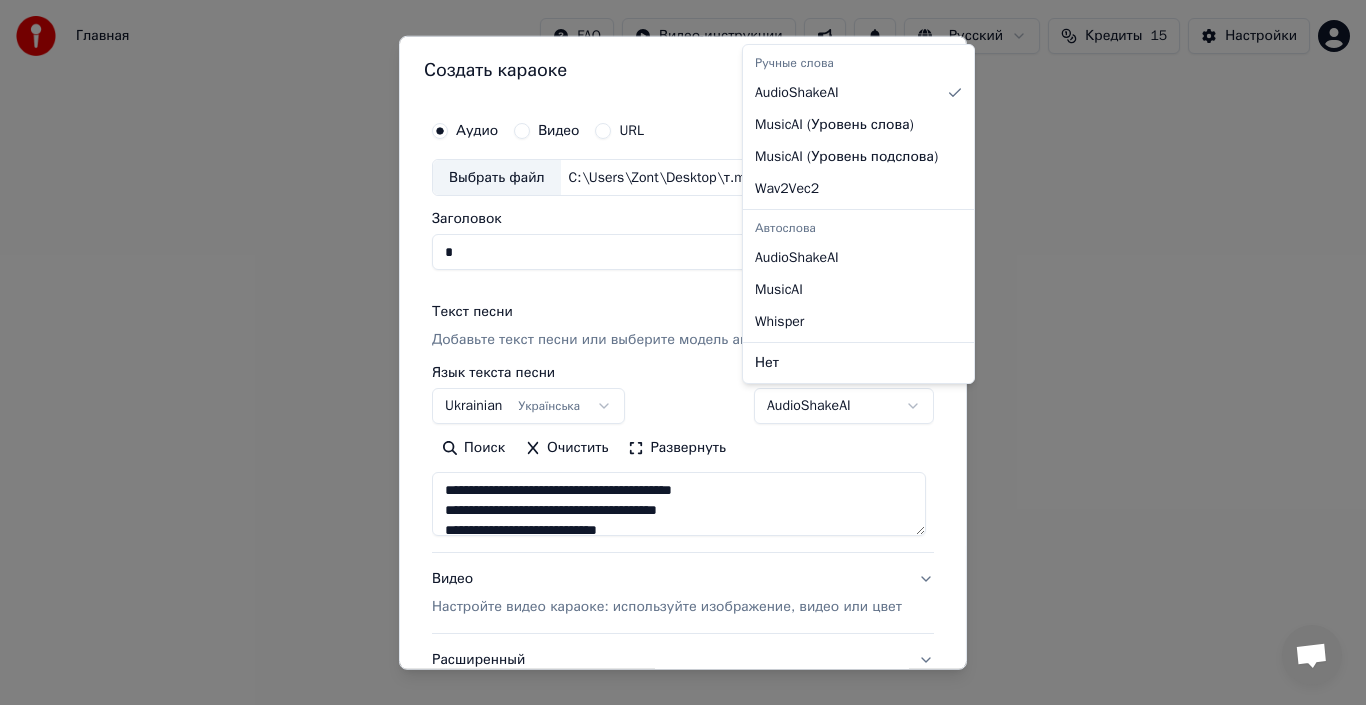 click on "**********" at bounding box center (683, 300) 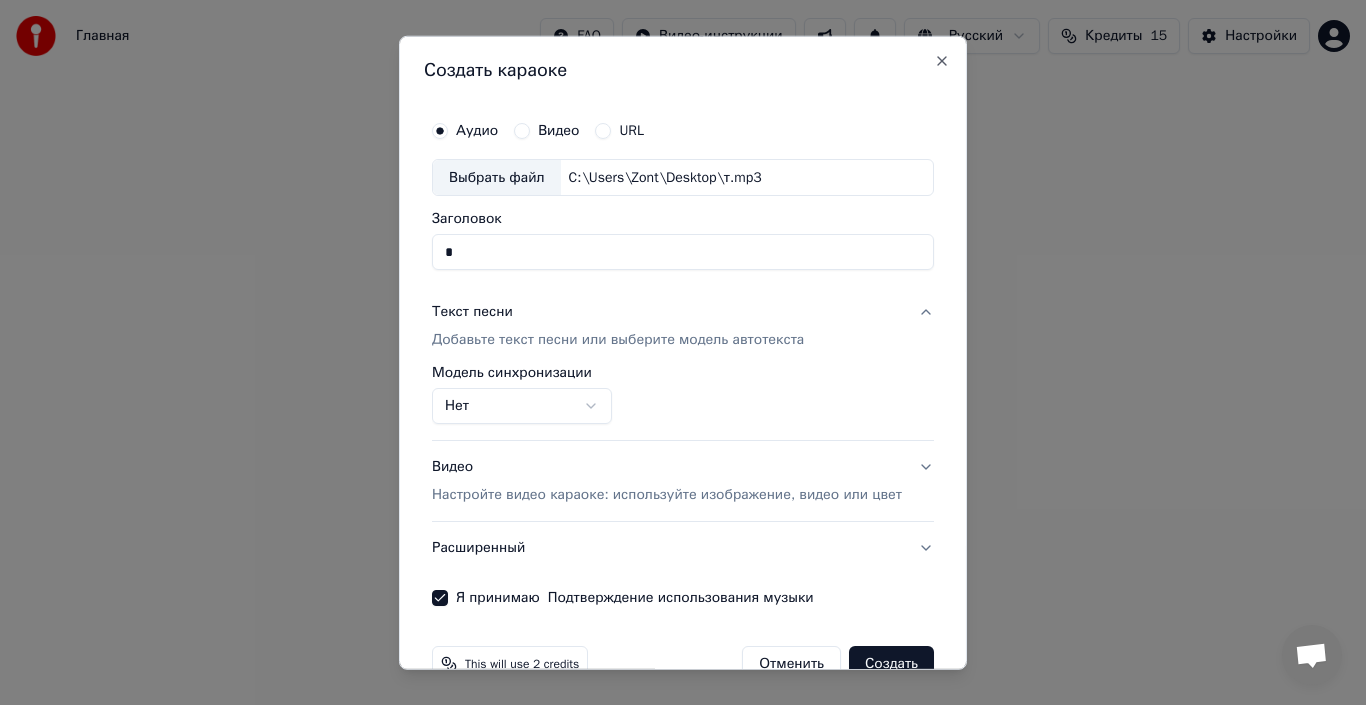 click on "**********" at bounding box center (683, 395) 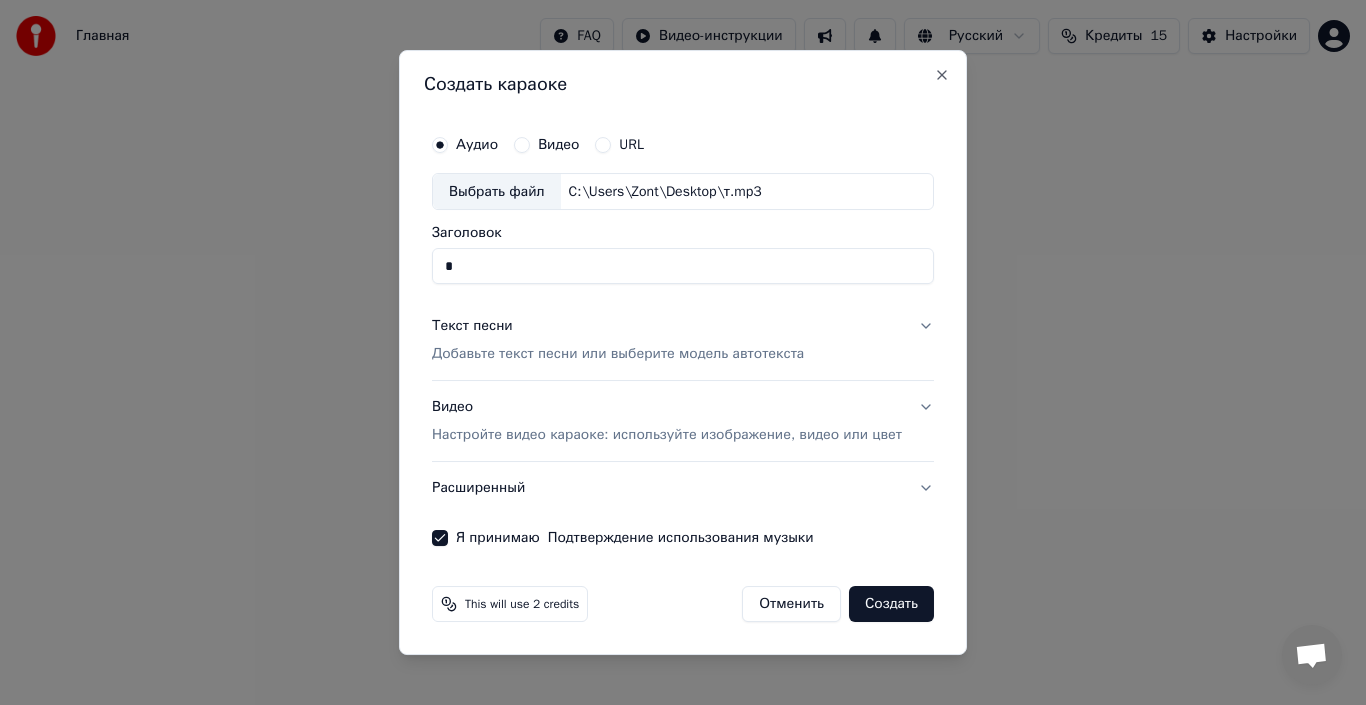 click on "Добавьте текст песни или выберите модель автотекста" at bounding box center [618, 355] 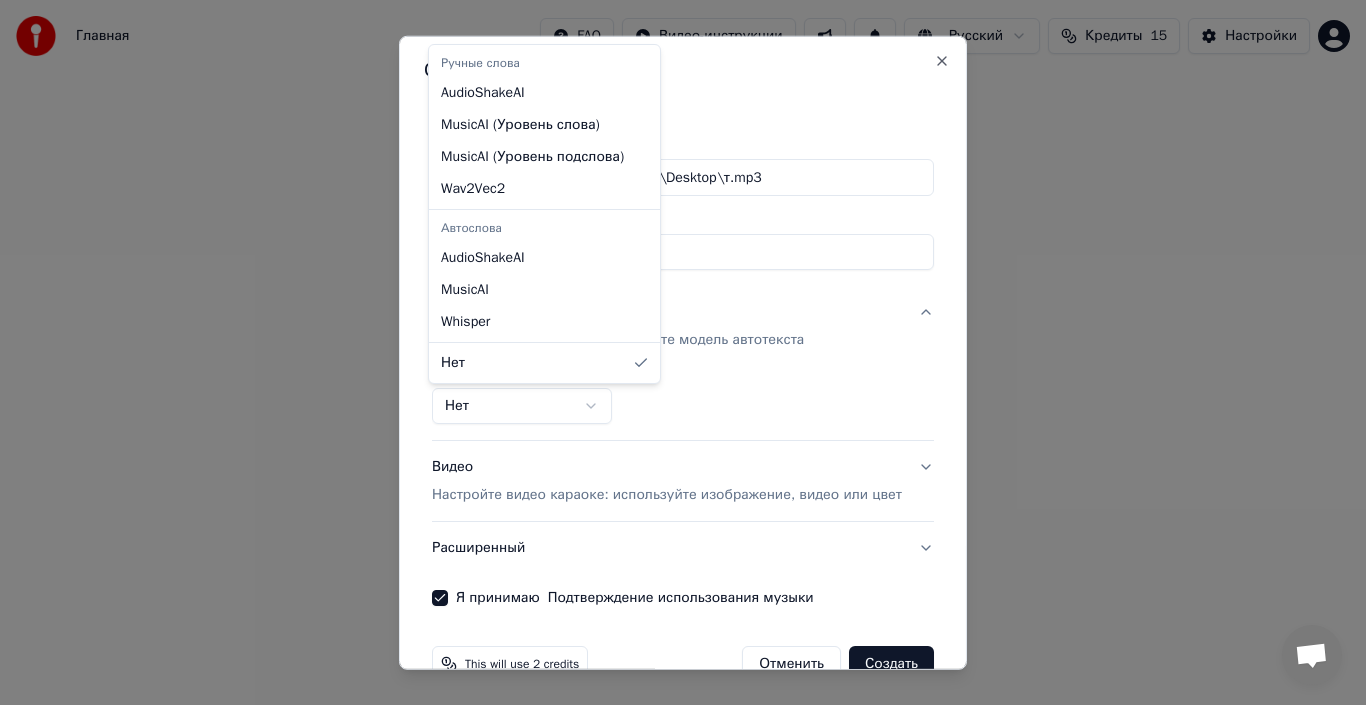 click on "**********" at bounding box center (683, 300) 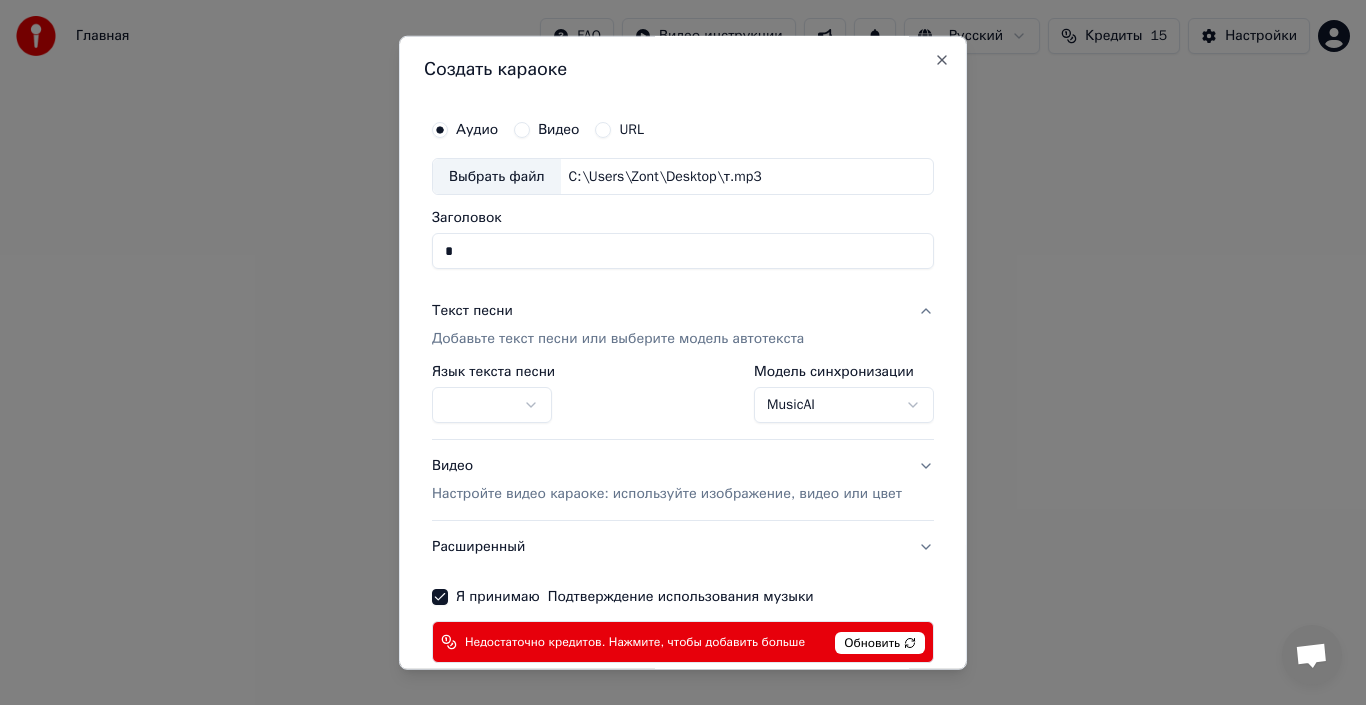 scroll, scrollTop: 0, scrollLeft: 0, axis: both 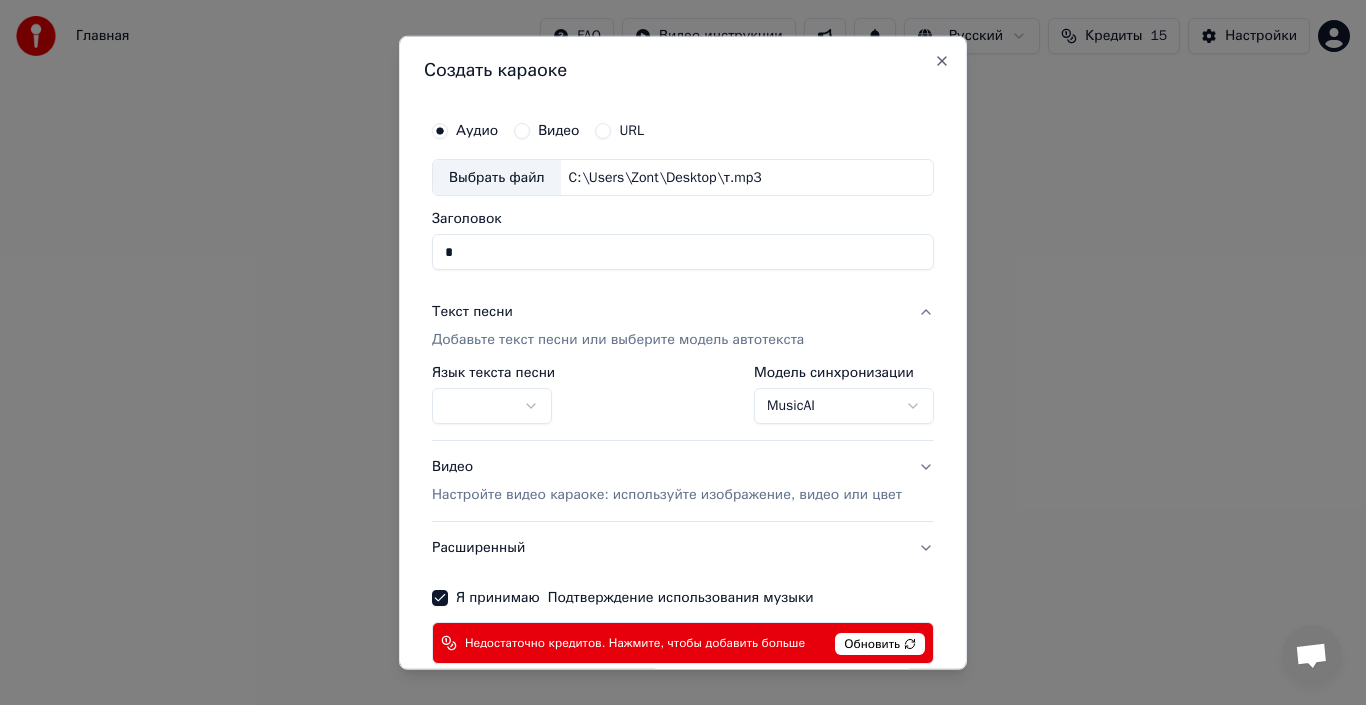 click on "Язык текста песни" at bounding box center [493, 373] 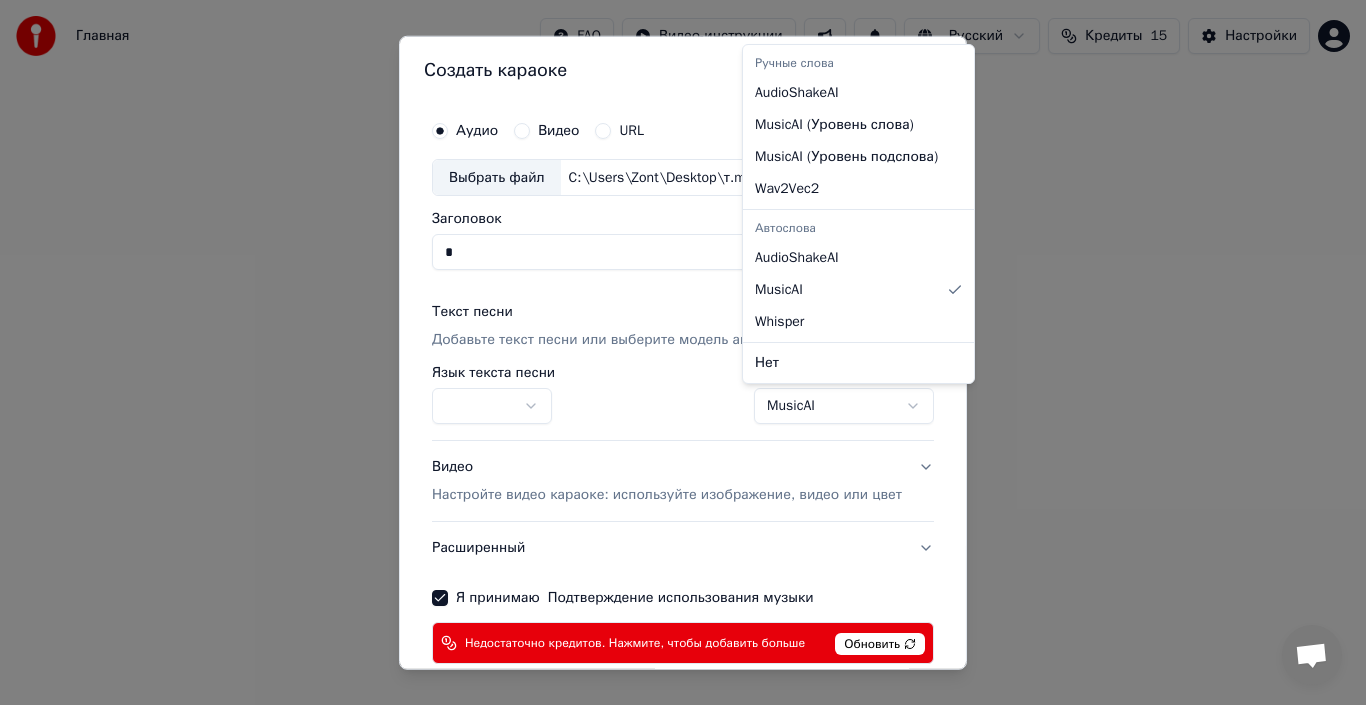 select on "********" 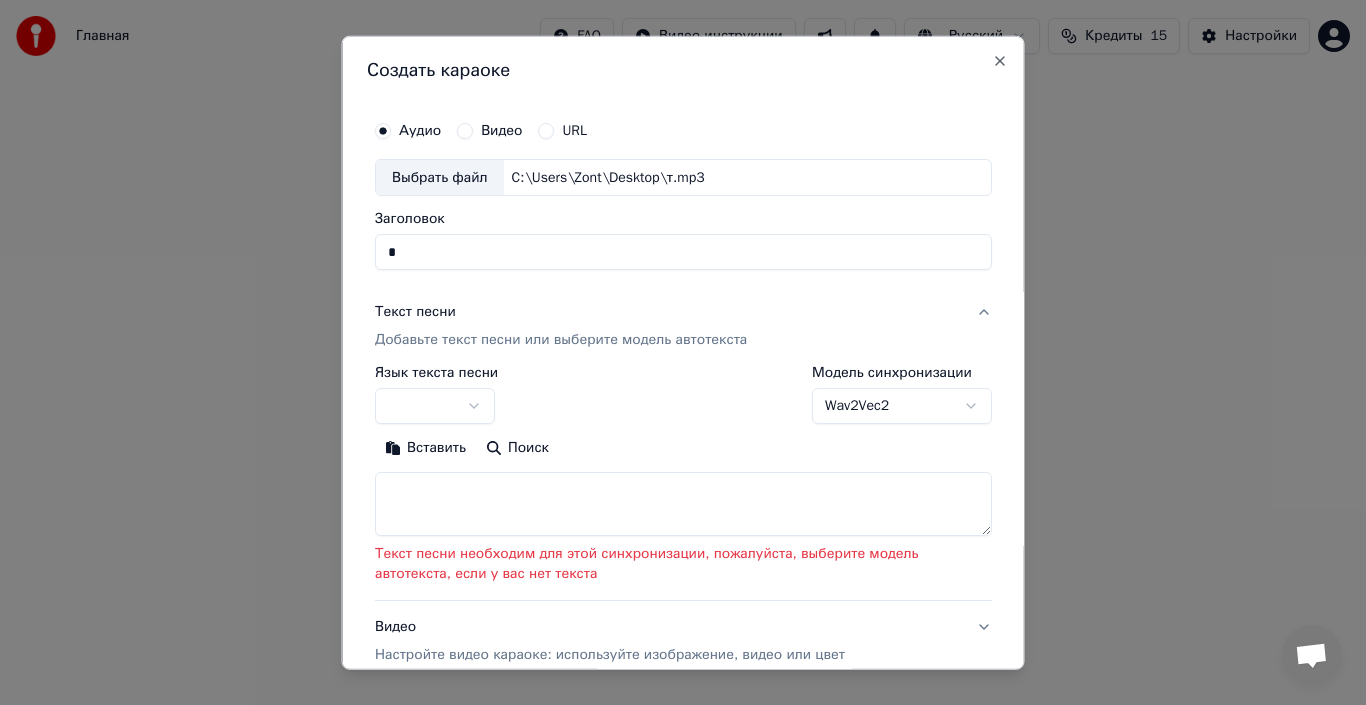 scroll, scrollTop: 205, scrollLeft: 0, axis: vertical 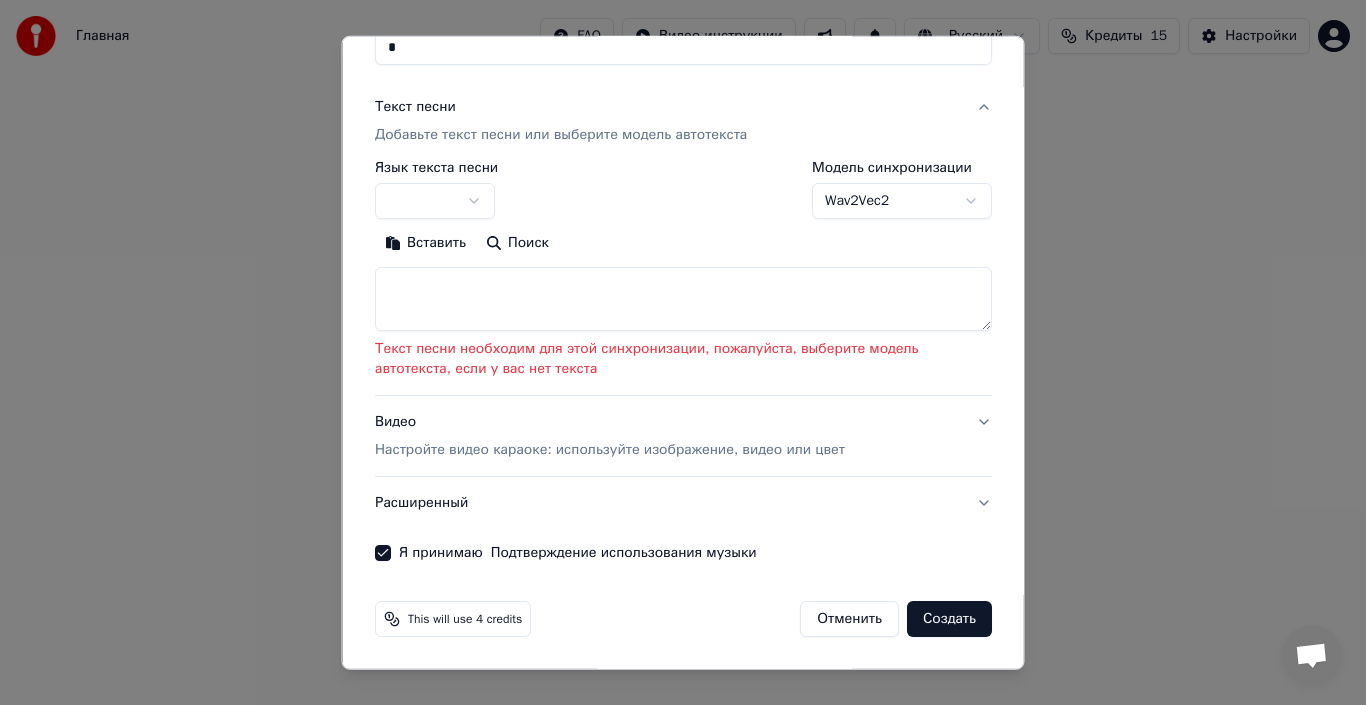 click at bounding box center [683, 299] 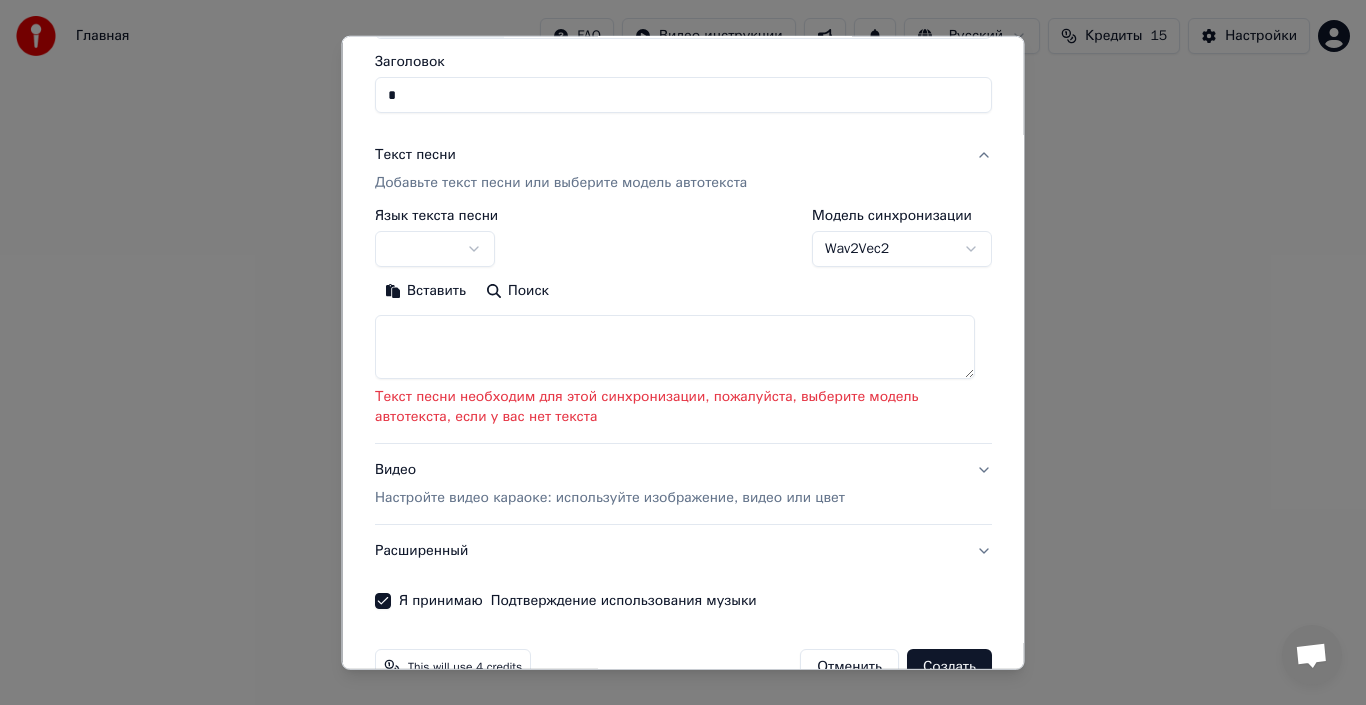 scroll, scrollTop: 205, scrollLeft: 0, axis: vertical 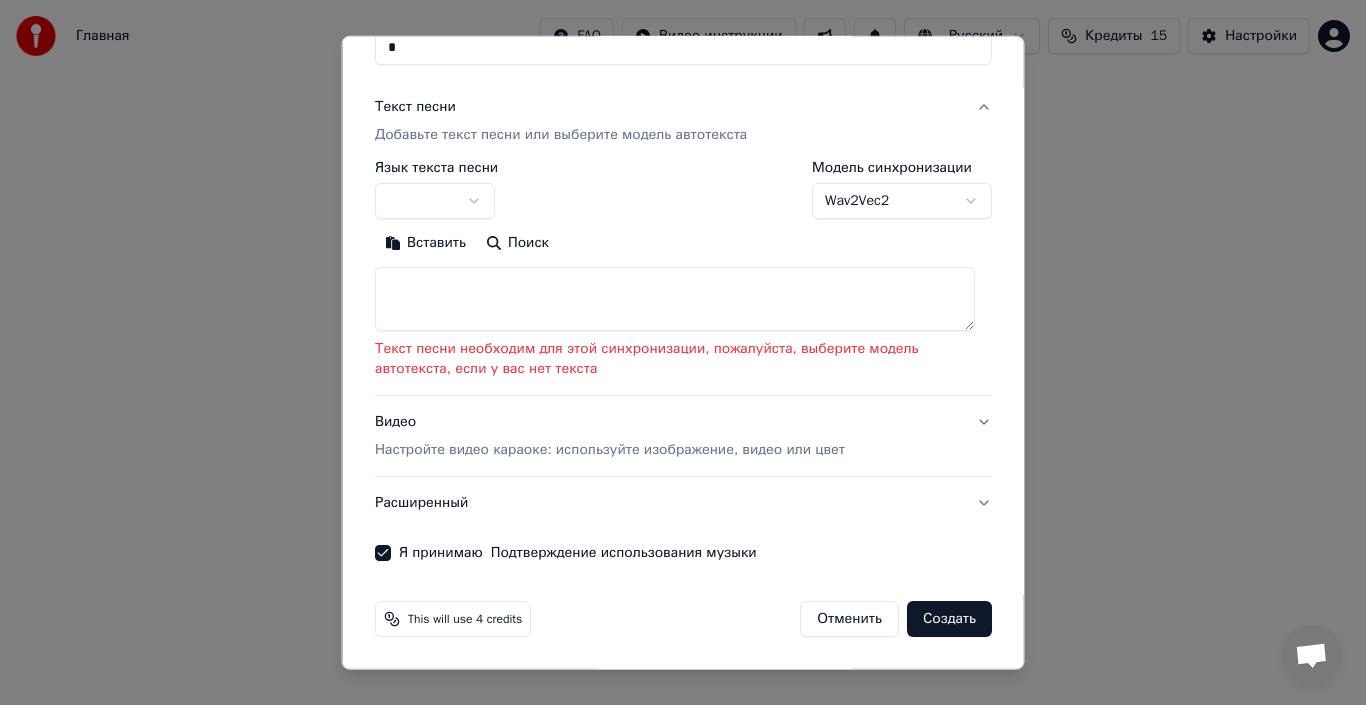 paste on "**********" 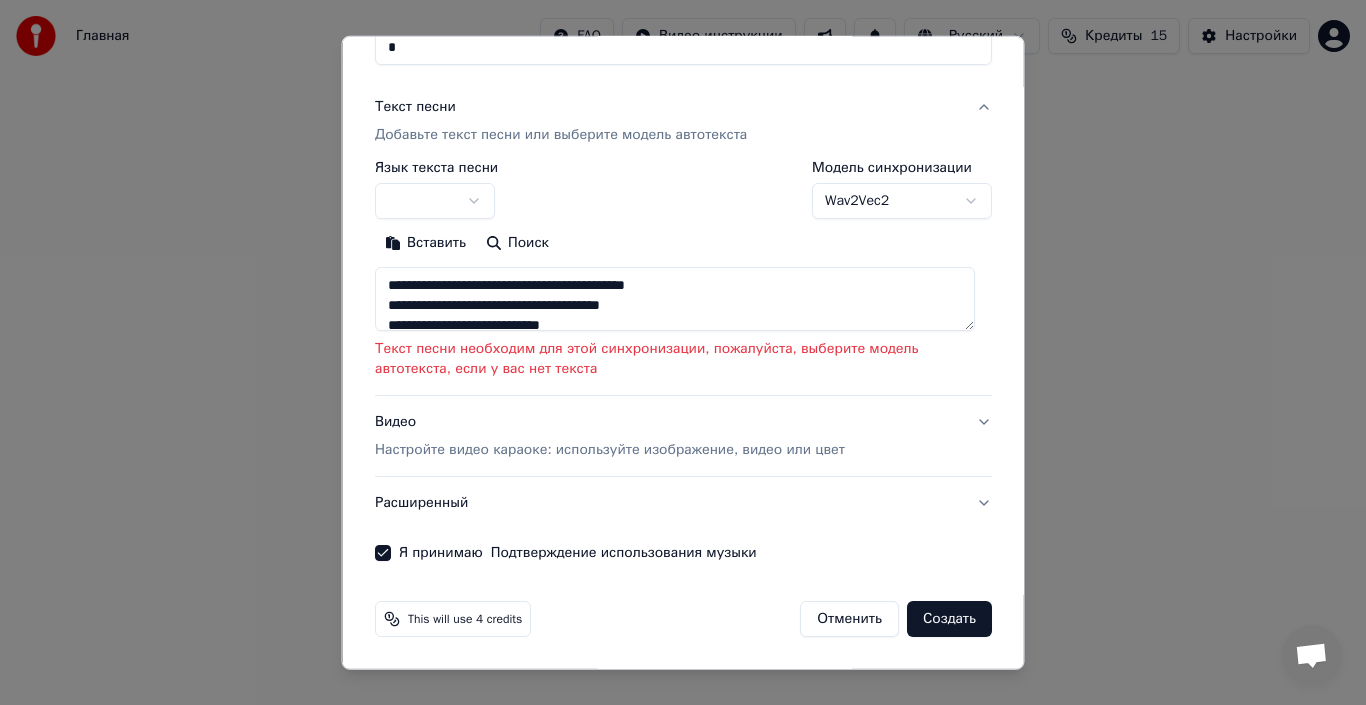 scroll, scrollTop: 1345, scrollLeft: 0, axis: vertical 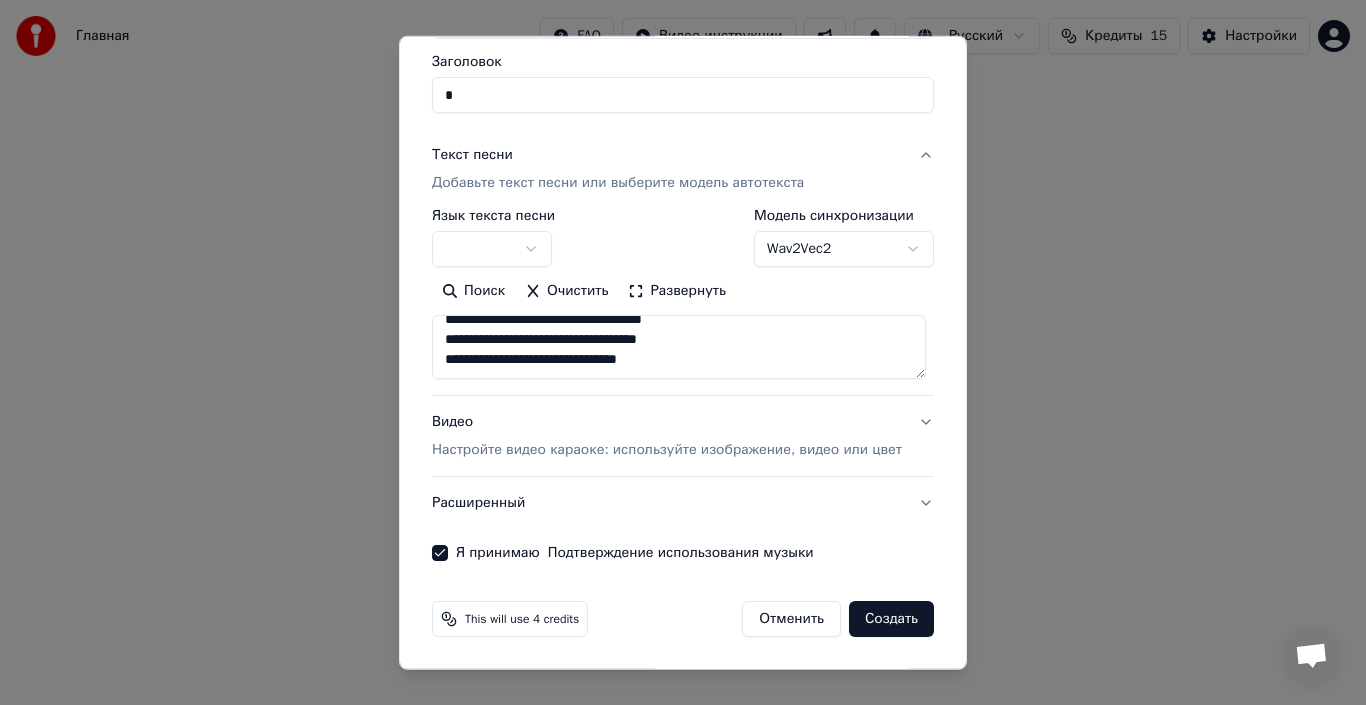 type on "**********" 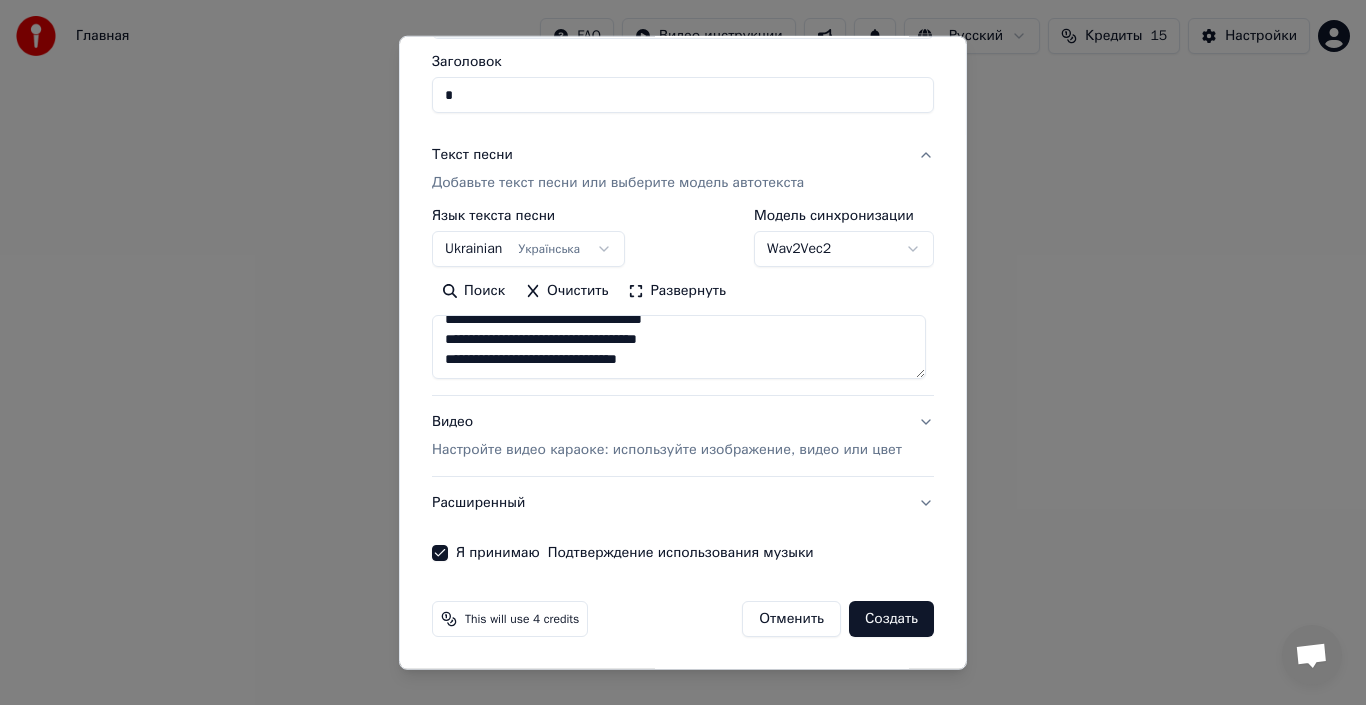 click on "Создать" at bounding box center (891, 619) 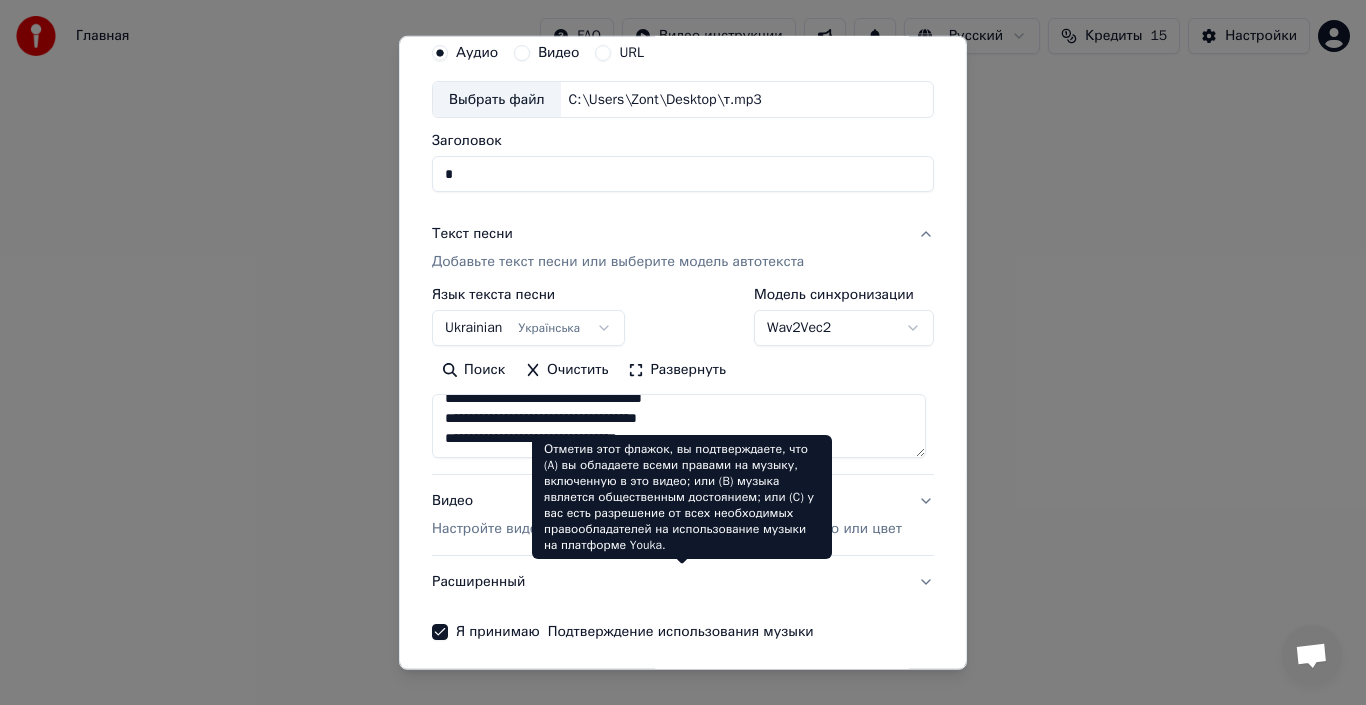scroll, scrollTop: 157, scrollLeft: 0, axis: vertical 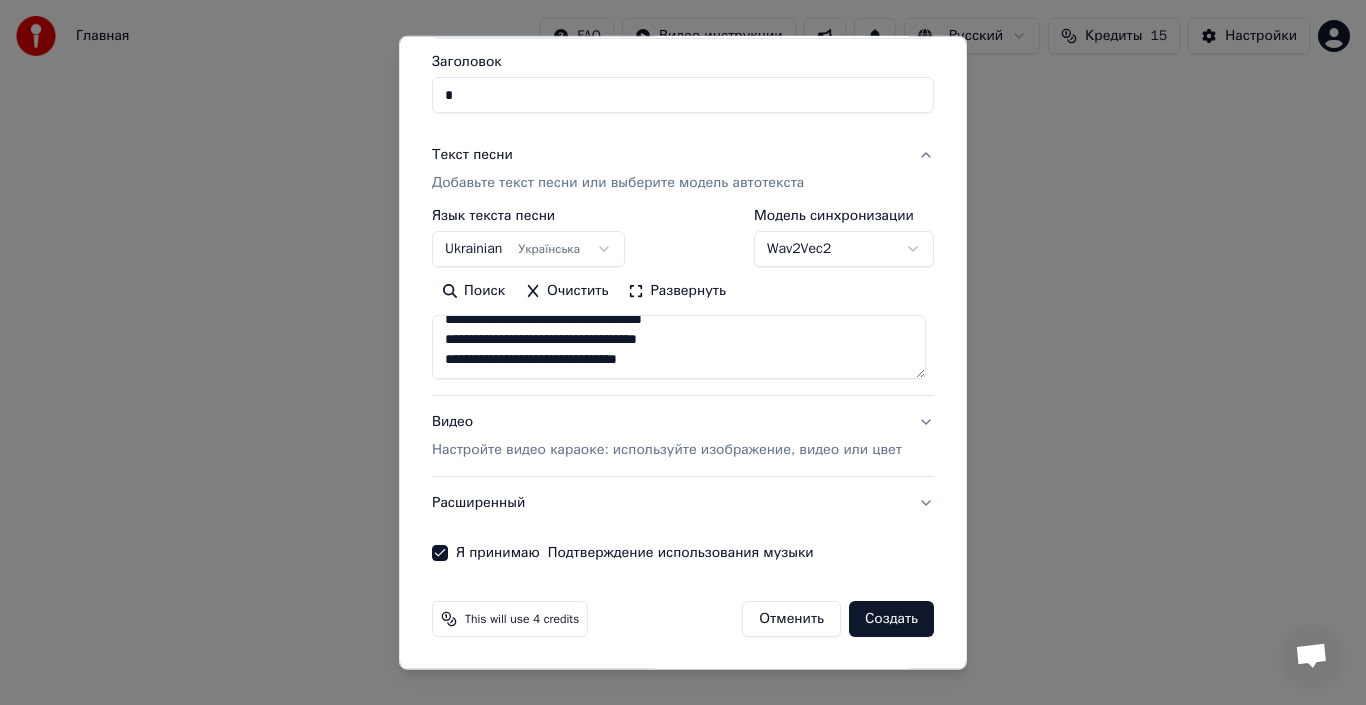 click on "Создать" at bounding box center [891, 619] 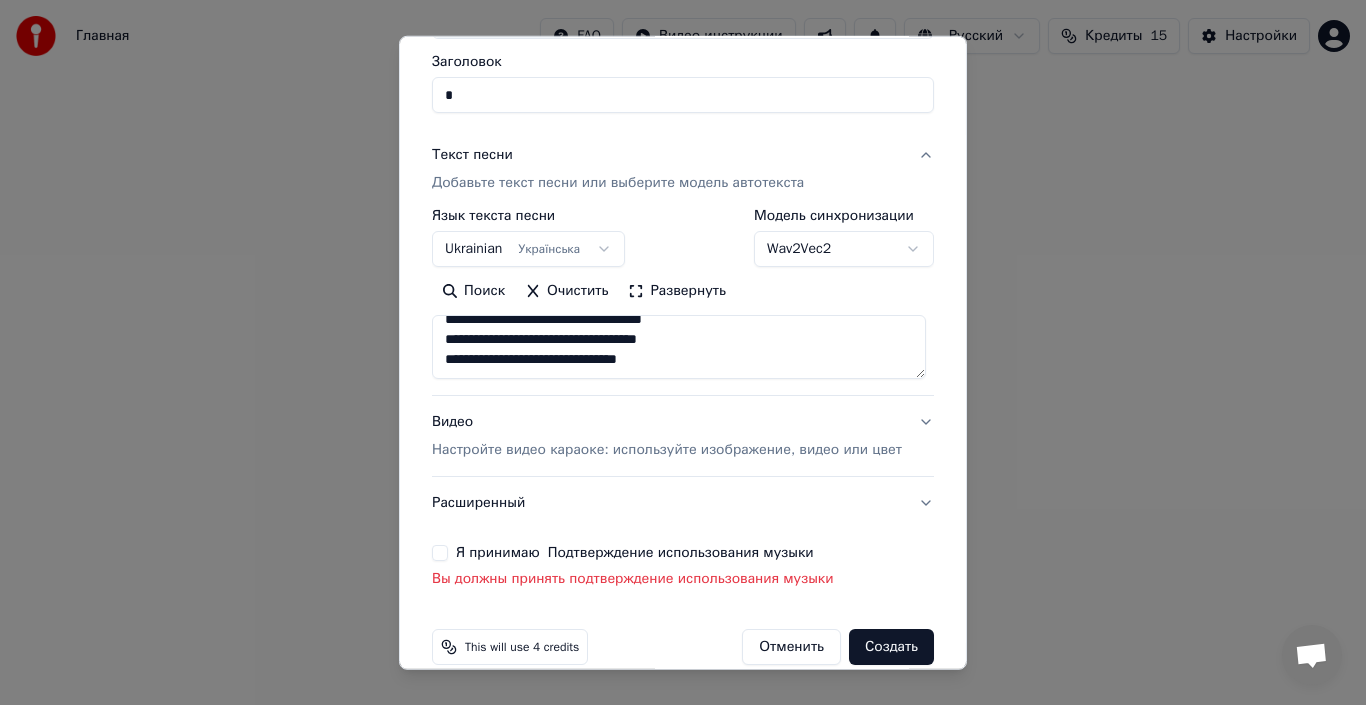 click on "Создать" at bounding box center [891, 647] 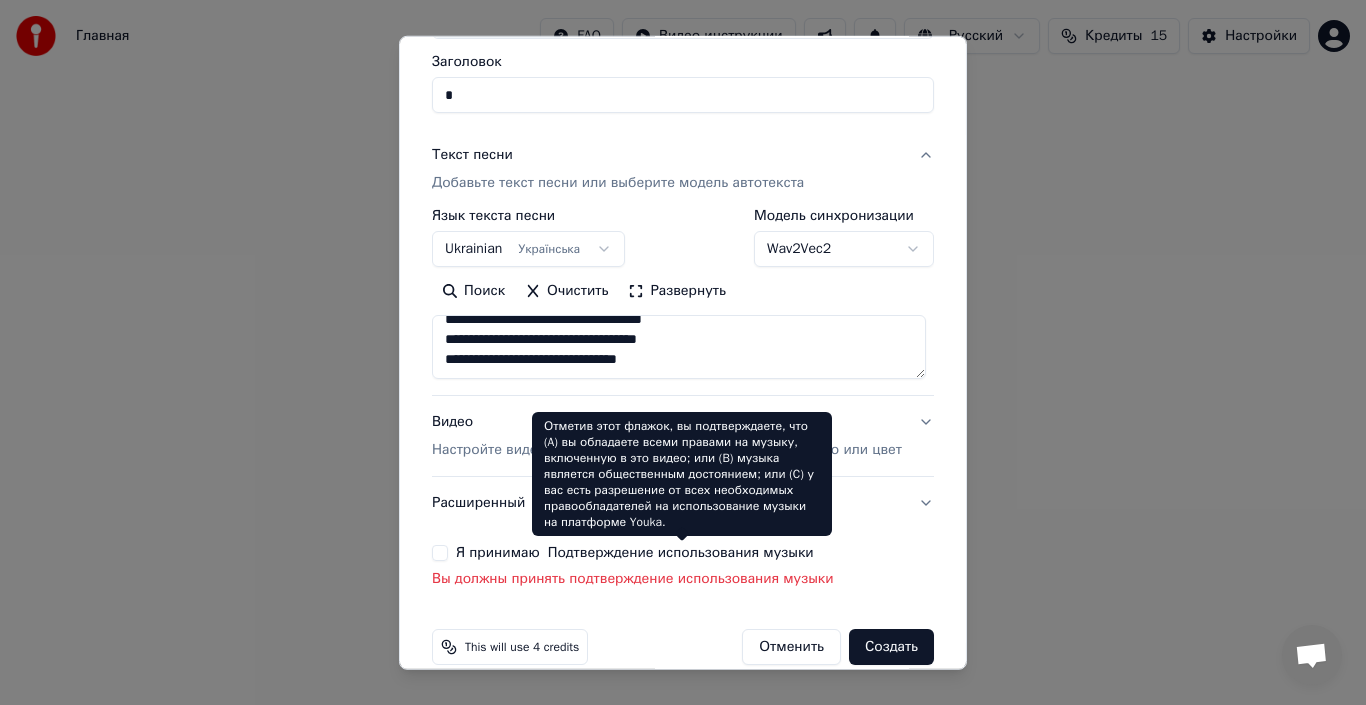 select on "**********" 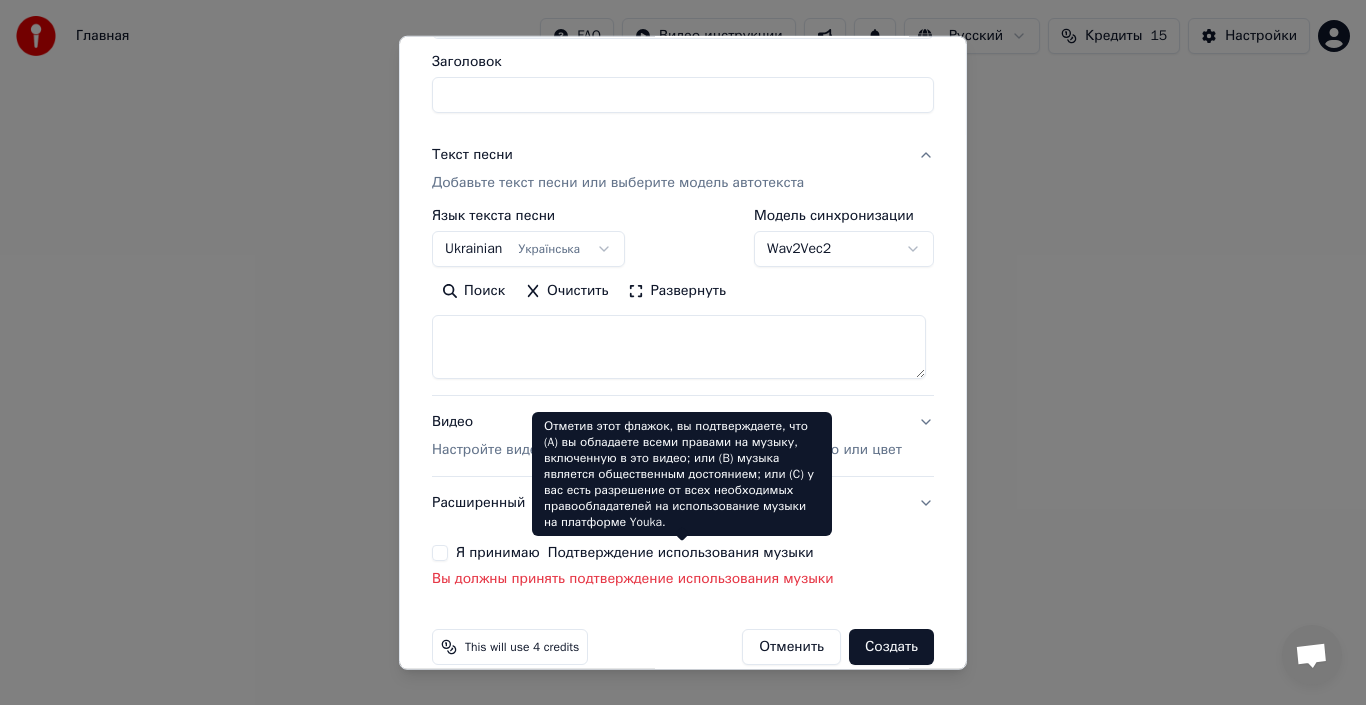 select 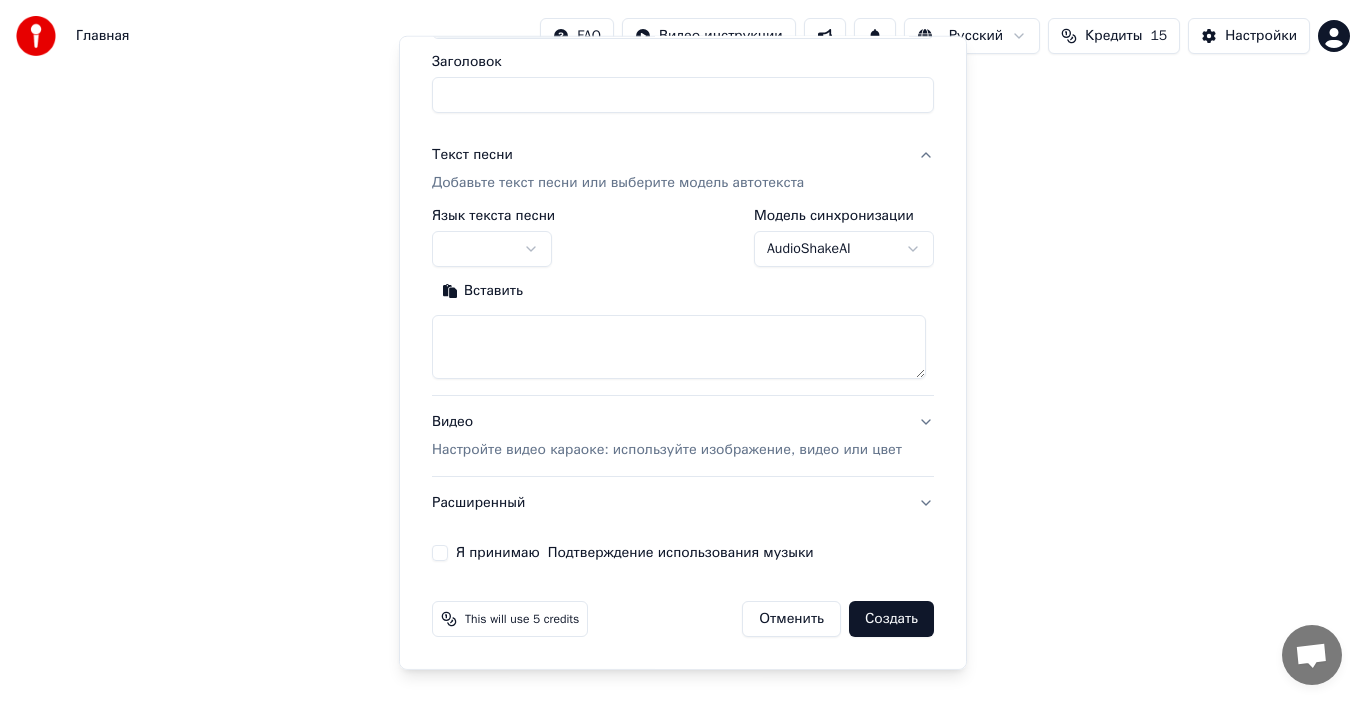 scroll, scrollTop: 0, scrollLeft: 0, axis: both 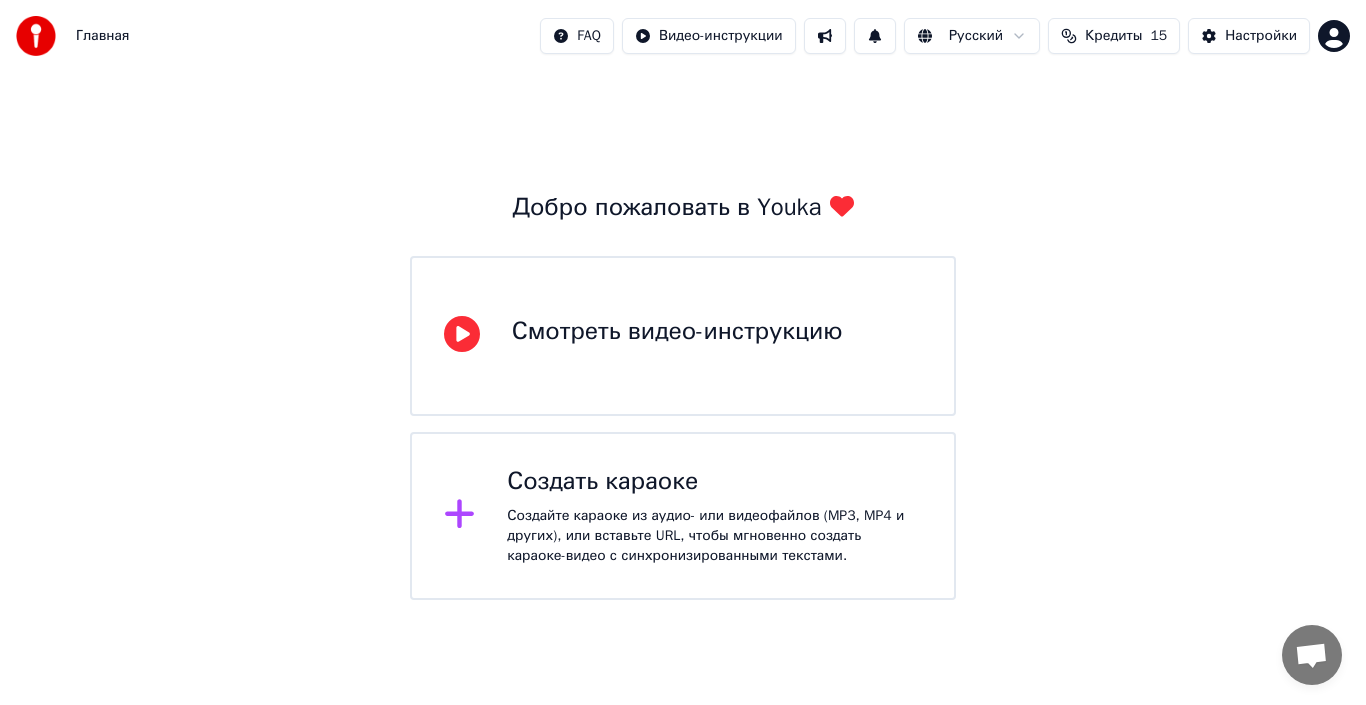 click on "Создать караоке Создайте караоке из аудио- или видеофайлов (MP3, MP4 и других), или вставьте URL, чтобы мгновенно создать караоке-видео с синхронизированными текстами." at bounding box center [683, 516] 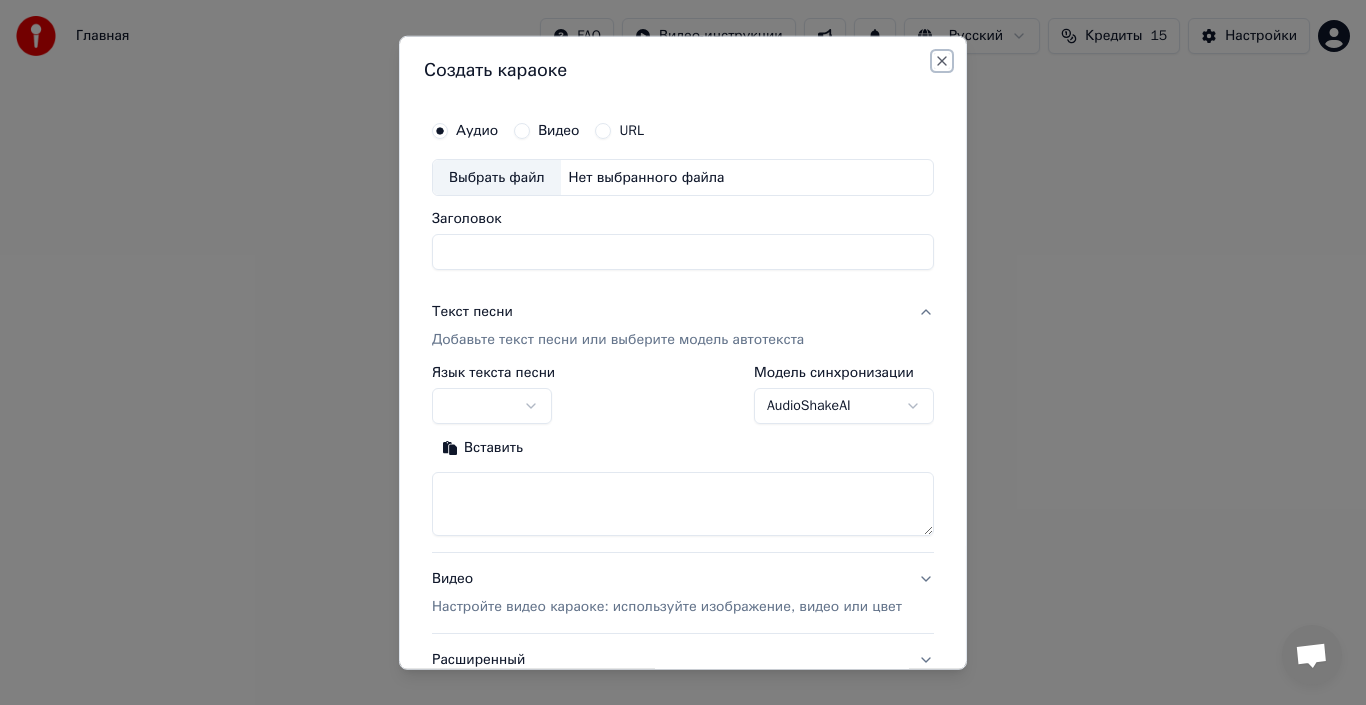 click on "Close" at bounding box center (942, 60) 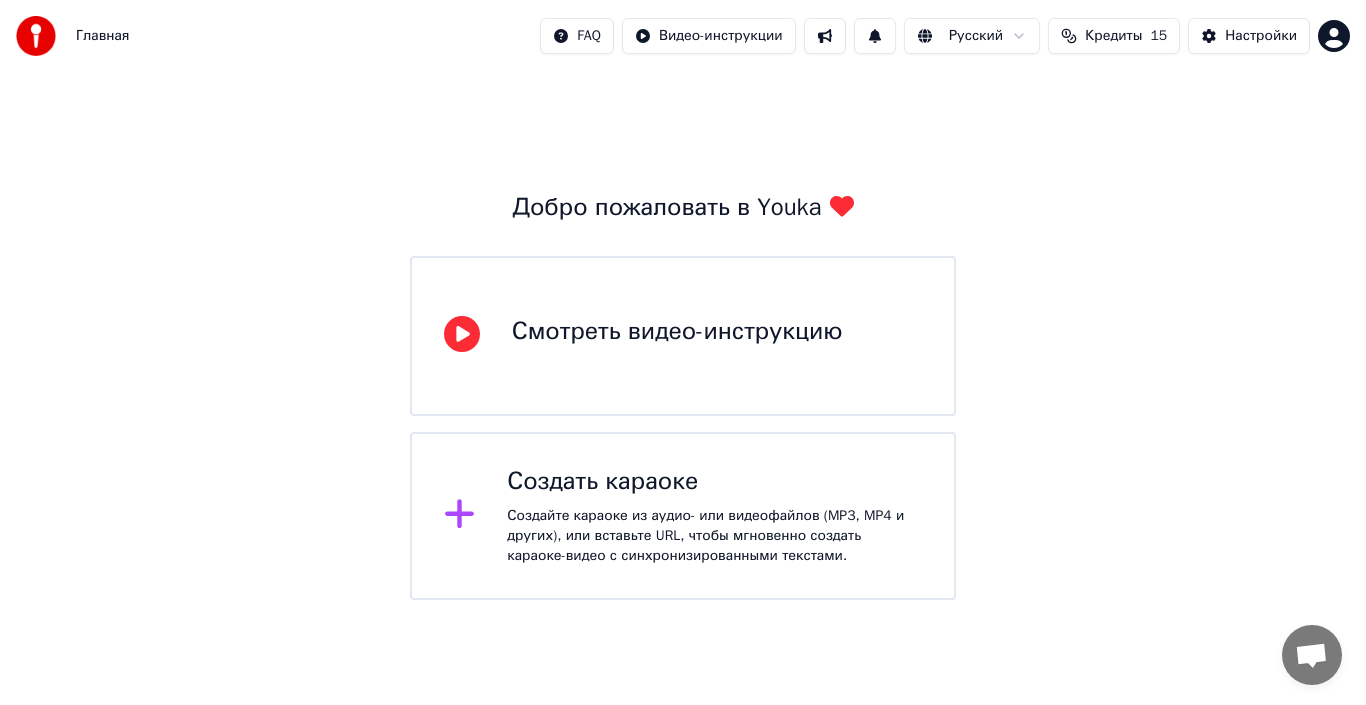 click on "Смотреть видео-инструкцию" at bounding box center (677, 332) 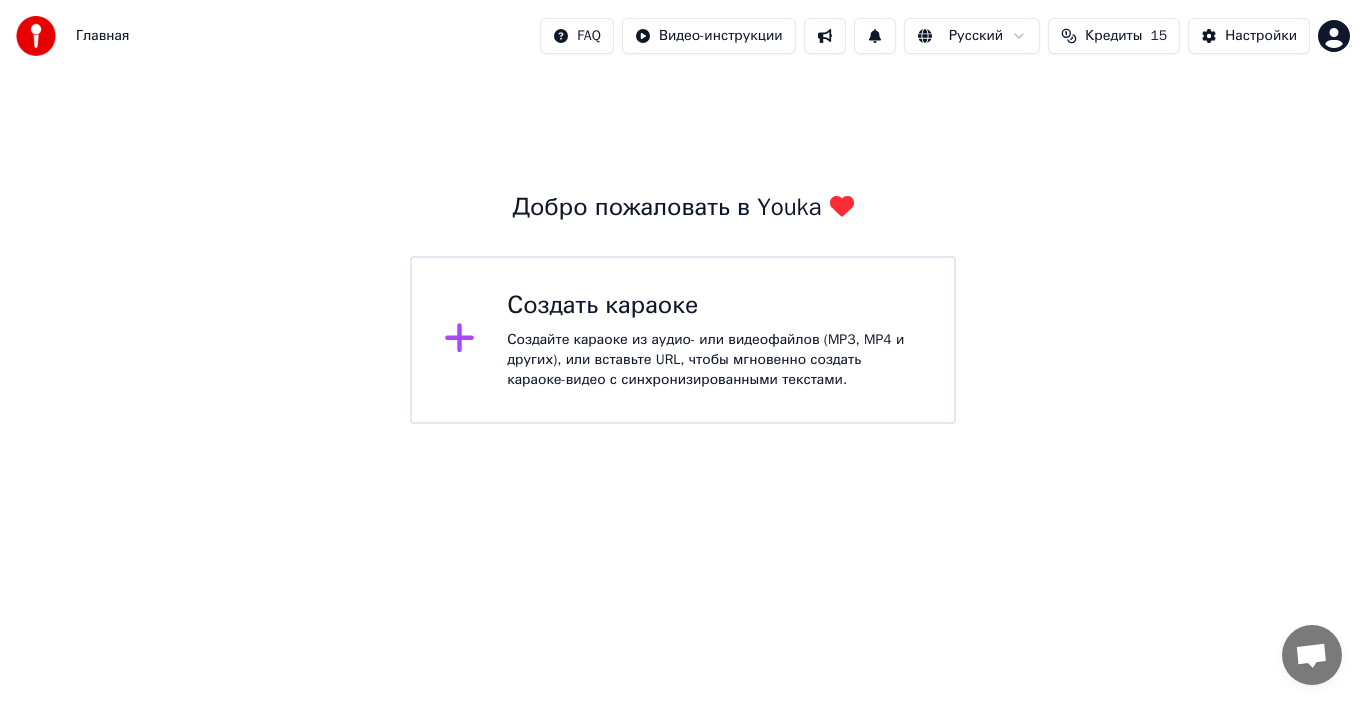 click on "Создать караоке" at bounding box center (714, 306) 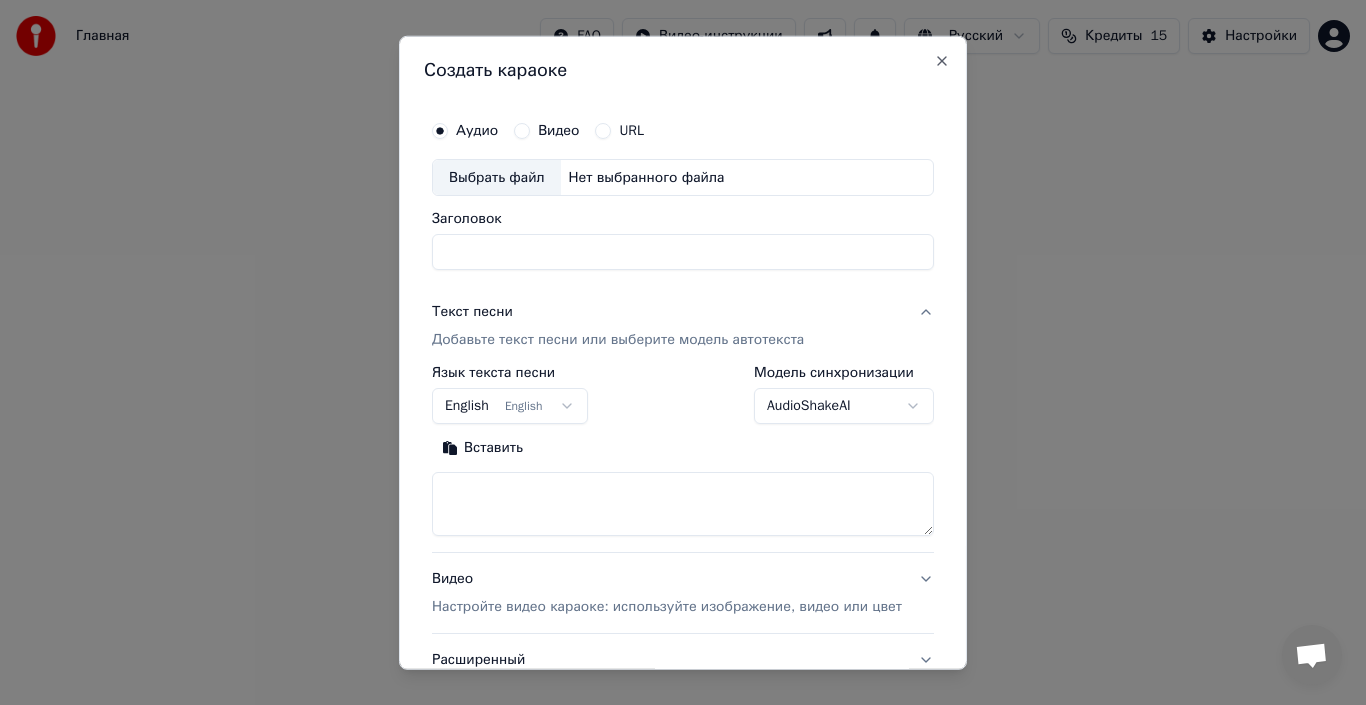 drag, startPoint x: 574, startPoint y: 181, endPoint x: 574, endPoint y: 170, distance: 11 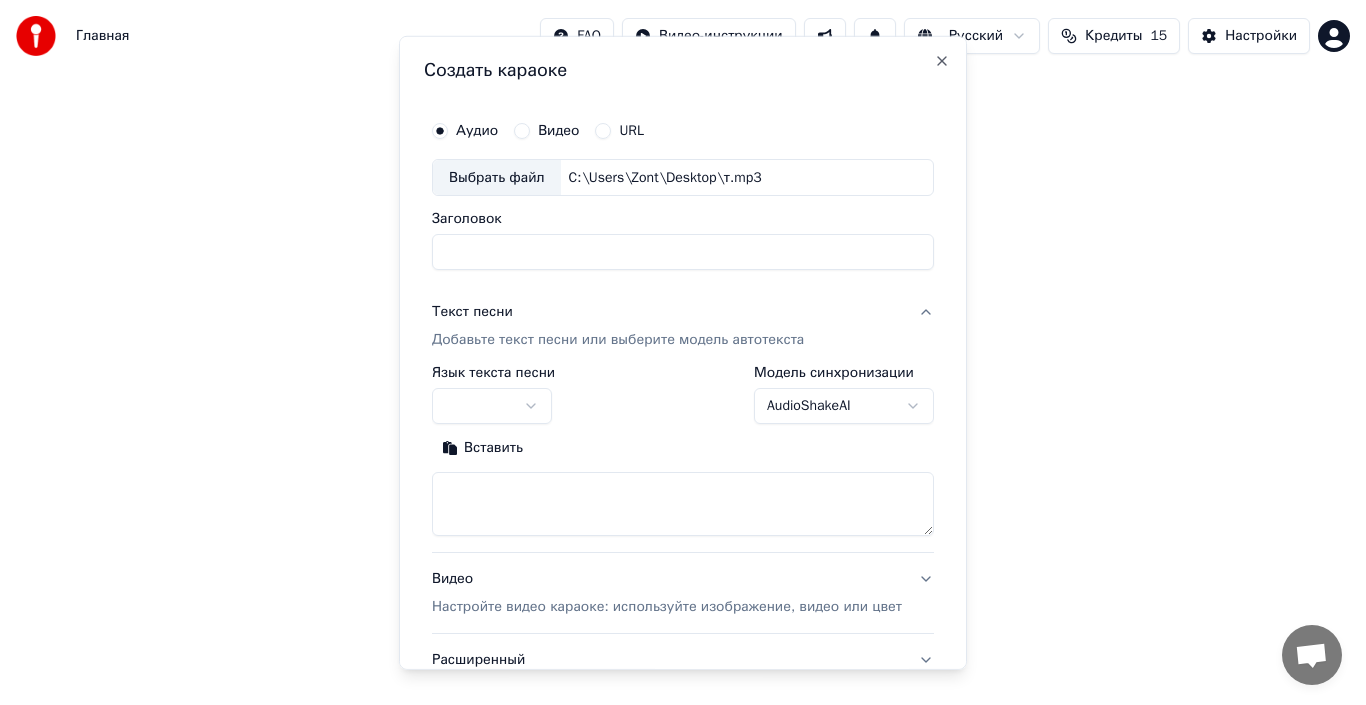 type on "*" 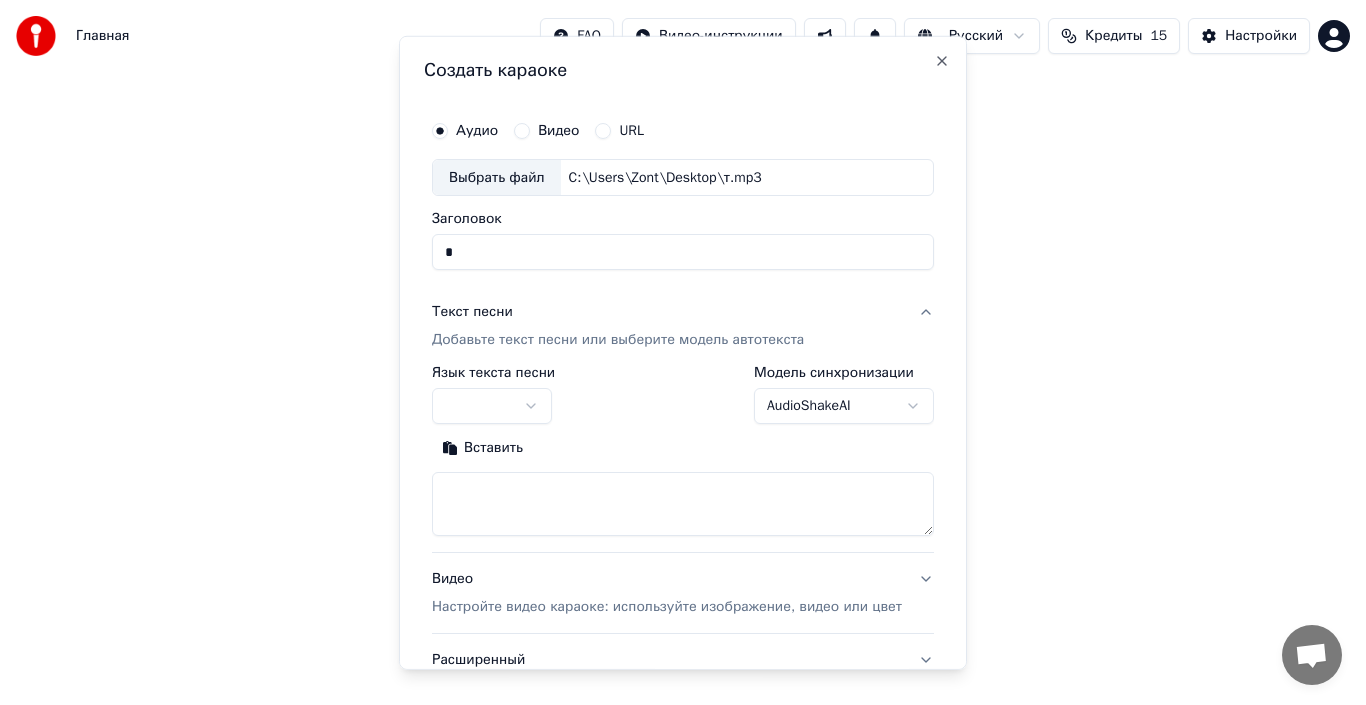 click on "**********" at bounding box center (683, 212) 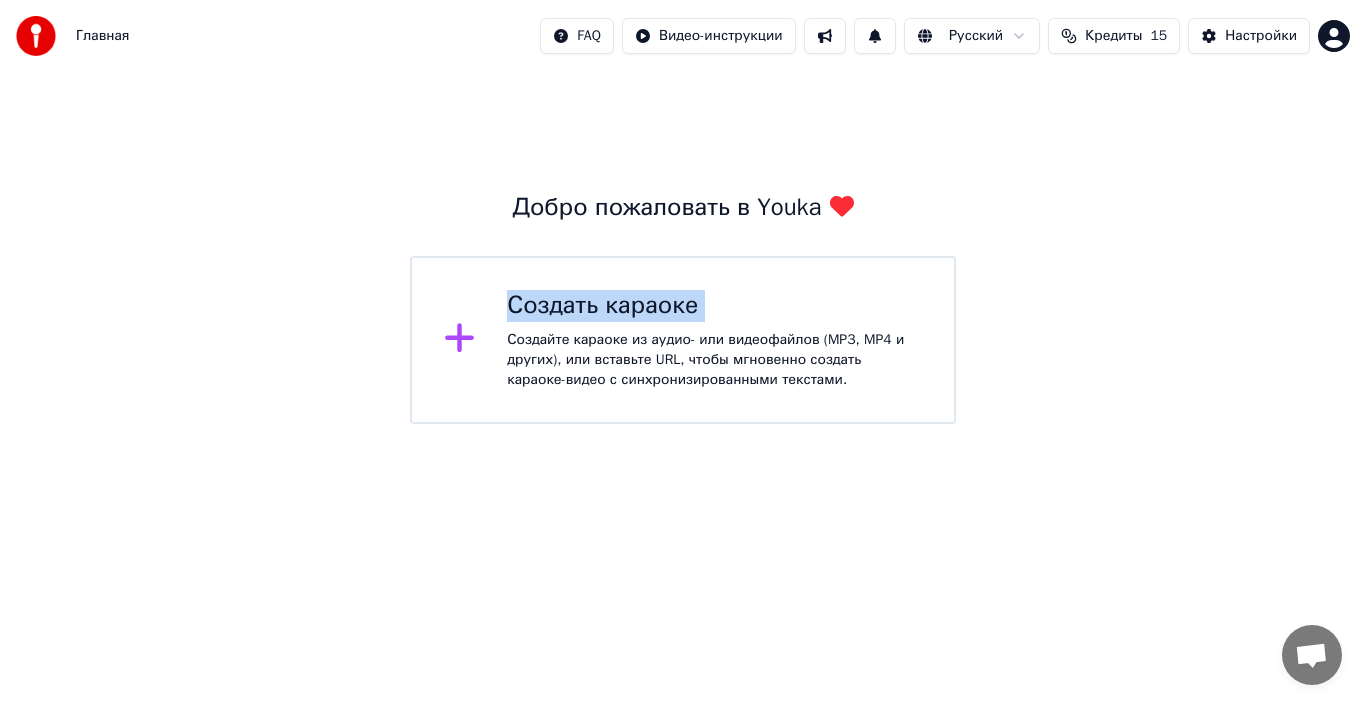 click on "Создать караоке" at bounding box center [714, 306] 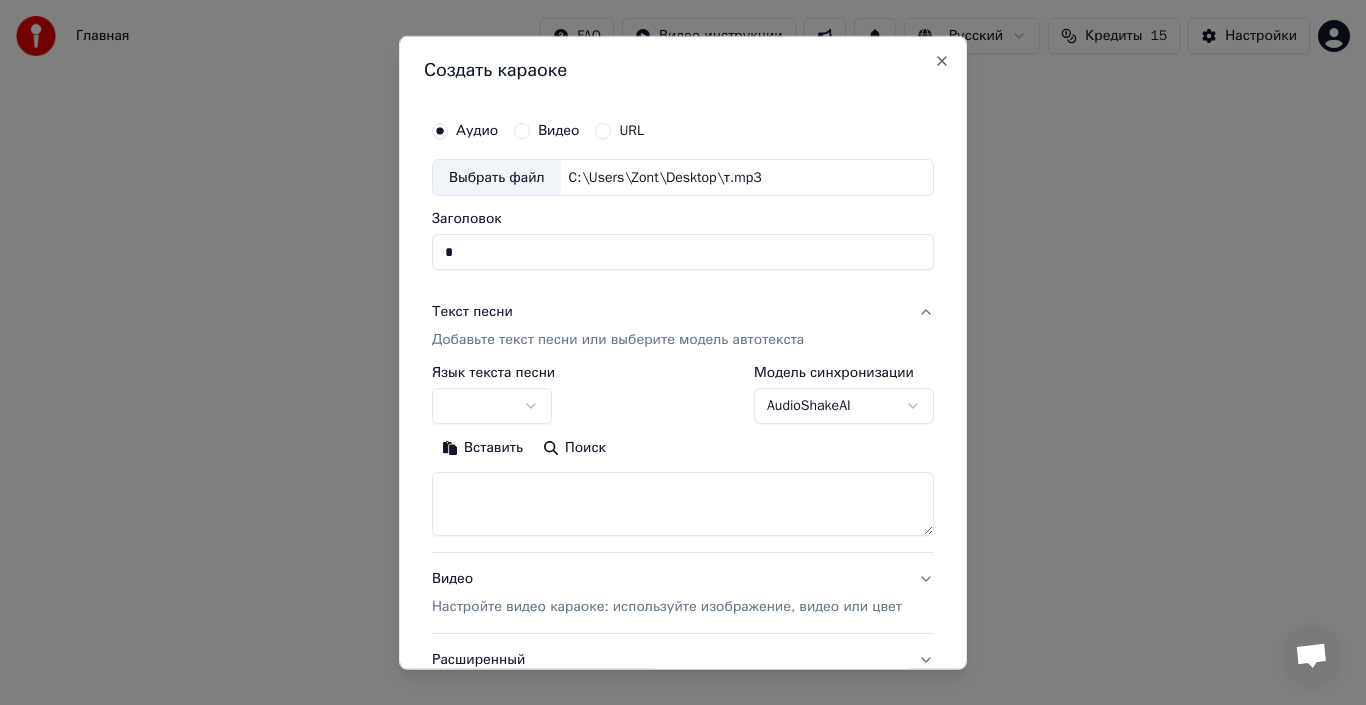 select on "**" 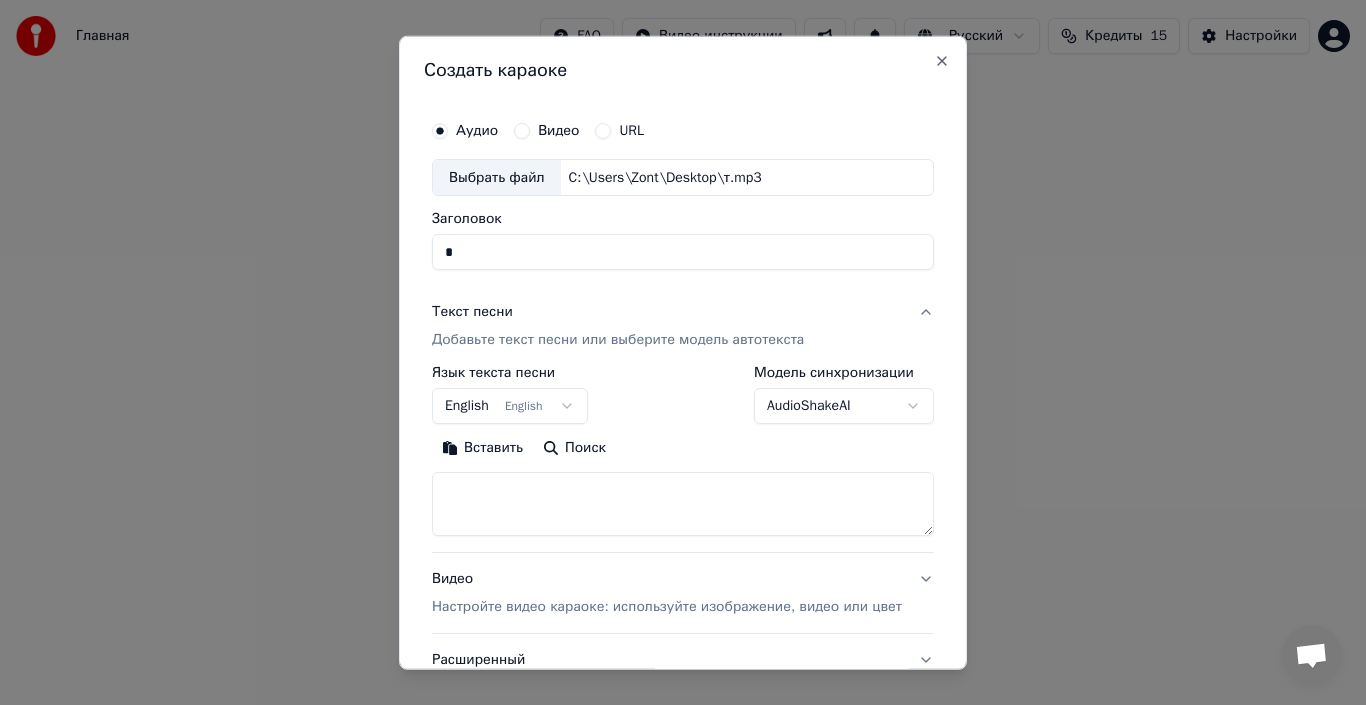 click on "*" at bounding box center [683, 252] 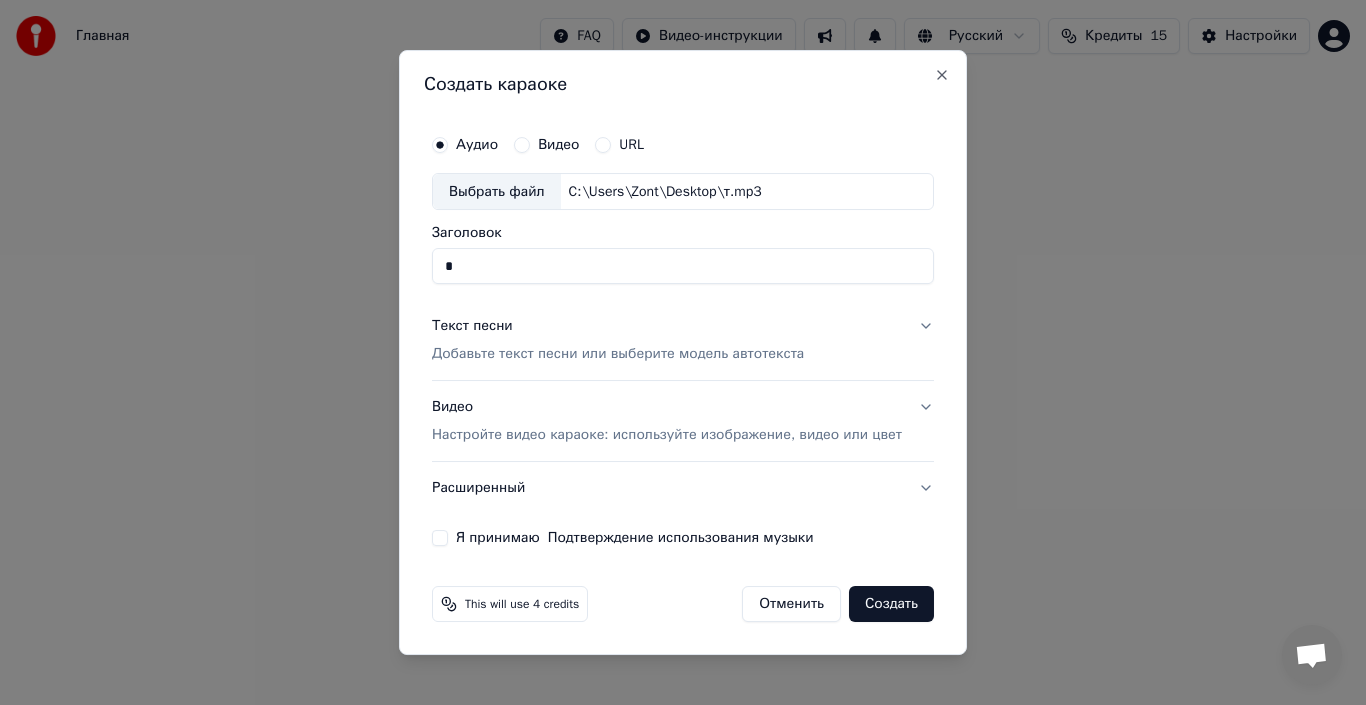 click on "Текст песни" at bounding box center (472, 327) 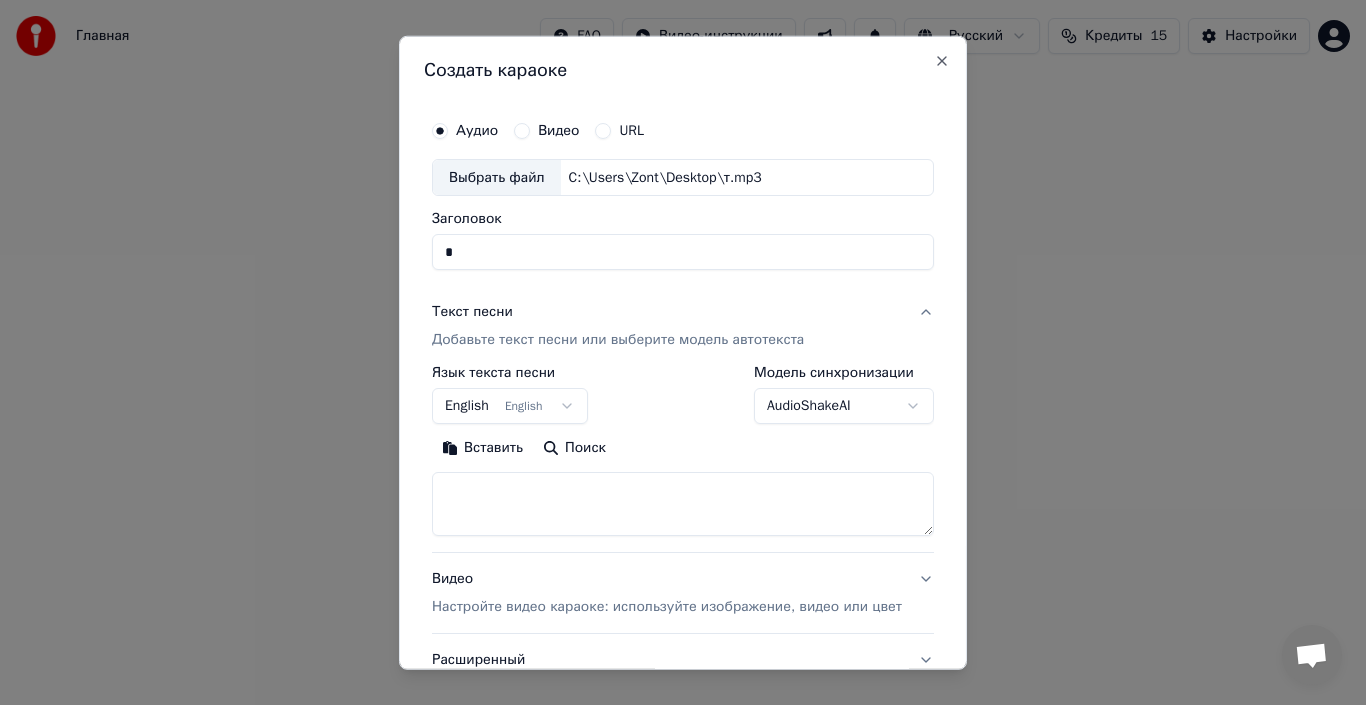 click on "Добавьте текст песни или выберите модель автотекста" at bounding box center (618, 340) 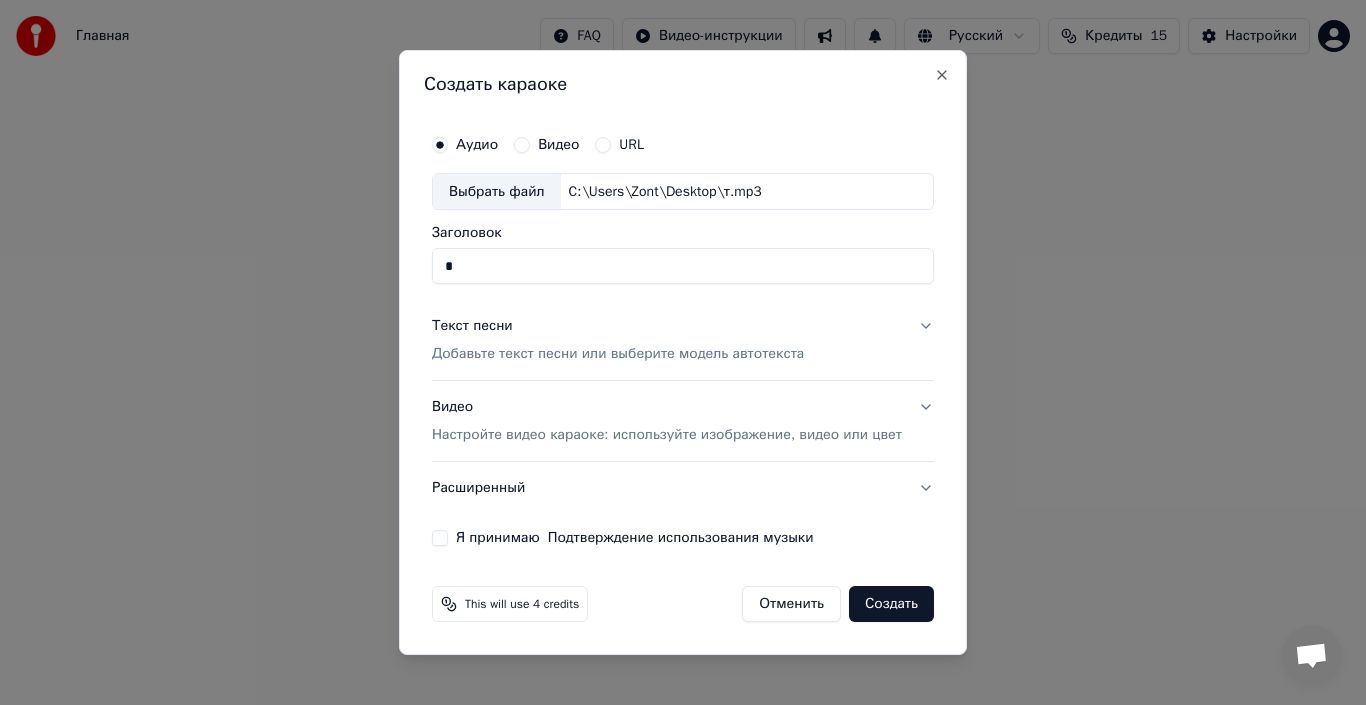 click on "Добавьте текст песни или выберите модель автотекста" at bounding box center [618, 355] 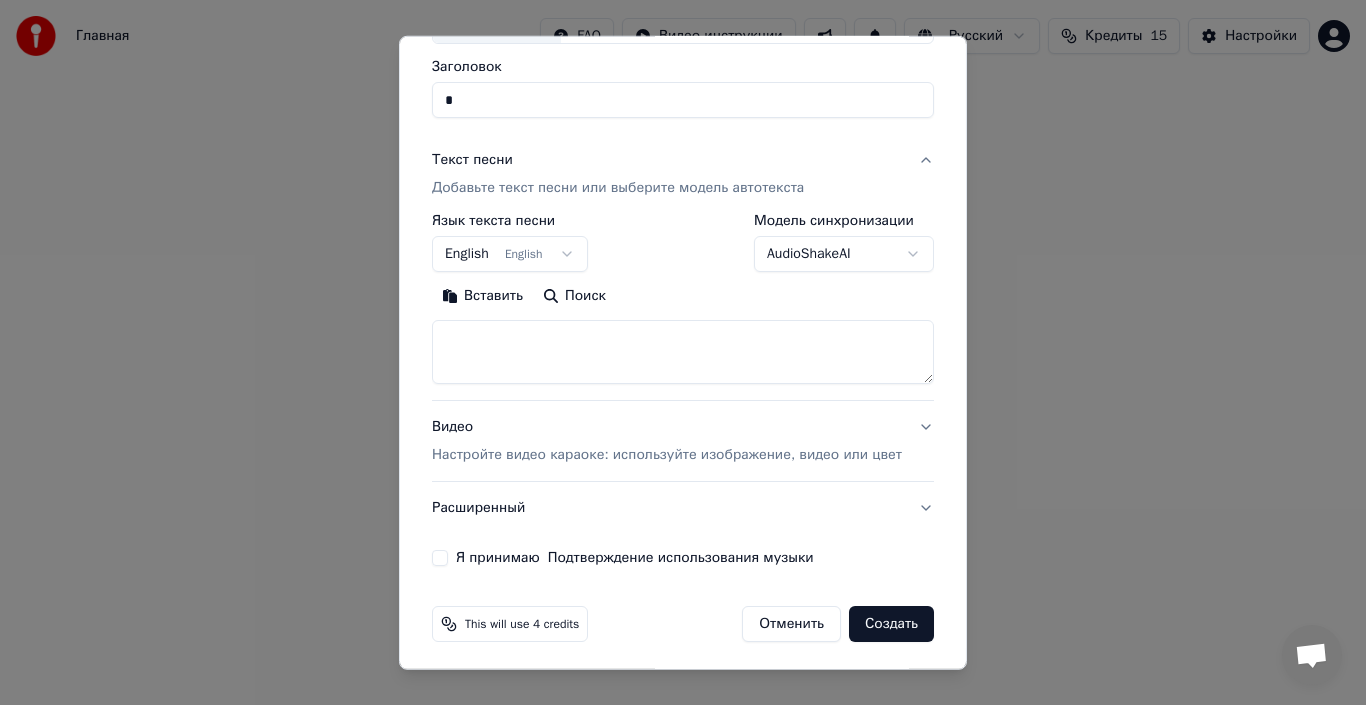 scroll, scrollTop: 157, scrollLeft: 0, axis: vertical 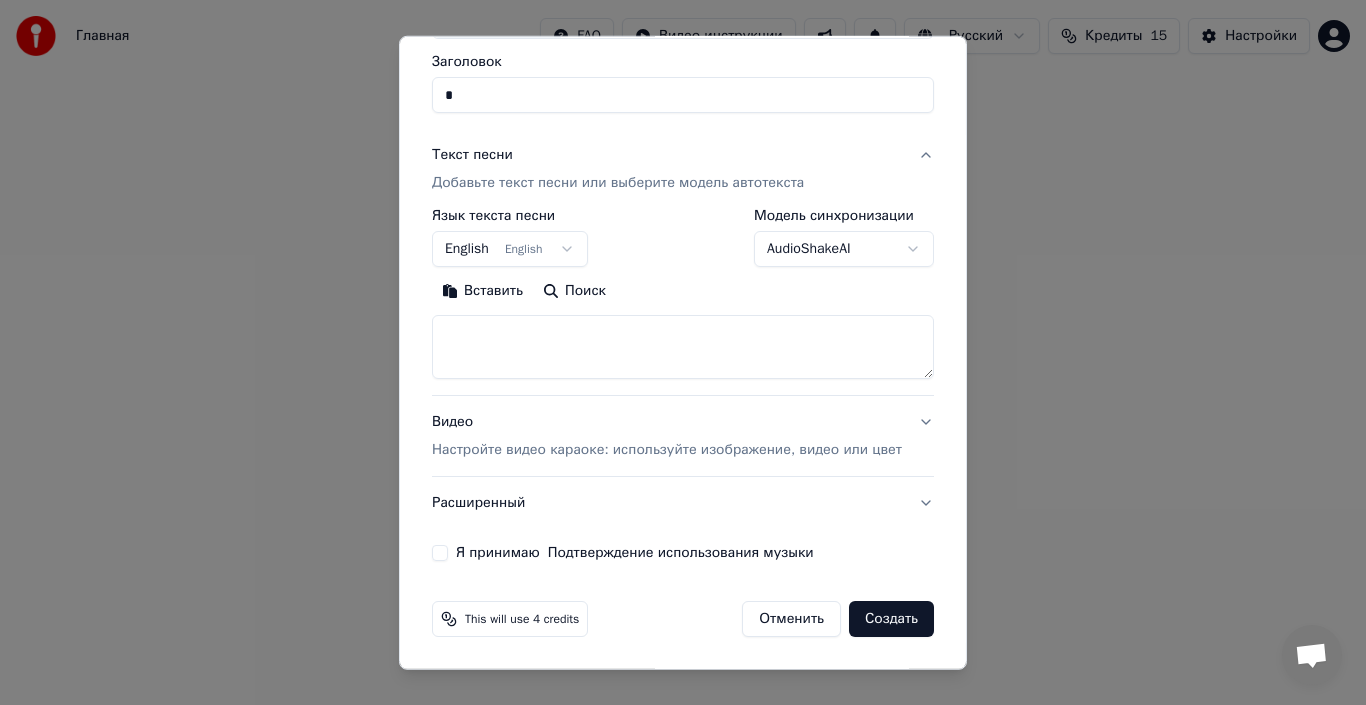 click at bounding box center [683, 347] 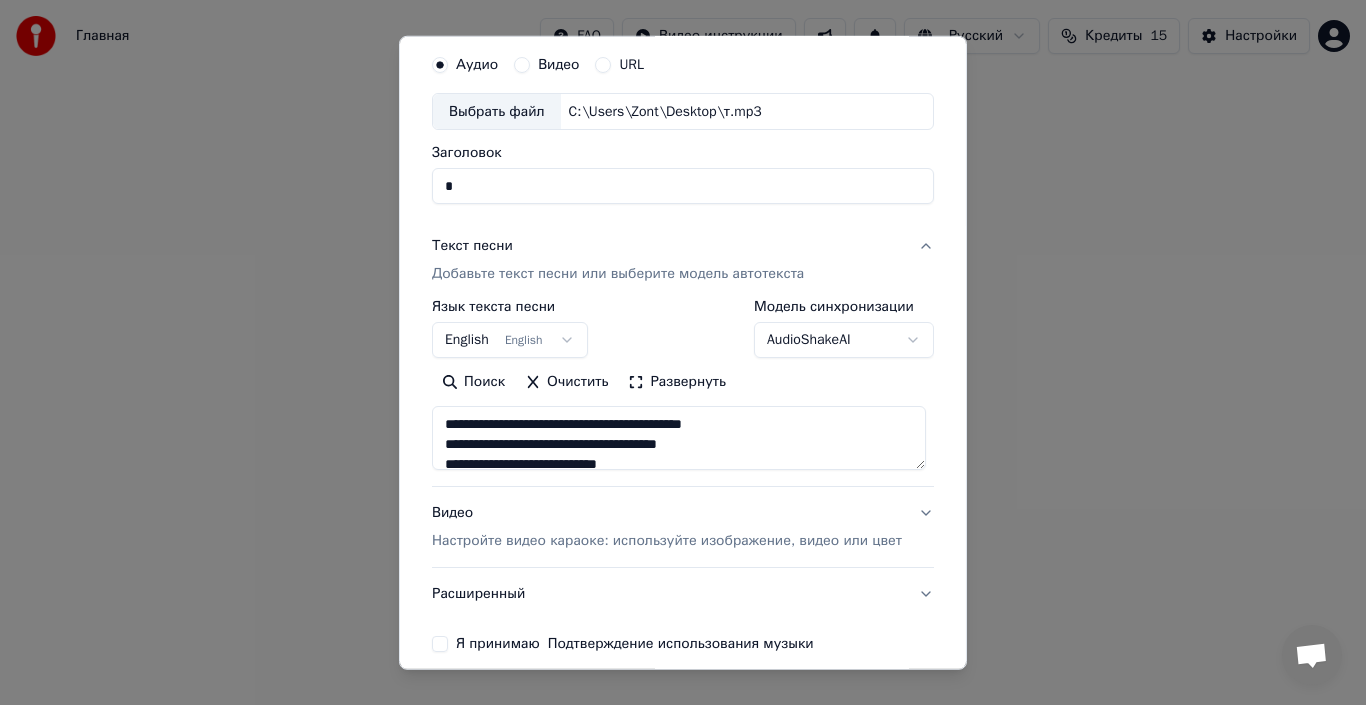 scroll, scrollTop: 157, scrollLeft: 0, axis: vertical 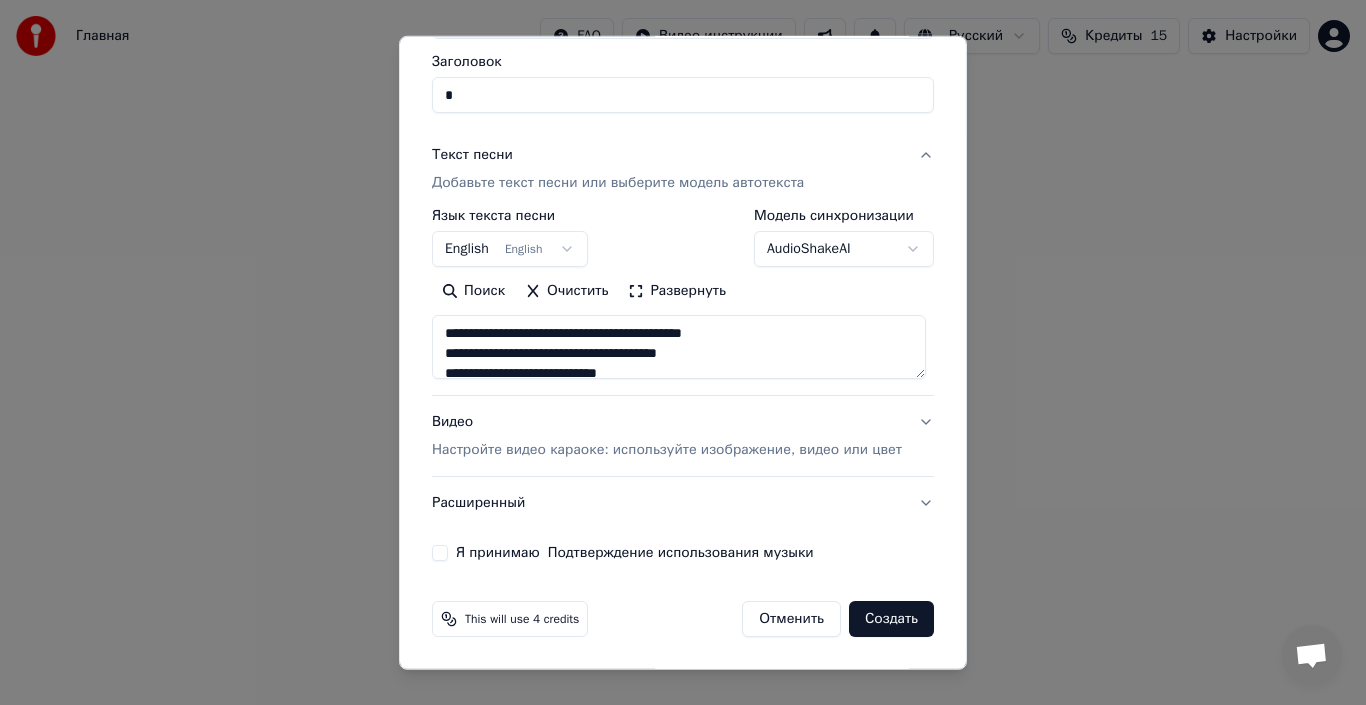 click at bounding box center (679, 347) 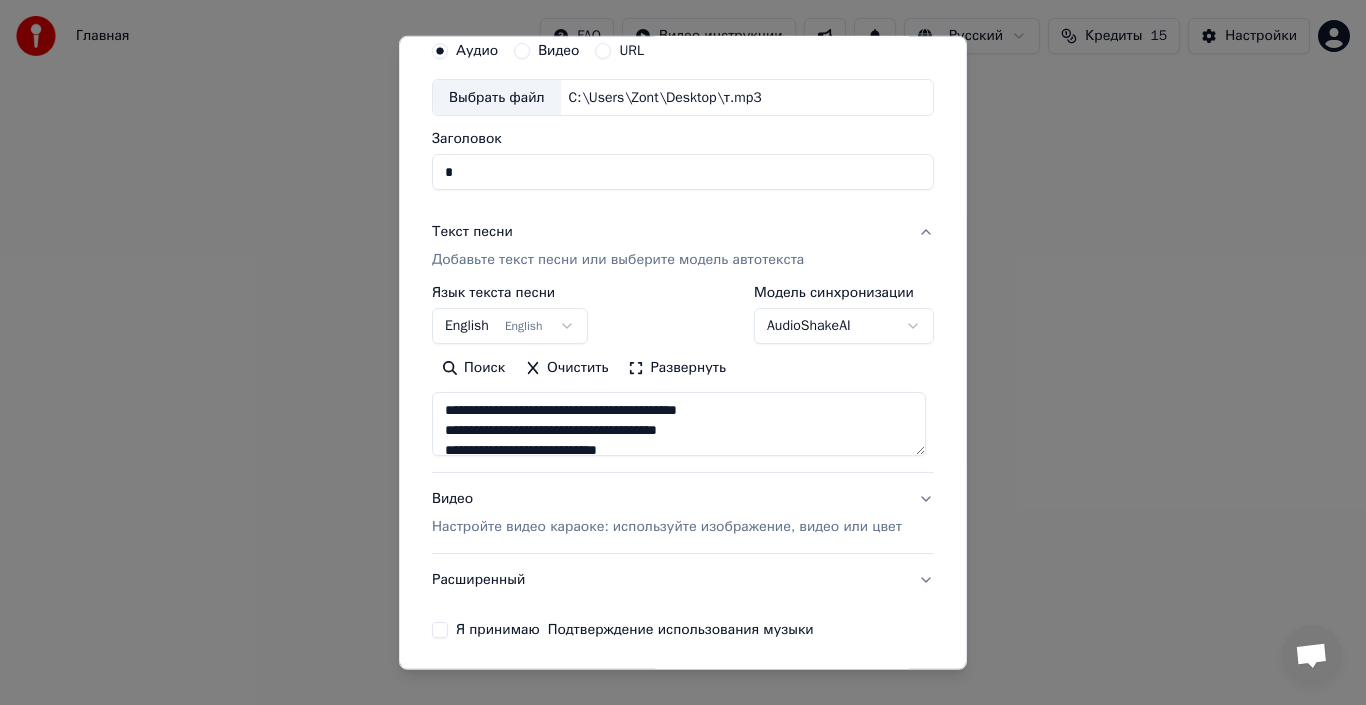 scroll, scrollTop: 57, scrollLeft: 0, axis: vertical 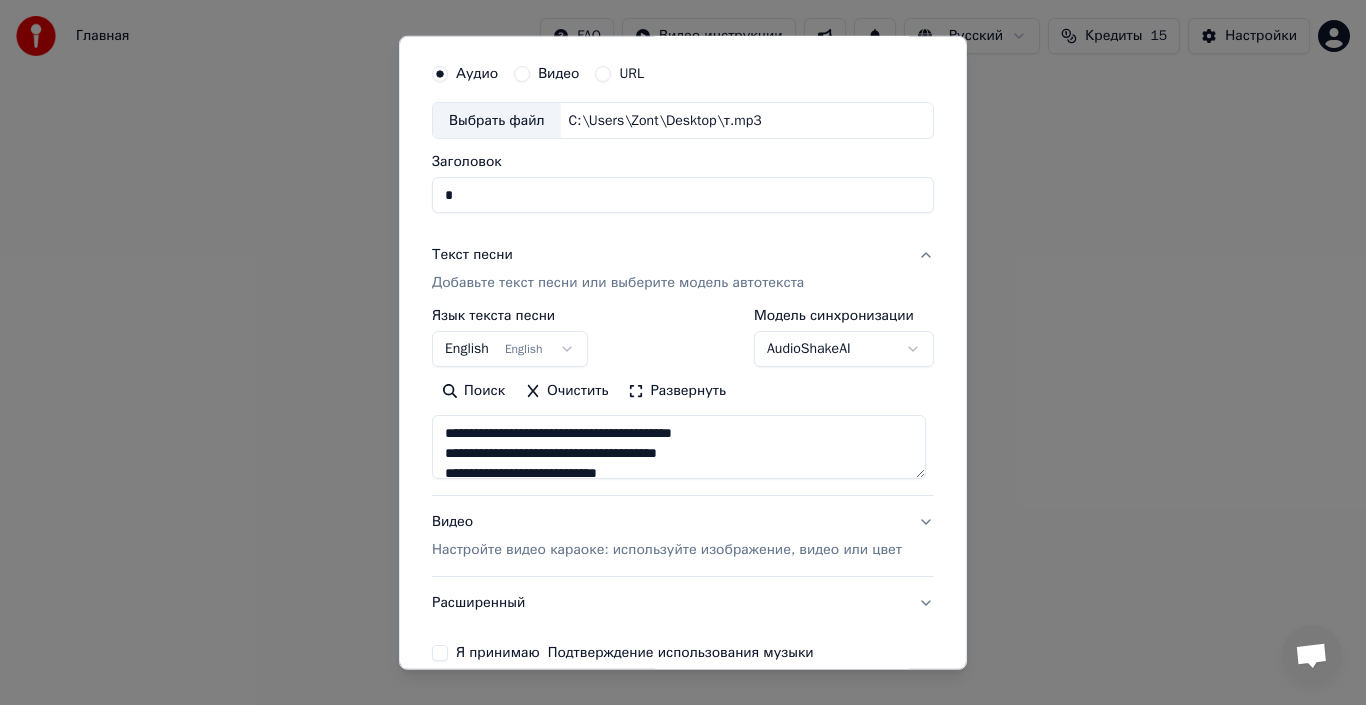 click on "Развернуть" at bounding box center [677, 391] 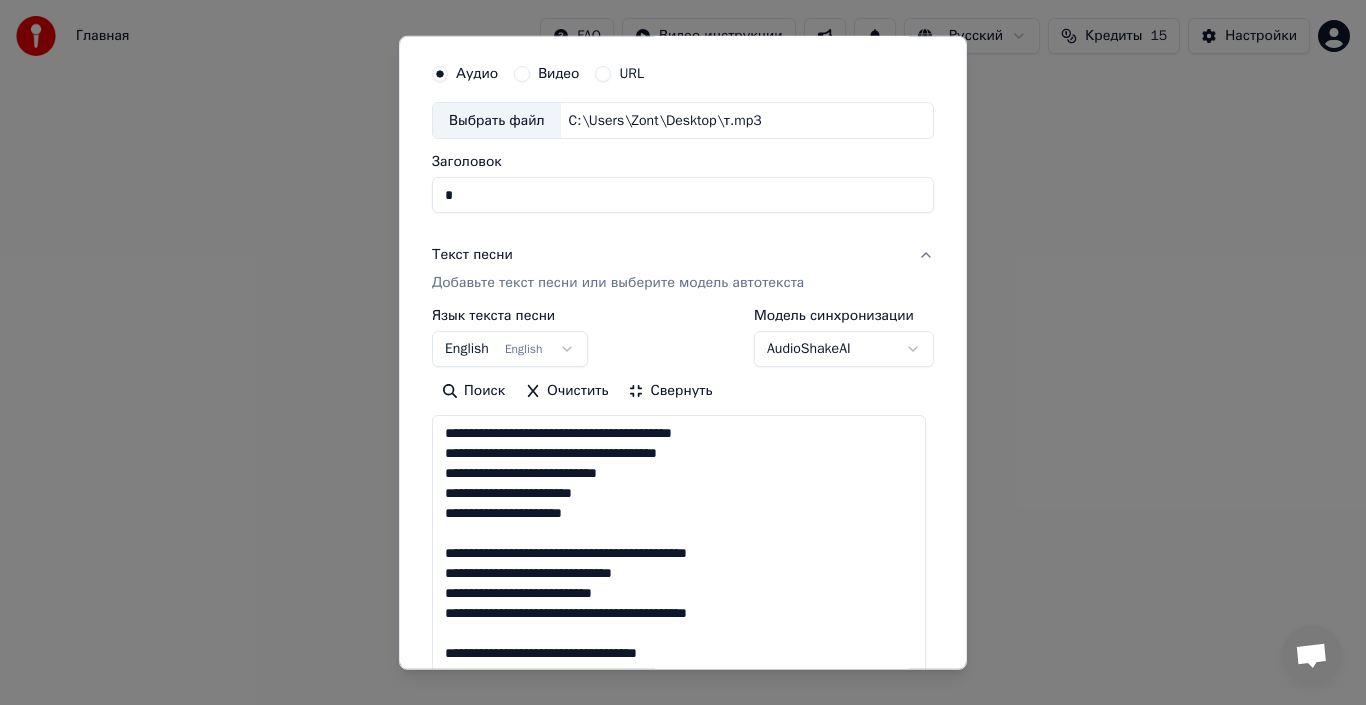 click at bounding box center (679, 1122) 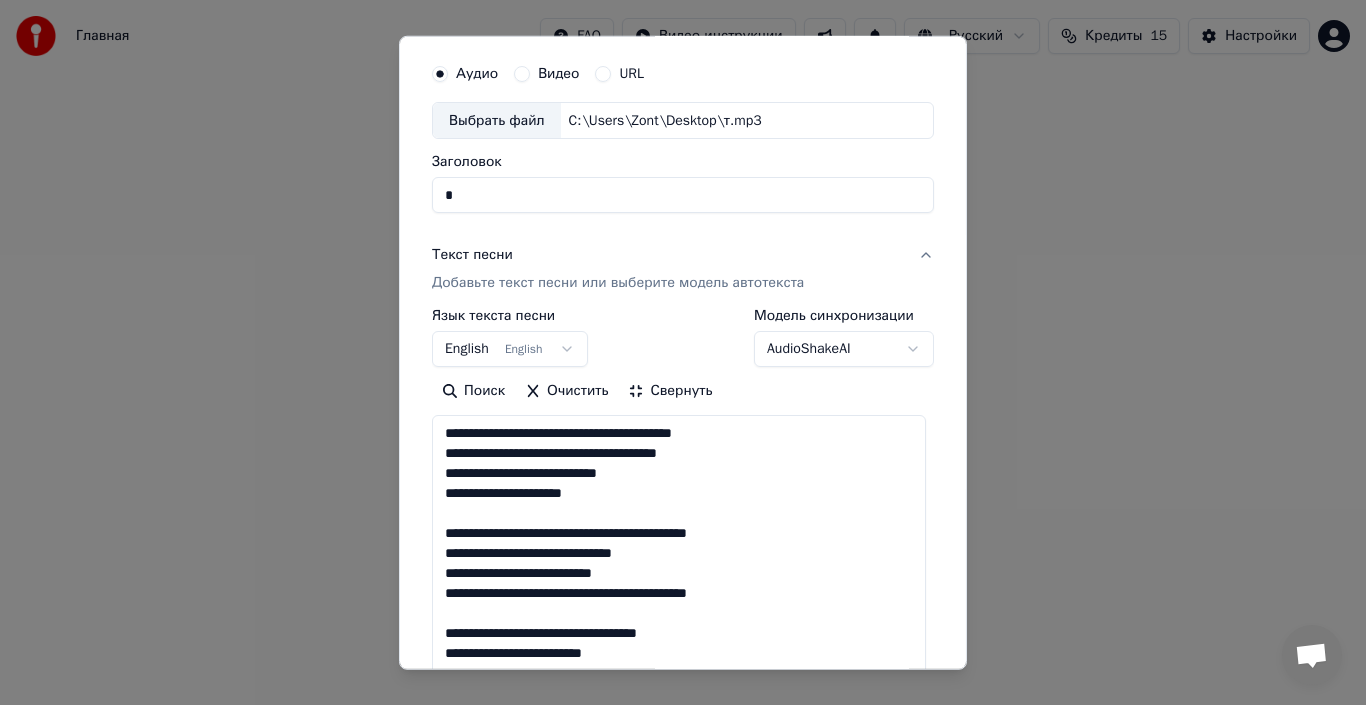 click at bounding box center [679, 1122] 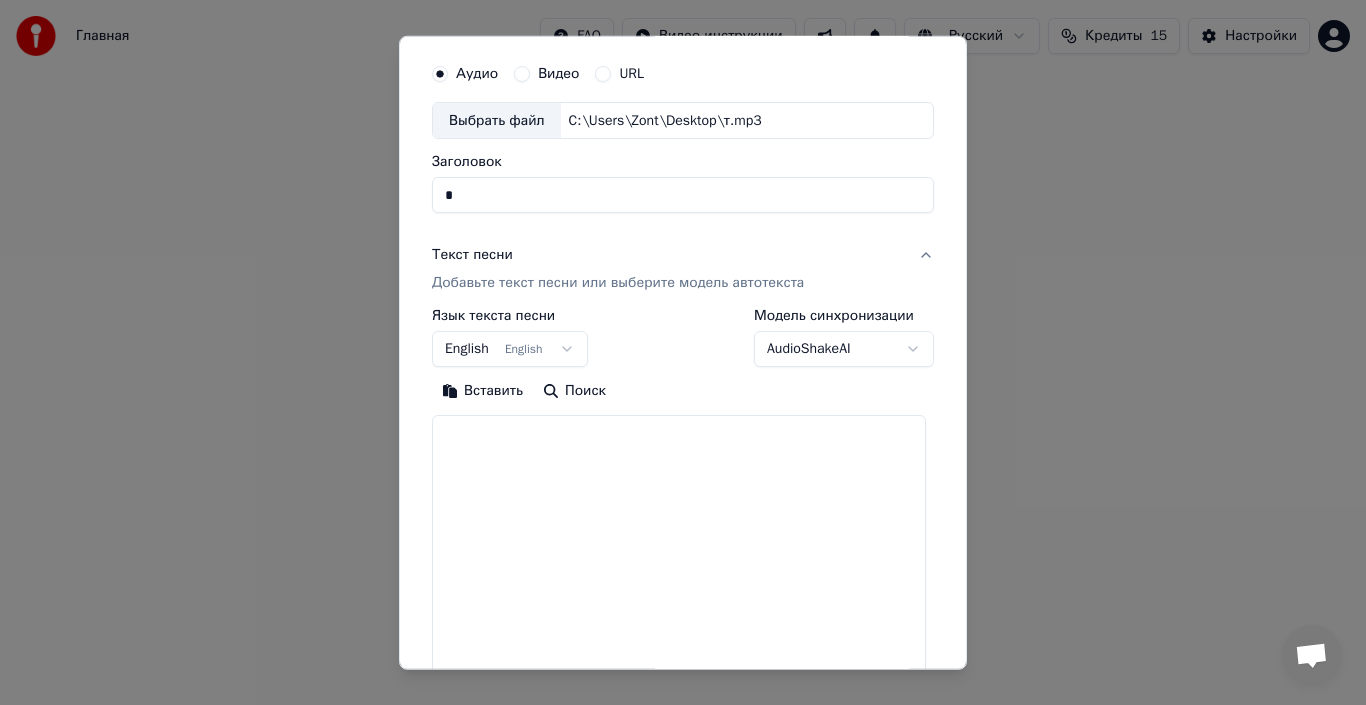 click on "Вставить" at bounding box center [482, 391] 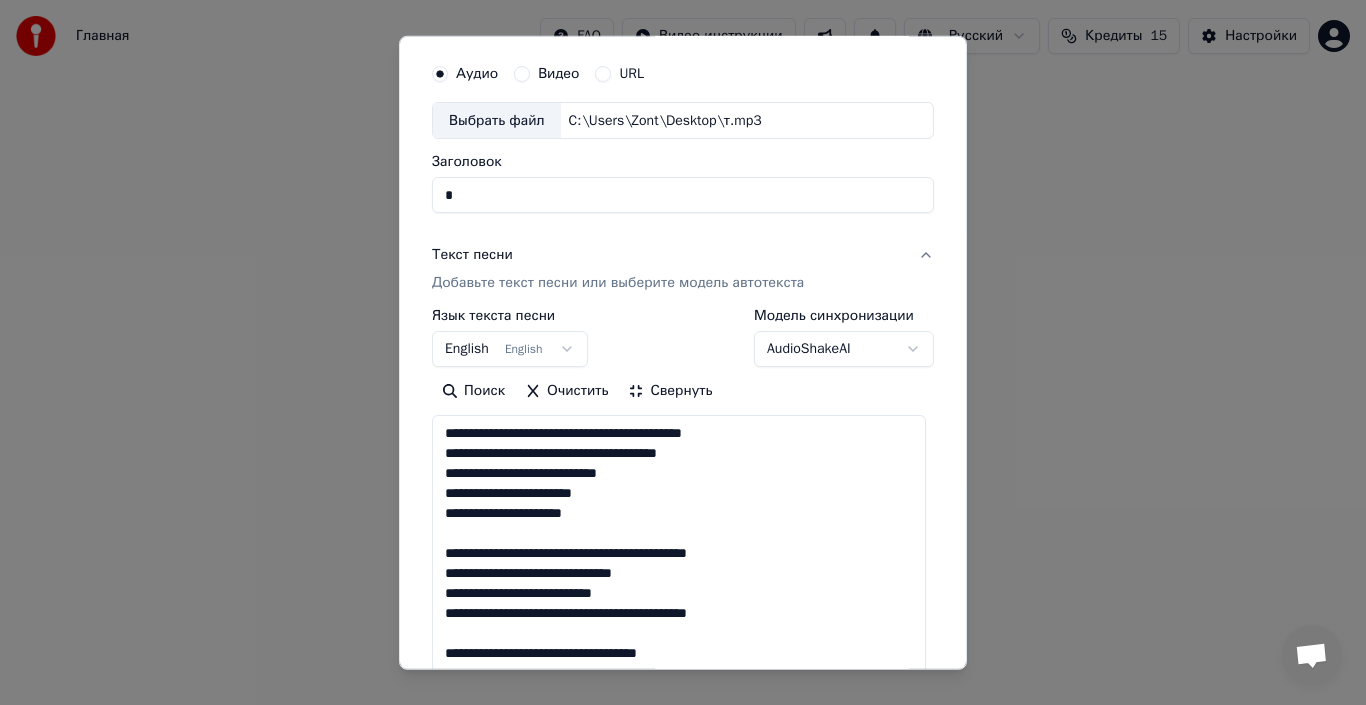 click at bounding box center [679, 1122] 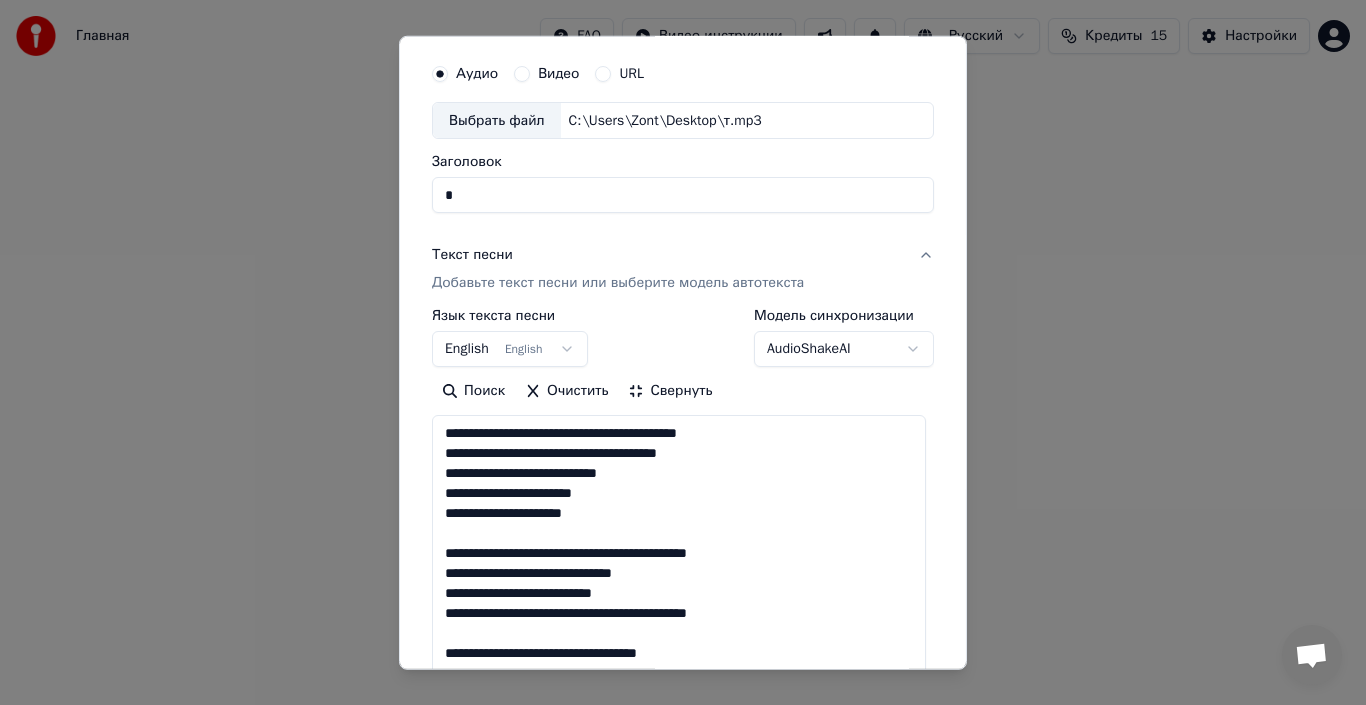 click at bounding box center [679, 1122] 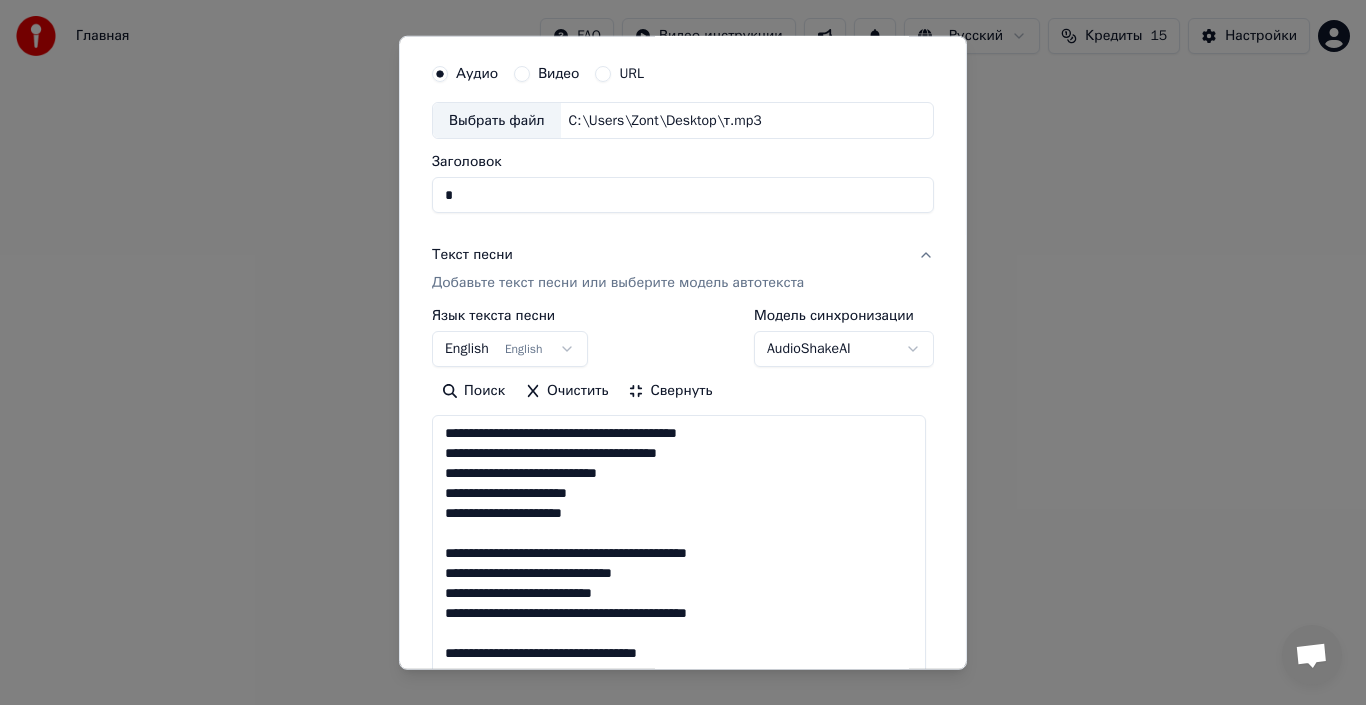 click at bounding box center [679, 1122] 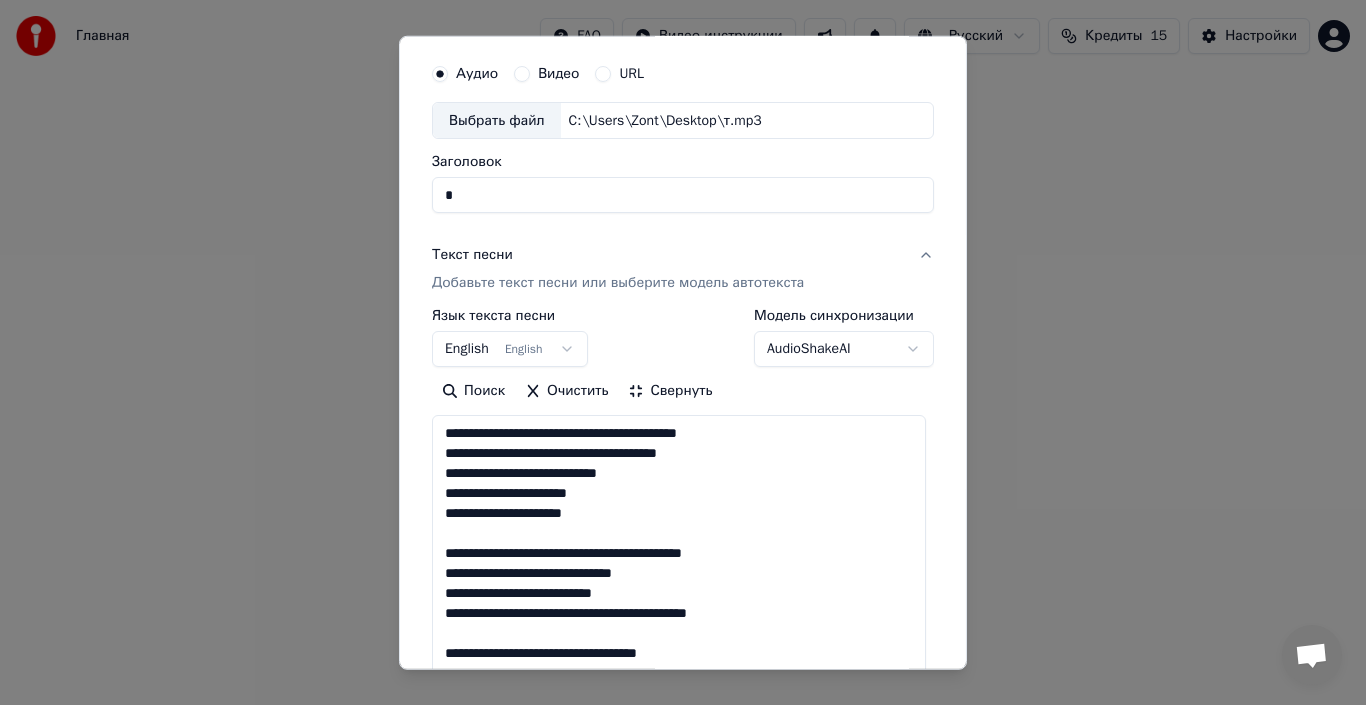 click at bounding box center (679, 1122) 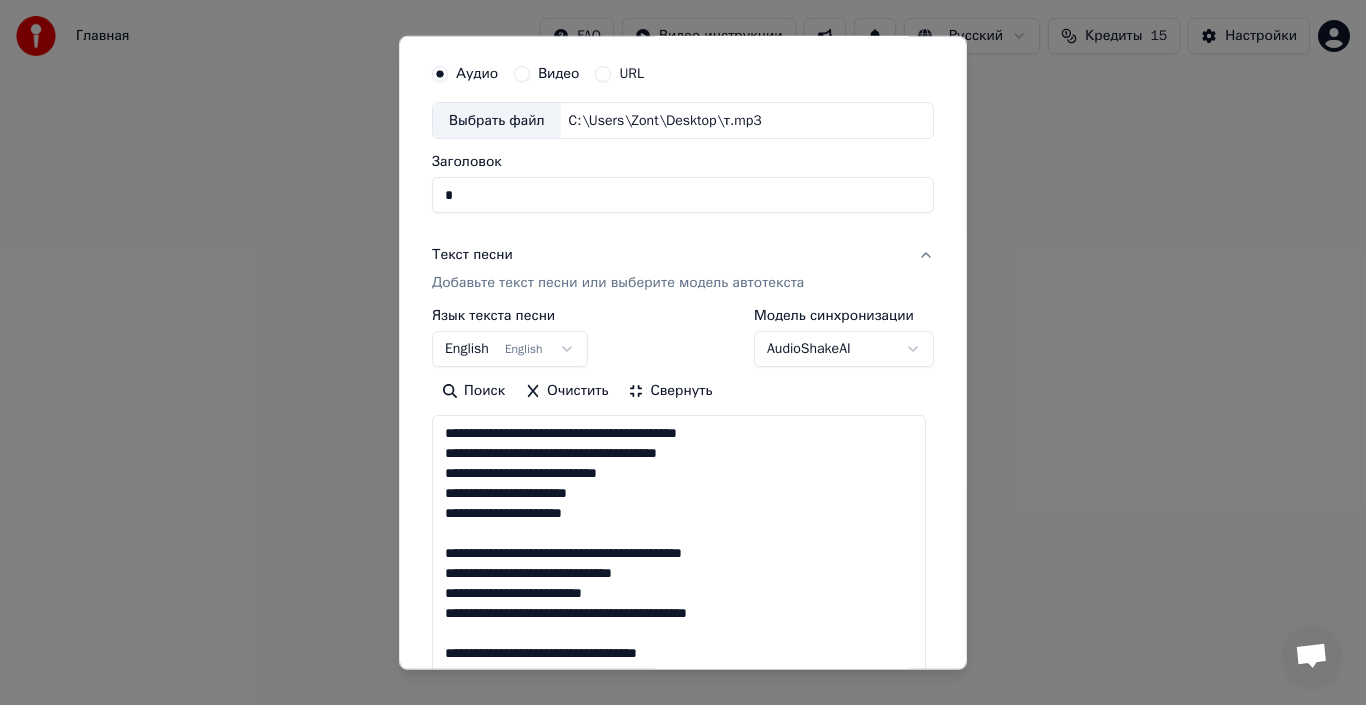 click at bounding box center (679, 1122) 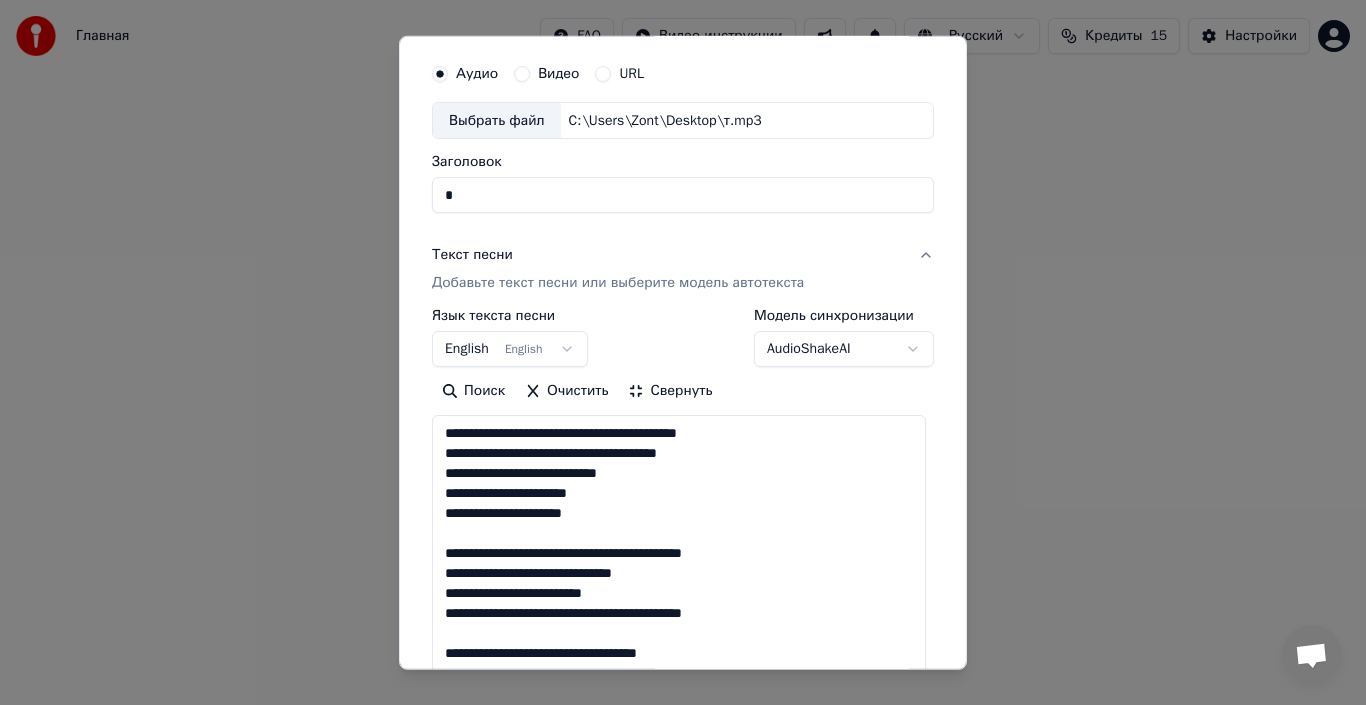 click at bounding box center [679, 1122] 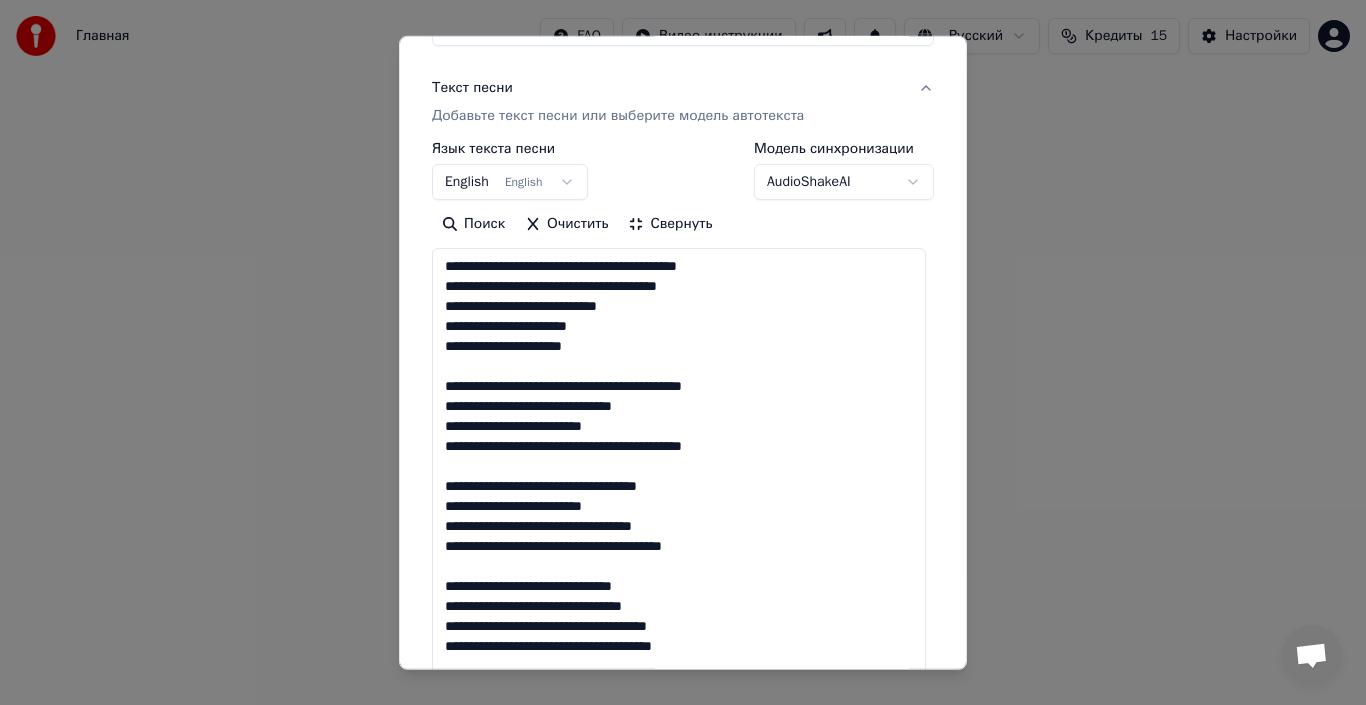 scroll, scrollTop: 257, scrollLeft: 0, axis: vertical 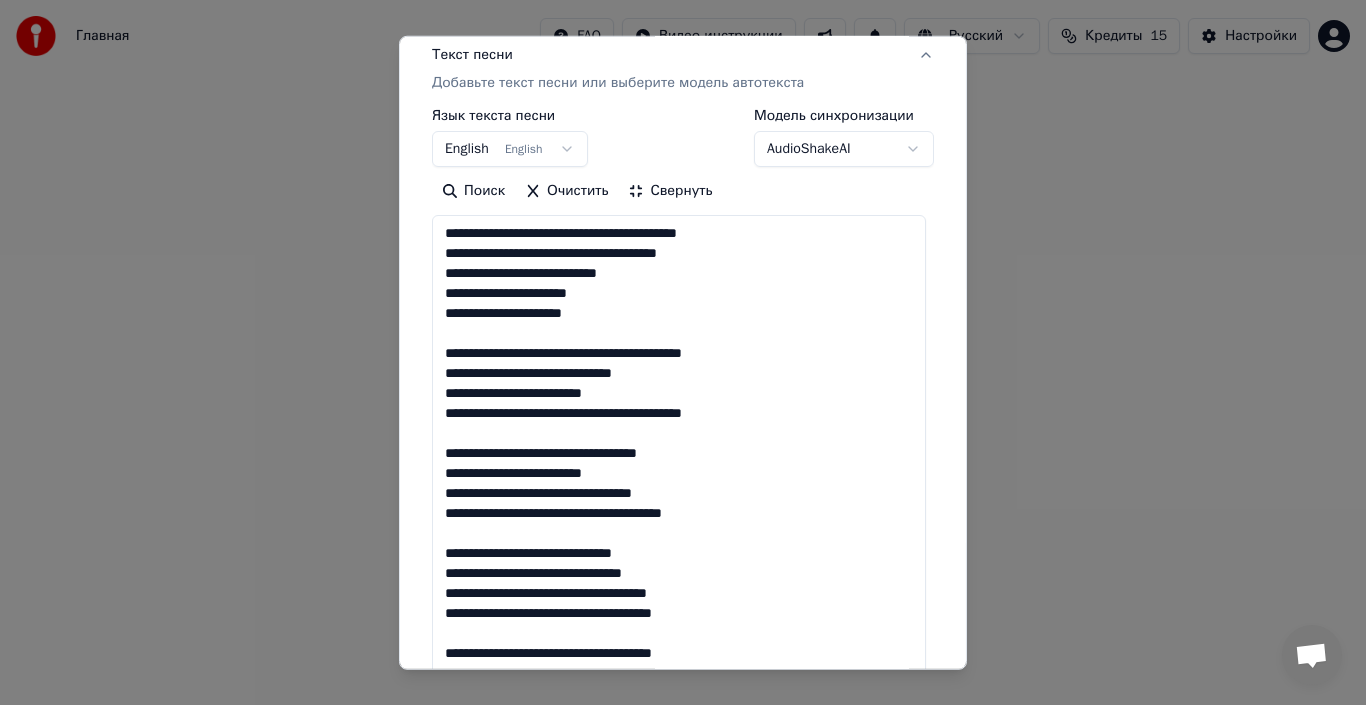 drag, startPoint x: 519, startPoint y: 489, endPoint x: 531, endPoint y: 491, distance: 12.165525 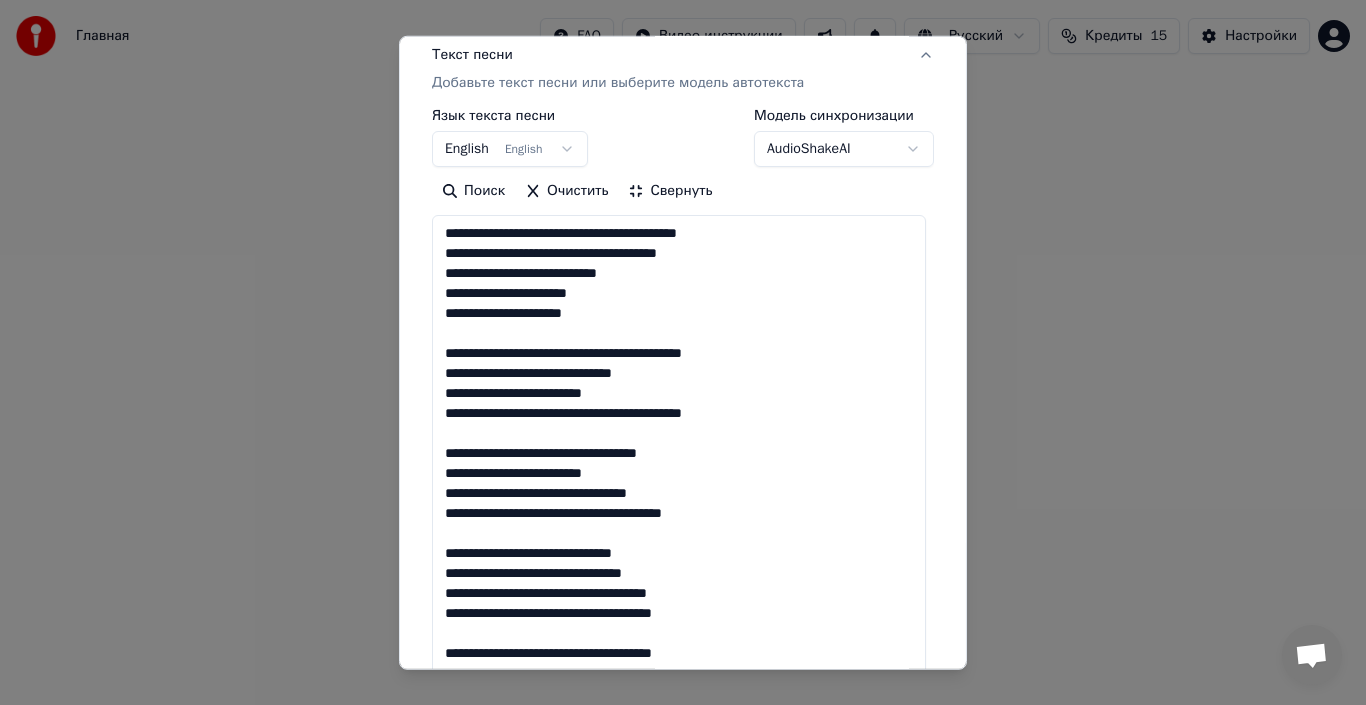 click at bounding box center (679, 922) 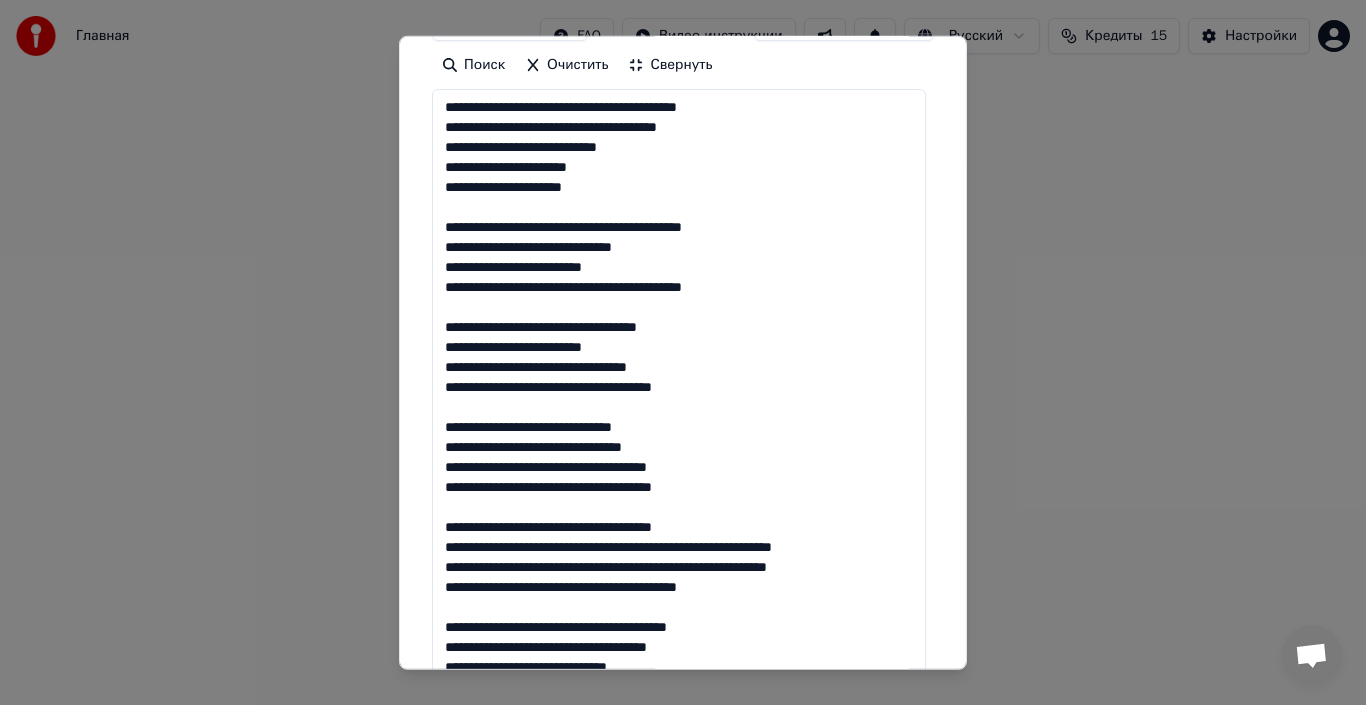 scroll, scrollTop: 457, scrollLeft: 0, axis: vertical 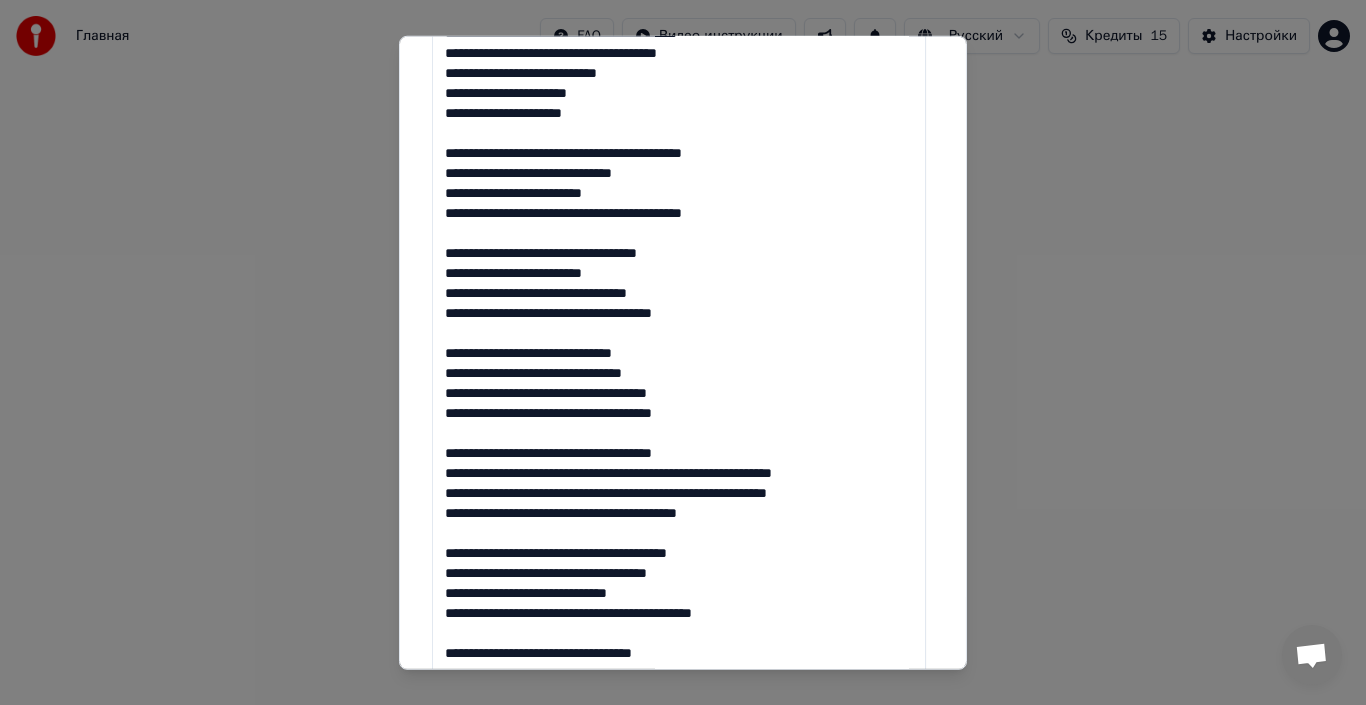 drag, startPoint x: 662, startPoint y: 393, endPoint x: 691, endPoint y: 409, distance: 33.12099 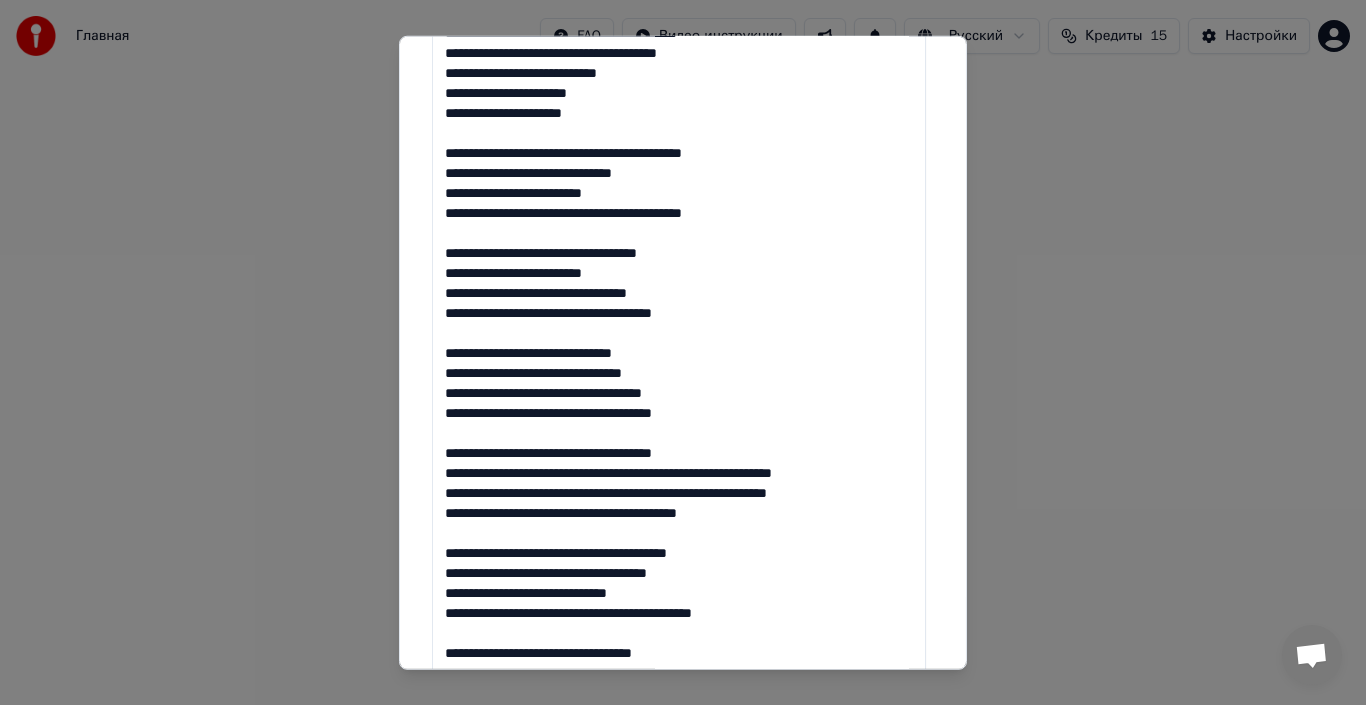 click at bounding box center (679, 722) 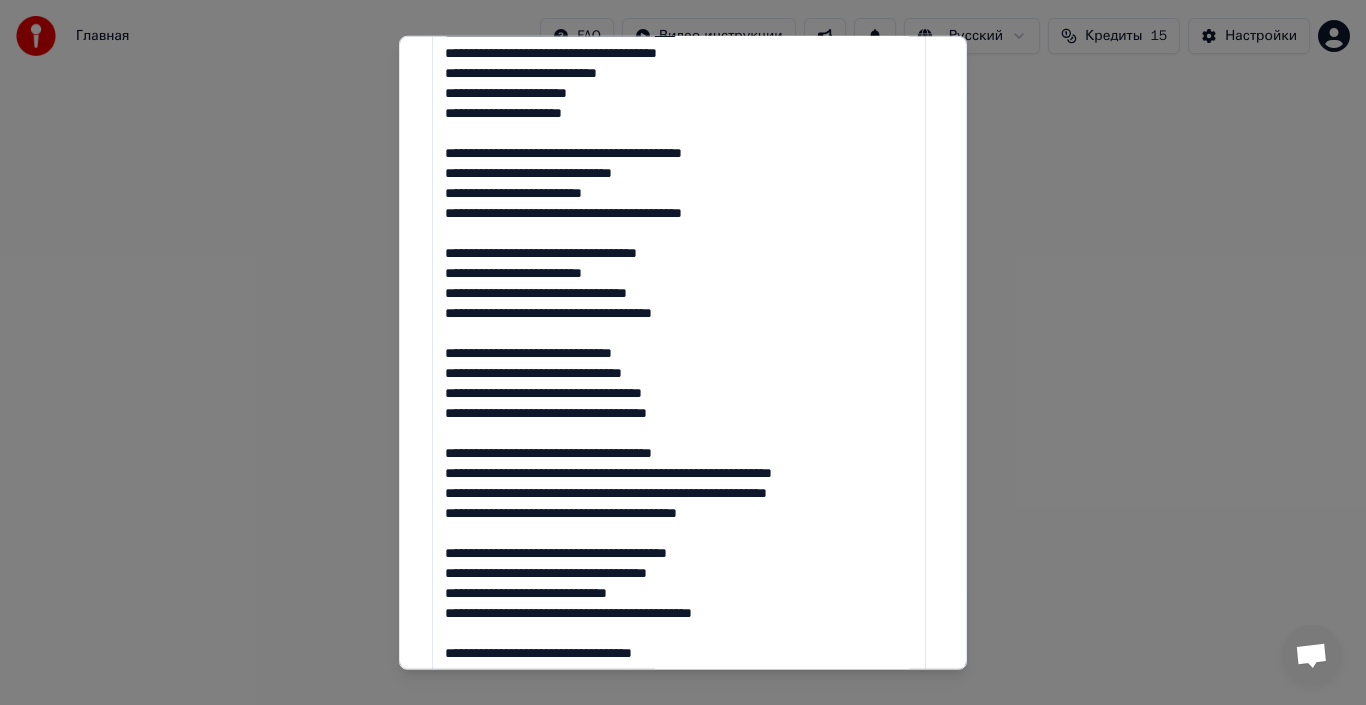click at bounding box center [679, 722] 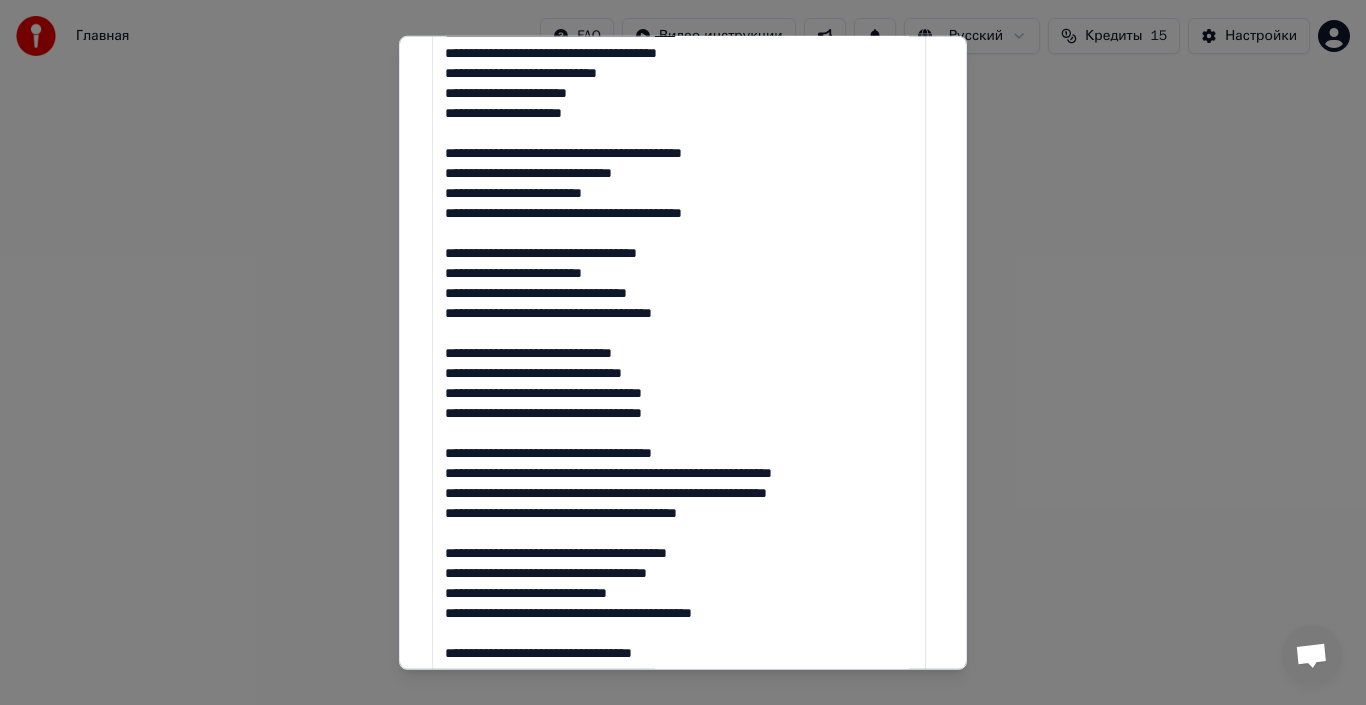 click at bounding box center [679, 722] 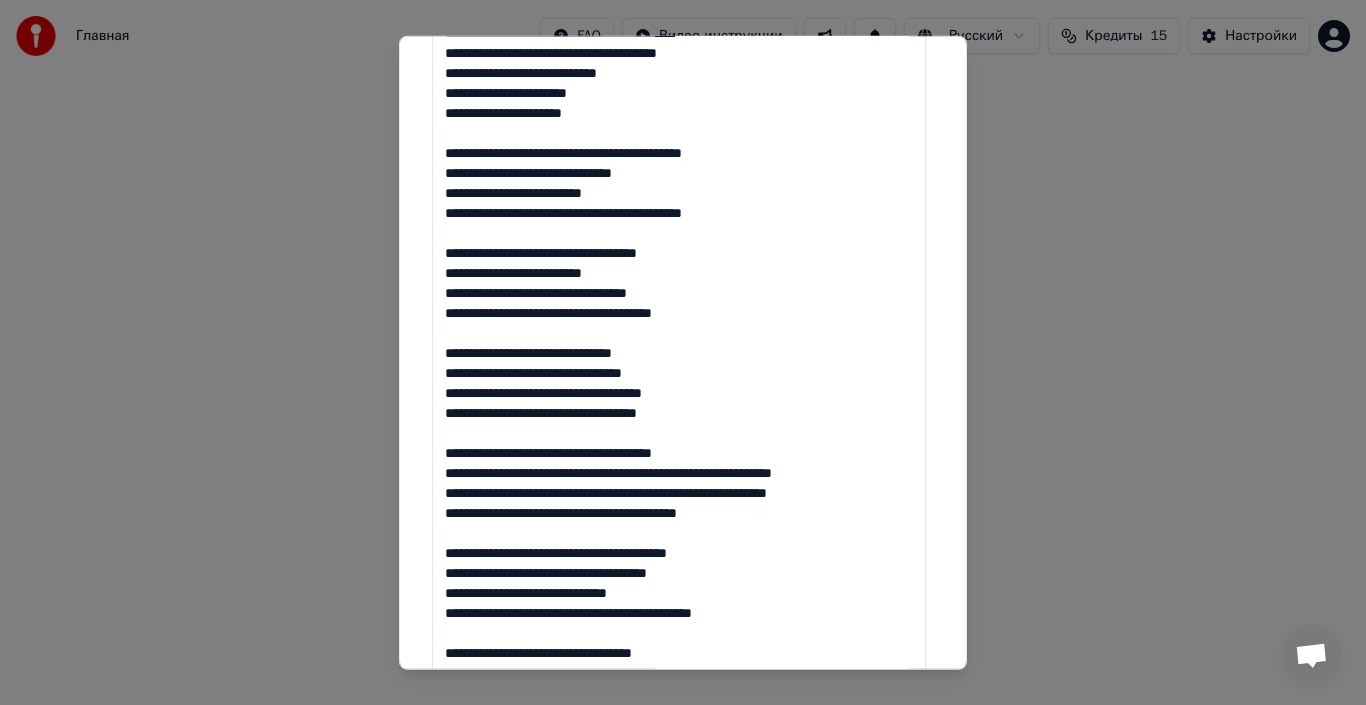 click at bounding box center [679, 722] 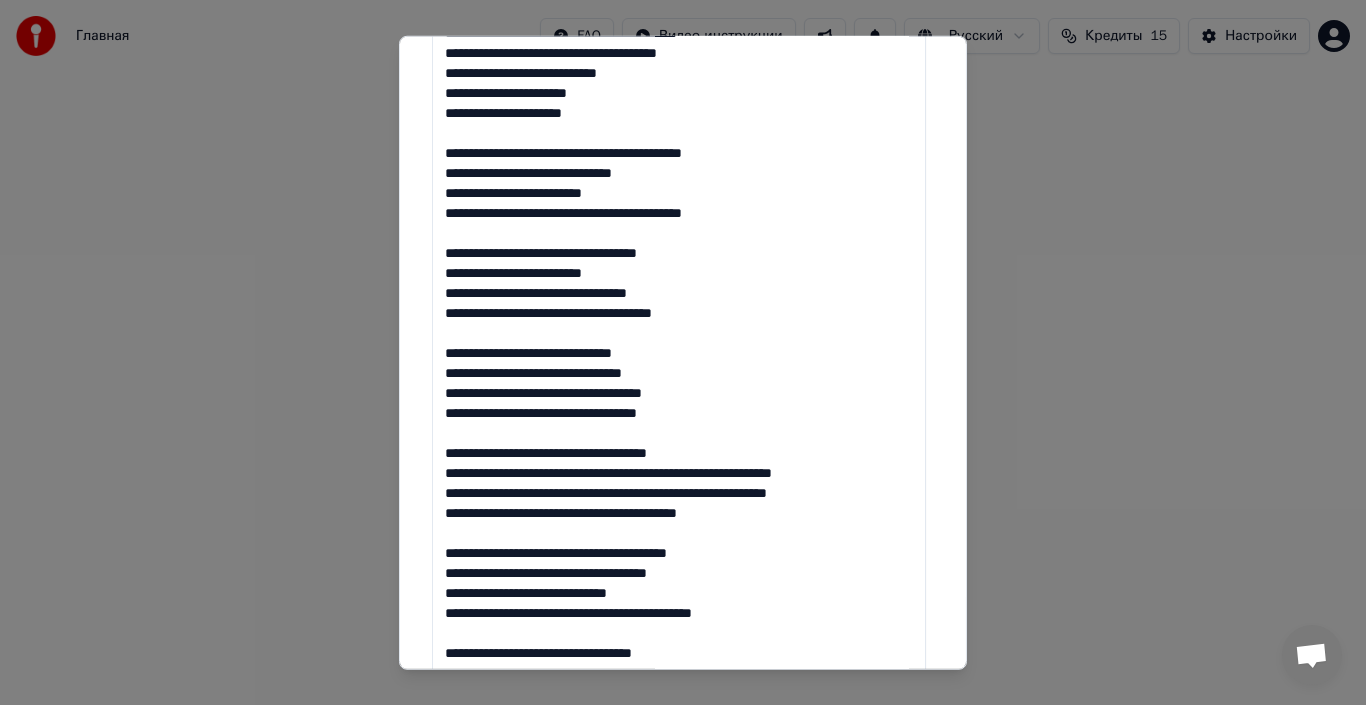 click at bounding box center [679, 722] 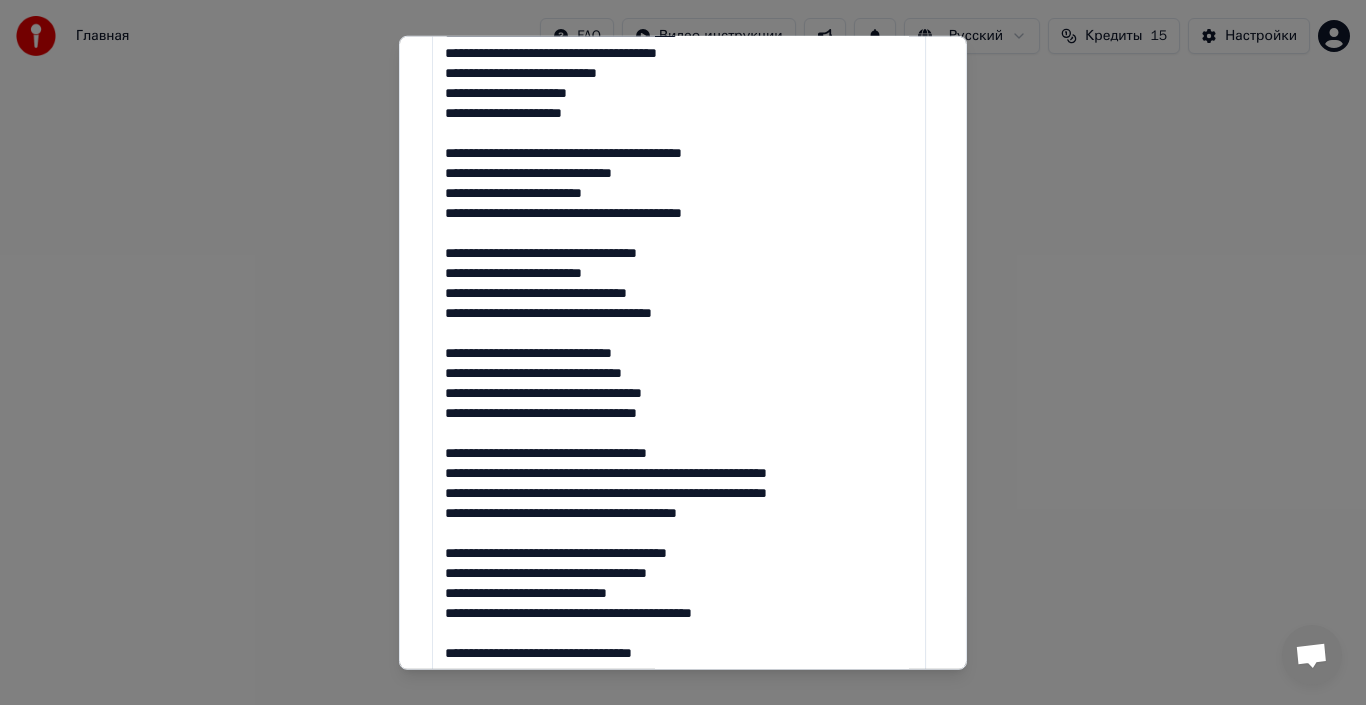 click at bounding box center (679, 722) 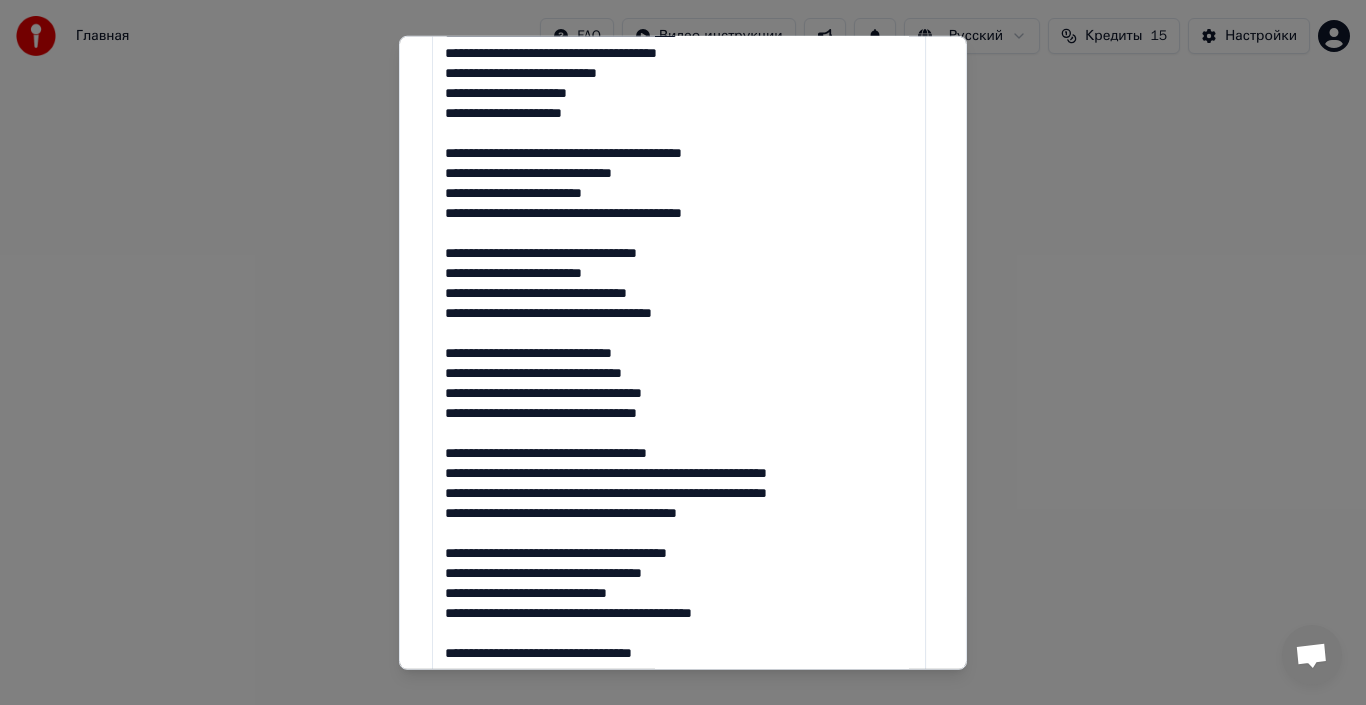 click at bounding box center [679, 722] 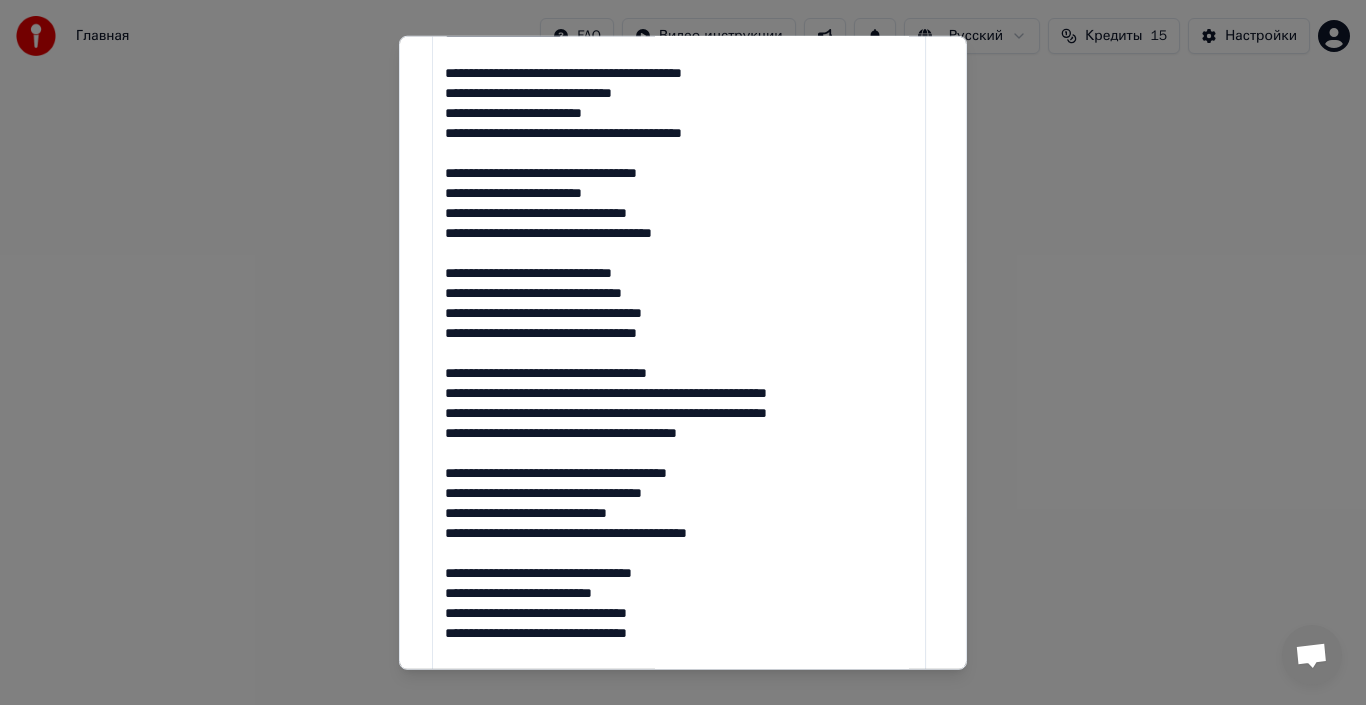 scroll, scrollTop: 657, scrollLeft: 0, axis: vertical 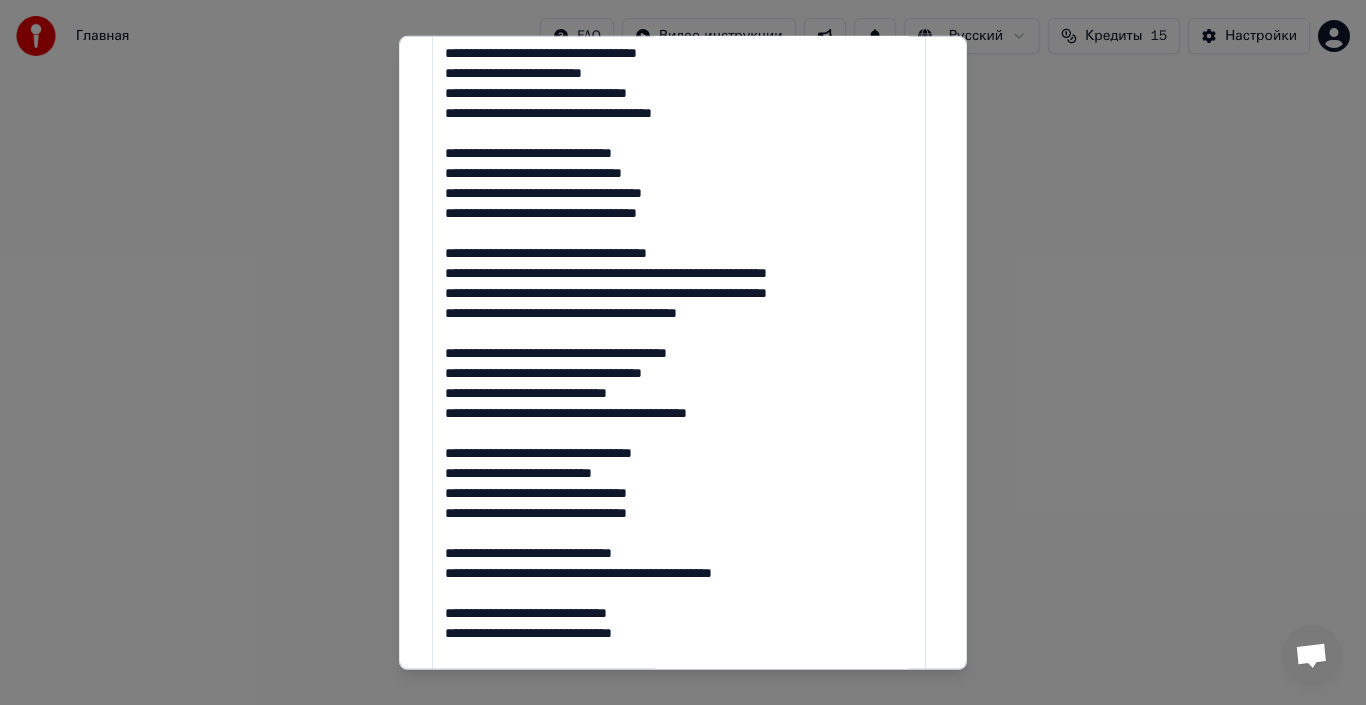 click at bounding box center (679, 522) 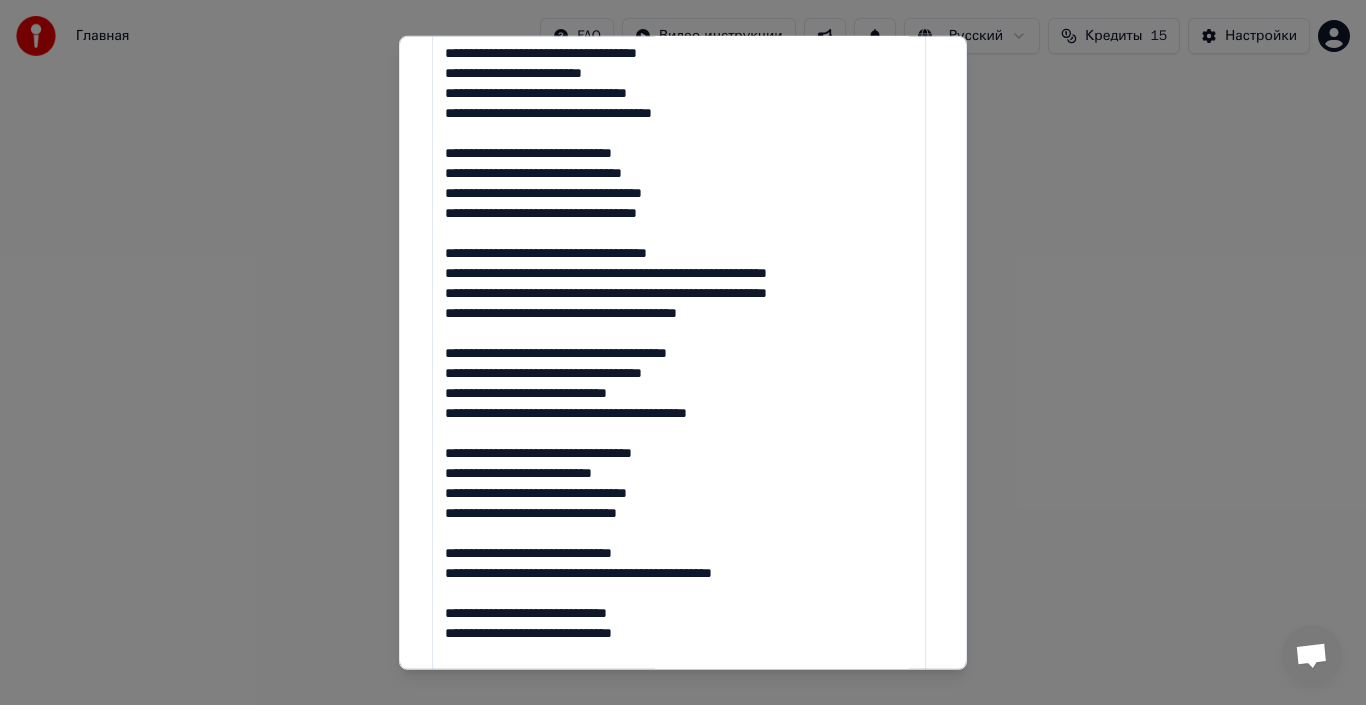 scroll, scrollTop: 757, scrollLeft: 0, axis: vertical 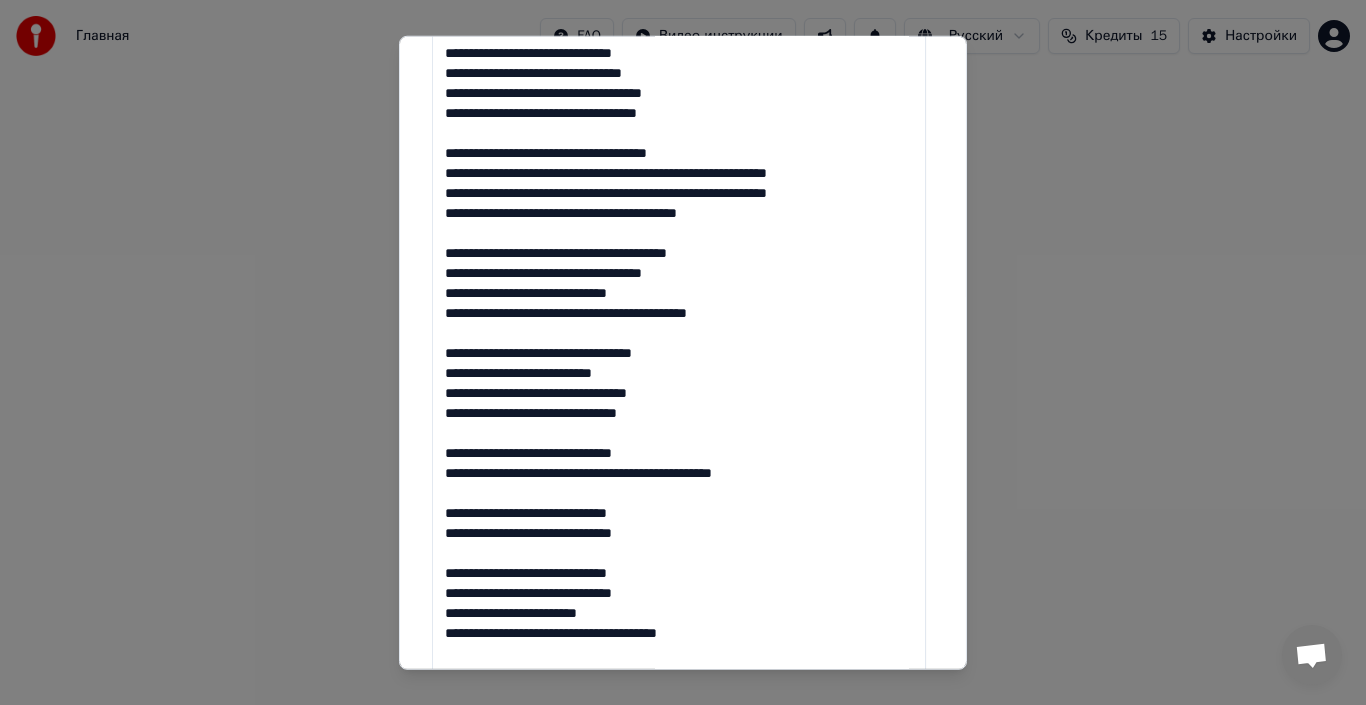 click at bounding box center [679, 422] 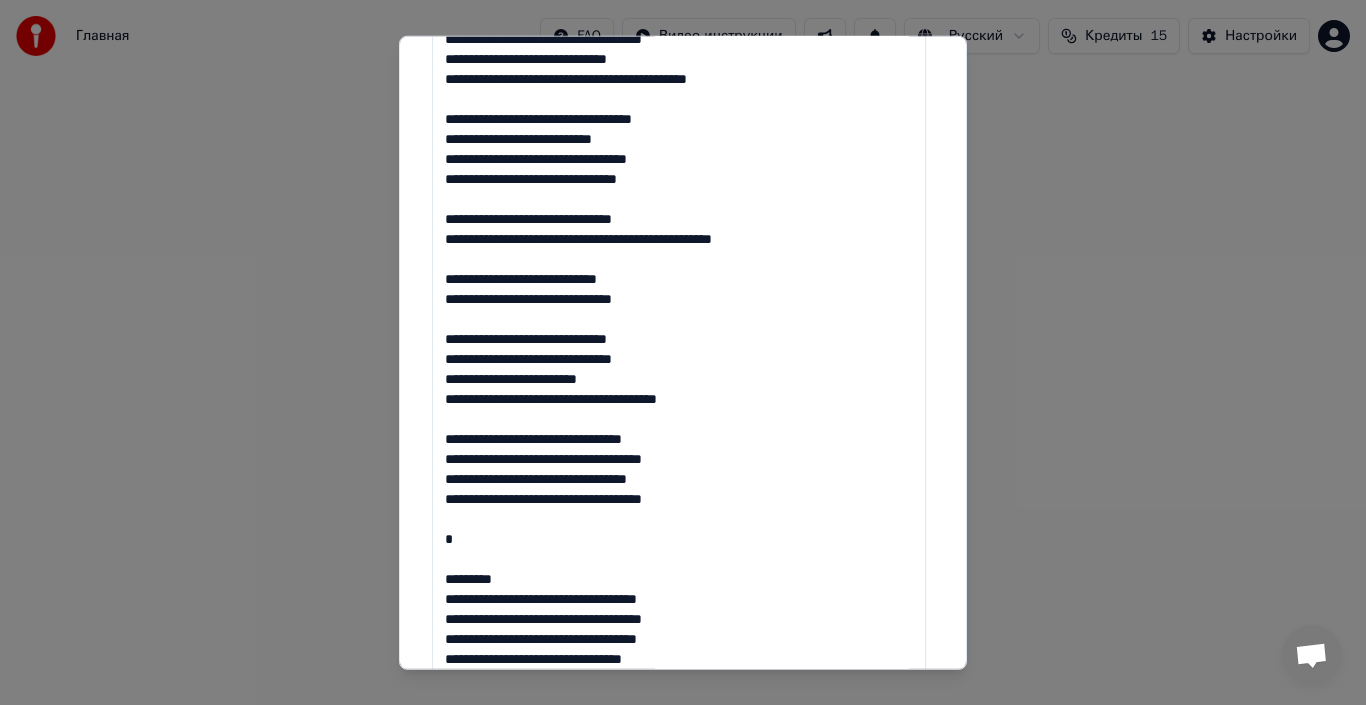 scroll, scrollTop: 1157, scrollLeft: 0, axis: vertical 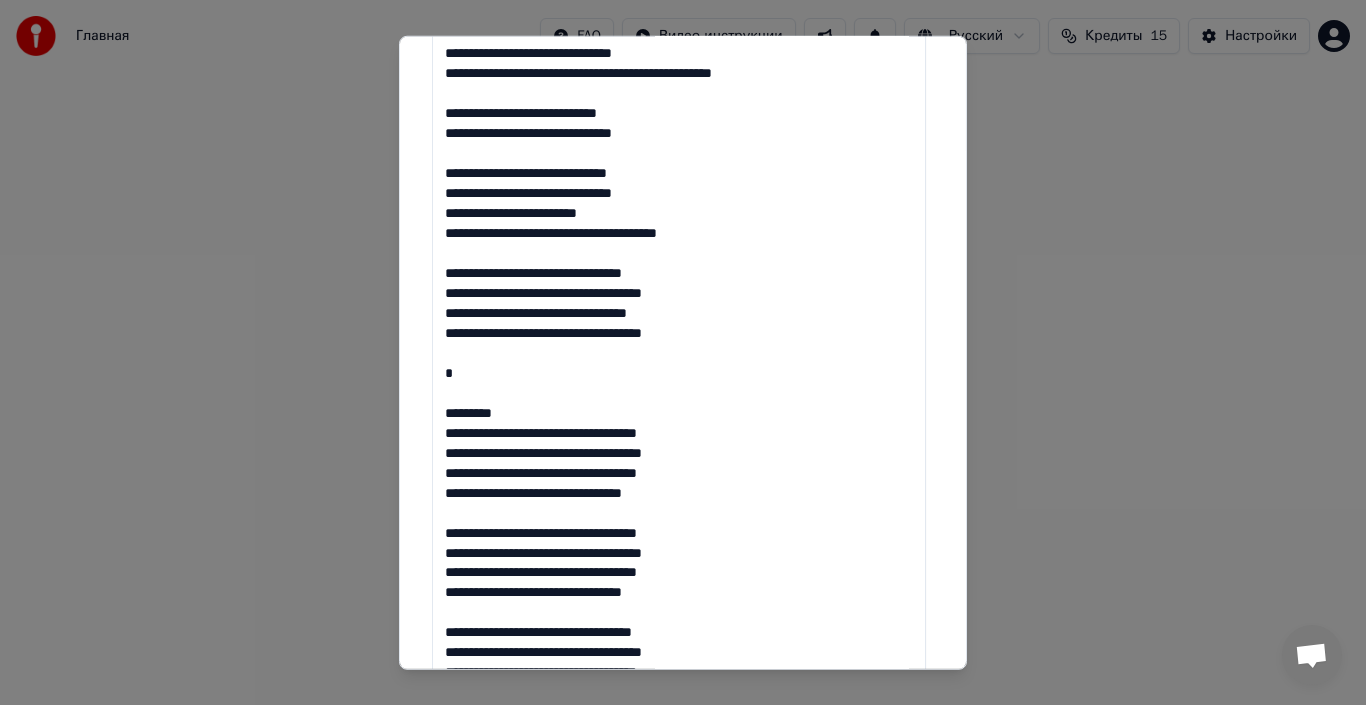 click at bounding box center [679, 22] 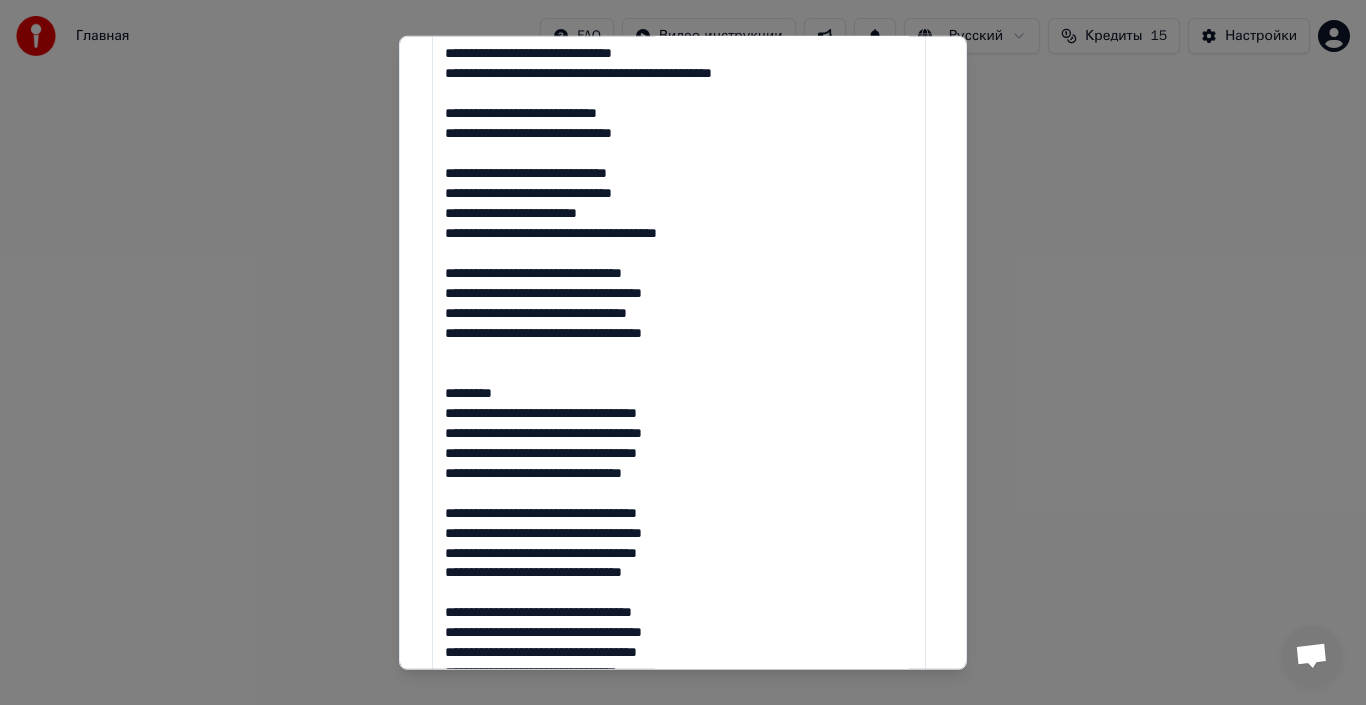 scroll, scrollTop: 0, scrollLeft: 0, axis: both 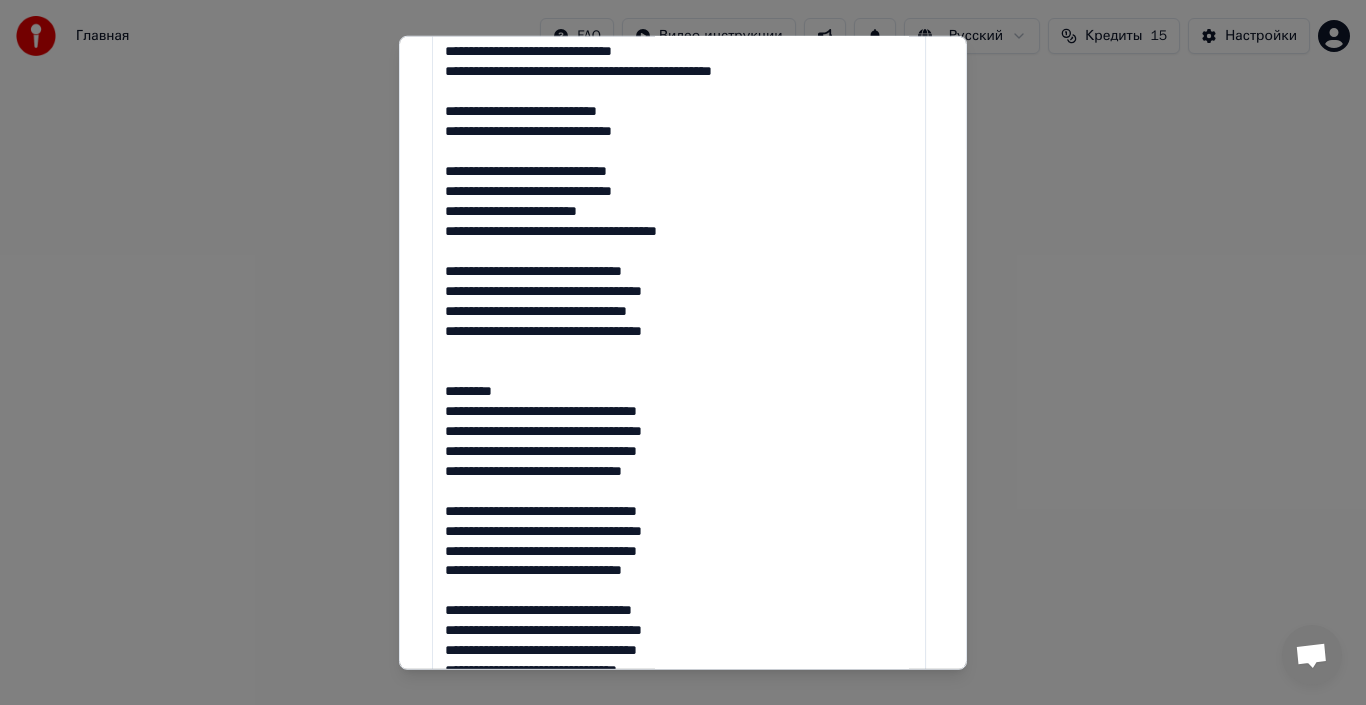 click at bounding box center [679, 20] 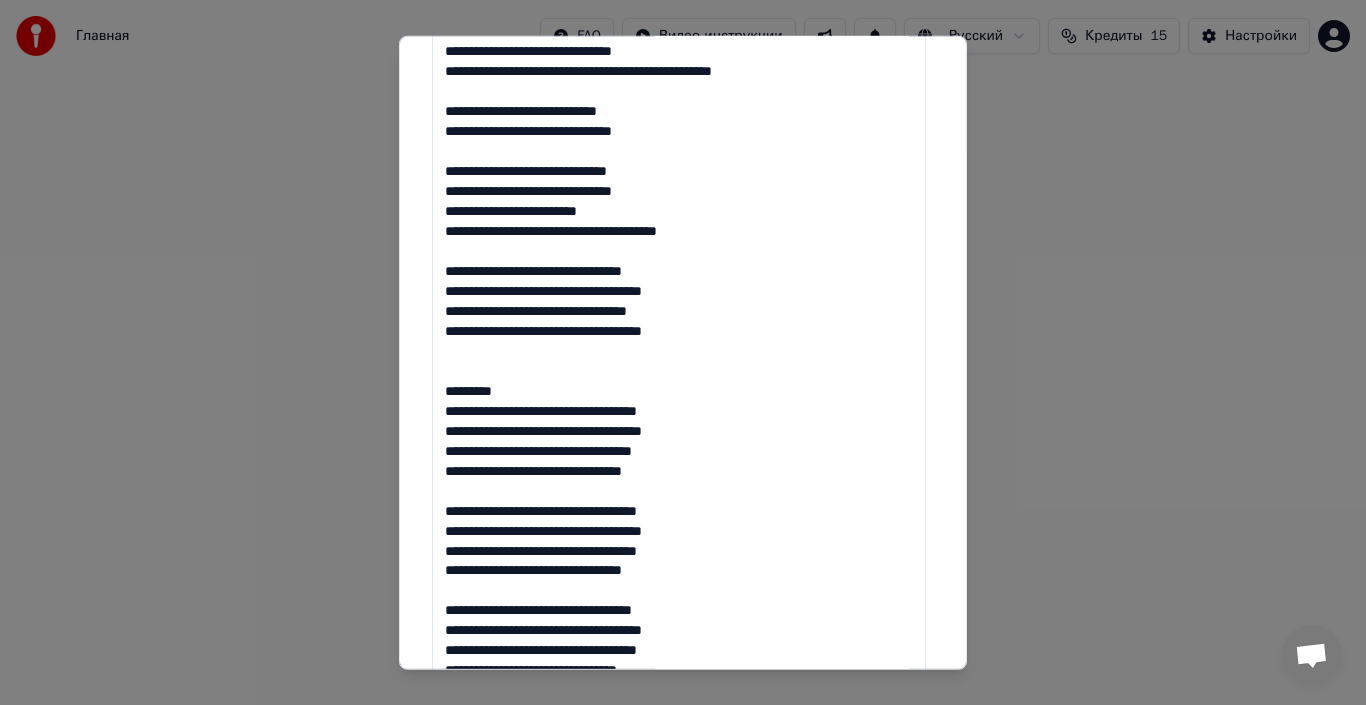 click at bounding box center (679, 20) 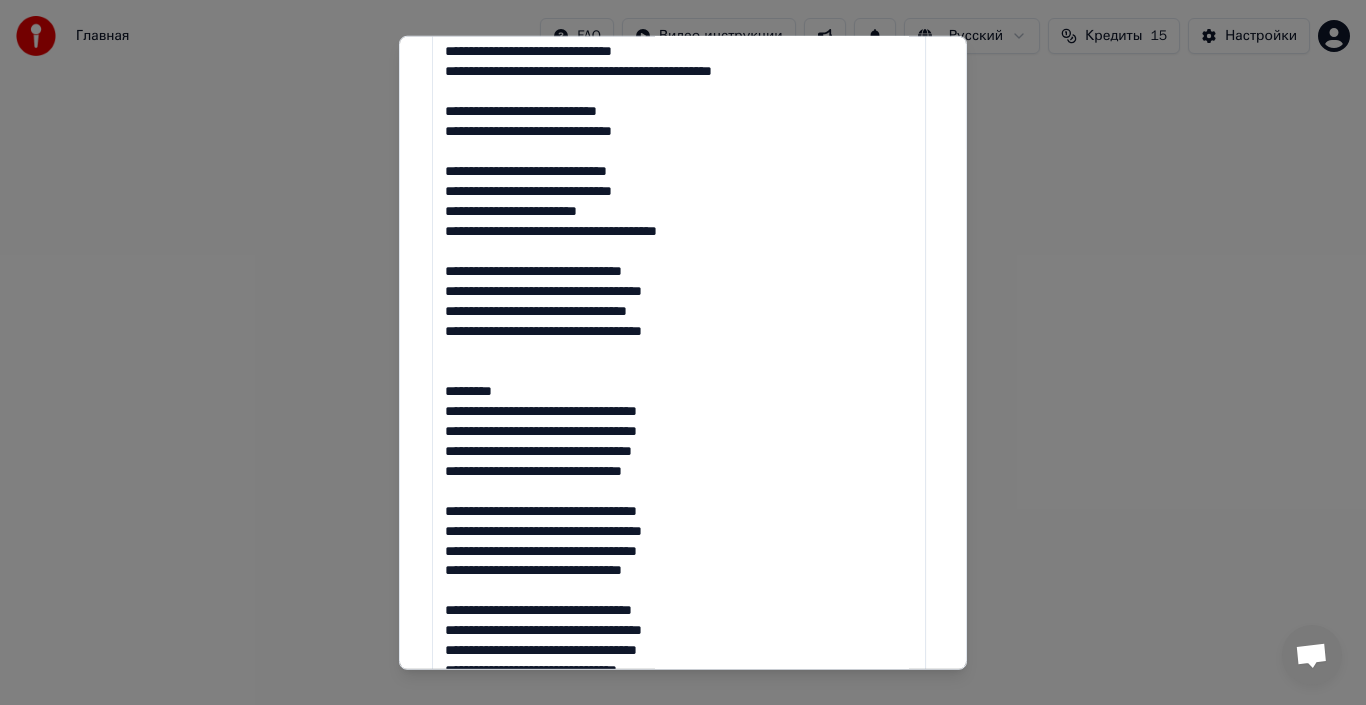 click at bounding box center [679, 20] 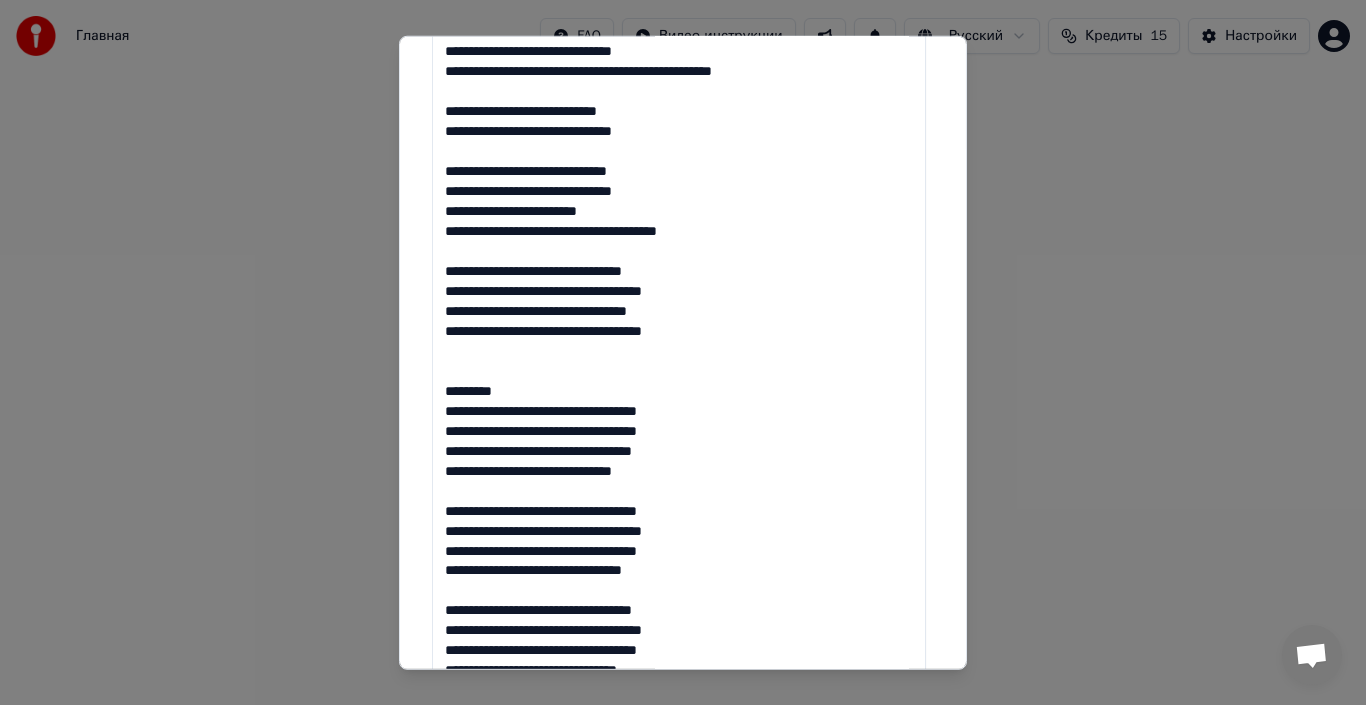 click at bounding box center (679, 20) 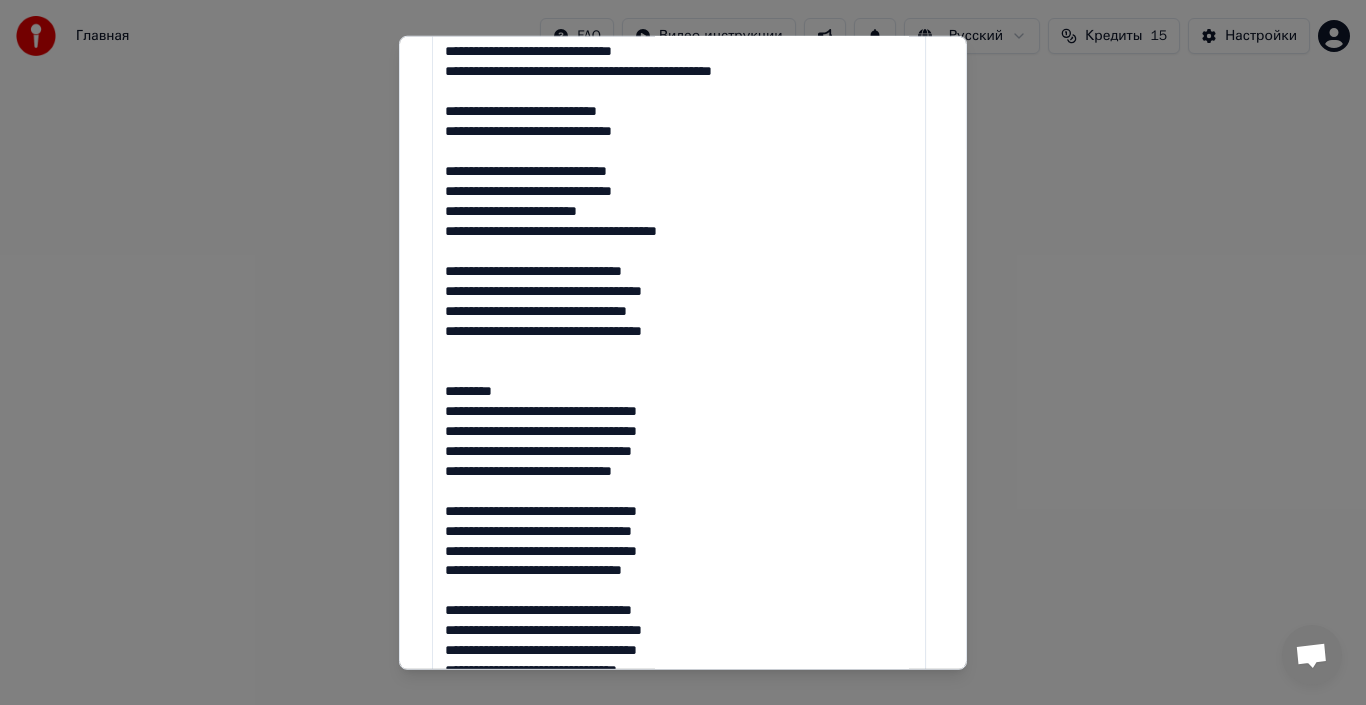 click at bounding box center [679, 20] 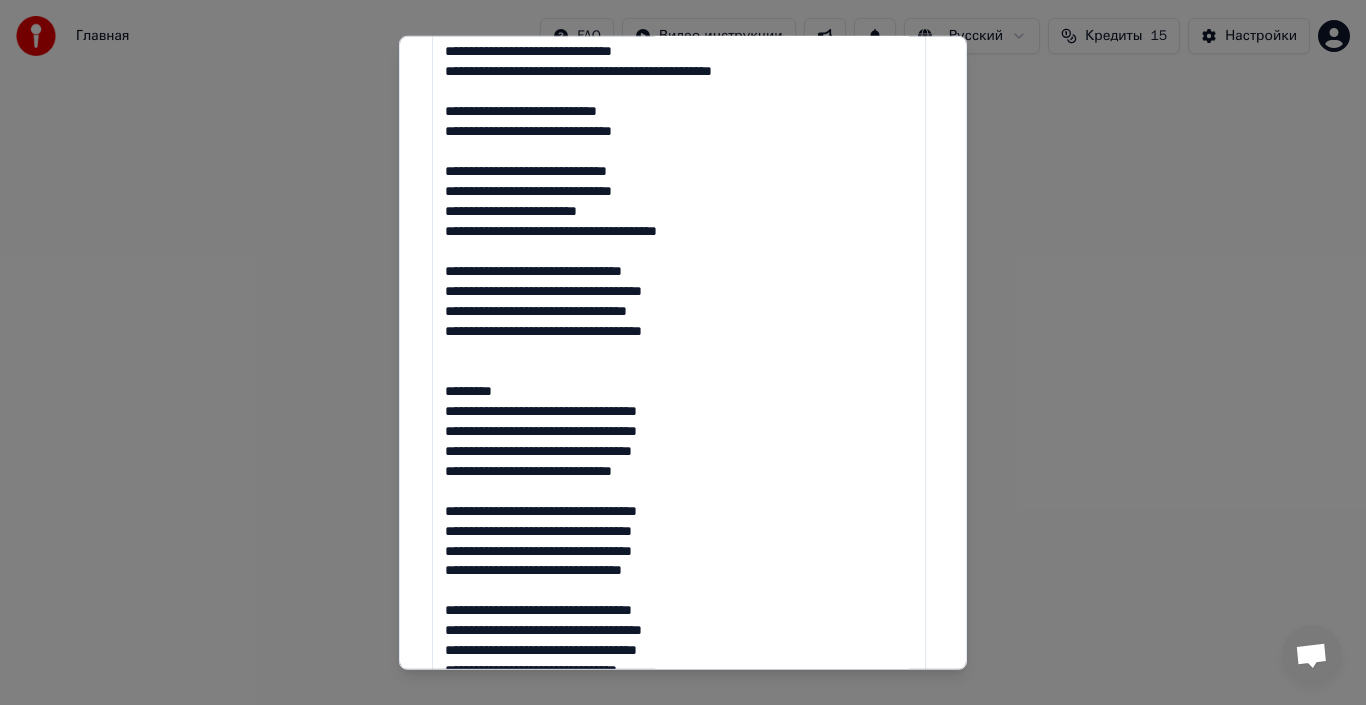 click at bounding box center (679, 20) 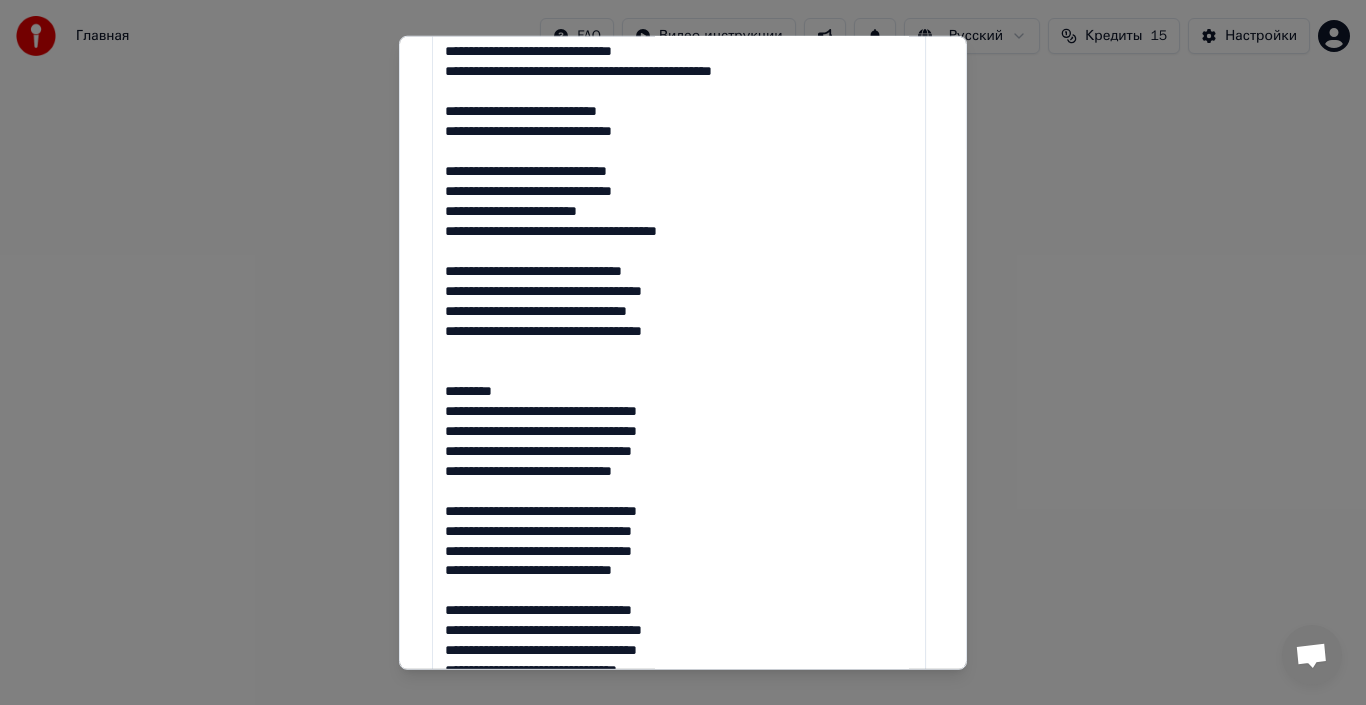 click at bounding box center [679, 20] 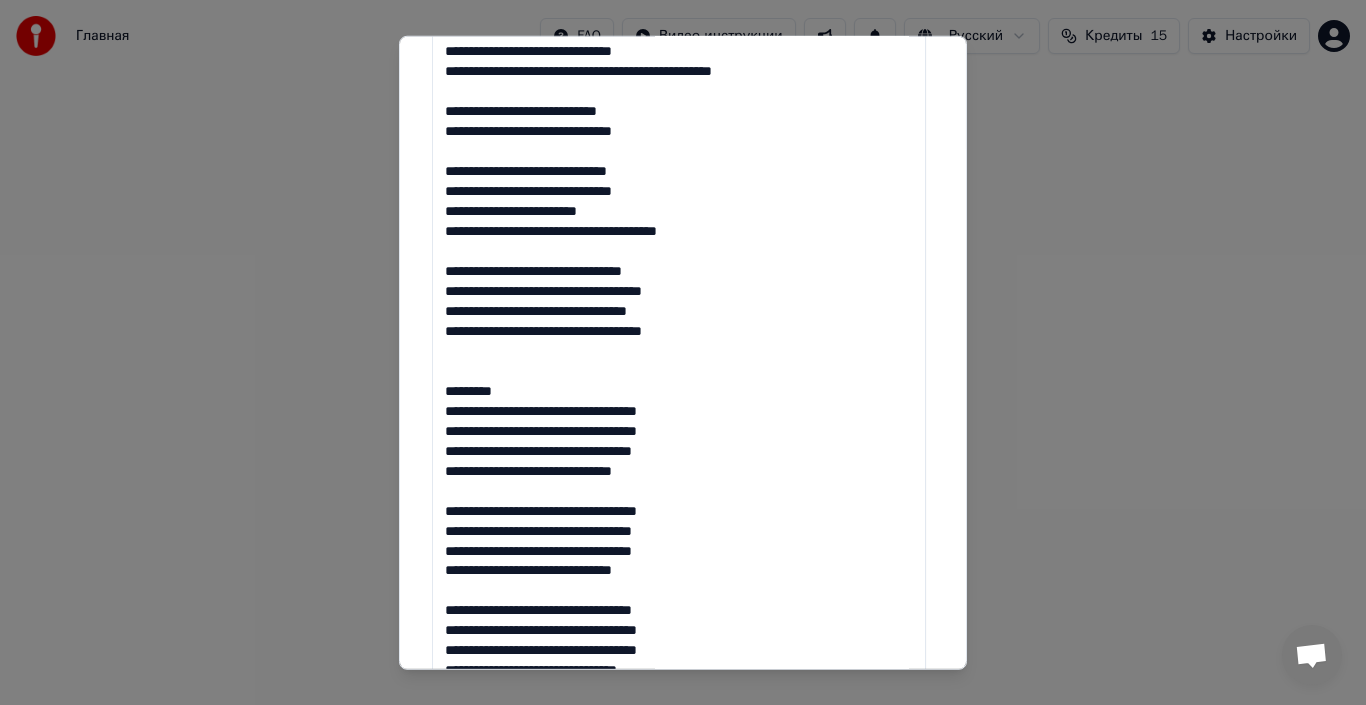 drag, startPoint x: 630, startPoint y: 647, endPoint x: 674, endPoint y: 704, distance: 72.00694 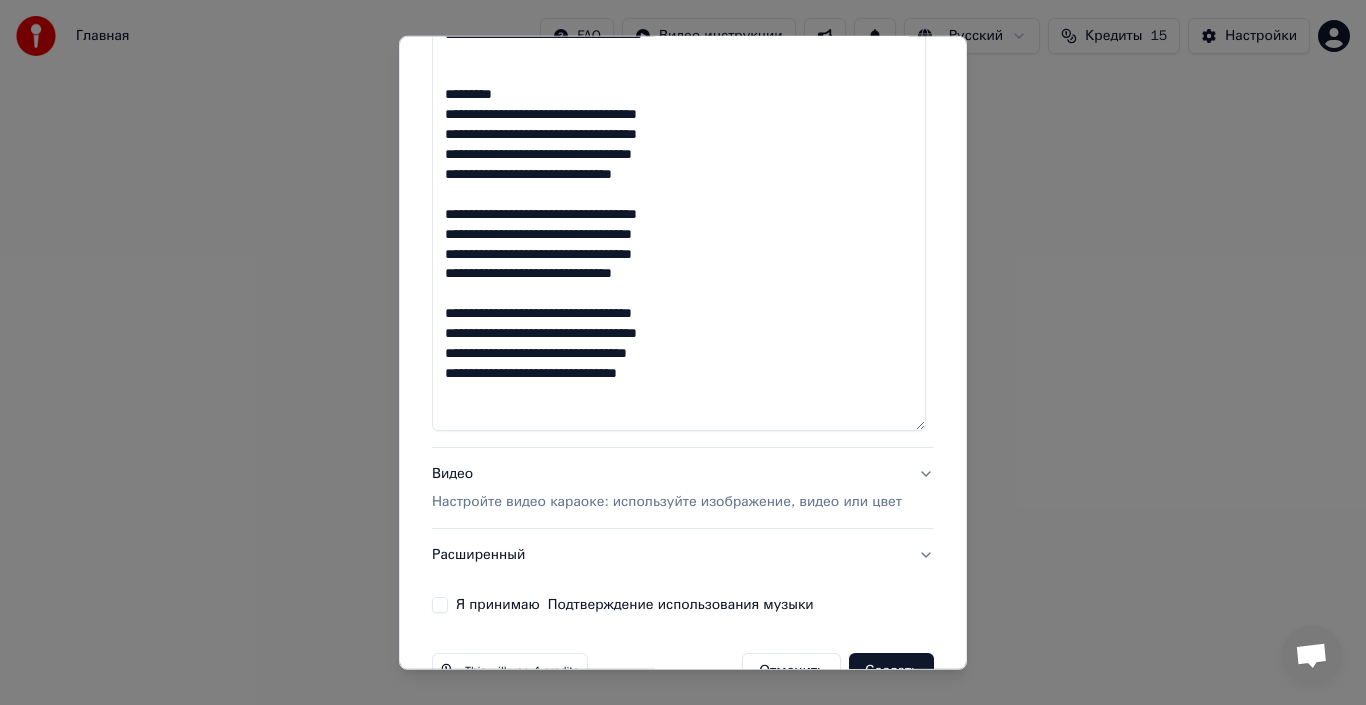 scroll, scrollTop: 1459, scrollLeft: 0, axis: vertical 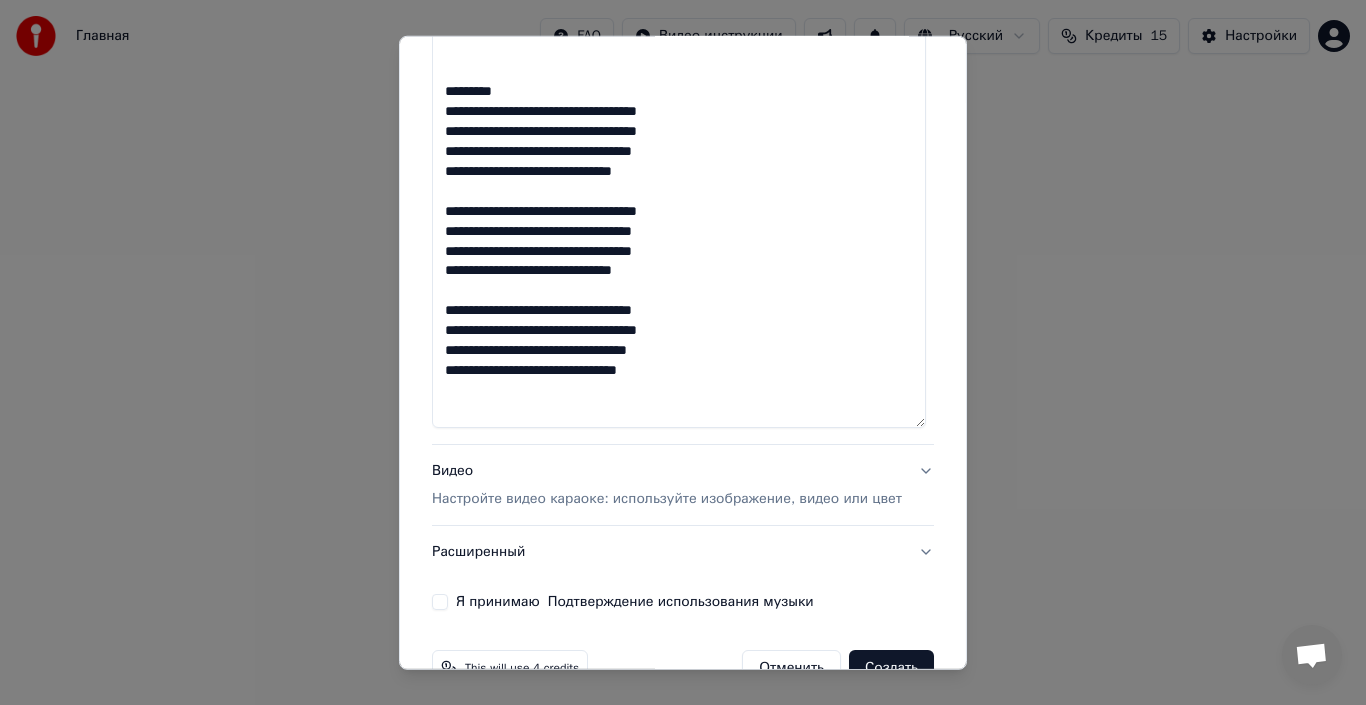 click at bounding box center (679, -280) 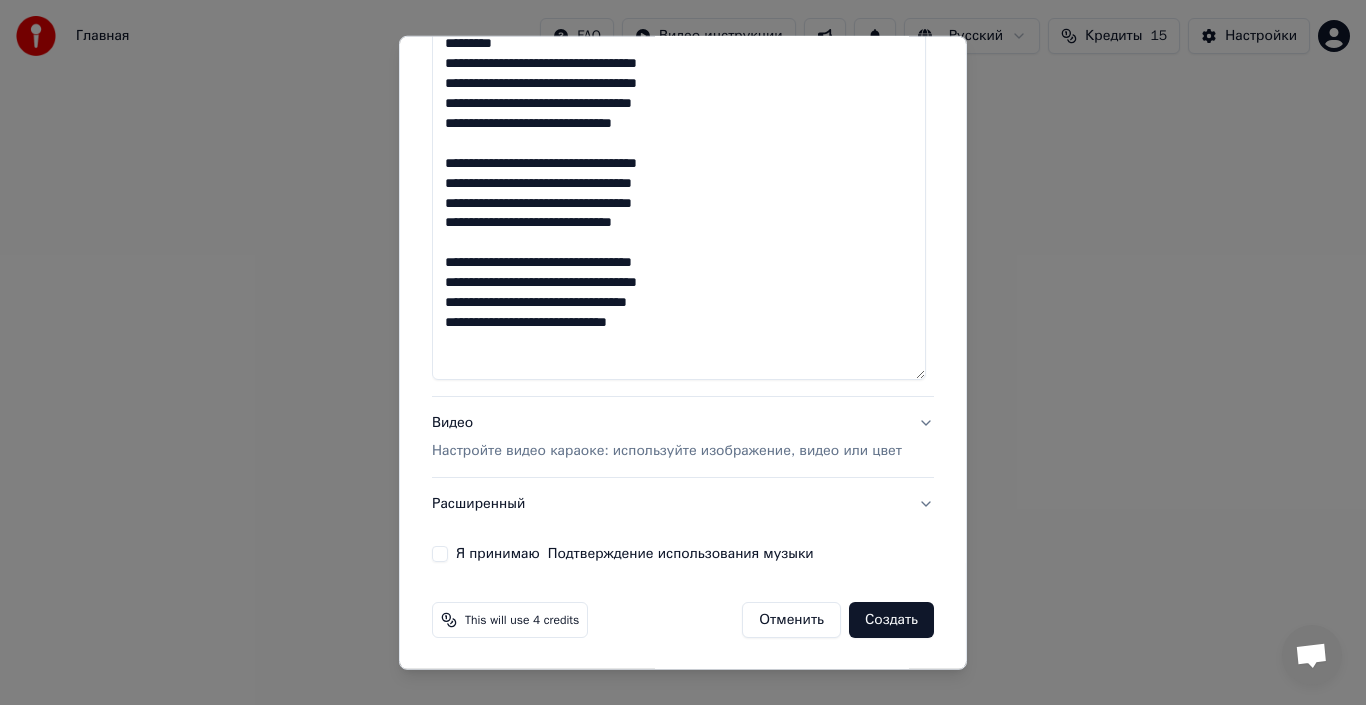scroll, scrollTop: 1508, scrollLeft: 0, axis: vertical 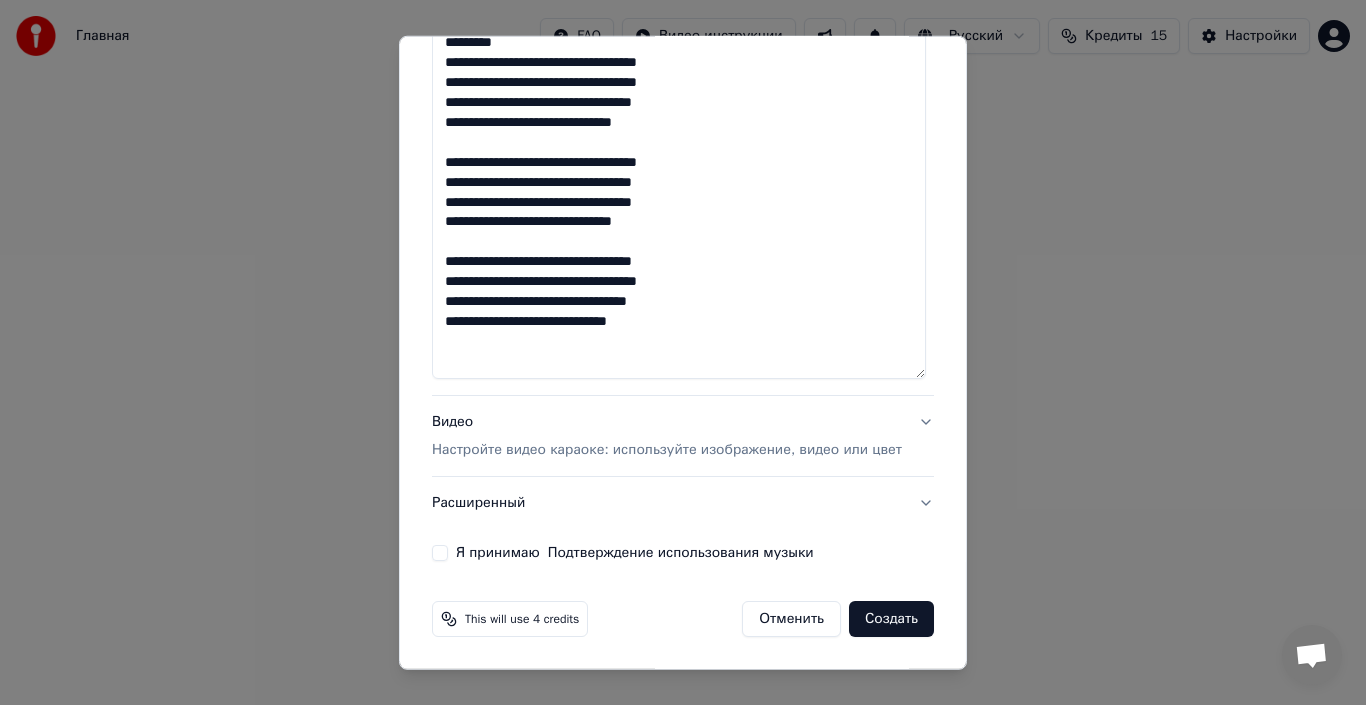 type on "**********" 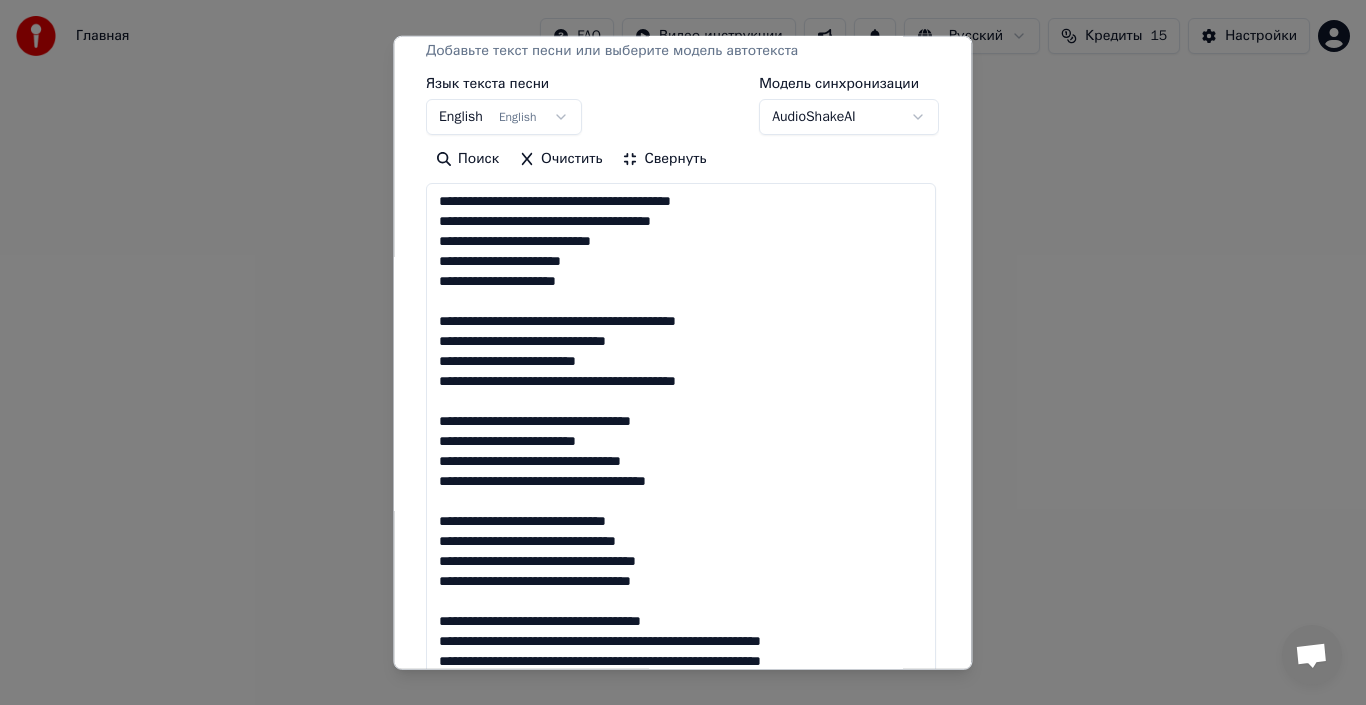 scroll, scrollTop: 103, scrollLeft: 0, axis: vertical 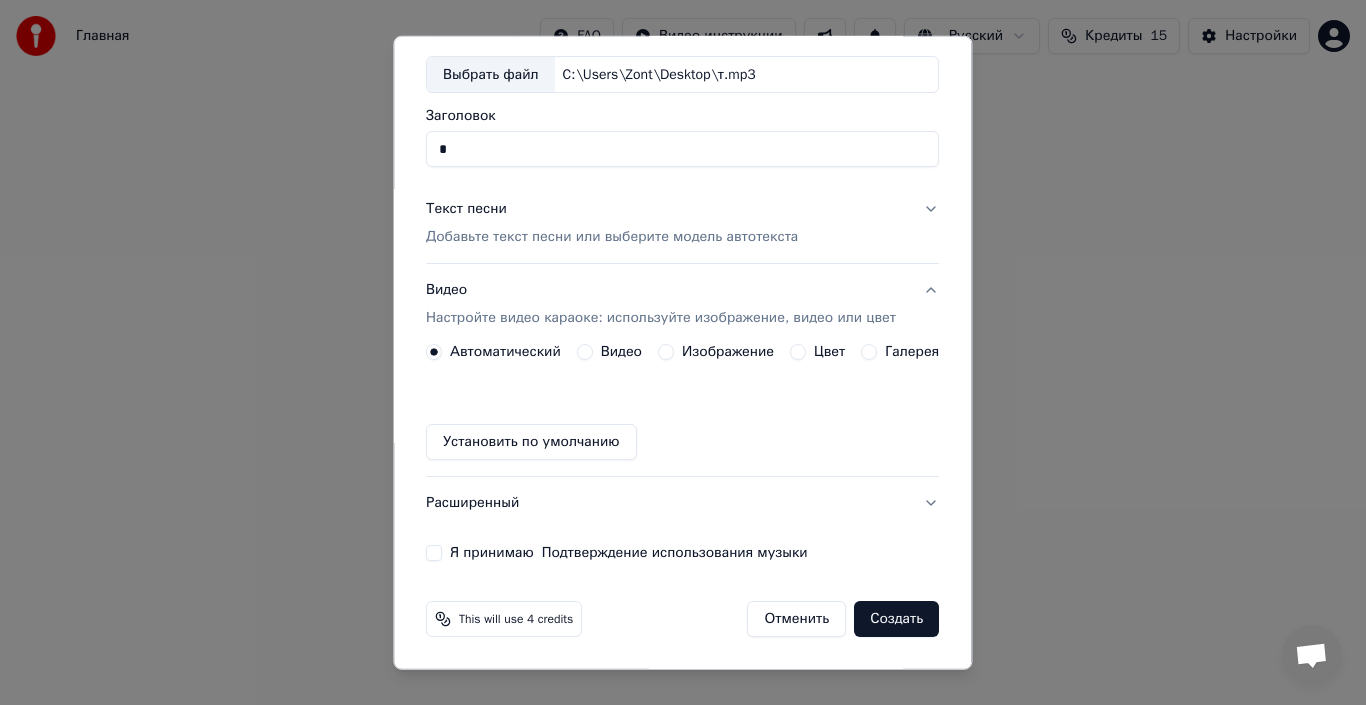 click on "Установить по умолчанию" at bounding box center [531, 442] 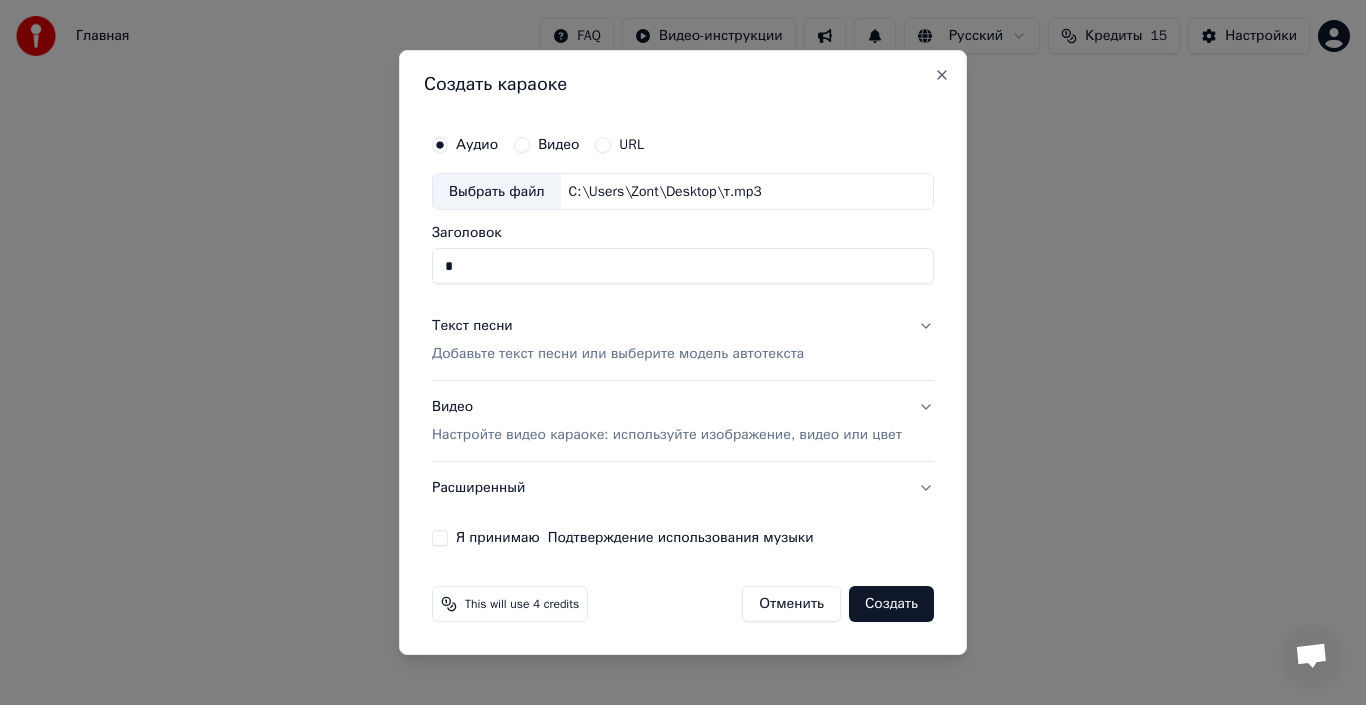 click on "Добавьте текст песни или выберите модель автотекста" at bounding box center (618, 355) 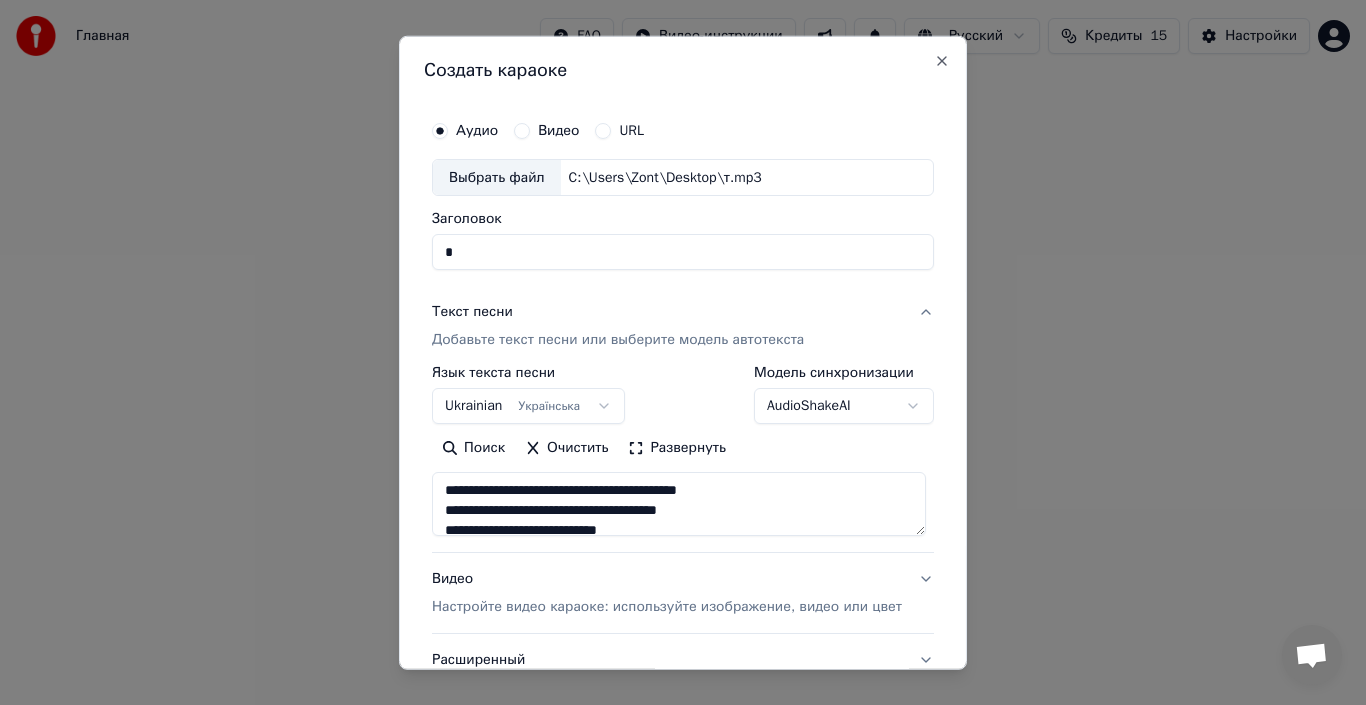 click on "Добавьте текст песни или выберите модель автотекста" at bounding box center (618, 340) 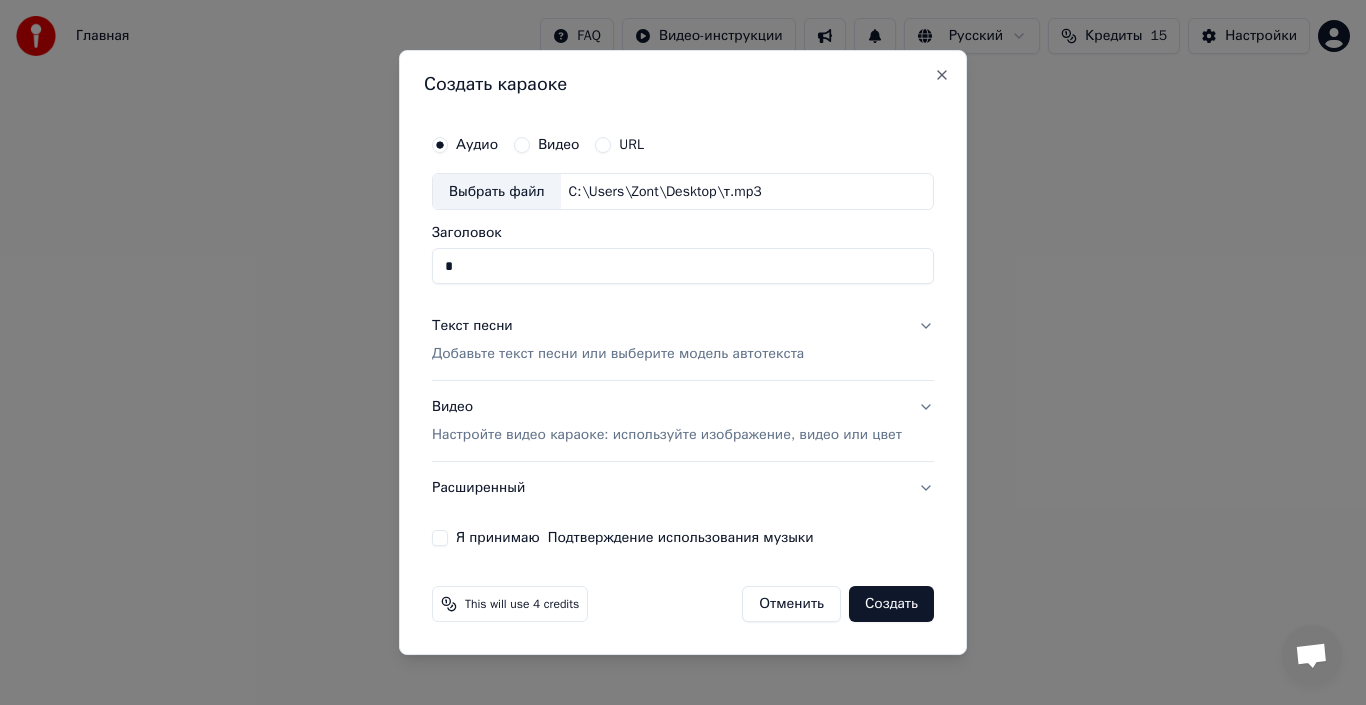 click on "Расширенный" at bounding box center (683, 488) 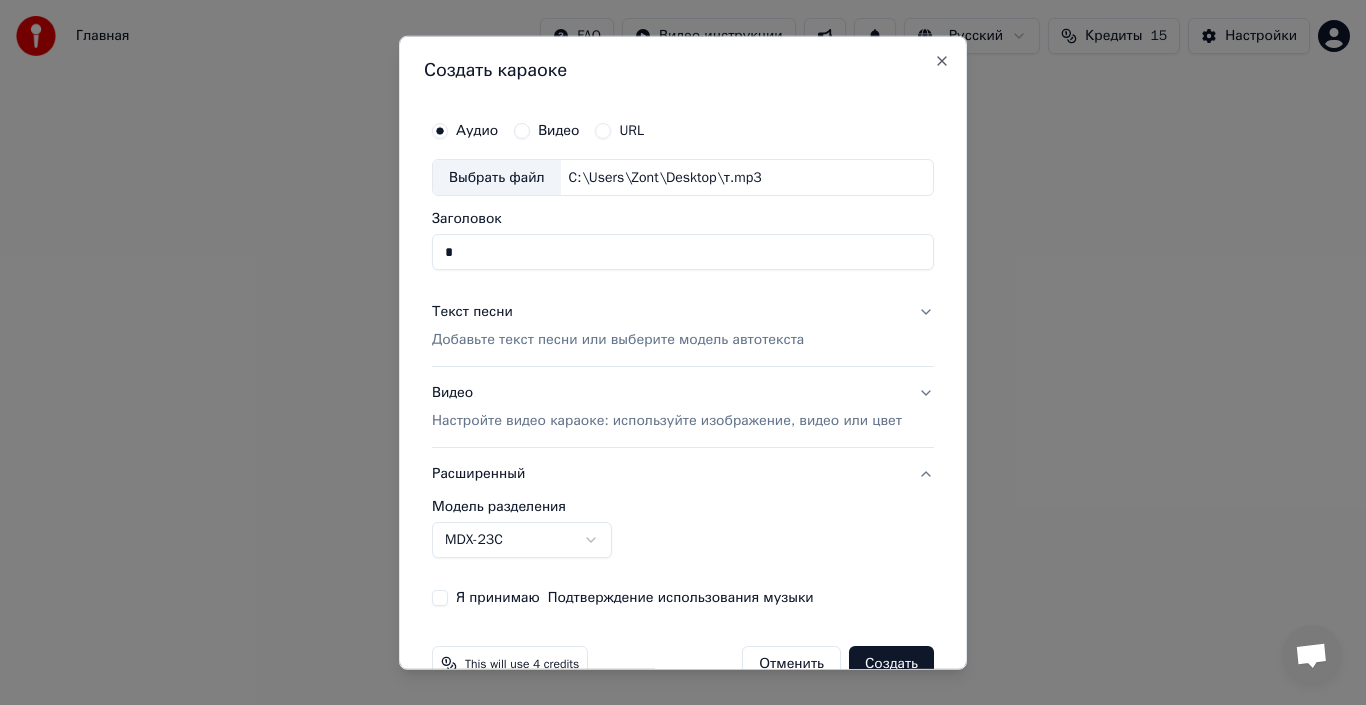 click on "Расширенный" at bounding box center [683, 474] 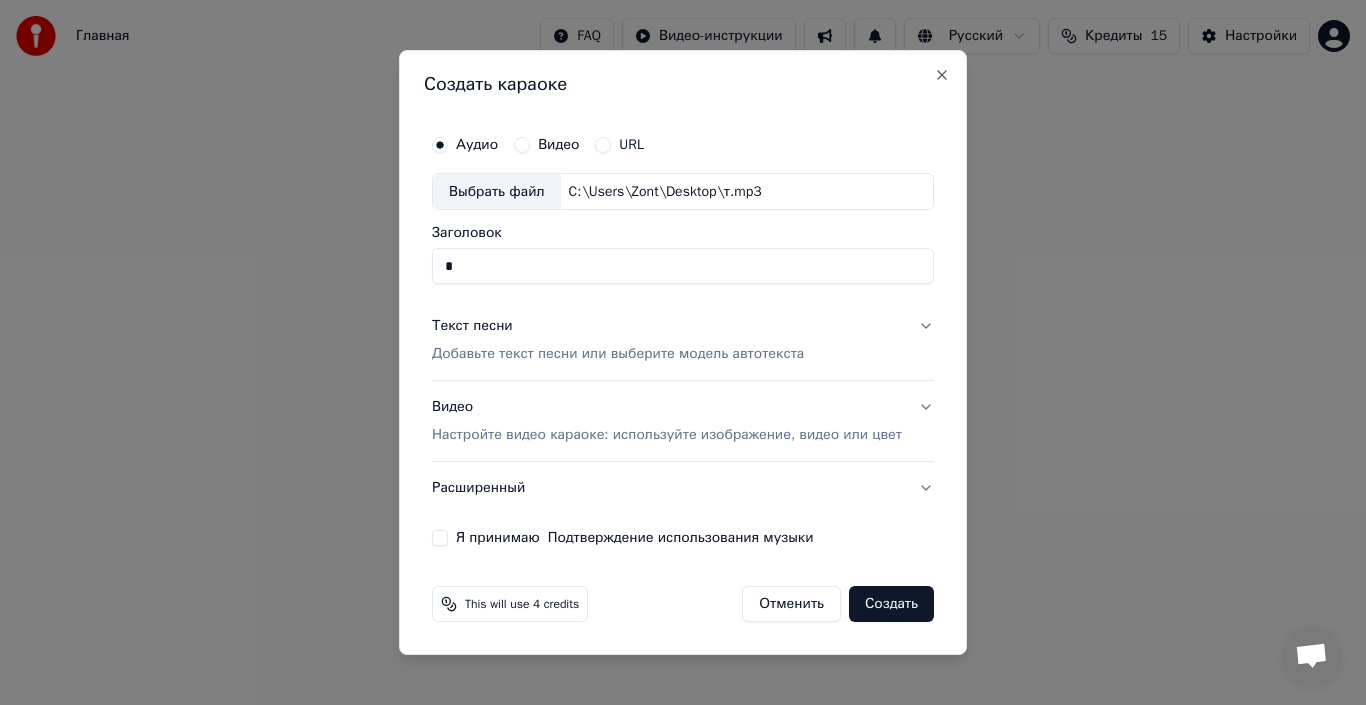 click on "Настройте видео караоке: используйте изображение, видео или цвет" at bounding box center (667, 435) 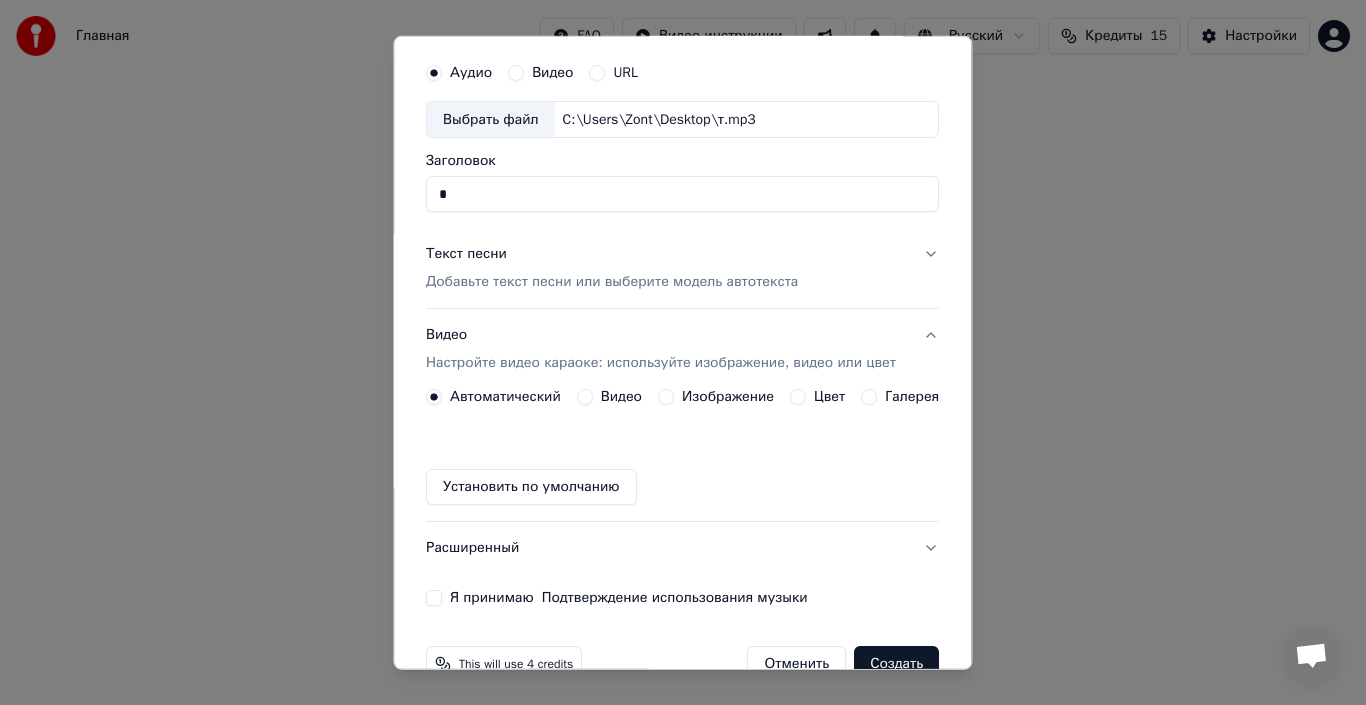 scroll, scrollTop: 103, scrollLeft: 0, axis: vertical 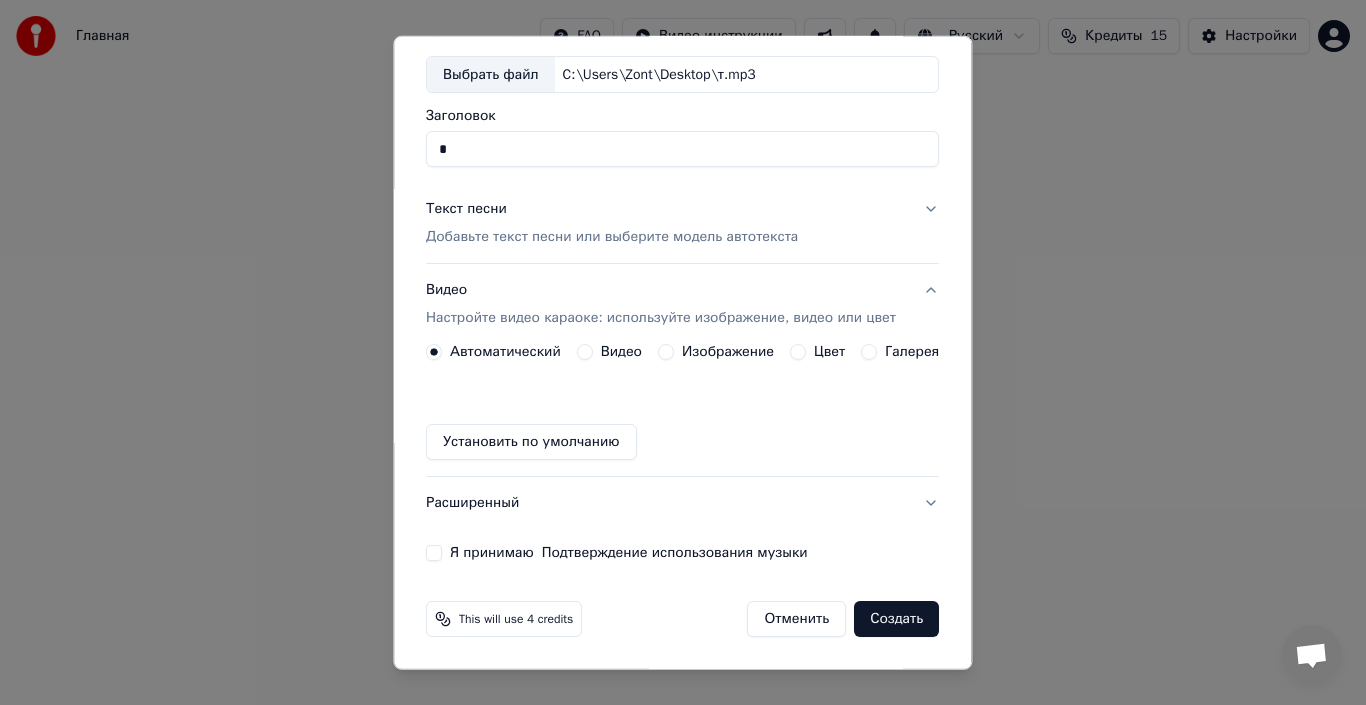 click on "Установить по умолчанию" at bounding box center [531, 442] 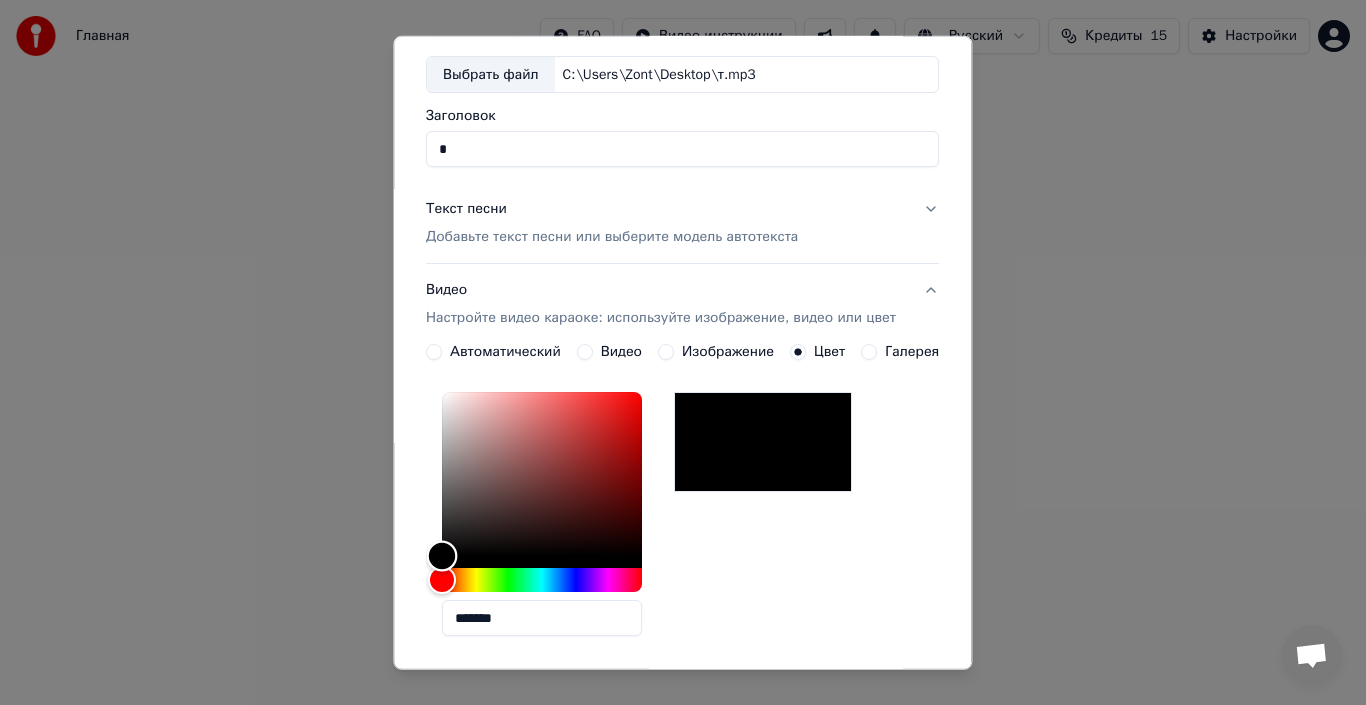 type on "*******" 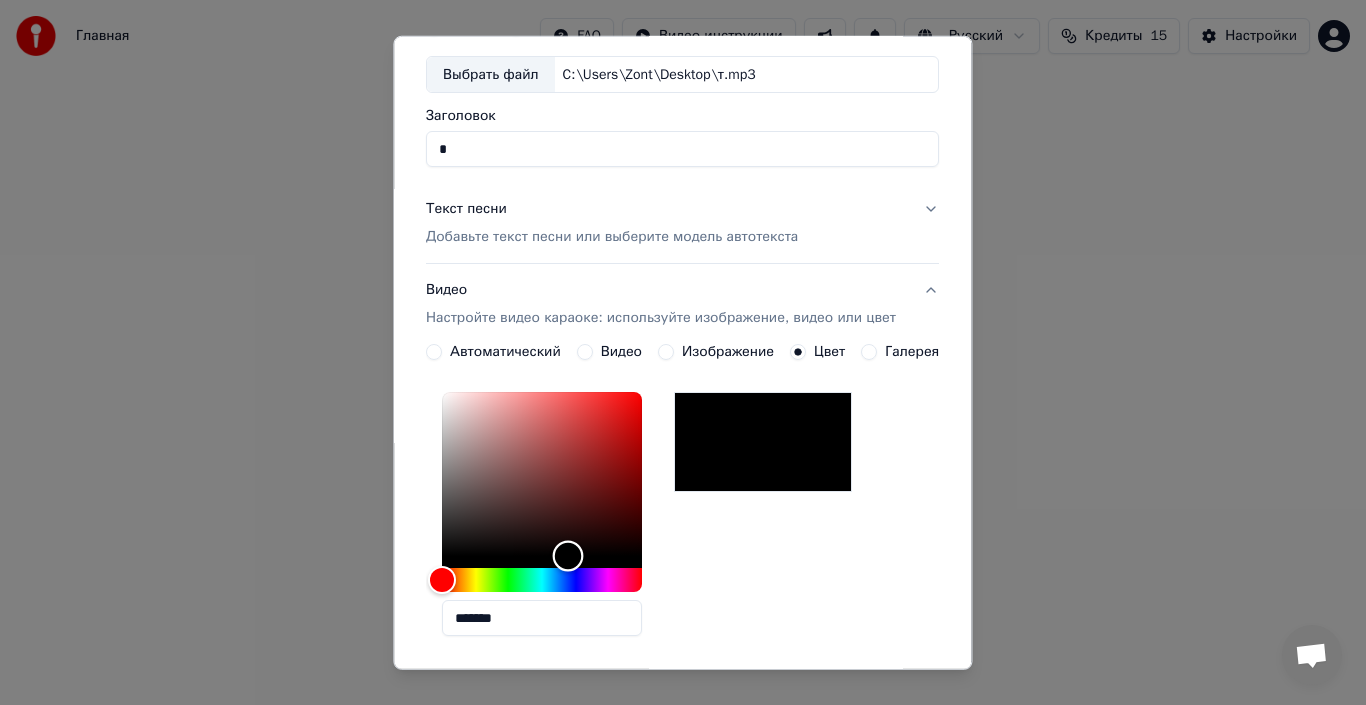 drag, startPoint x: 452, startPoint y: 572, endPoint x: 575, endPoint y: 569, distance: 123.03658 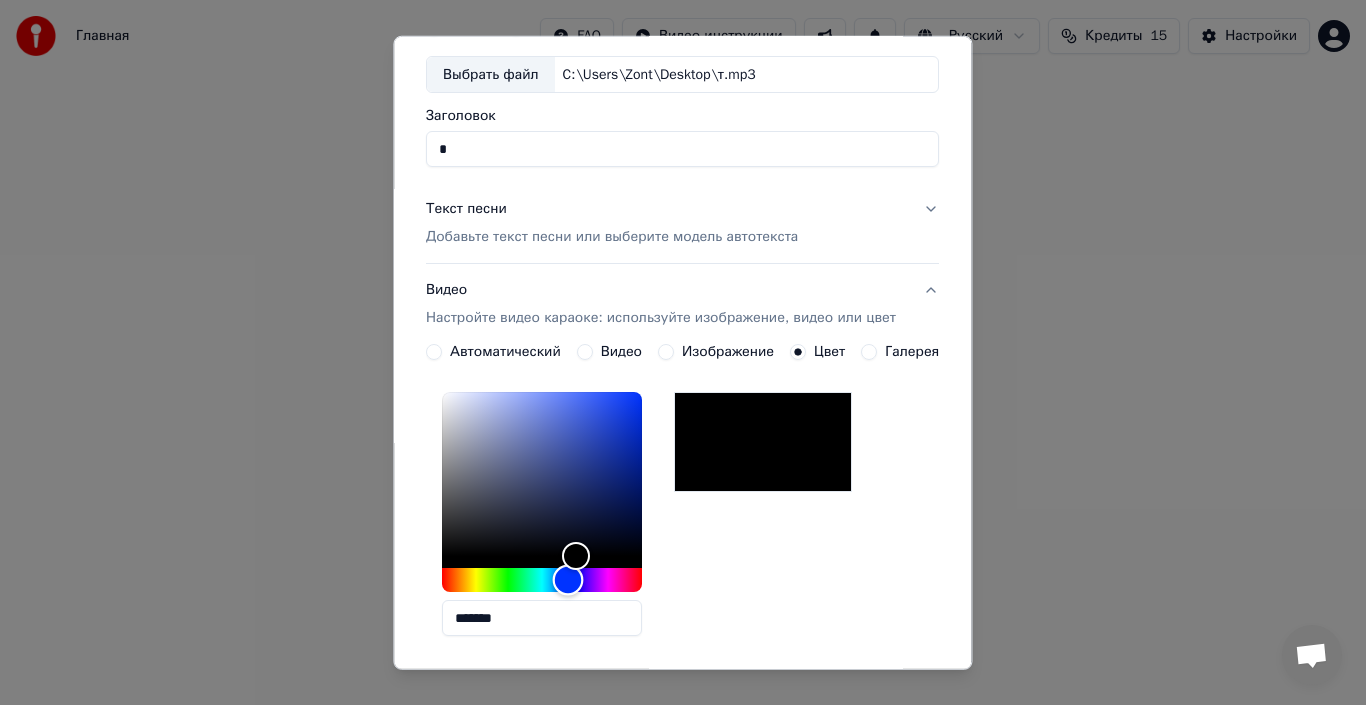click at bounding box center [542, 580] 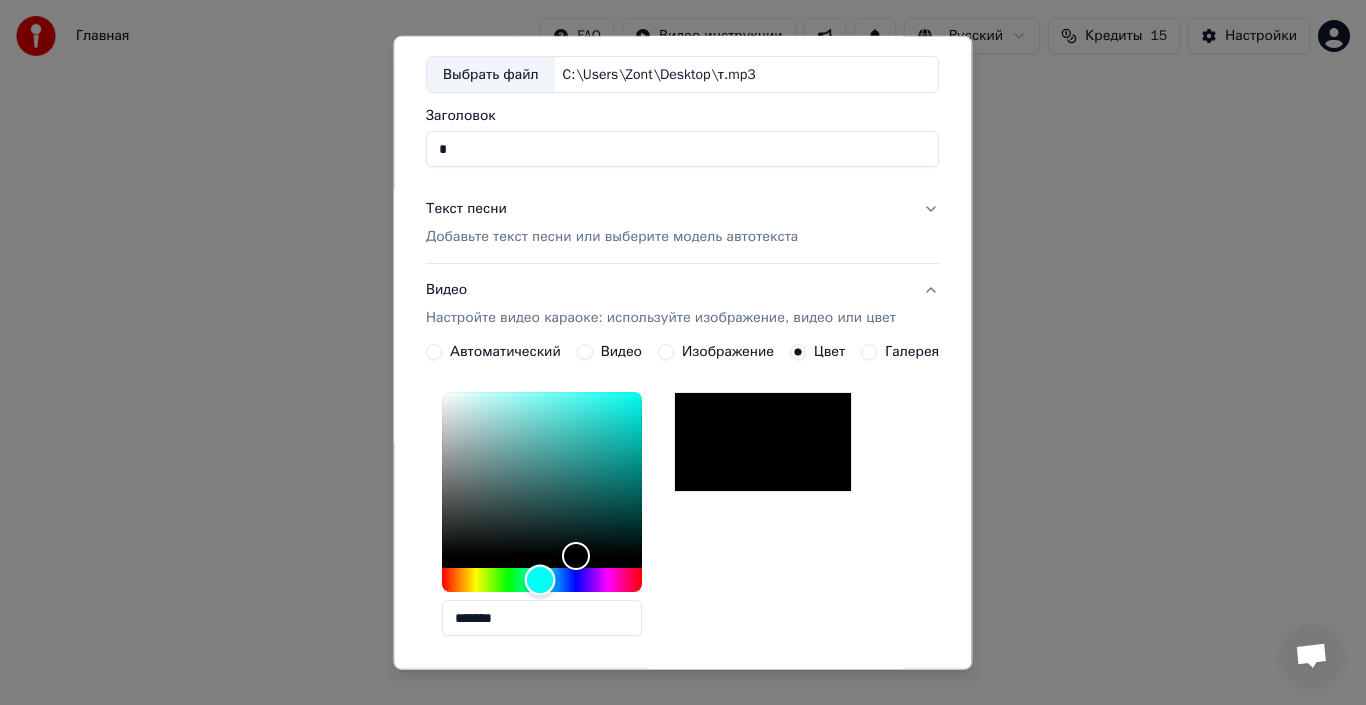click at bounding box center (542, 580) 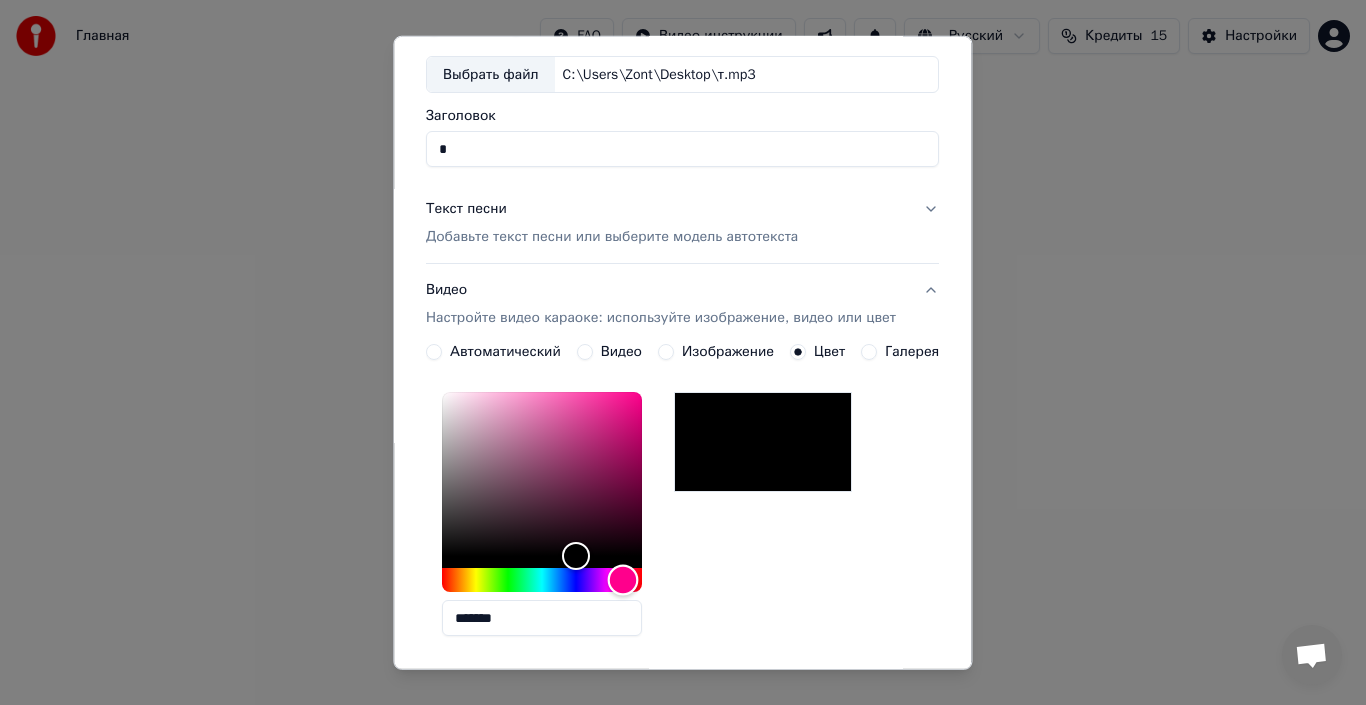 drag, startPoint x: 533, startPoint y: 588, endPoint x: 617, endPoint y: 601, distance: 85 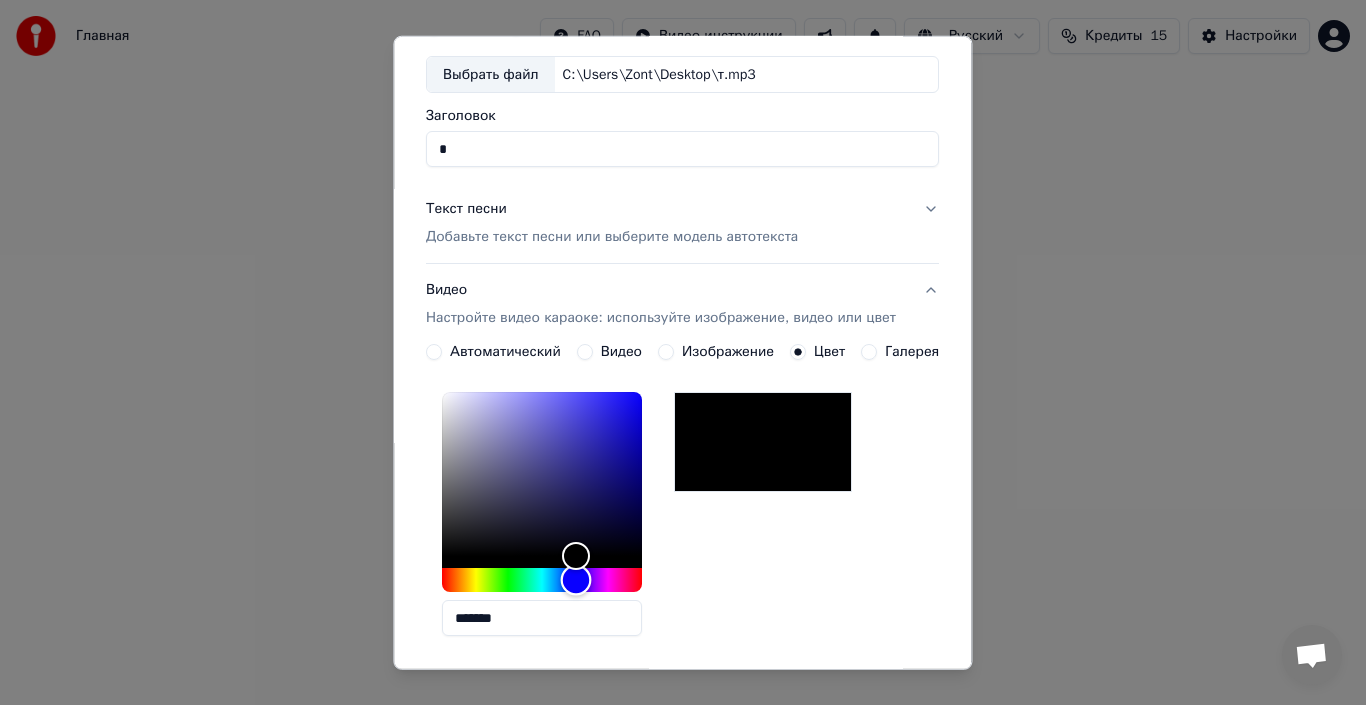 drag, startPoint x: 582, startPoint y: 592, endPoint x: 556, endPoint y: 592, distance: 26 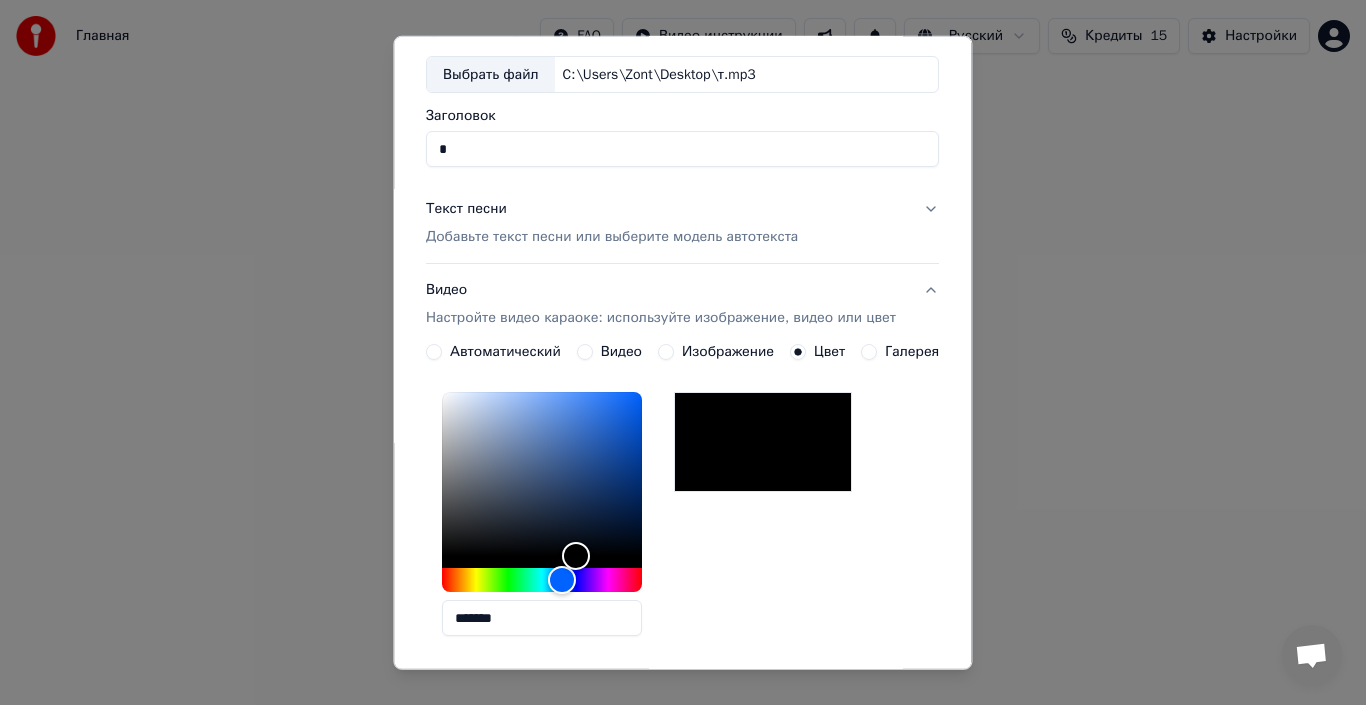 click on "Автоматический" at bounding box center (505, 352) 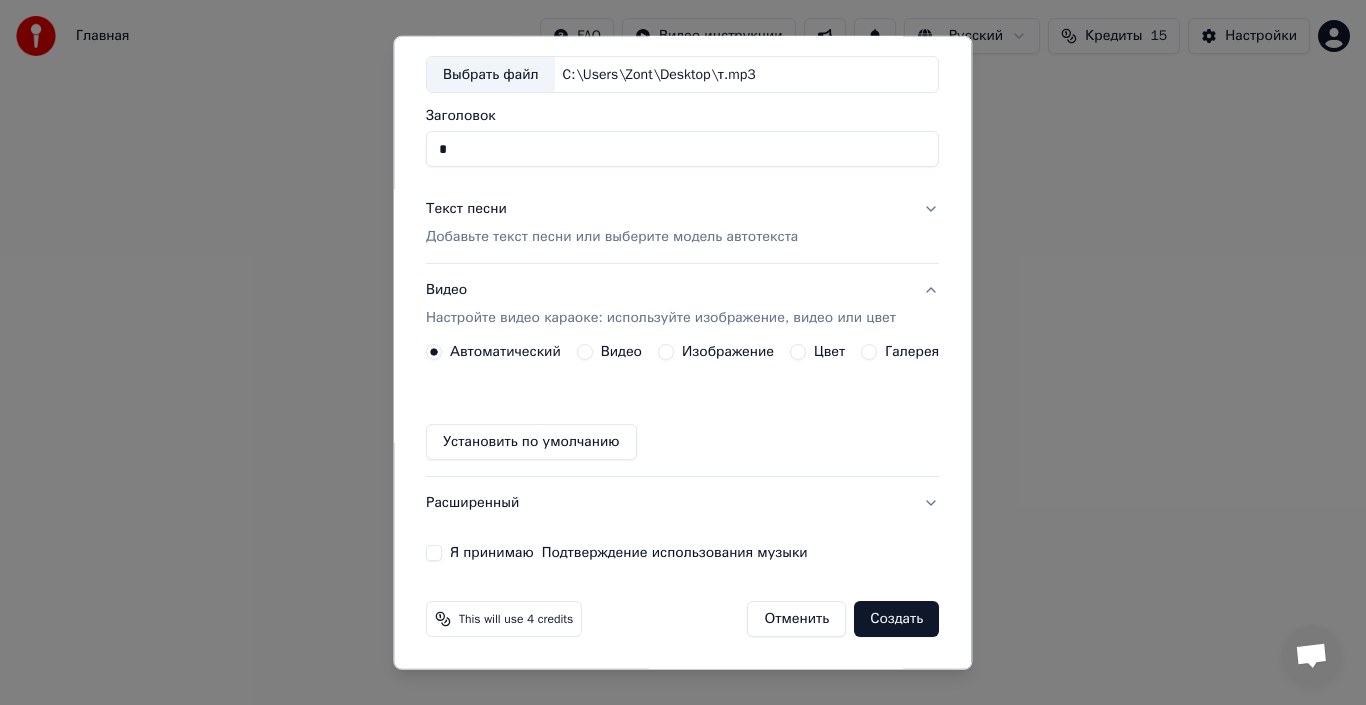 click on "Цвет" at bounding box center [830, 352] 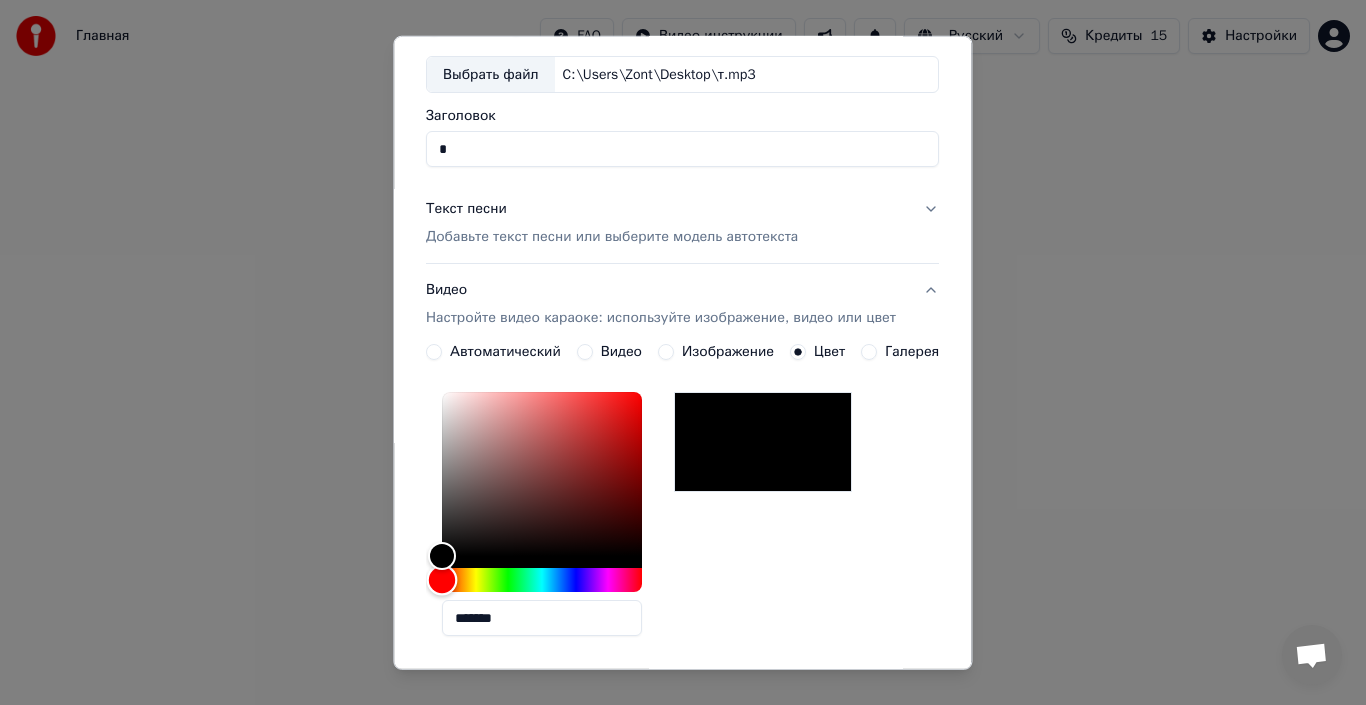 drag, startPoint x: 498, startPoint y: 589, endPoint x: 534, endPoint y: 594, distance: 36.345562 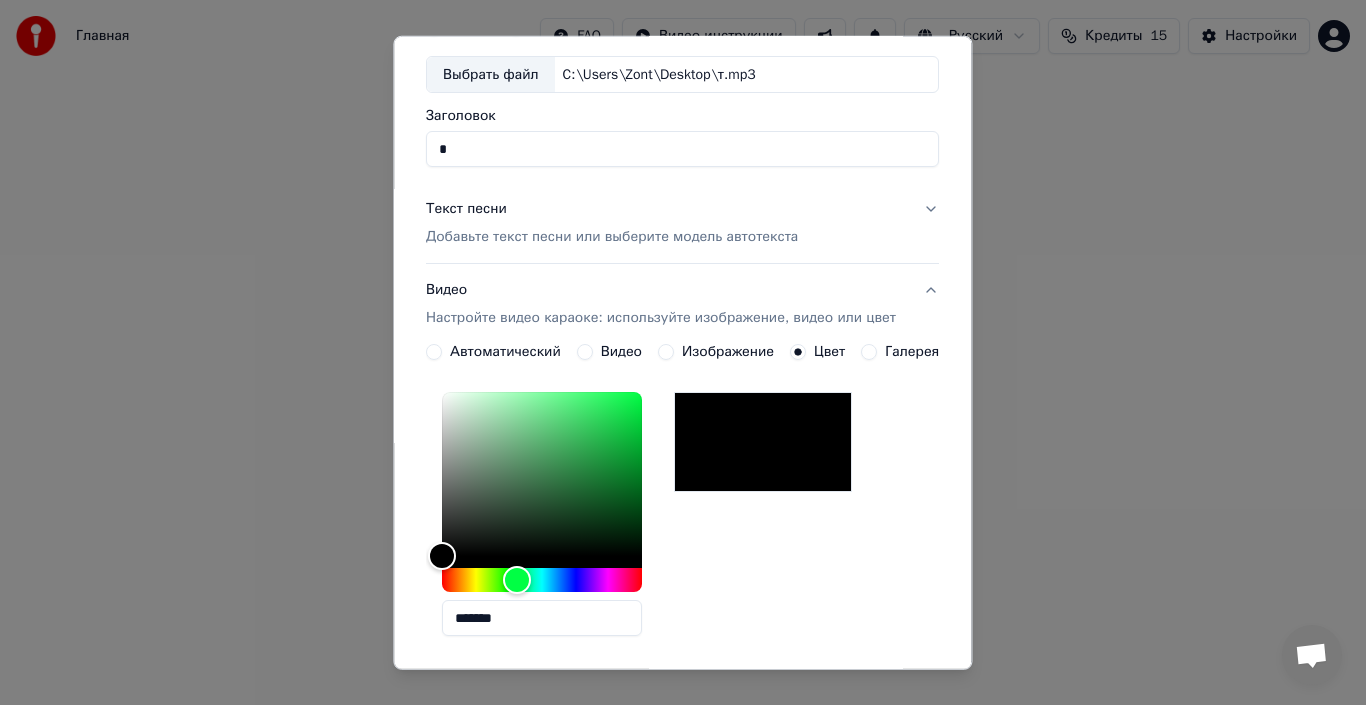 click at bounding box center [763, 442] 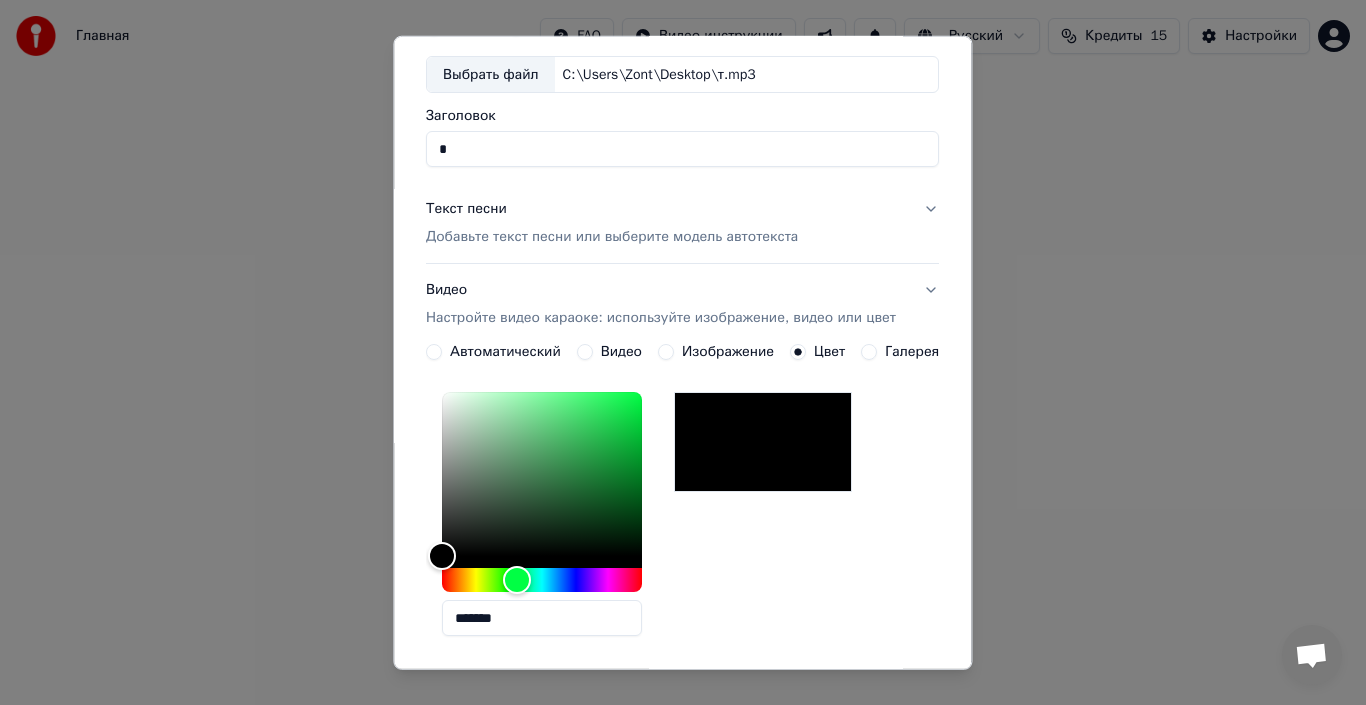 scroll, scrollTop: 0, scrollLeft: 0, axis: both 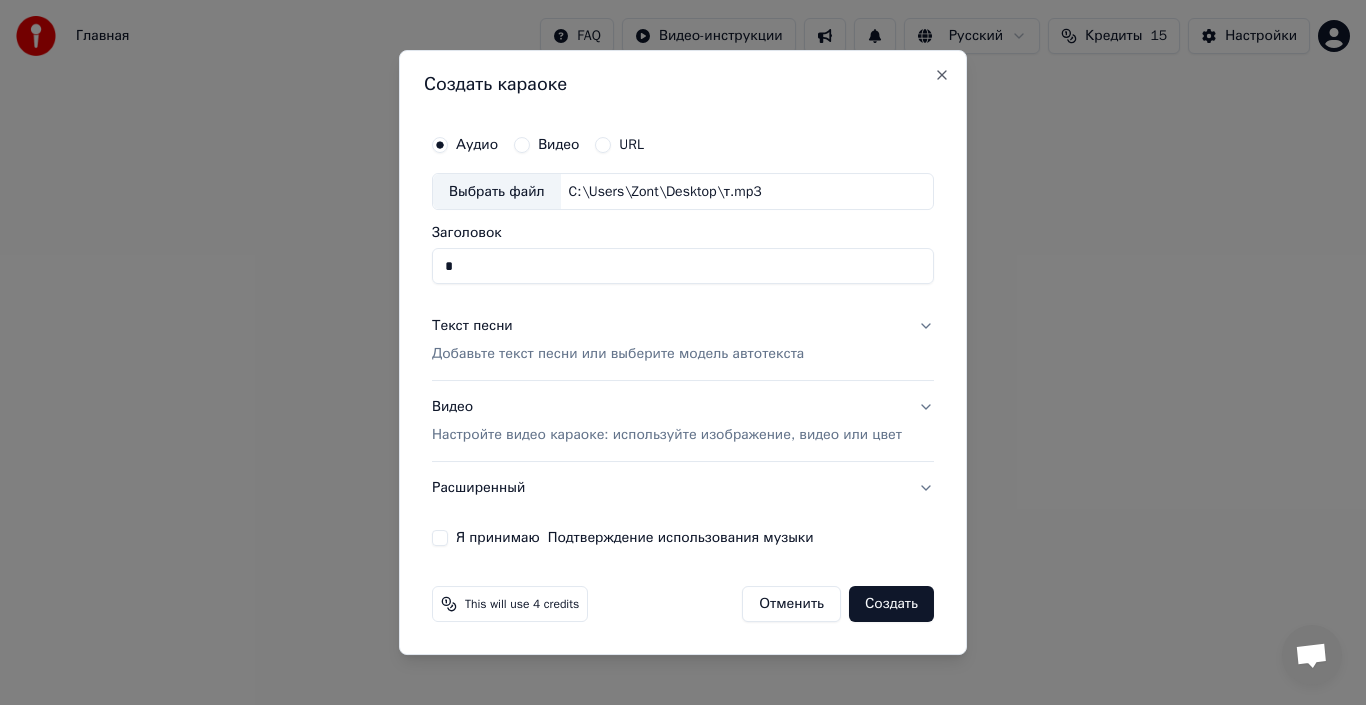 click on "Я принимаю   Подтверждение использования музыки" at bounding box center (635, 538) 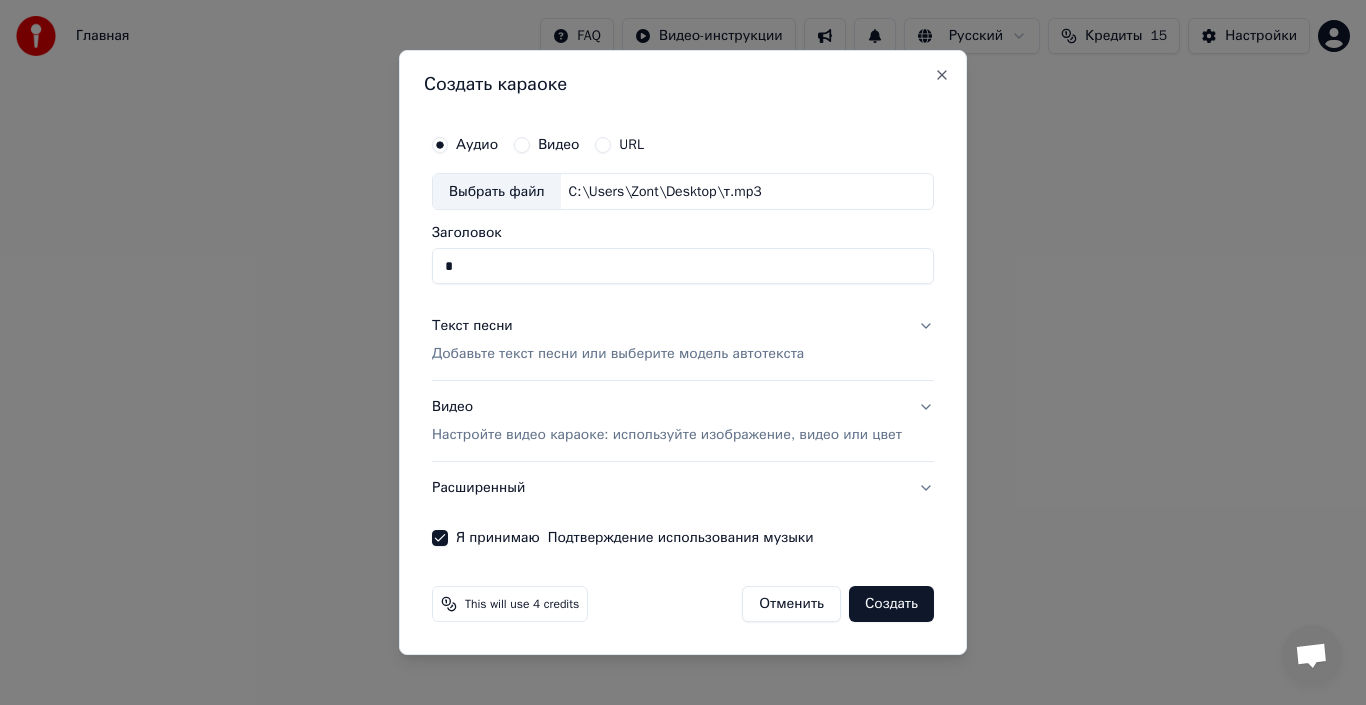 click on "Создать" at bounding box center (891, 604) 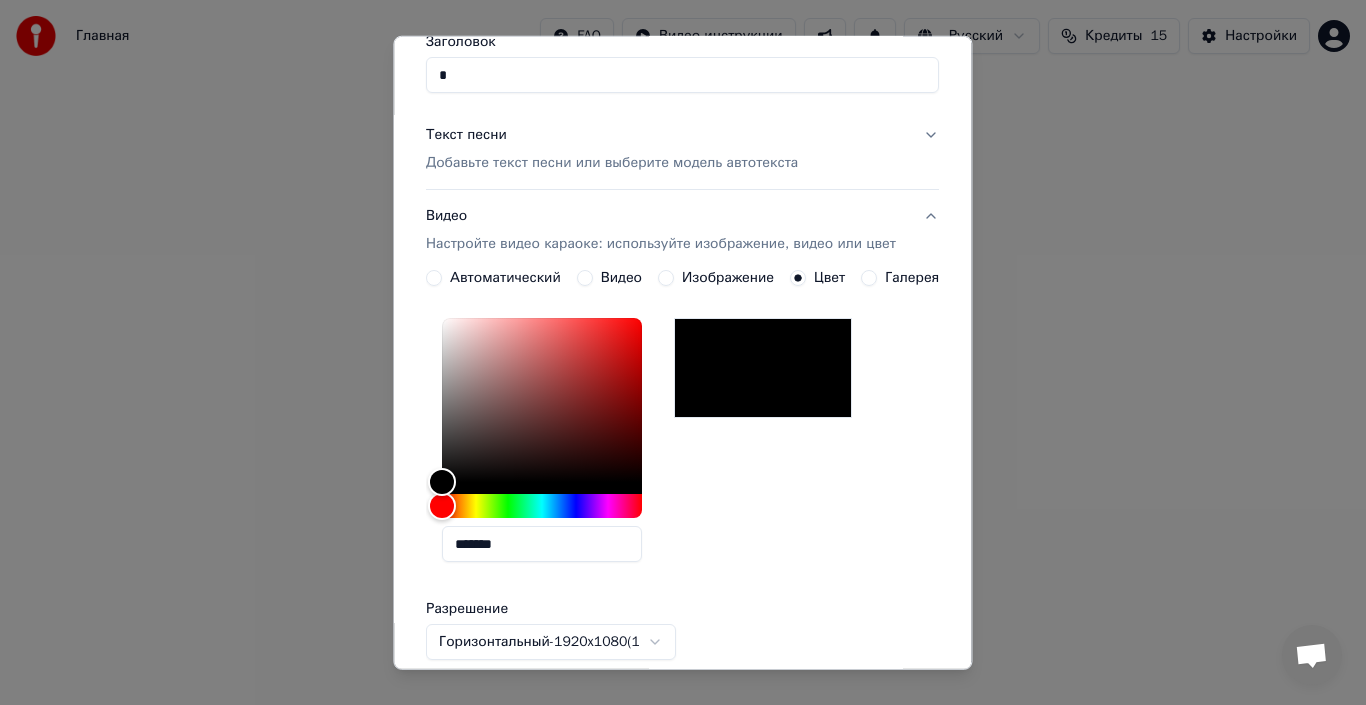 scroll, scrollTop: 200, scrollLeft: 0, axis: vertical 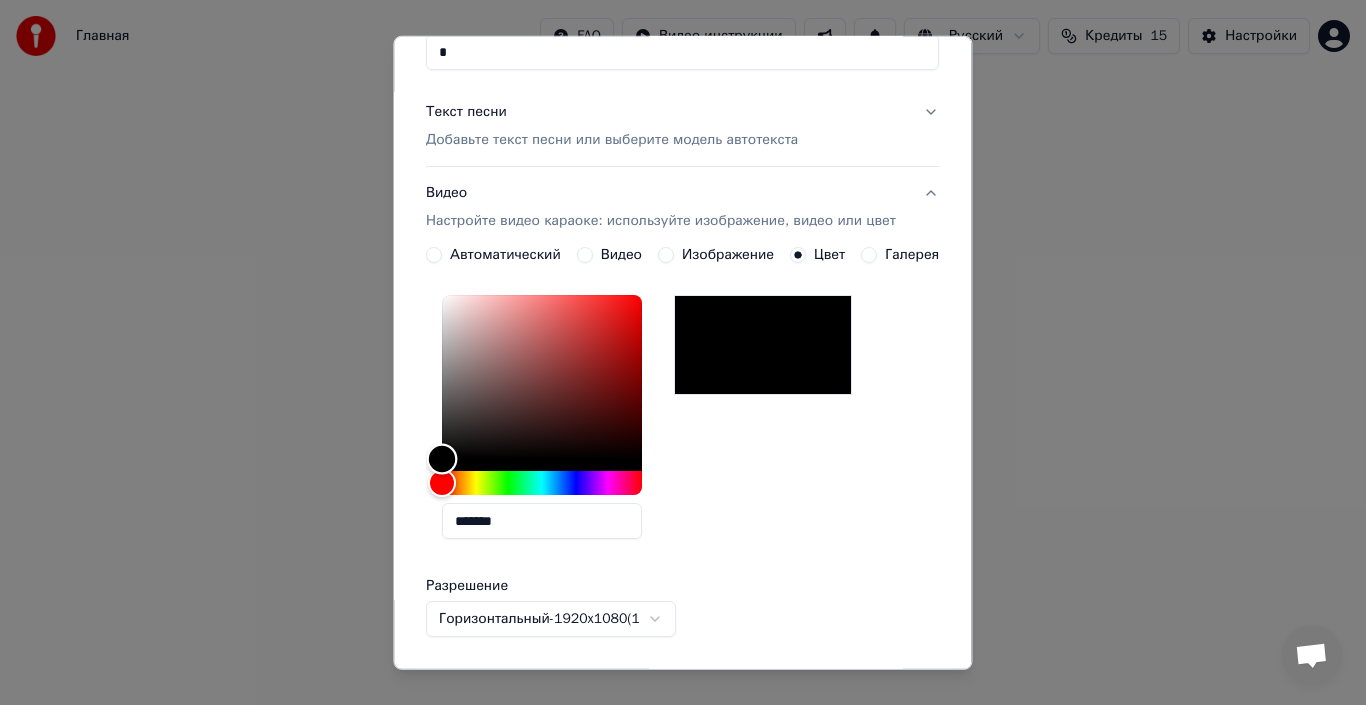 click at bounding box center [542, 377] 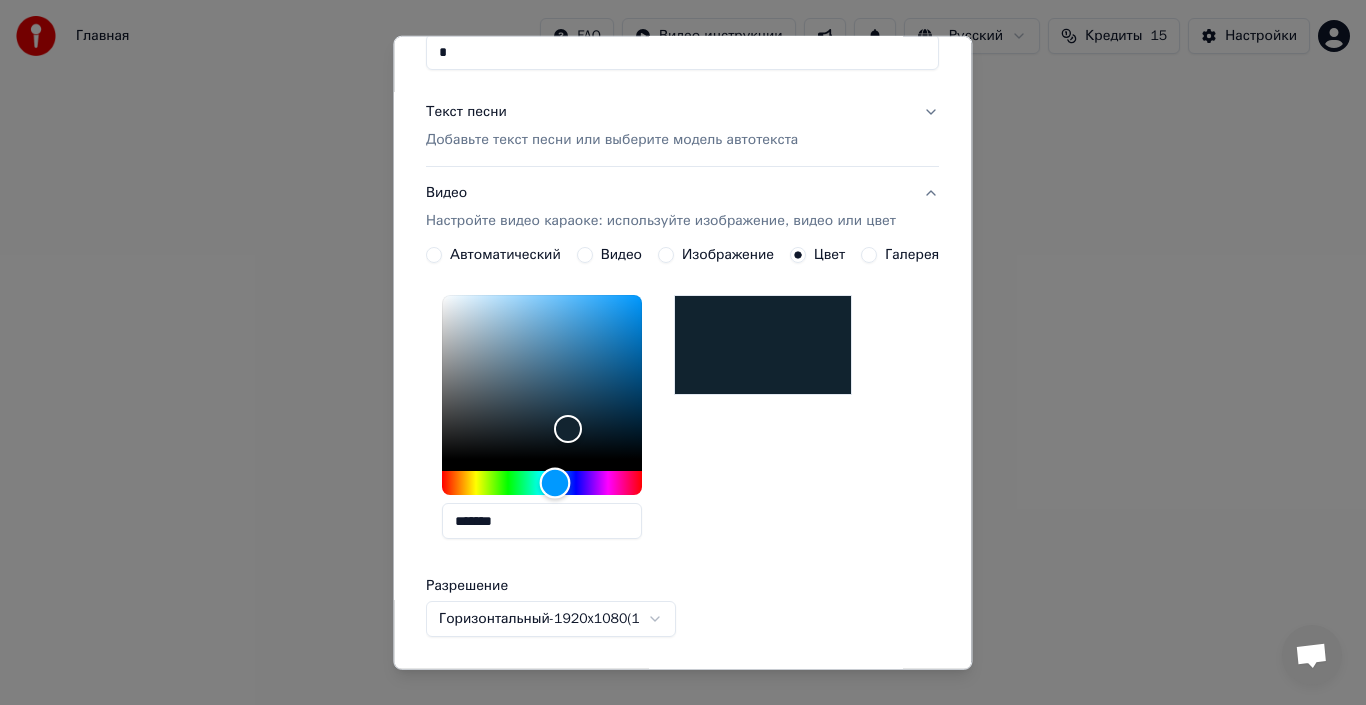 click at bounding box center [542, 483] 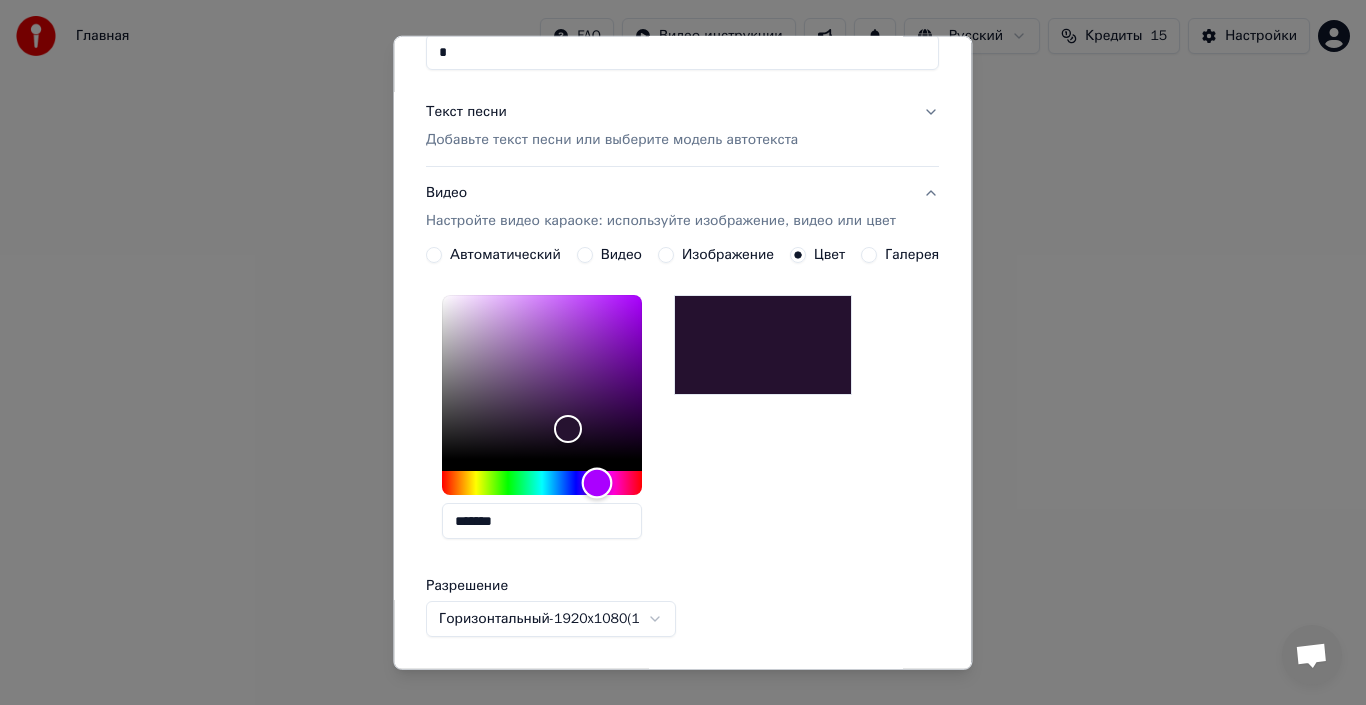 click at bounding box center [542, 483] 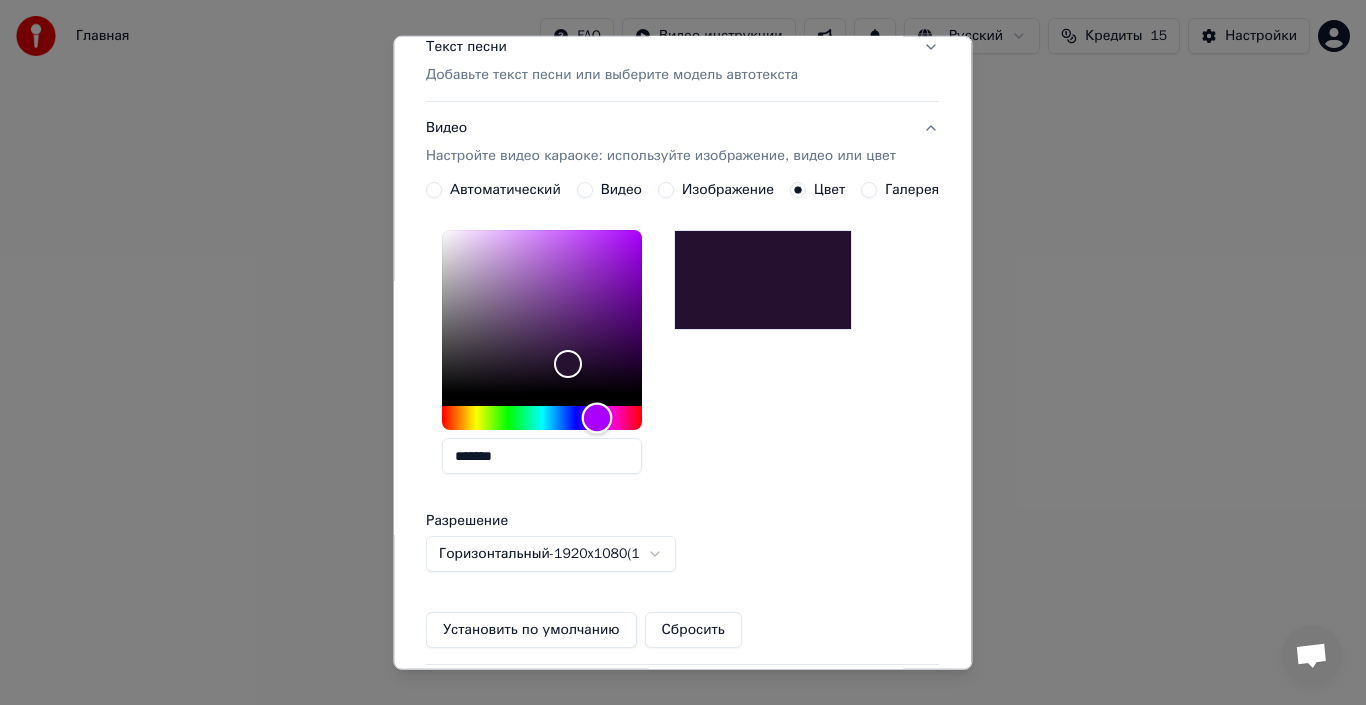 scroll, scrollTop: 300, scrollLeft: 0, axis: vertical 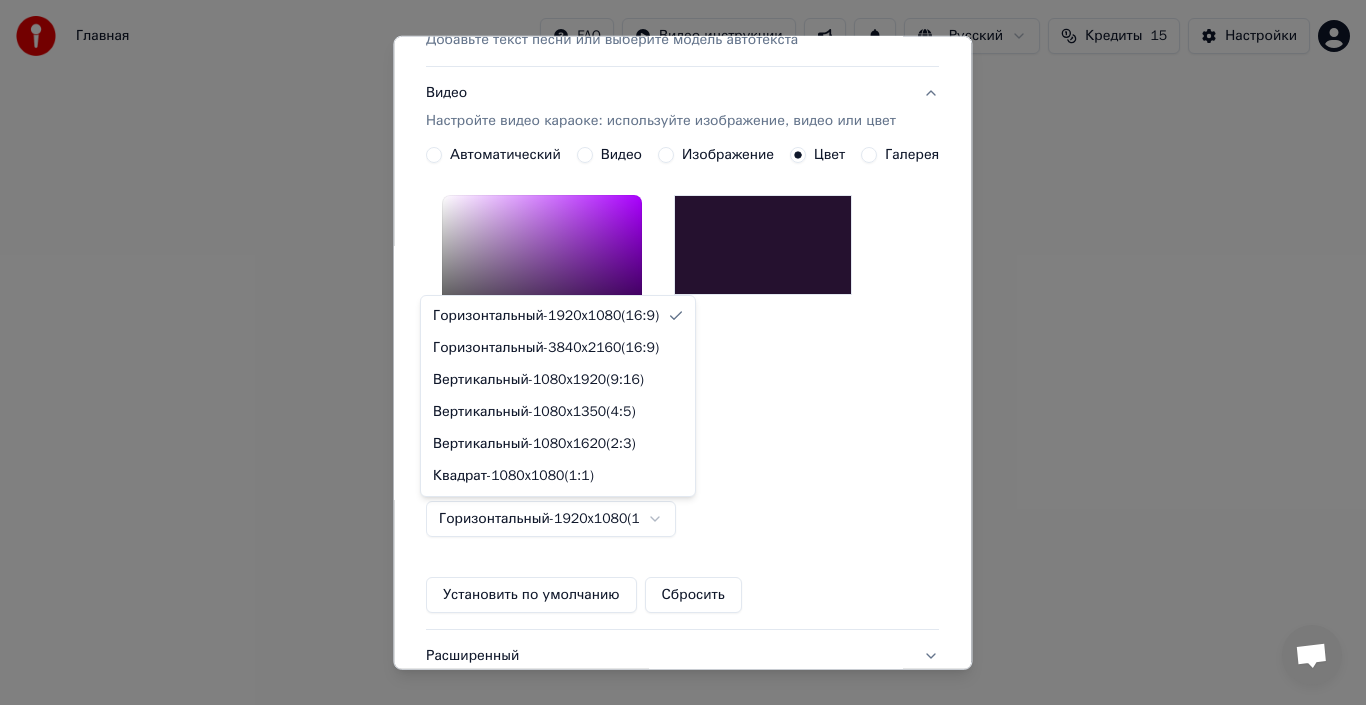 click on "**********" at bounding box center (683, 212) 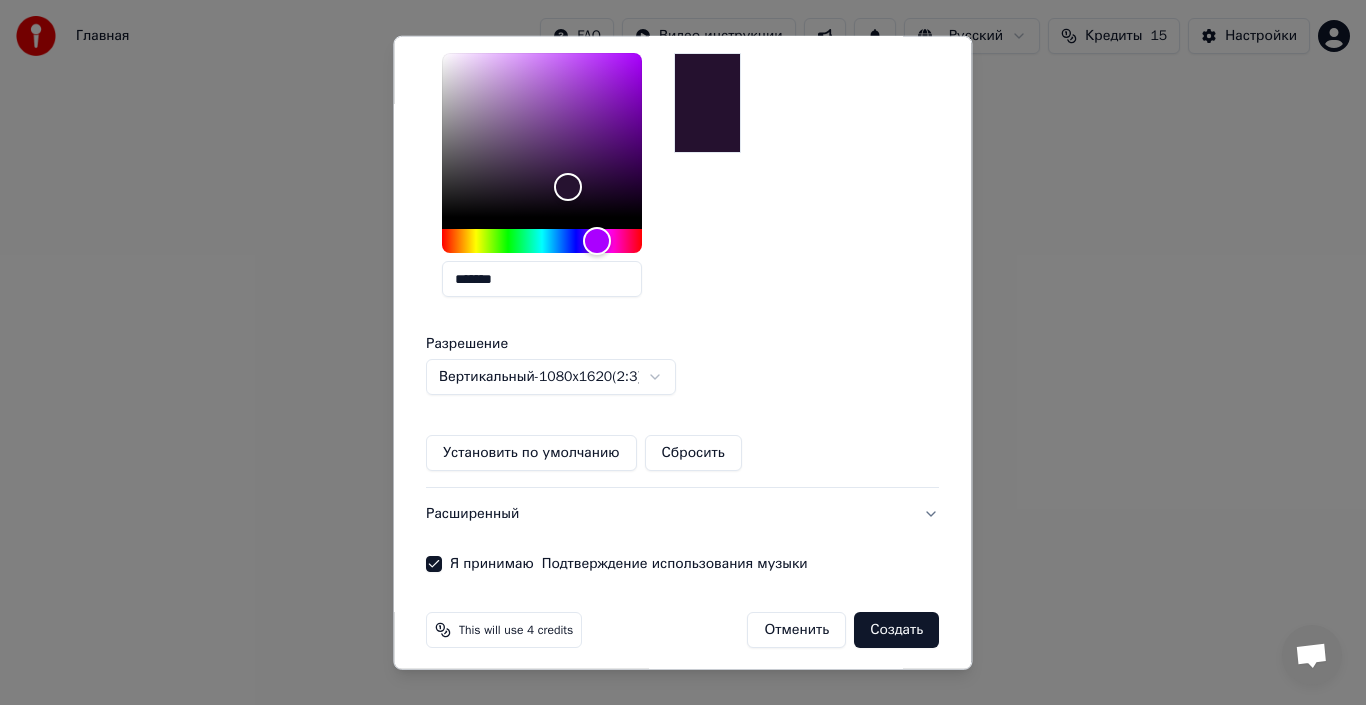 scroll, scrollTop: 453, scrollLeft: 0, axis: vertical 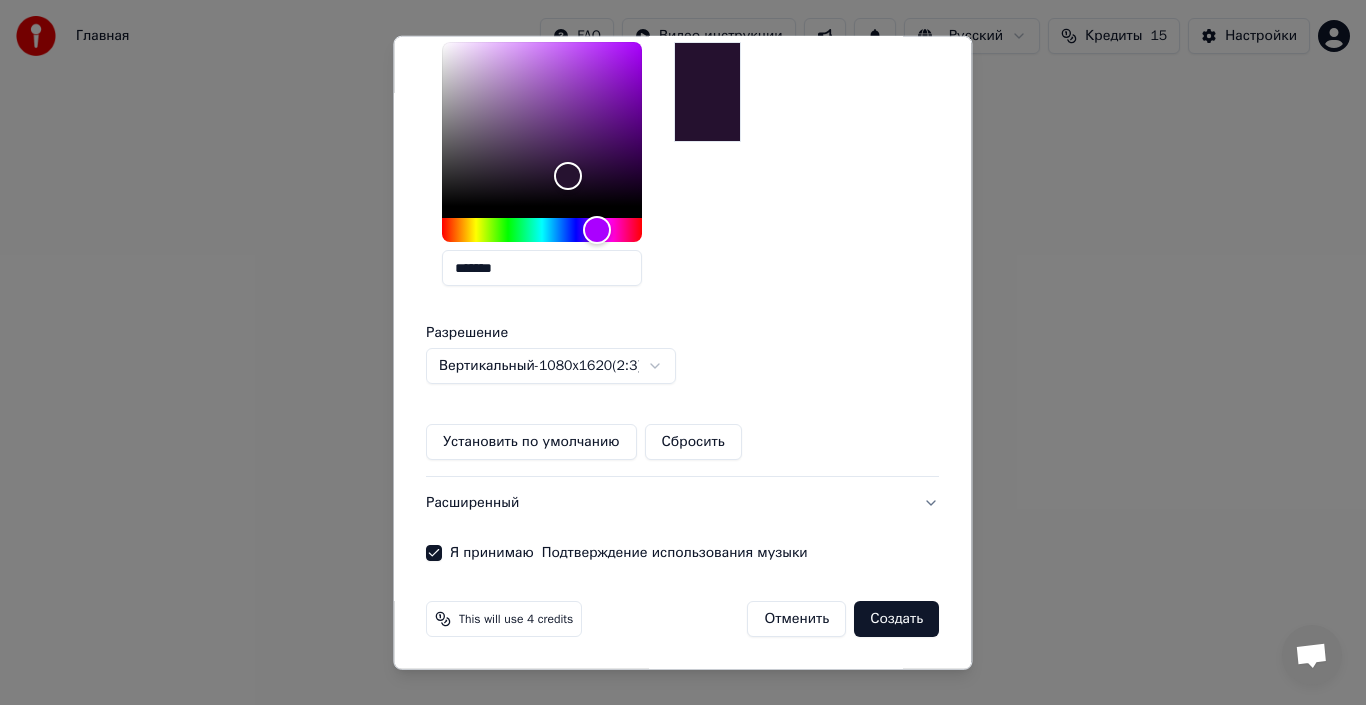 click on "Создать" at bounding box center (897, 619) 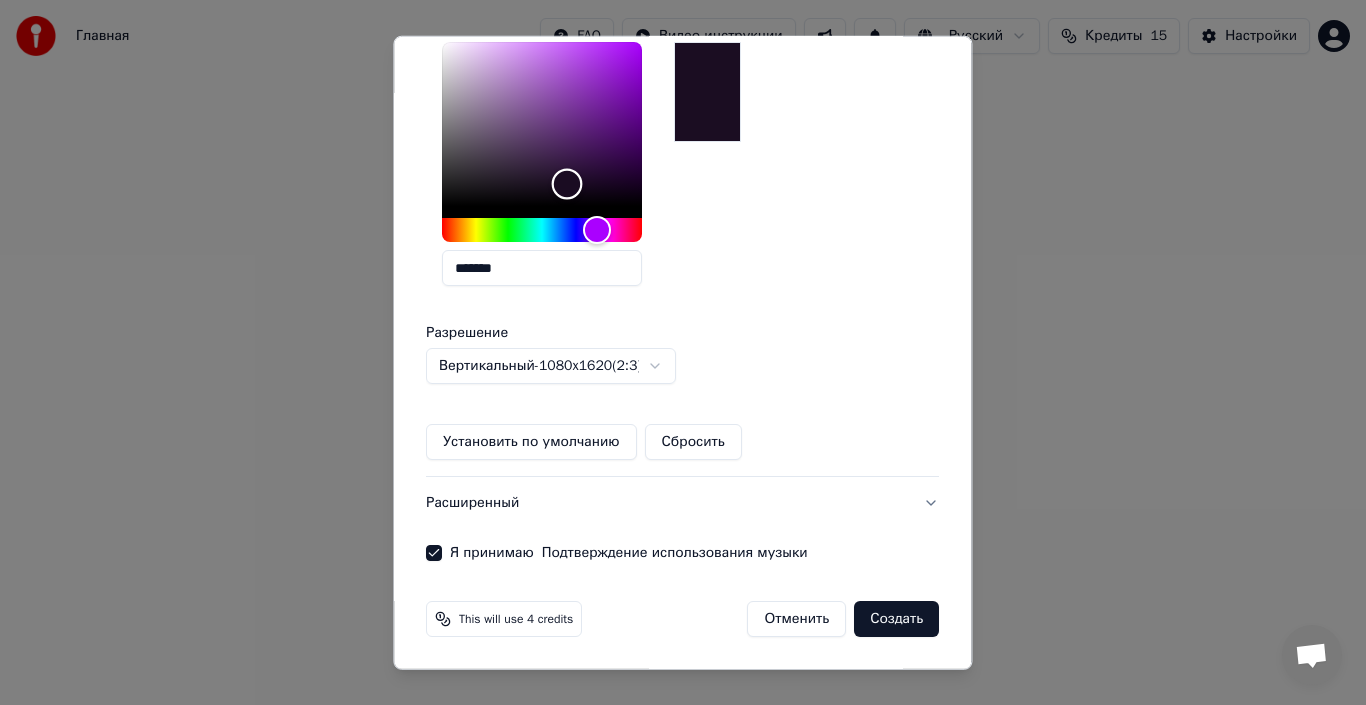 drag, startPoint x: 561, startPoint y: 184, endPoint x: 569, endPoint y: 173, distance: 13.601471 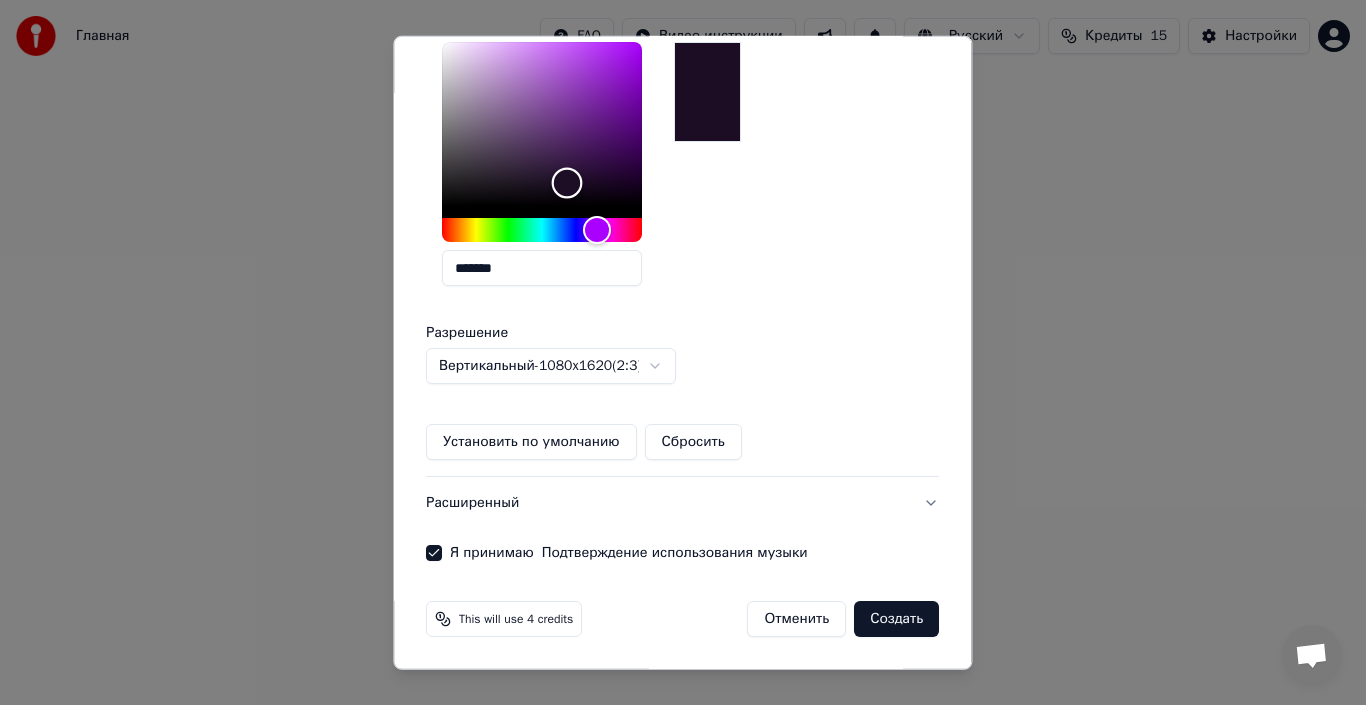 type on "*******" 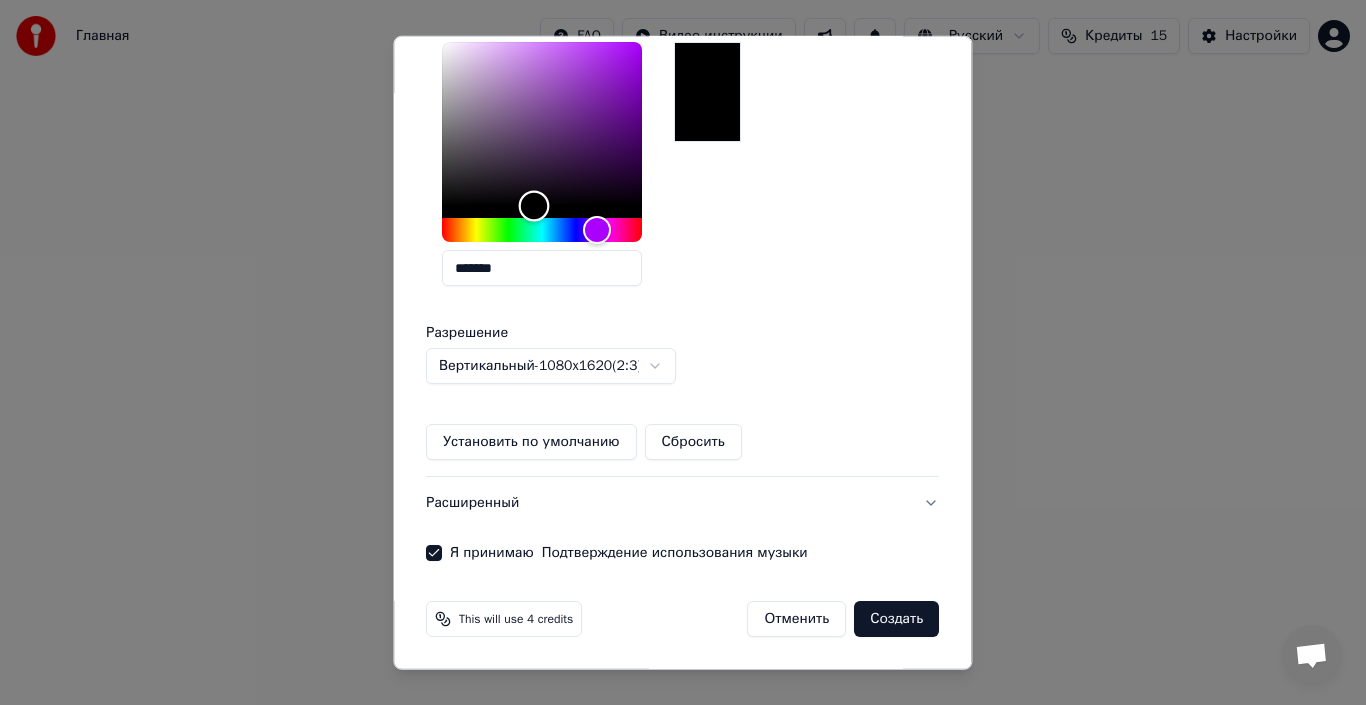 drag, startPoint x: 552, startPoint y: 229, endPoint x: 527, endPoint y: 215, distance: 28.653097 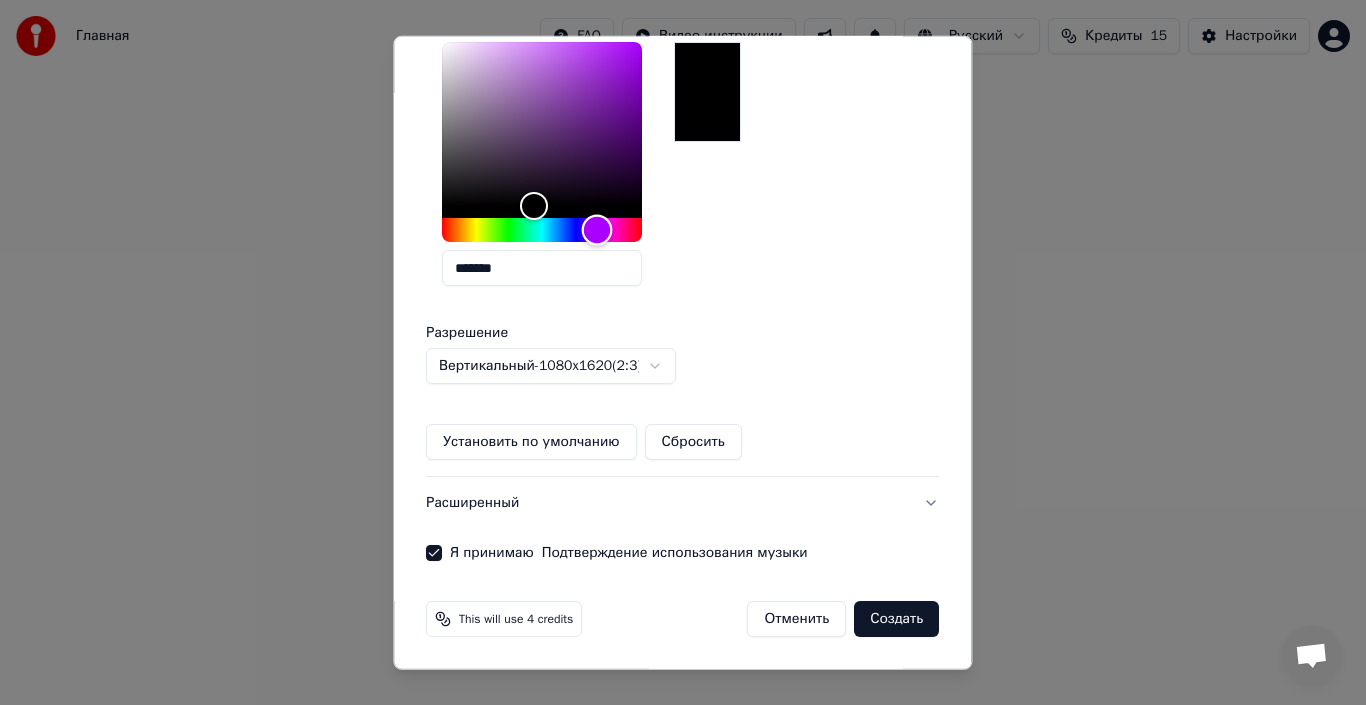 click at bounding box center [542, 230] 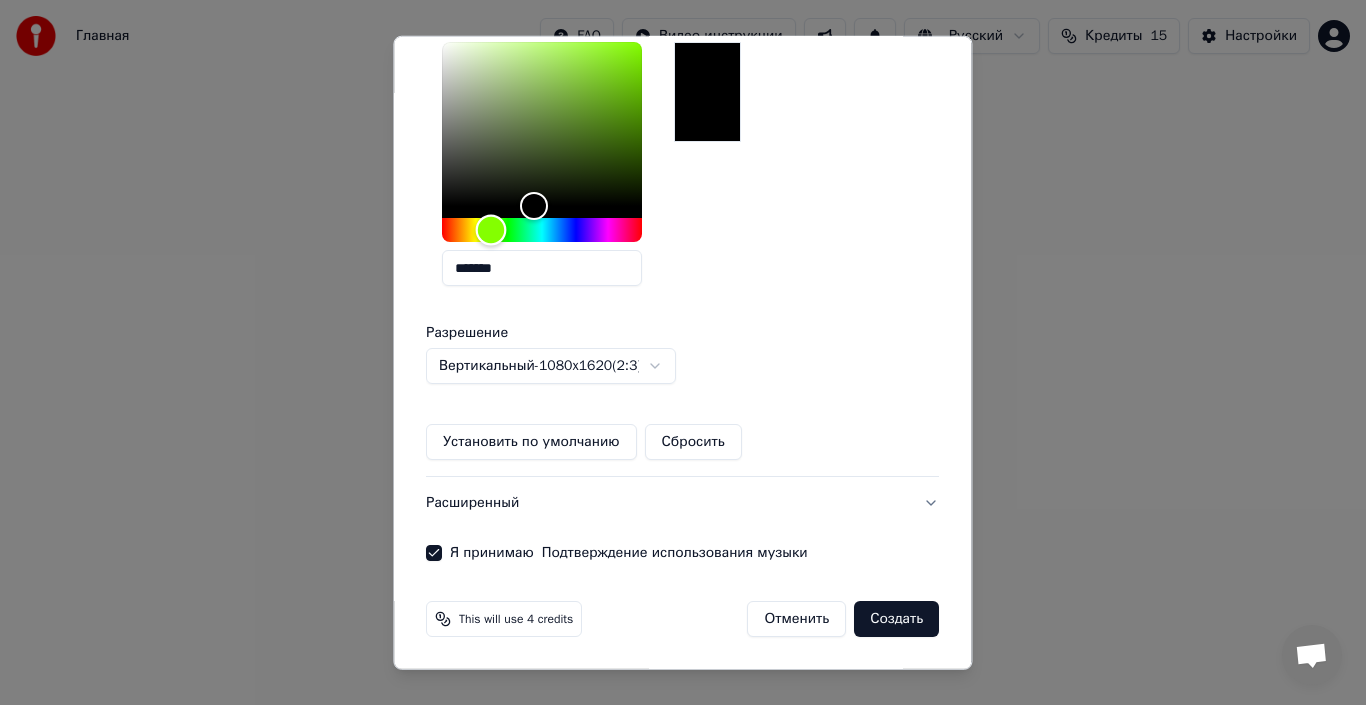 drag, startPoint x: 505, startPoint y: 227, endPoint x: 460, endPoint y: 225, distance: 45.044422 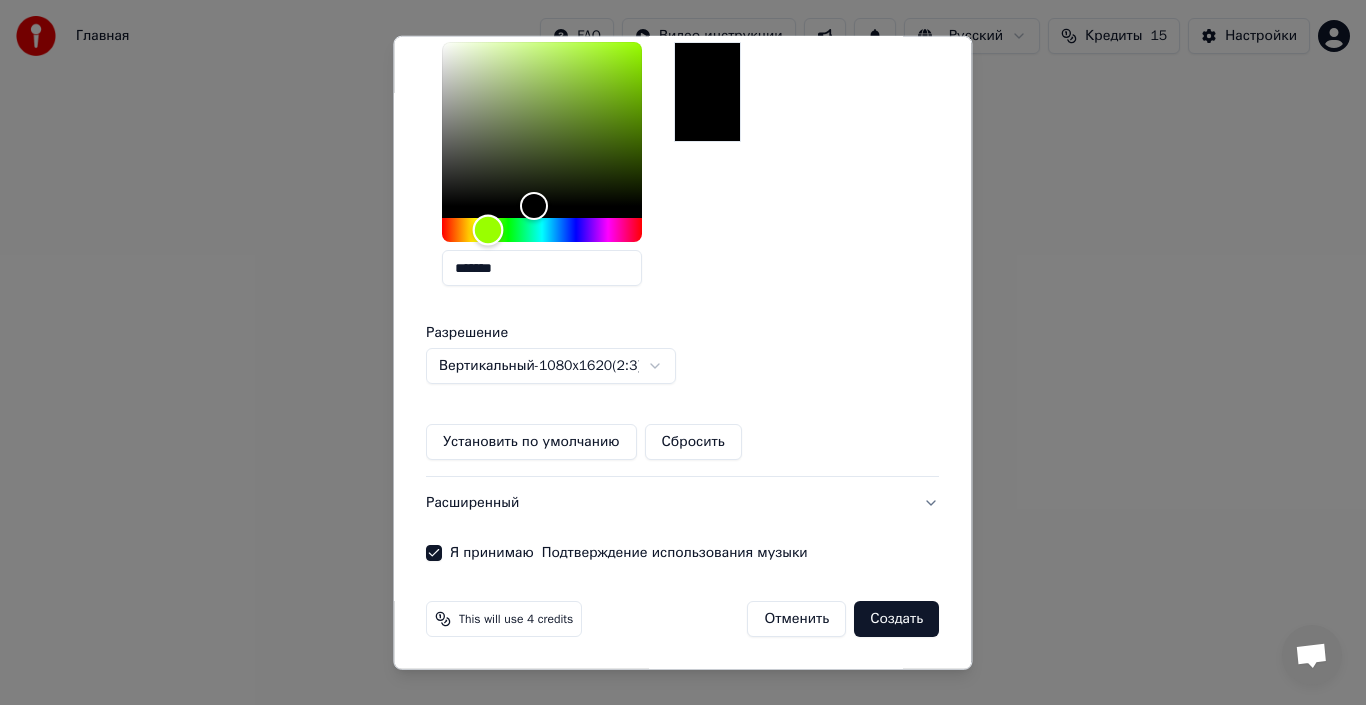 drag, startPoint x: 460, startPoint y: 224, endPoint x: 660, endPoint y: 155, distance: 211.56796 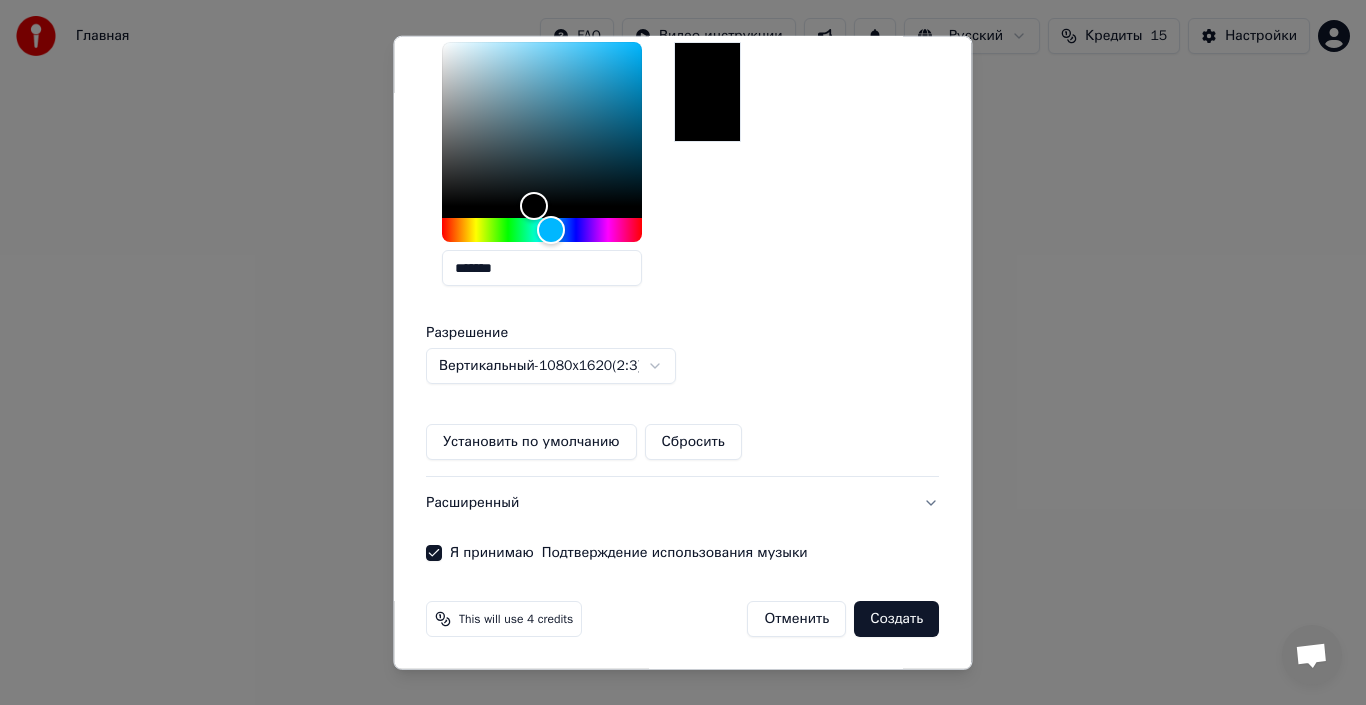 click at bounding box center (707, 92) 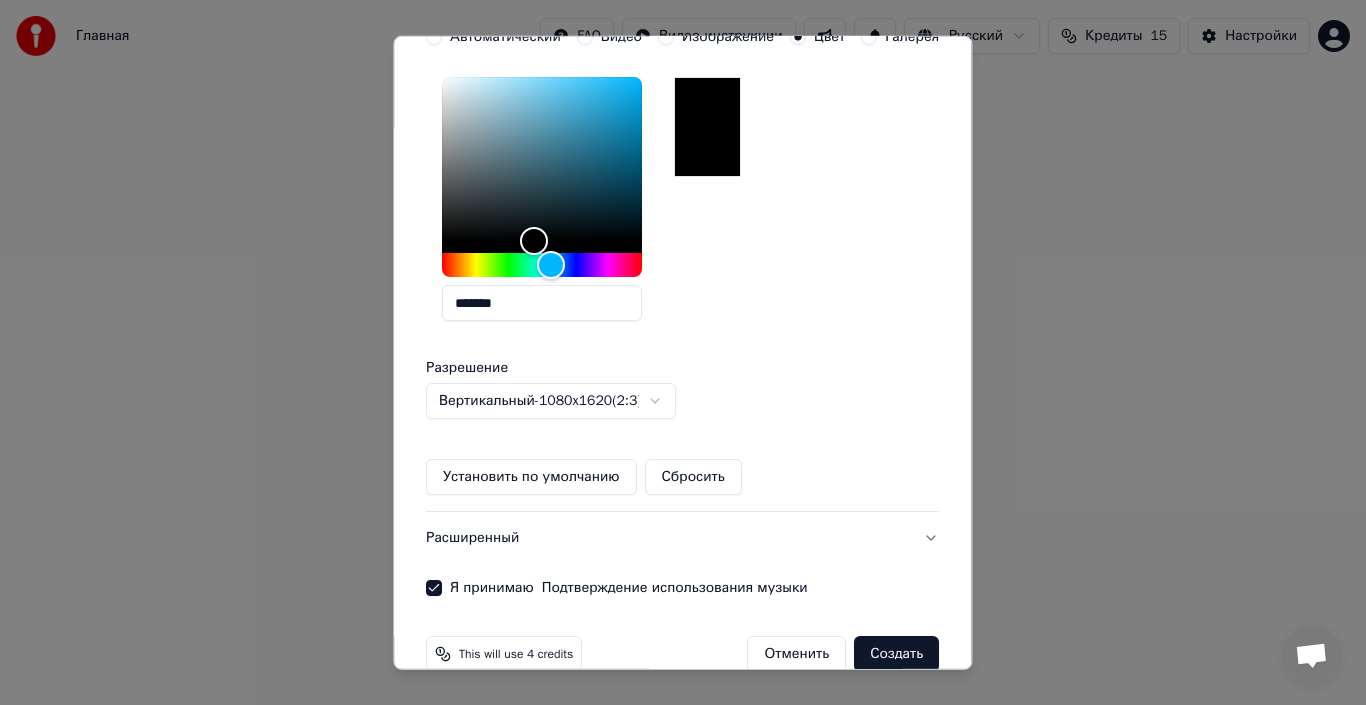 scroll, scrollTop: 453, scrollLeft: 0, axis: vertical 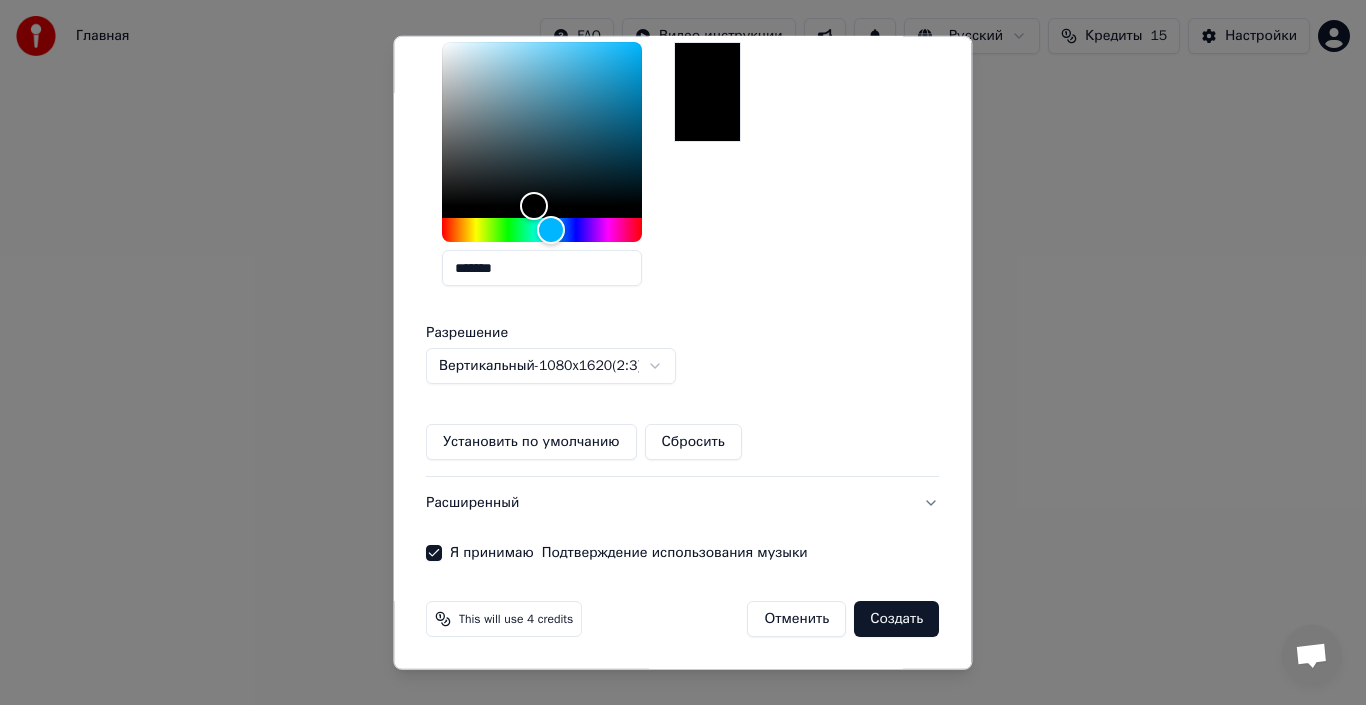 click on "Установить по умолчанию" at bounding box center (531, 442) 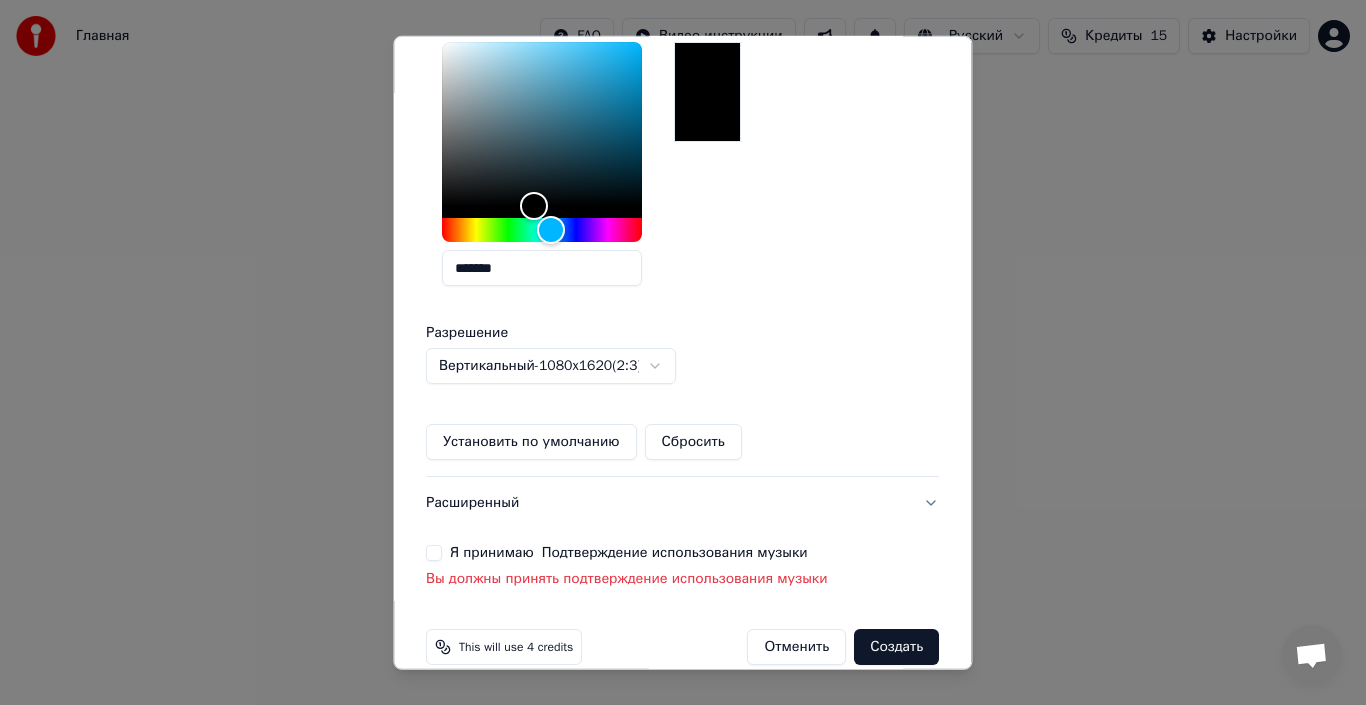 click on "Создать" at bounding box center (897, 647) 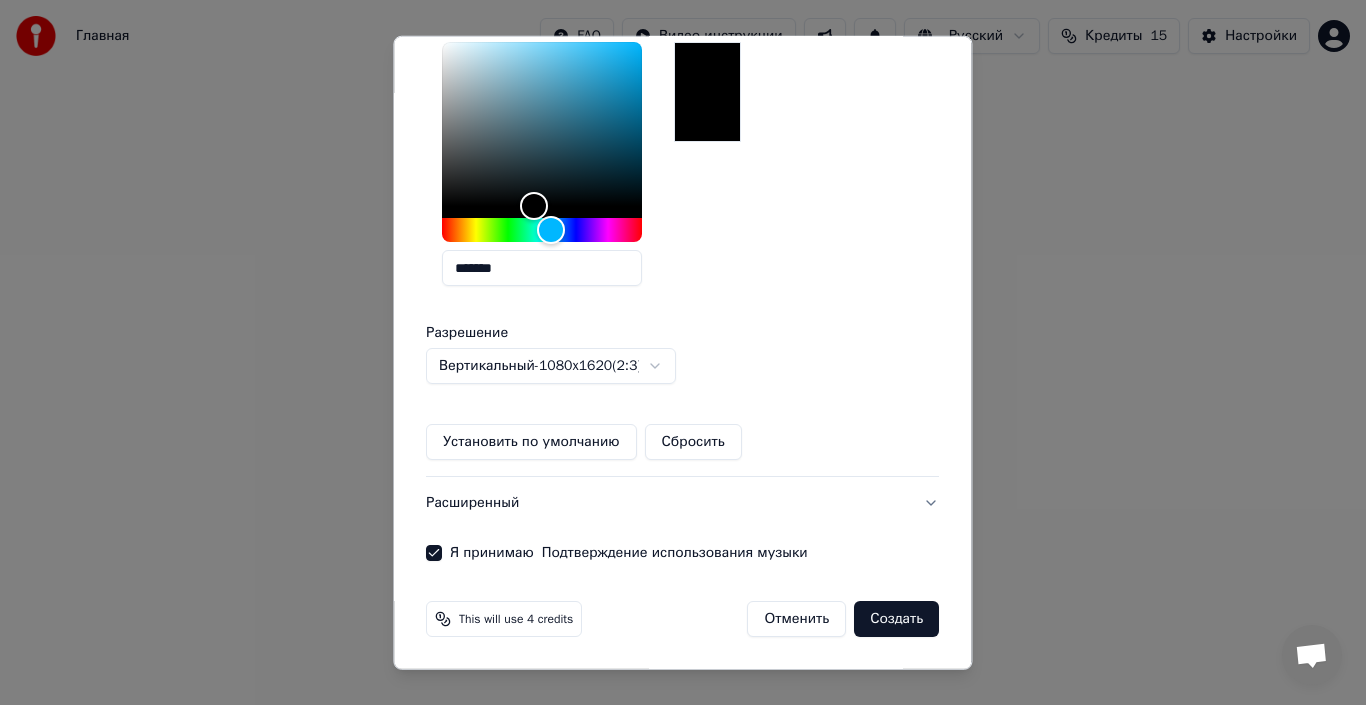 click on "Создать" at bounding box center (897, 619) 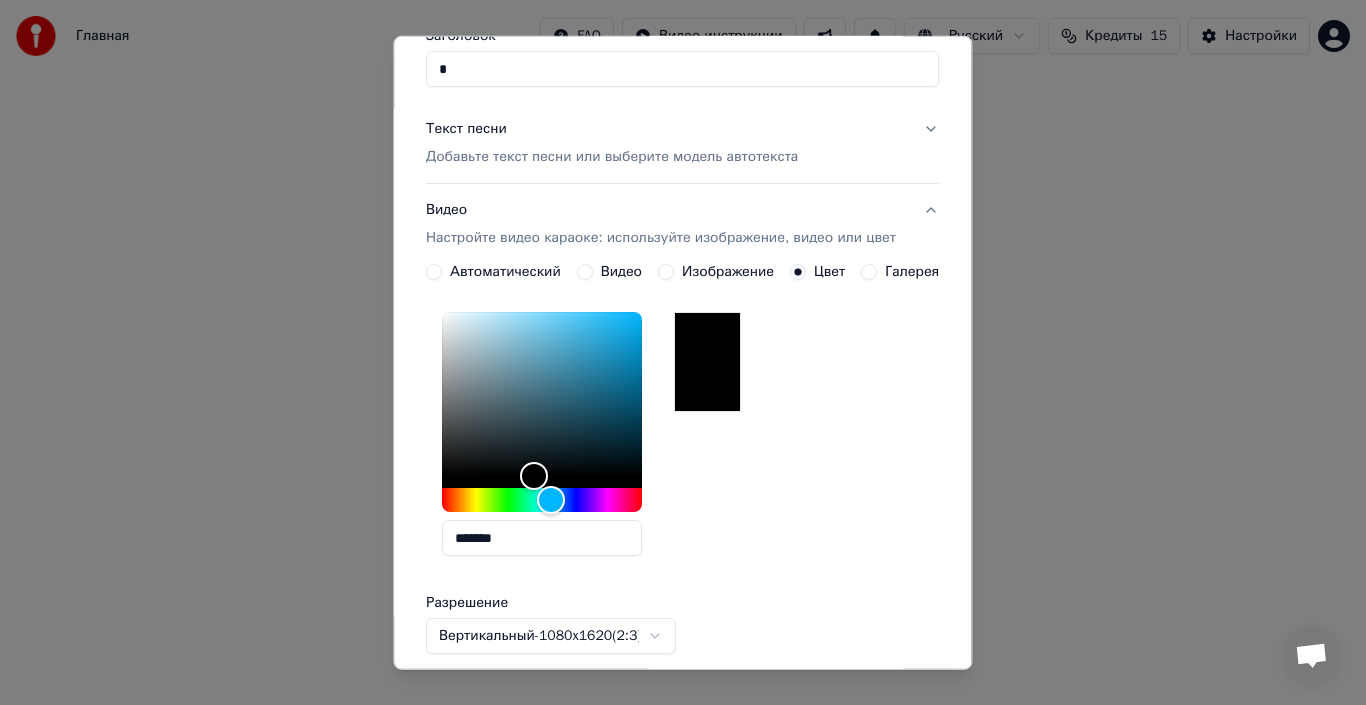 scroll, scrollTop: 0, scrollLeft: 0, axis: both 